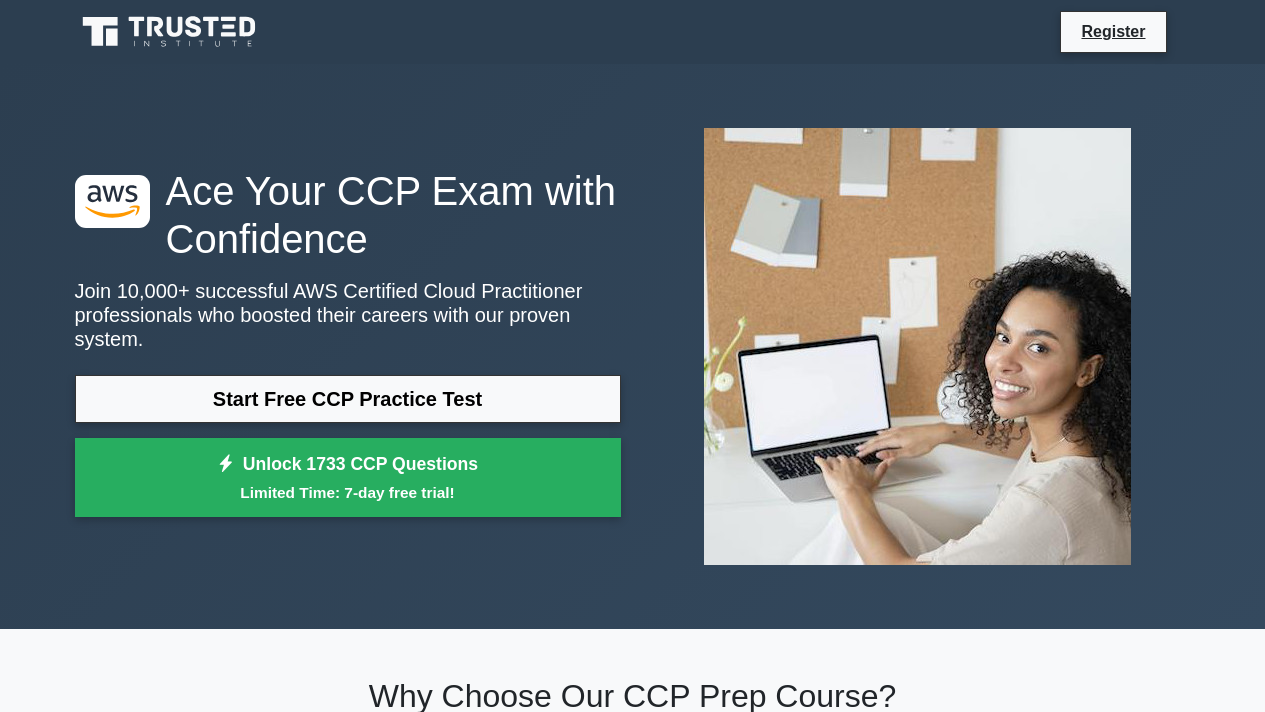 scroll, scrollTop: 0, scrollLeft: 0, axis: both 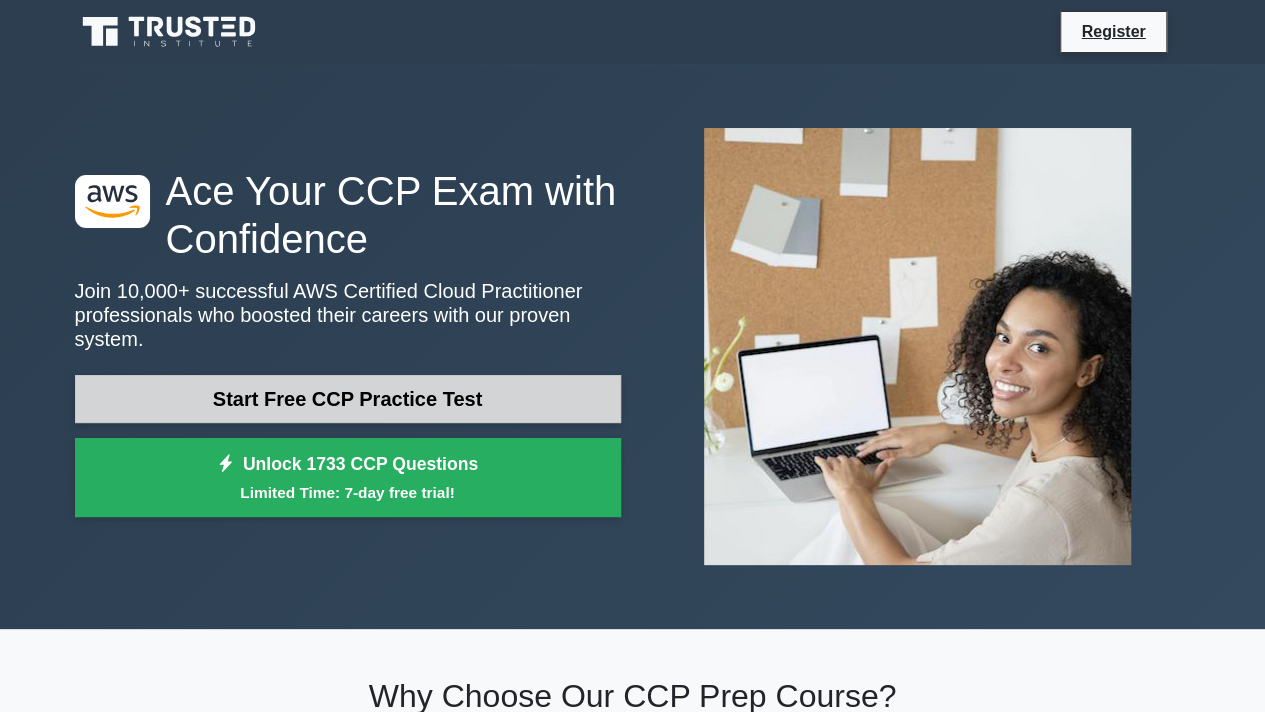 click on "Start Free CCP Practice Test" at bounding box center [348, 399] 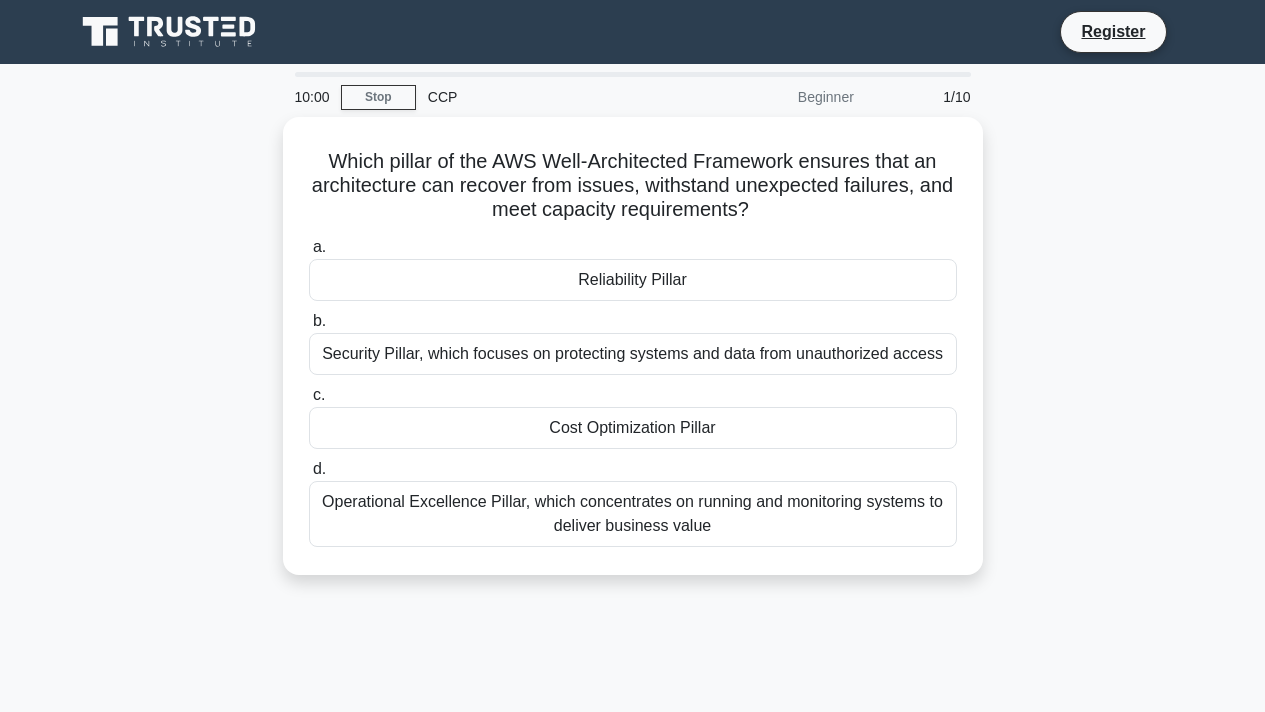 scroll, scrollTop: 0, scrollLeft: 0, axis: both 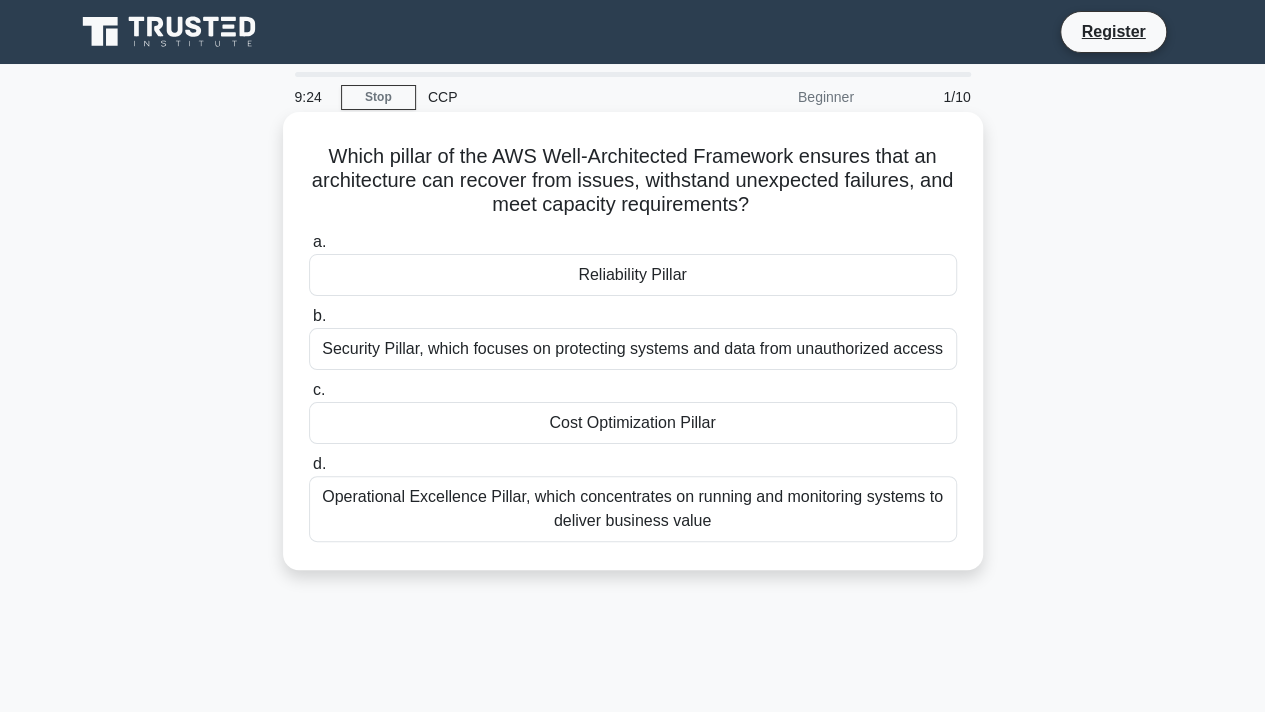 click on "Operational Excellence Pillar, which concentrates on running and monitoring systems to deliver business value" at bounding box center [633, 509] 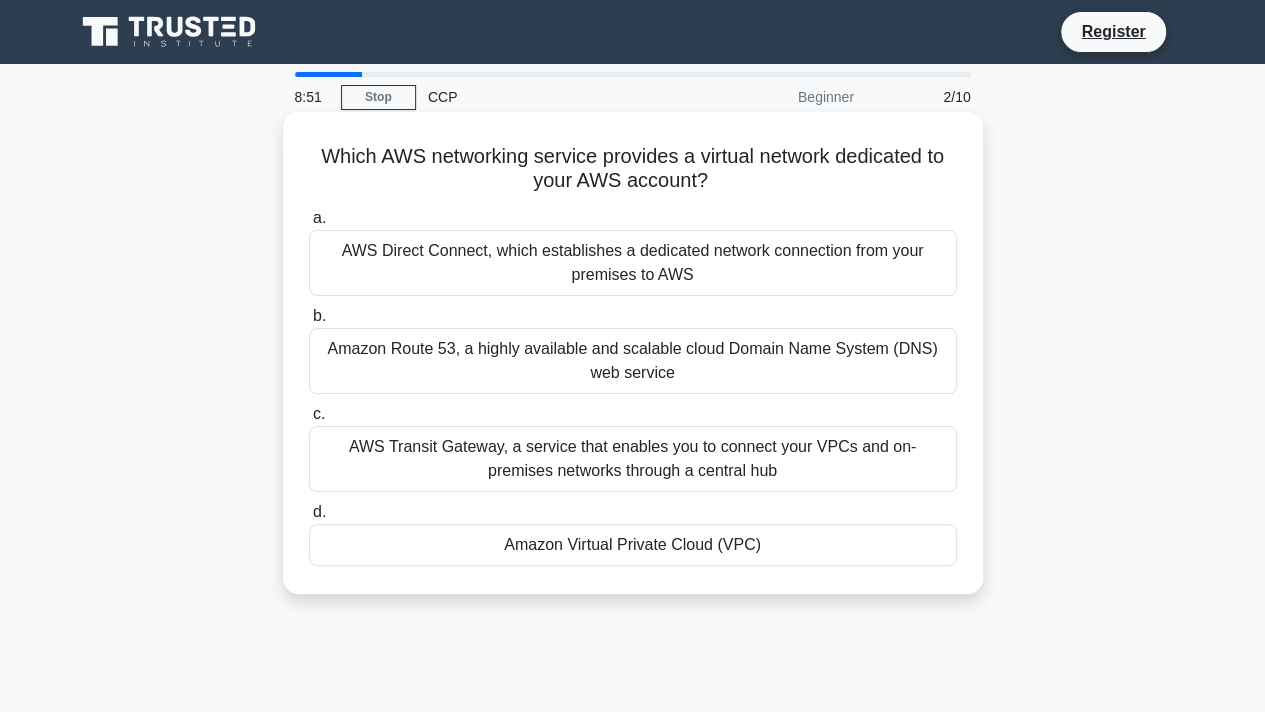 click on "Amazon Virtual Private Cloud (VPC)" at bounding box center (633, 545) 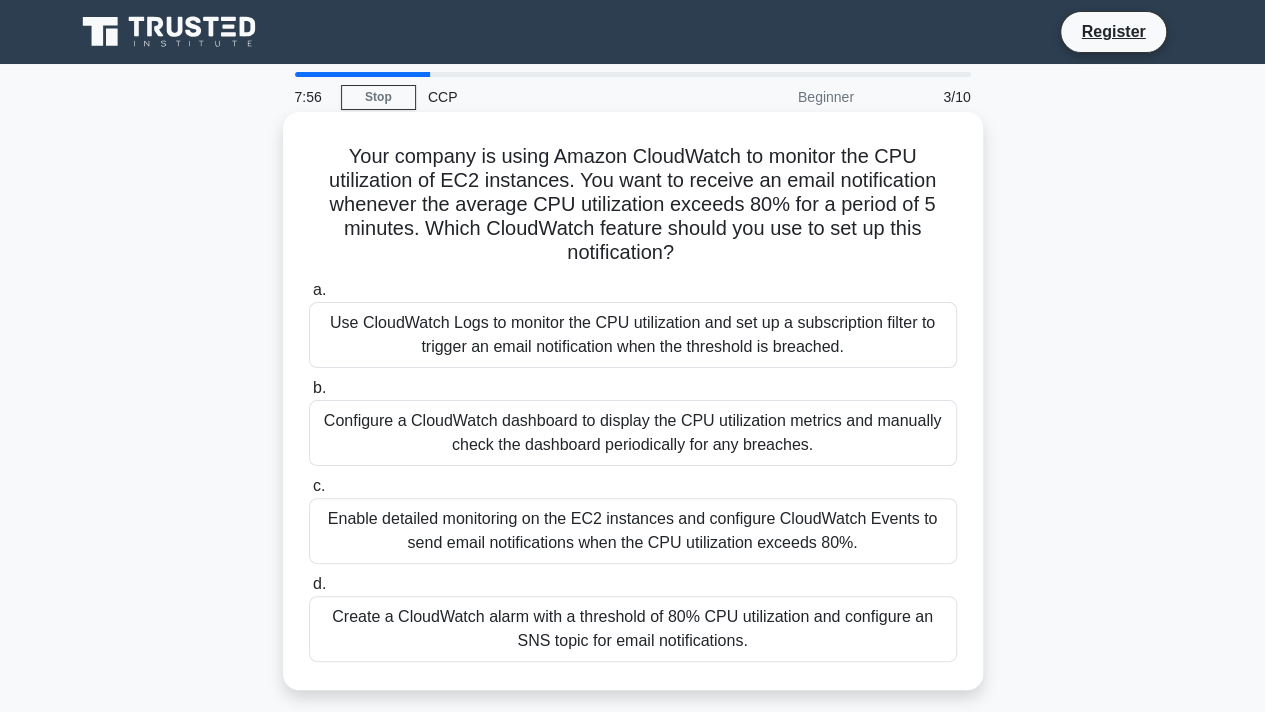 click on "Create a CloudWatch alarm with a threshold of 80% CPU utilization and configure an SNS topic for email notifications." at bounding box center (633, 629) 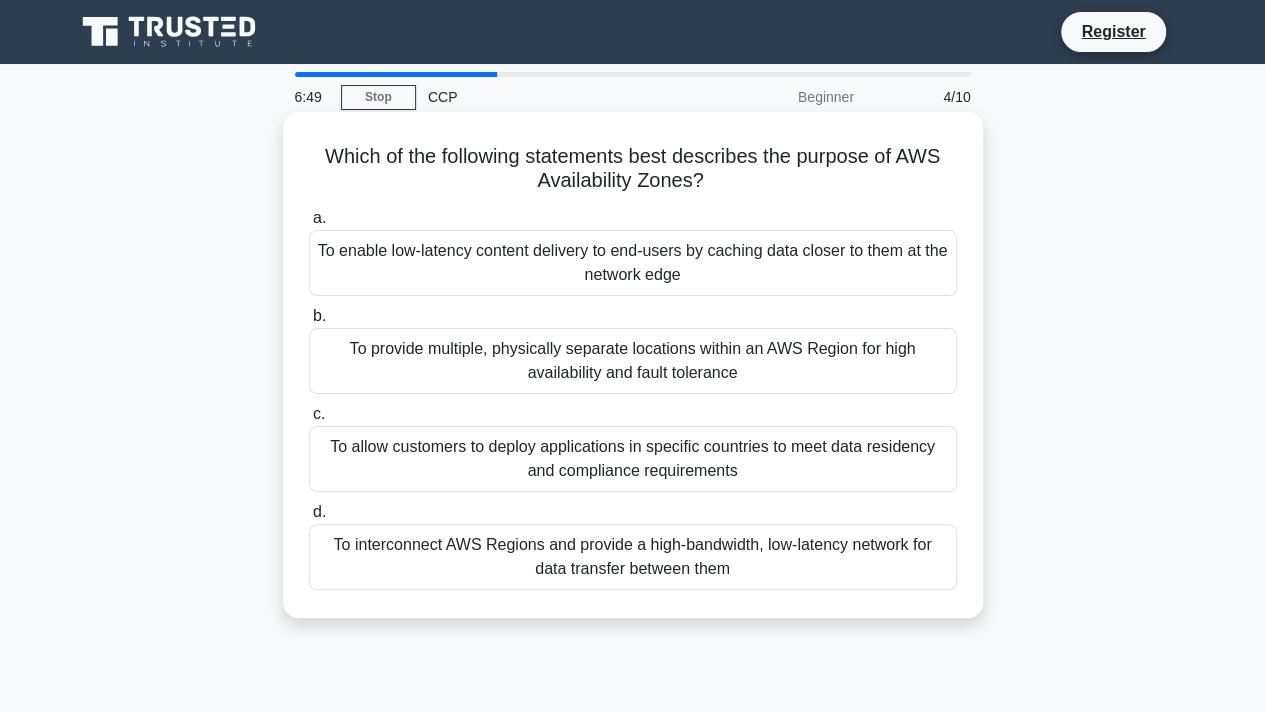 click on "To allow customers to deploy applications in specific countries to meet data residency and compliance requirements" at bounding box center (633, 459) 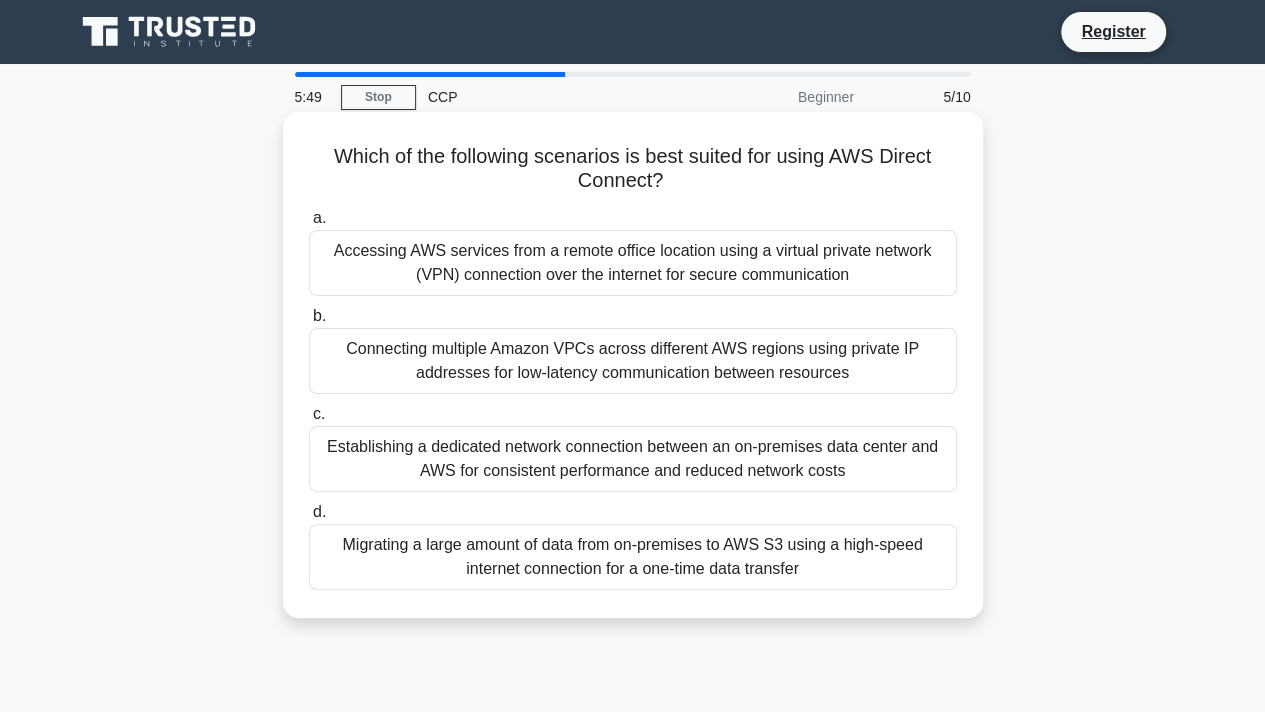 click on "Connecting multiple Amazon VPCs across different AWS regions using private IP addresses for low-latency communication between resources" at bounding box center [633, 361] 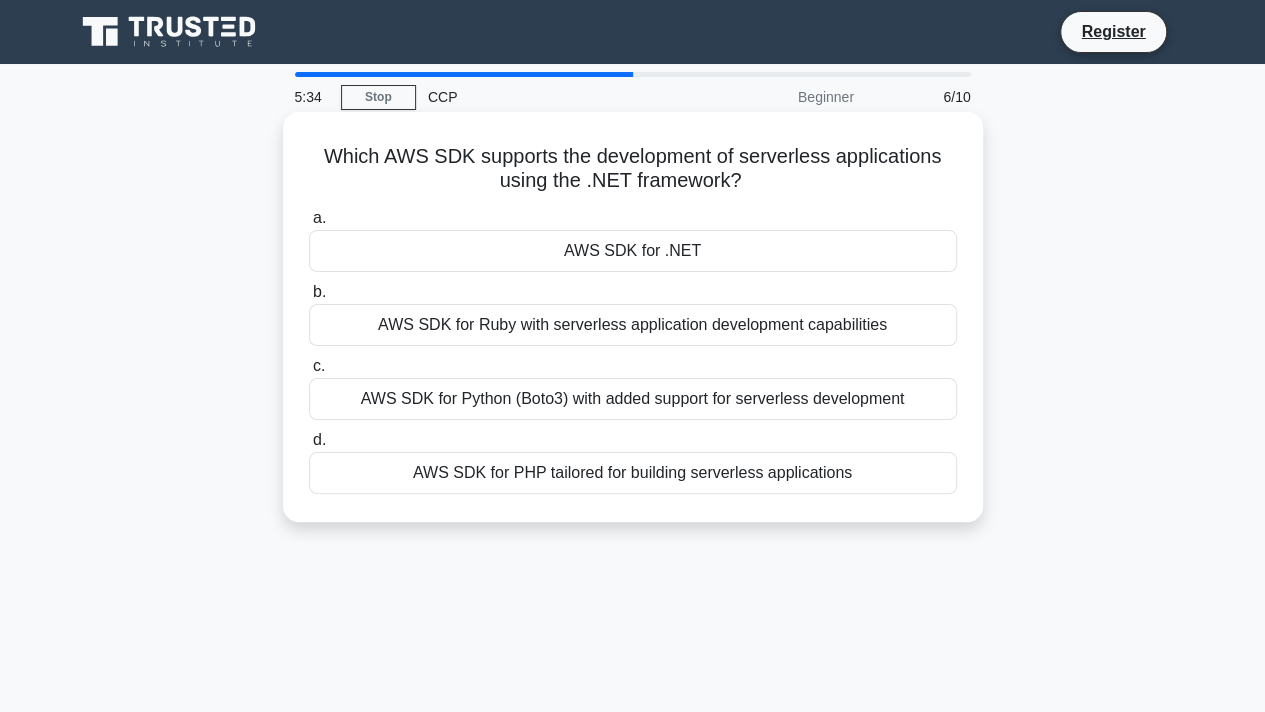click on "AWS SDK for .NET" at bounding box center (633, 251) 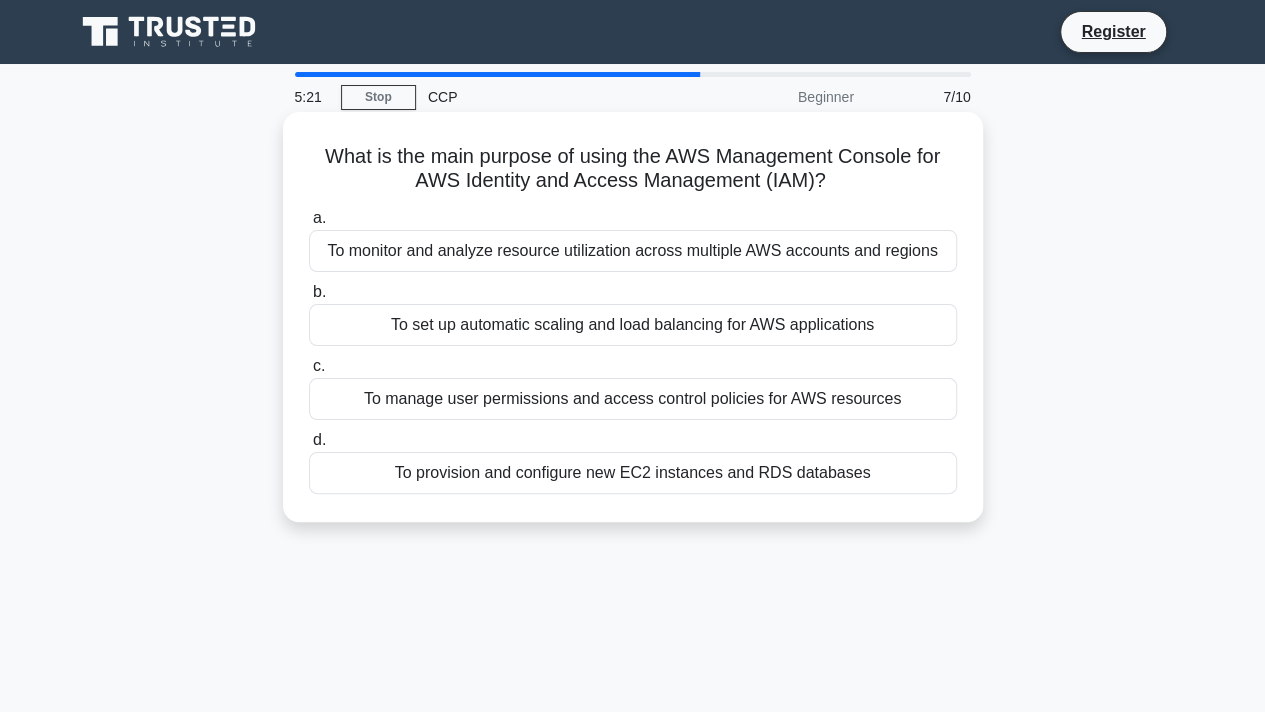 click on "To manage user permissions and access control policies for AWS resources" at bounding box center [633, 399] 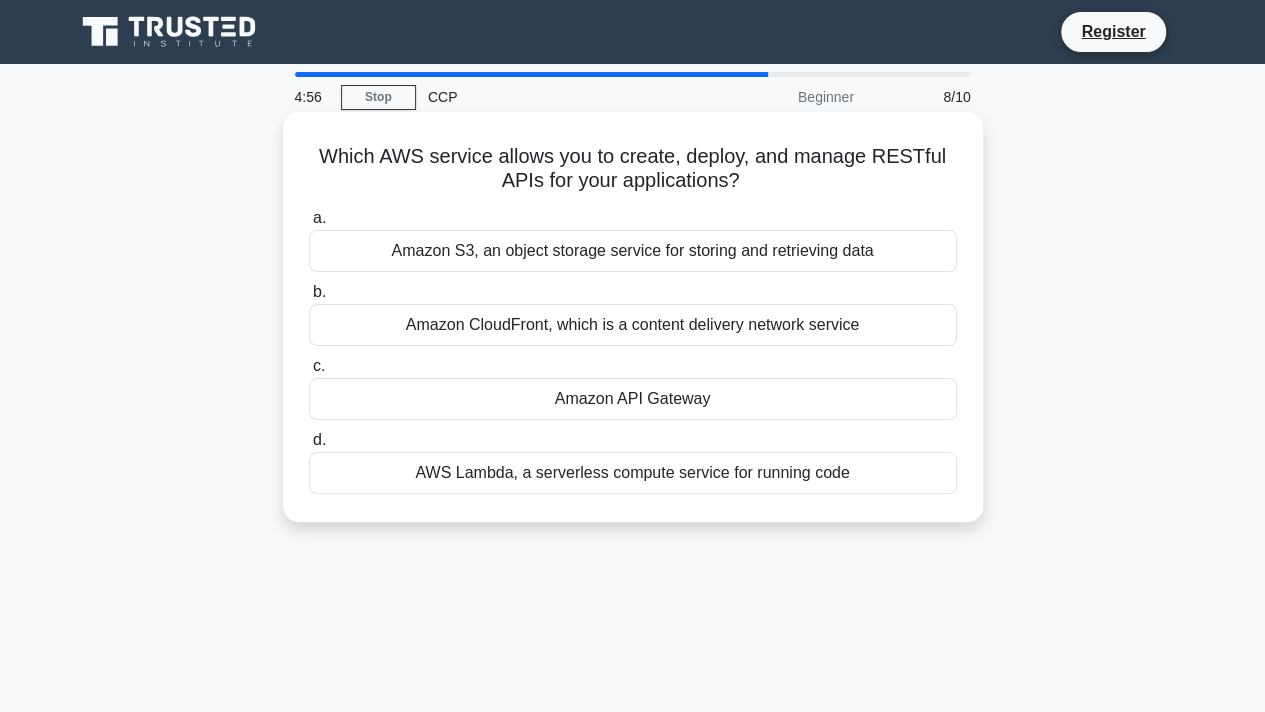 click on "AWS Lambda, a serverless compute service for running code" at bounding box center (633, 473) 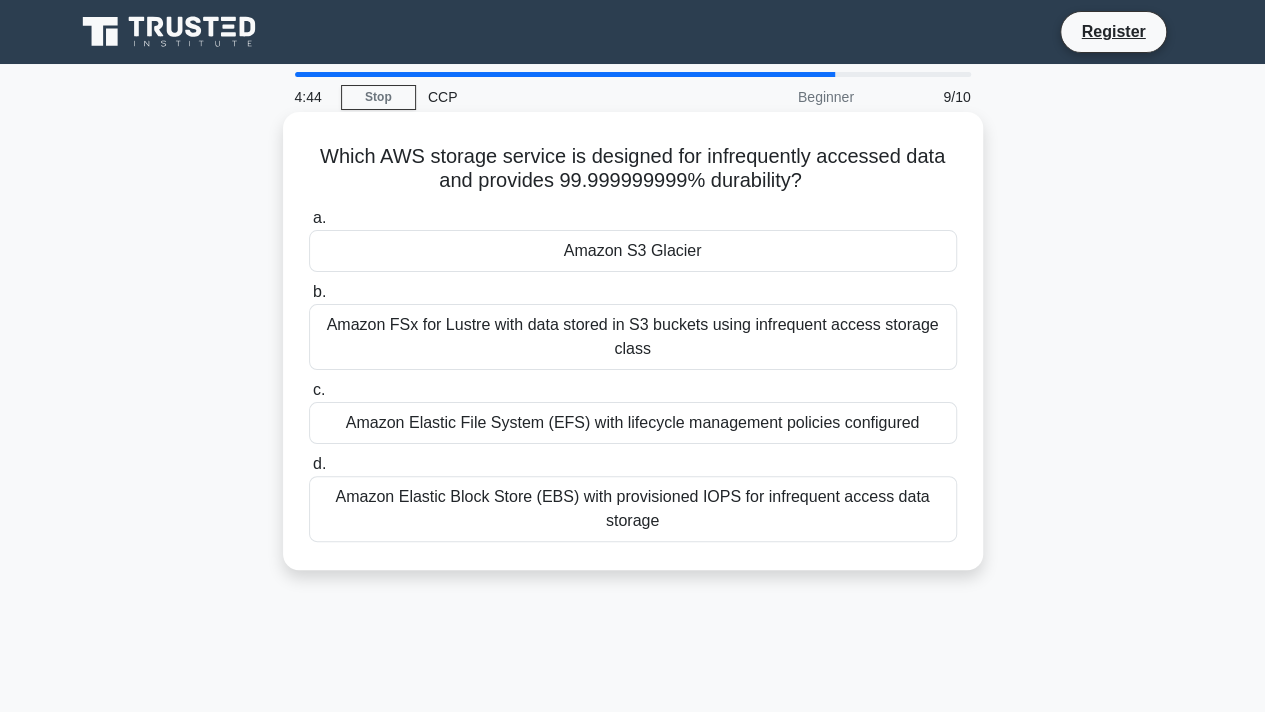 click on "Amazon S3 Glacier" at bounding box center [633, 251] 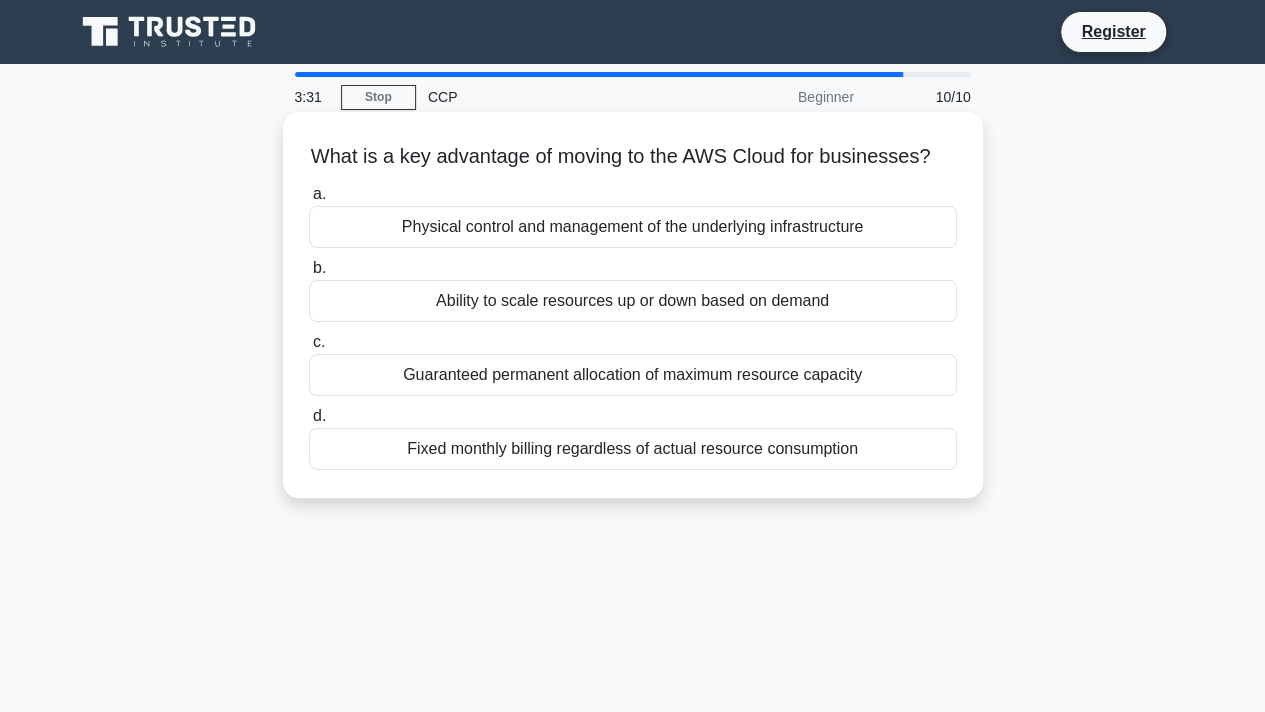 click on "Fixed monthly billing regardless of actual resource consumption" at bounding box center (633, 449) 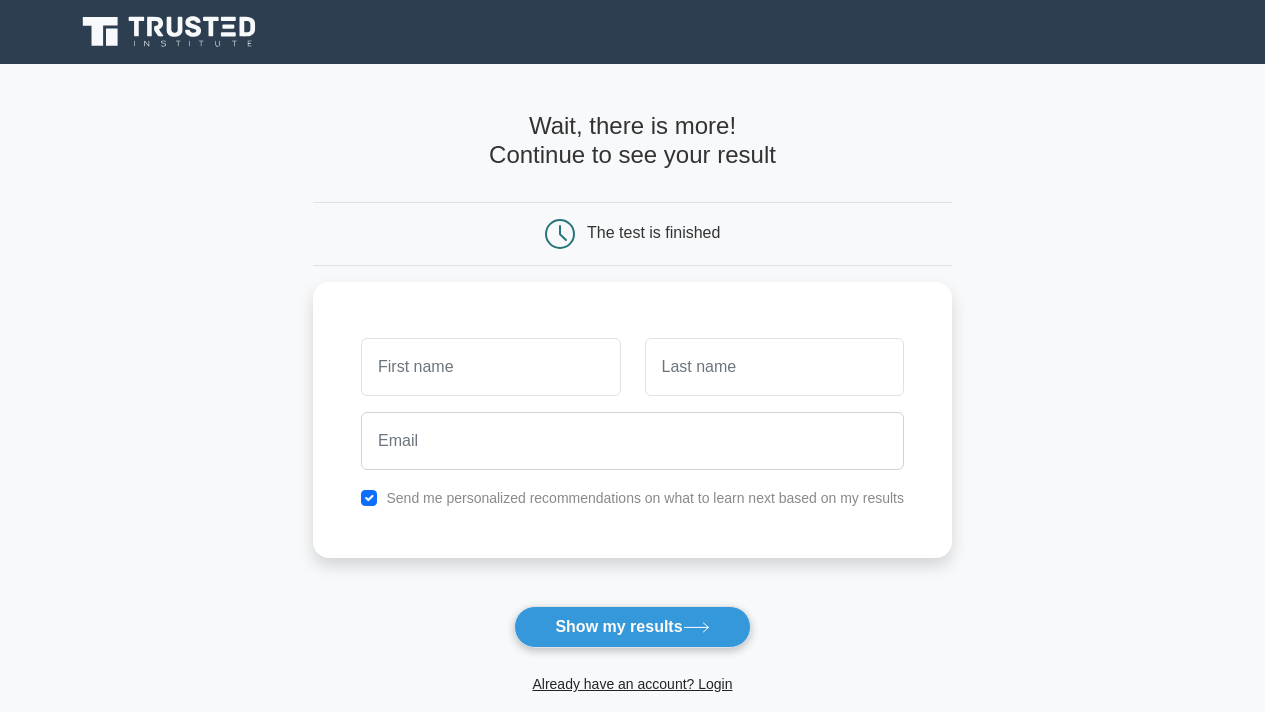 scroll, scrollTop: 0, scrollLeft: 0, axis: both 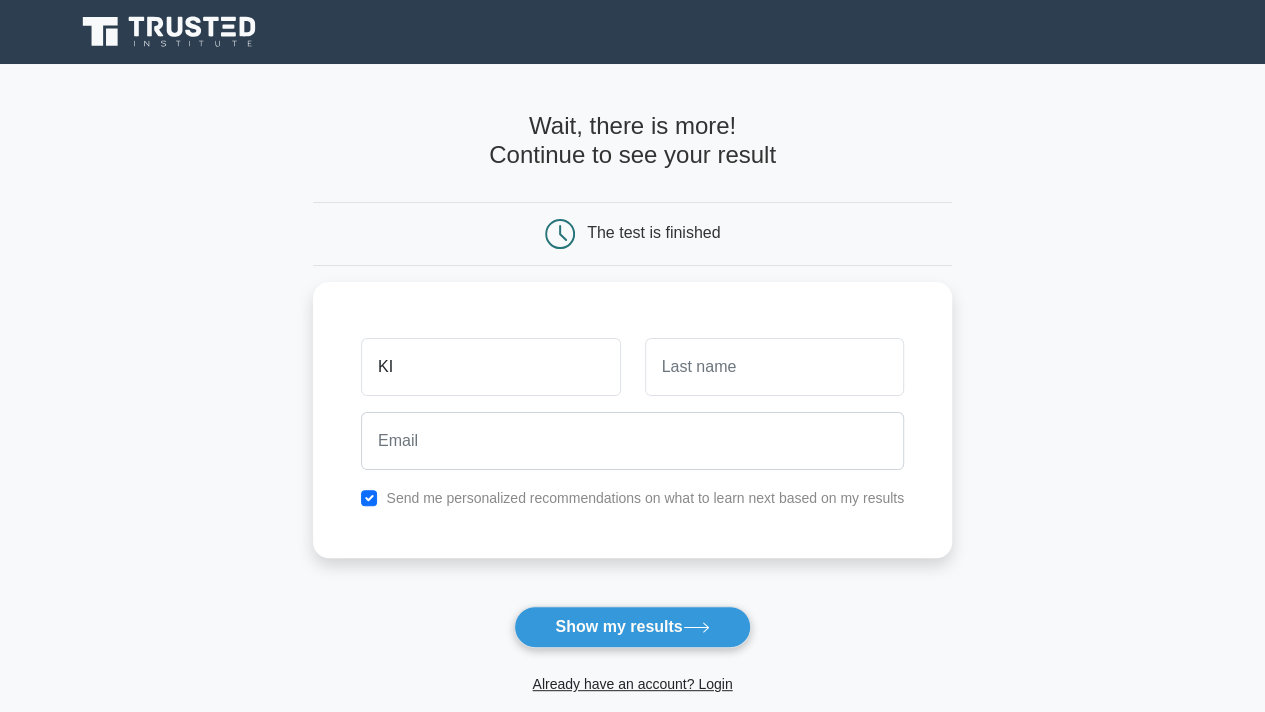 type on "KIRTI" 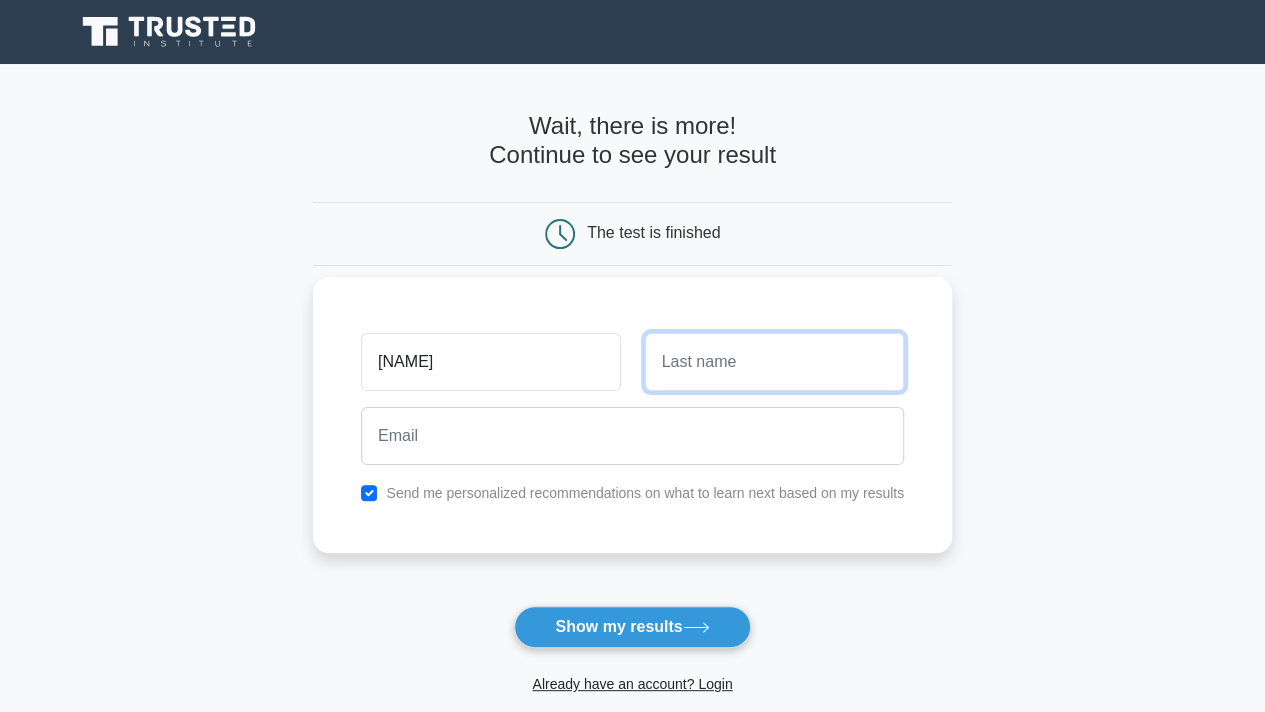 click at bounding box center (774, 362) 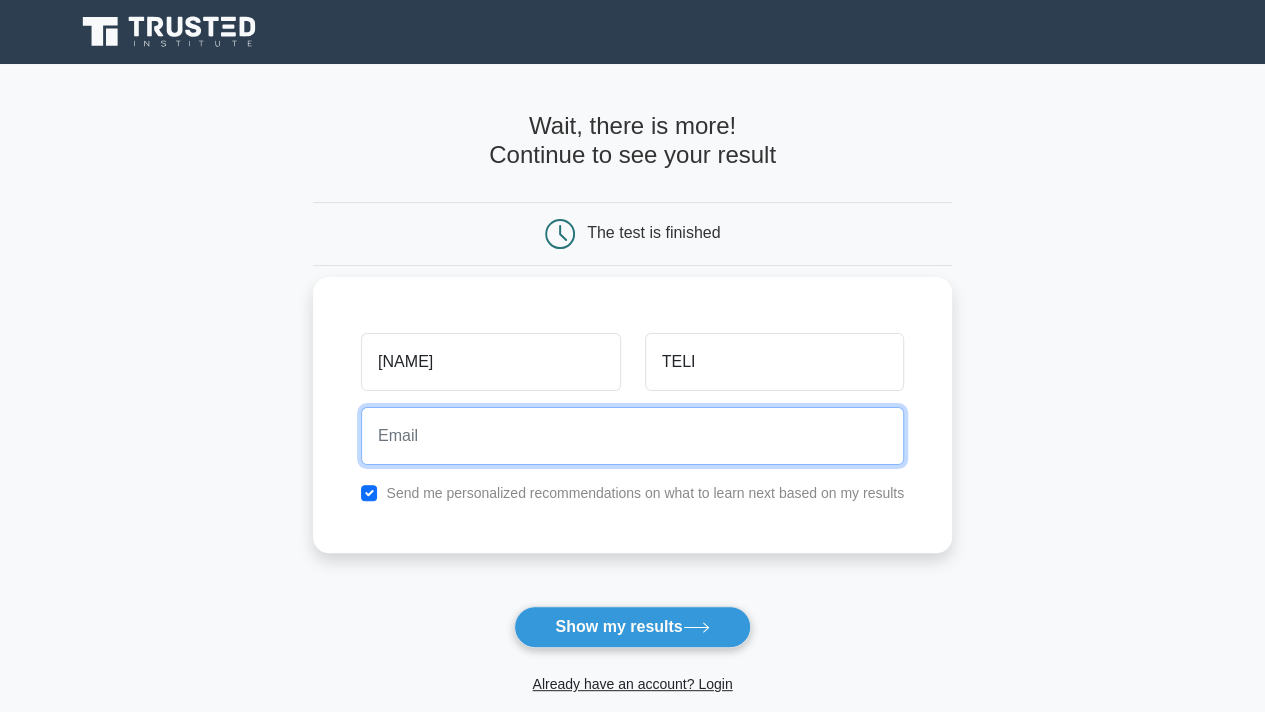click at bounding box center [632, 436] 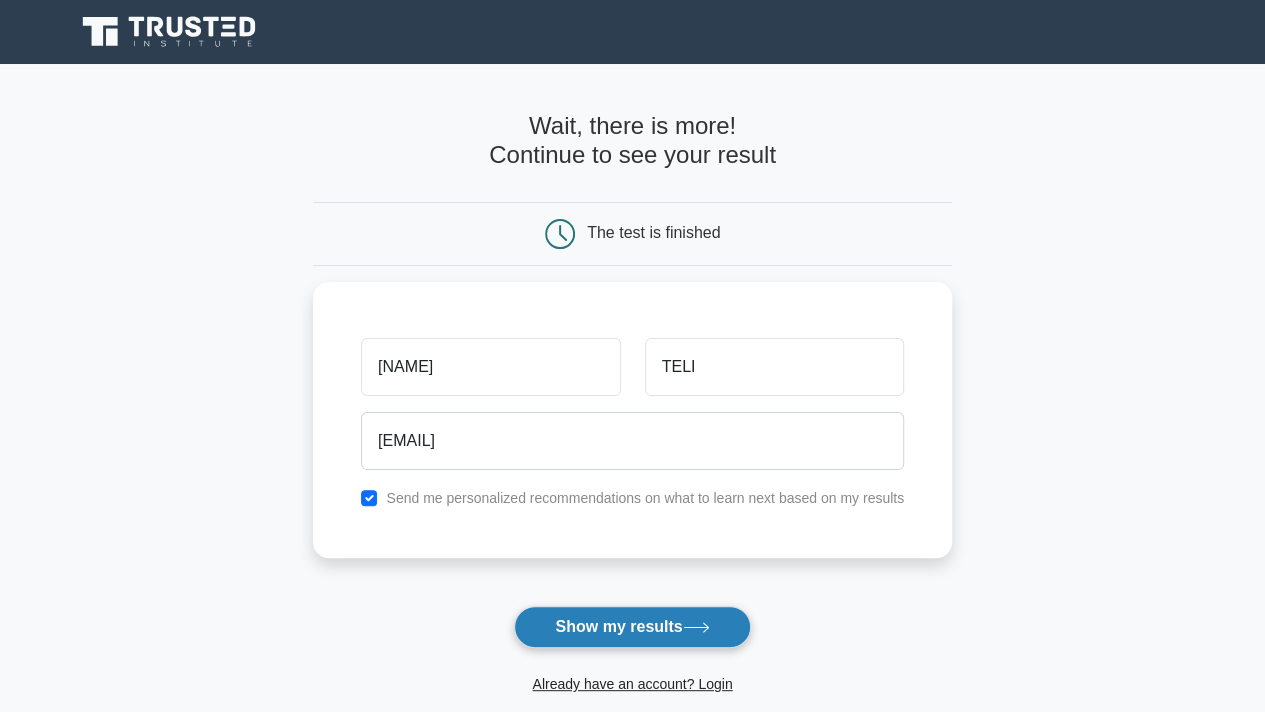 click on "Show my results" at bounding box center (632, 627) 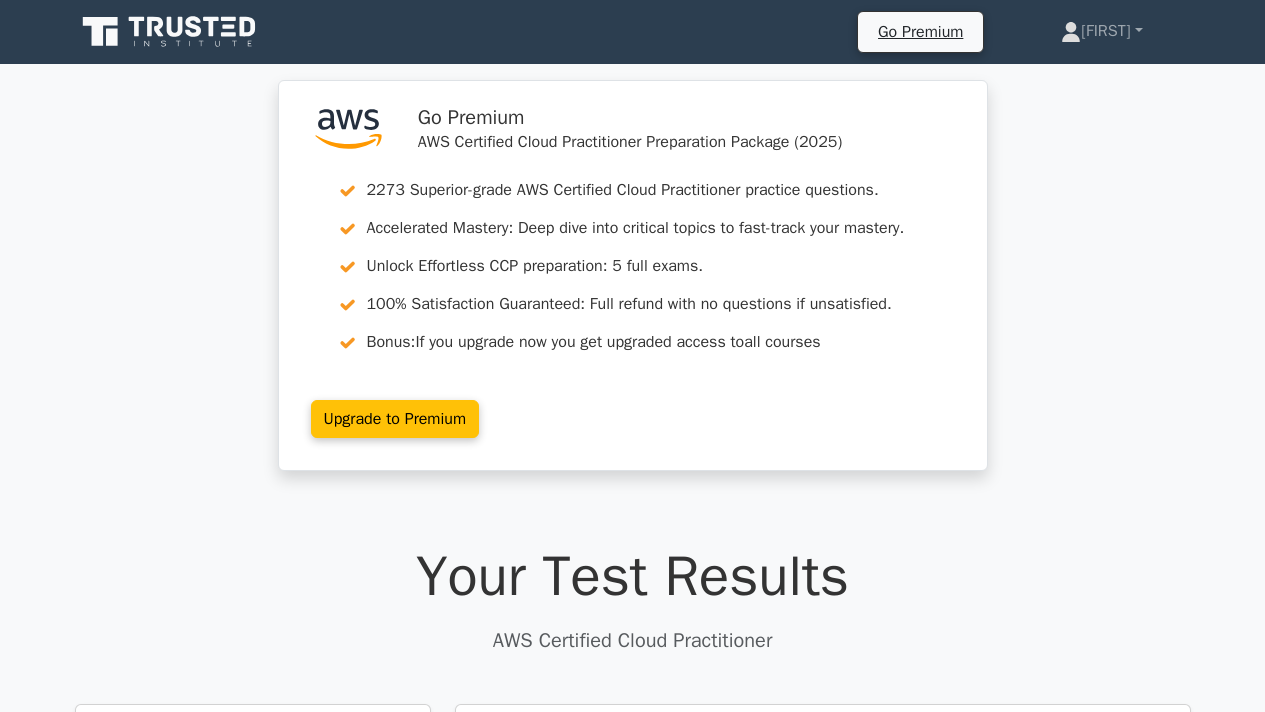 scroll, scrollTop: 0, scrollLeft: 0, axis: both 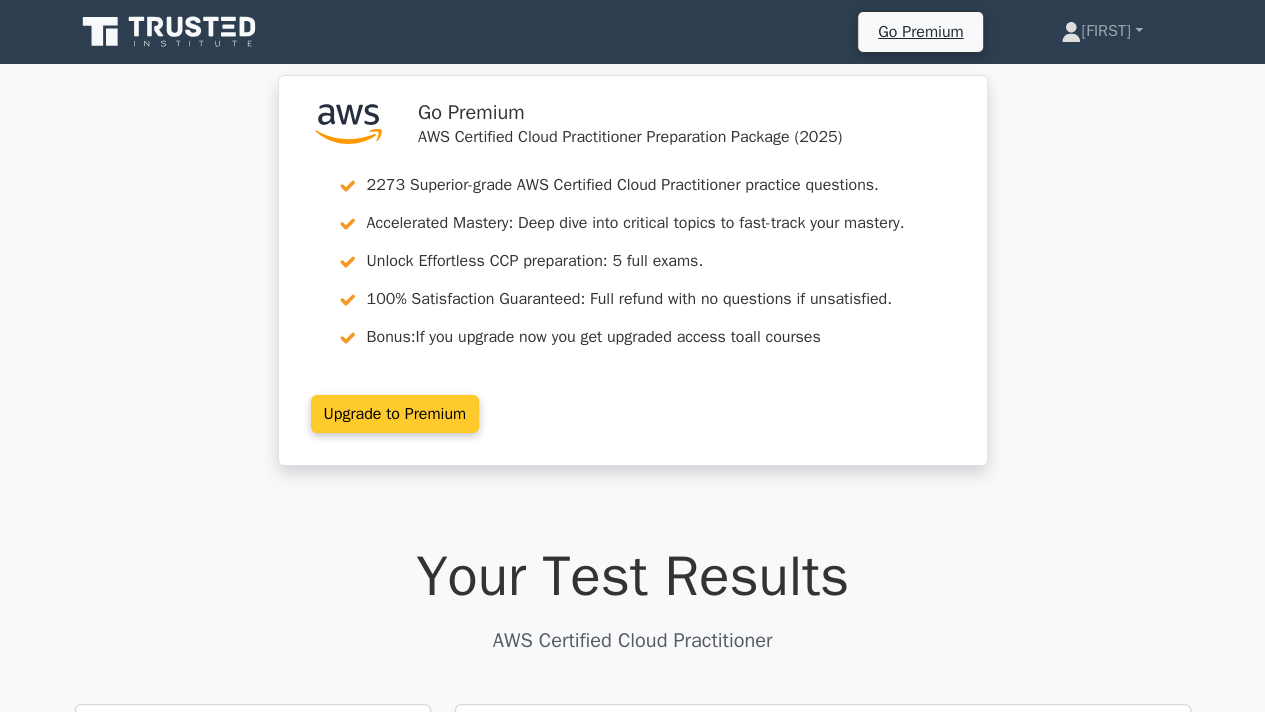 click on "Upgrade to Premium" at bounding box center (395, 414) 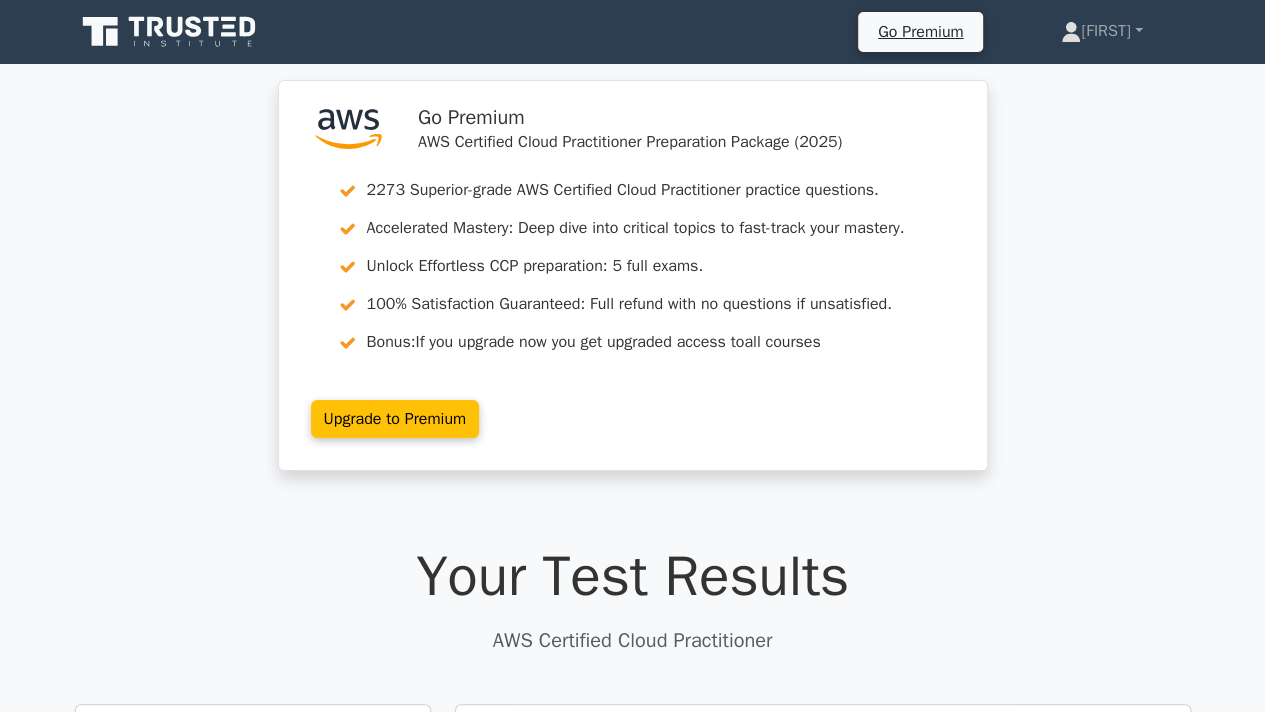 click on ".st0{fill:#252F3E;} .st1{fill-rule:evenodd;clip-rule:evenodd;fill:#FF9900;}
Go Premium
AWS Certified Cloud Practitioner Preparation Package (2025)
2273 Superior-grade  AWS Certified Cloud Practitioner practice questions.
Accelerated Mastery: Deep dive into critical topics to fast-track your mastery.
Unlock Effortless CCP preparation: 5 full exams.
100% Satisfaction Guaranteed: Full refund with no questions if unsatisfied.
Bonus:" at bounding box center (632, 287) 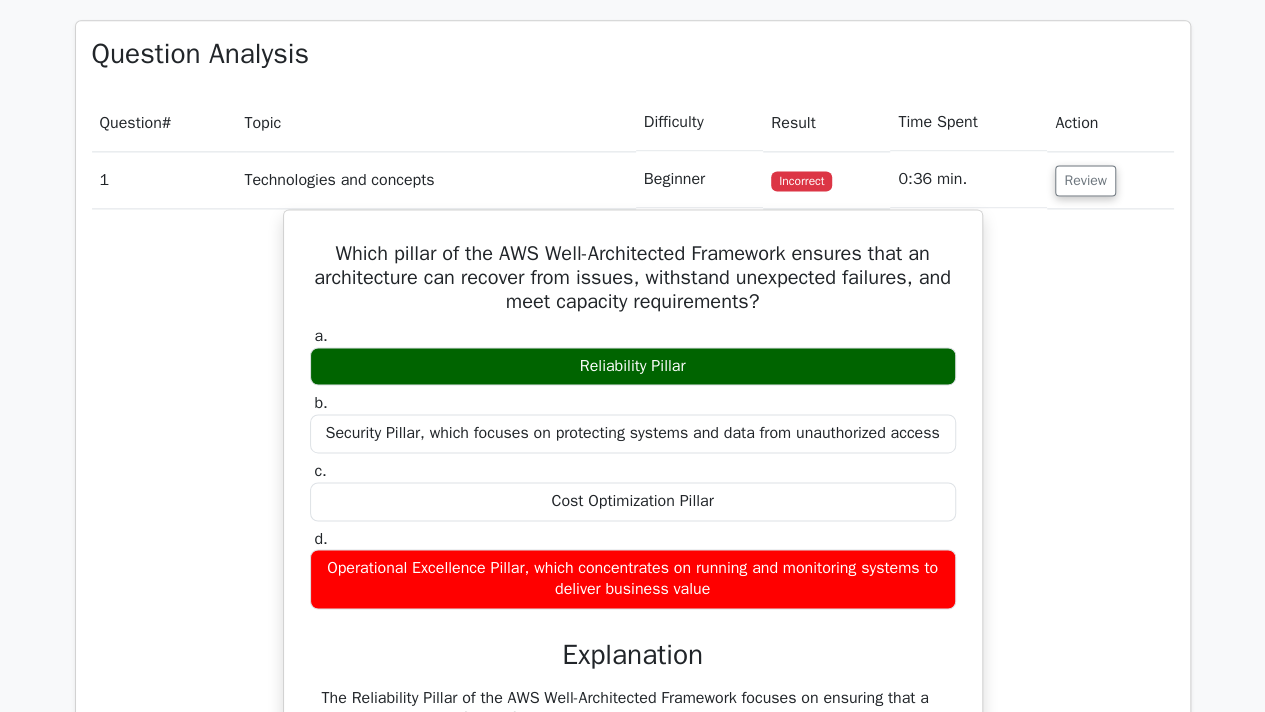 scroll, scrollTop: 1711, scrollLeft: 0, axis: vertical 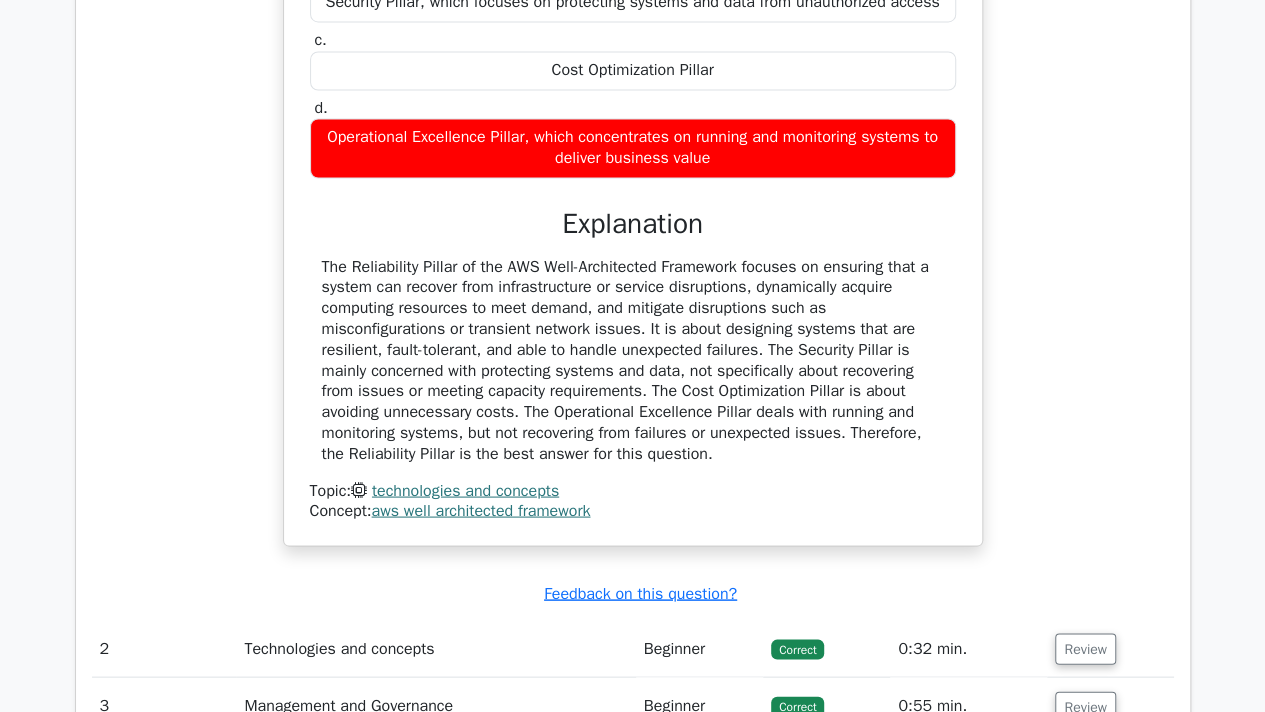 drag, startPoint x: 508, startPoint y: 231, endPoint x: 972, endPoint y: 311, distance: 470.84604 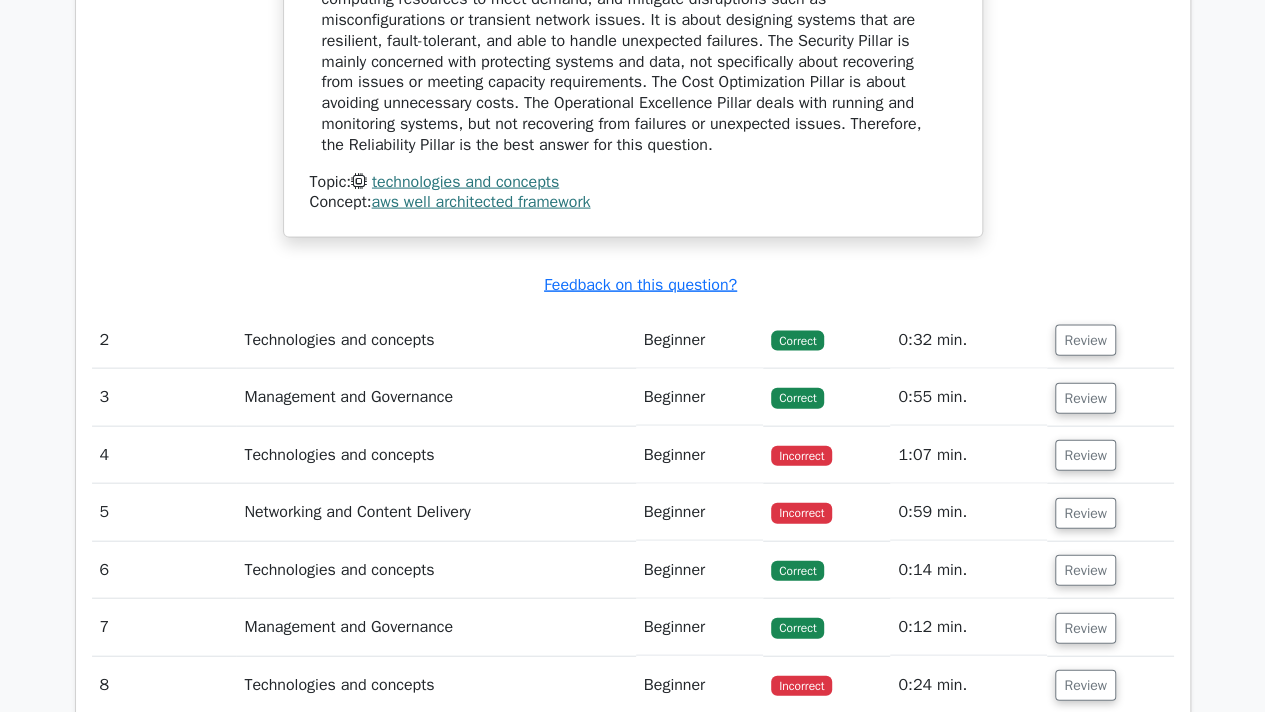 scroll, scrollTop: 2020, scrollLeft: 0, axis: vertical 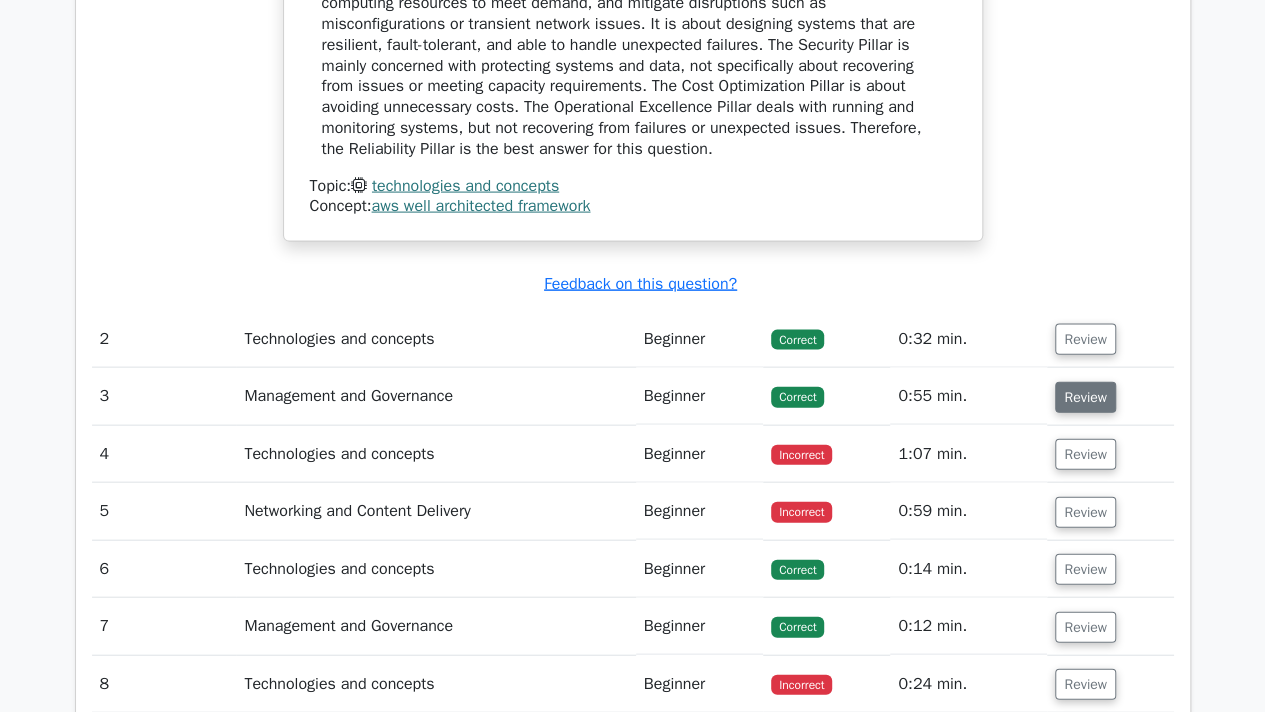 click on "Review" at bounding box center [1085, 397] 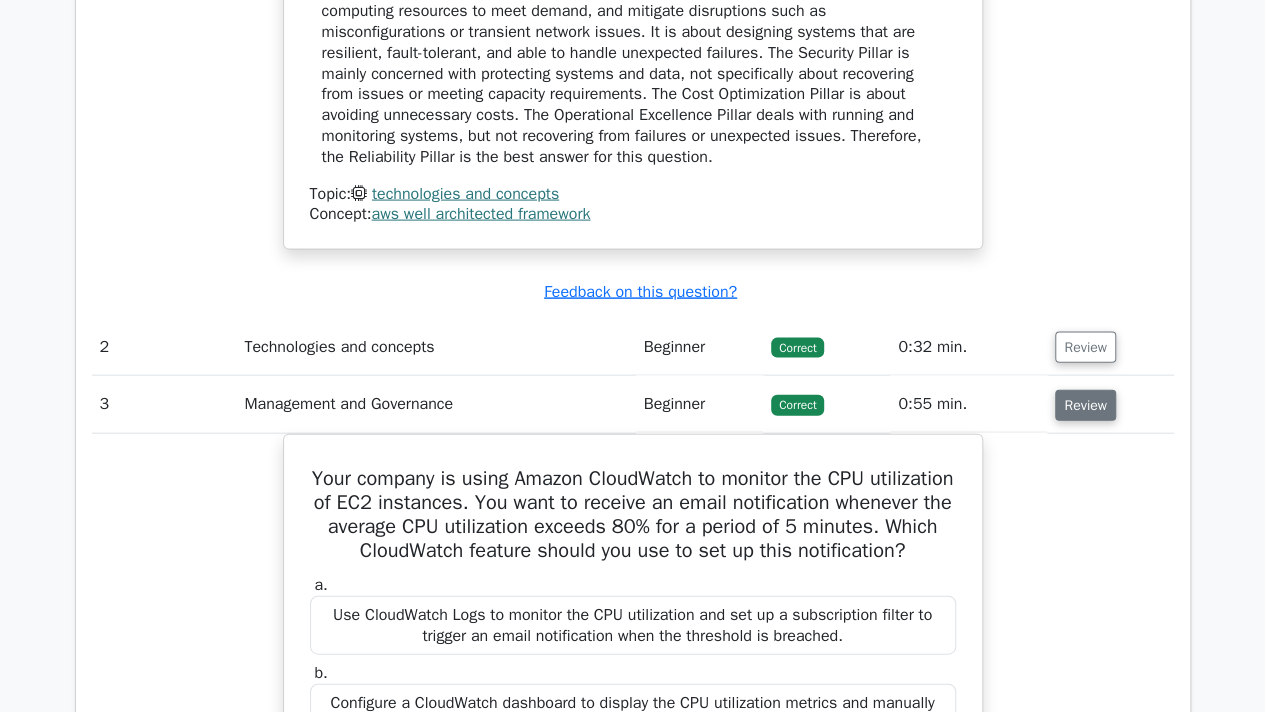 scroll, scrollTop: 2009, scrollLeft: 0, axis: vertical 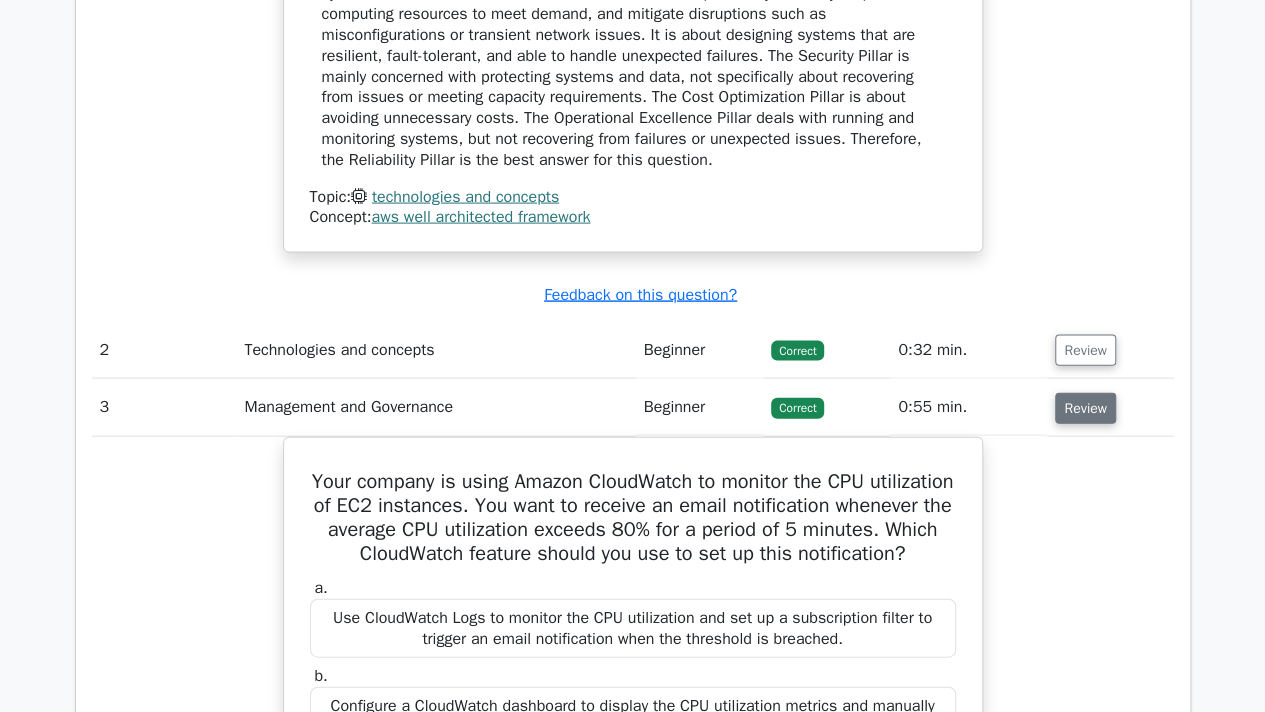 click on "Review" at bounding box center (1085, 408) 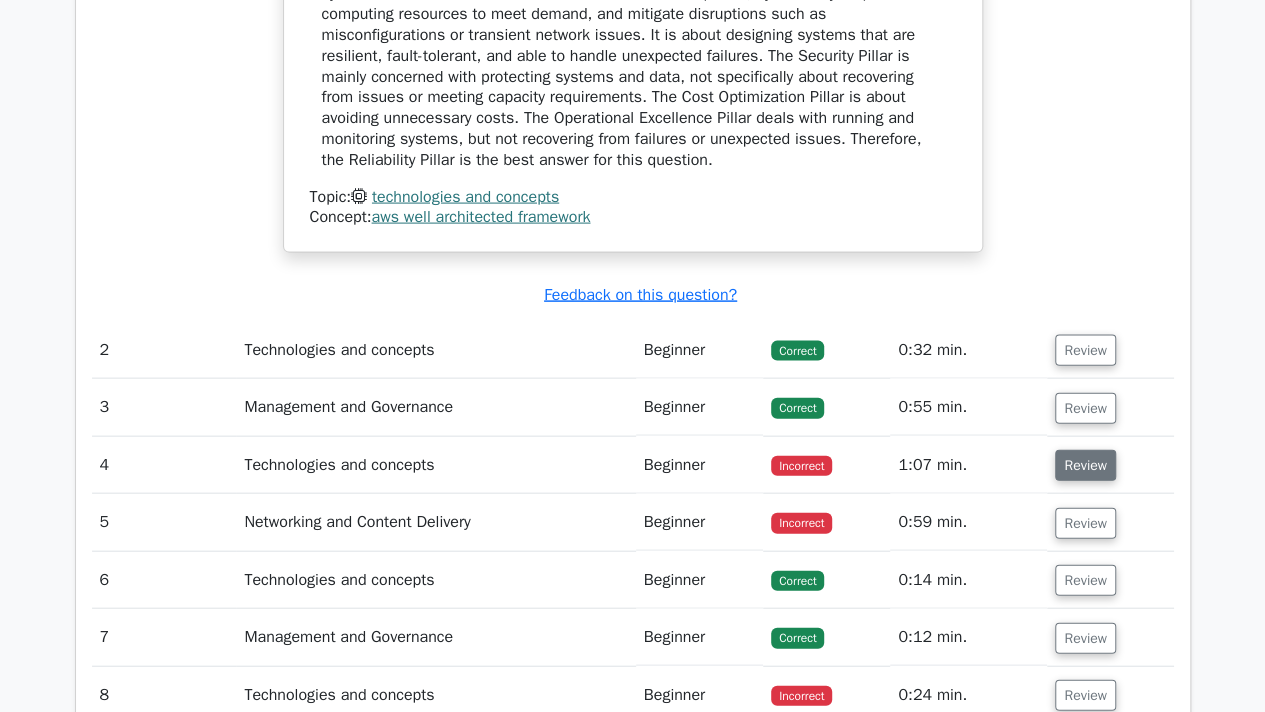 click on "Review" at bounding box center (1085, 465) 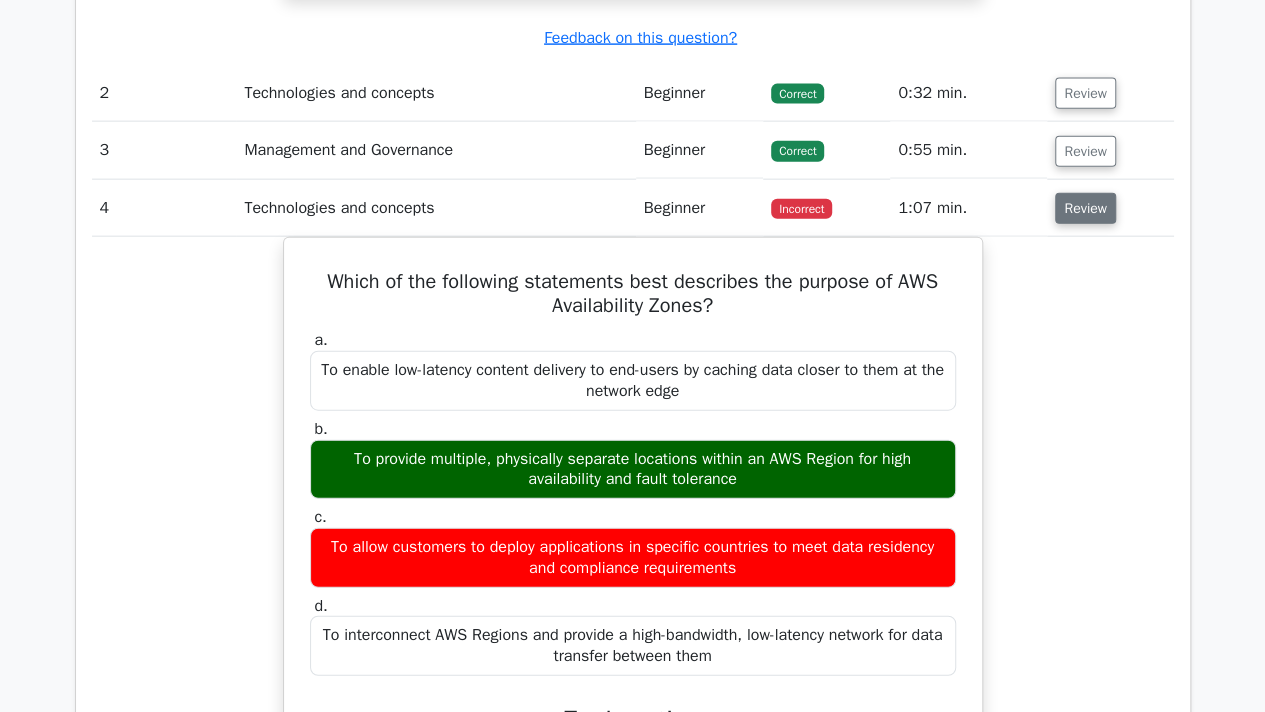scroll, scrollTop: 2267, scrollLeft: 0, axis: vertical 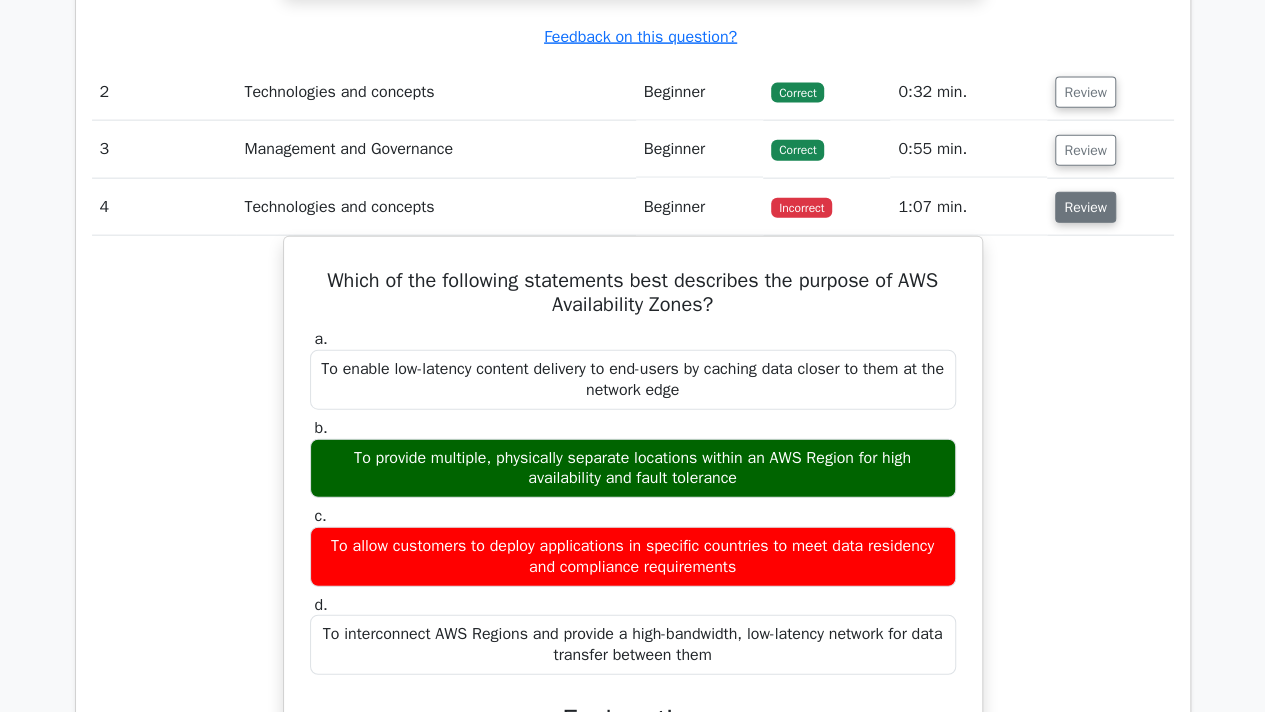 click on "Review" at bounding box center [1085, 207] 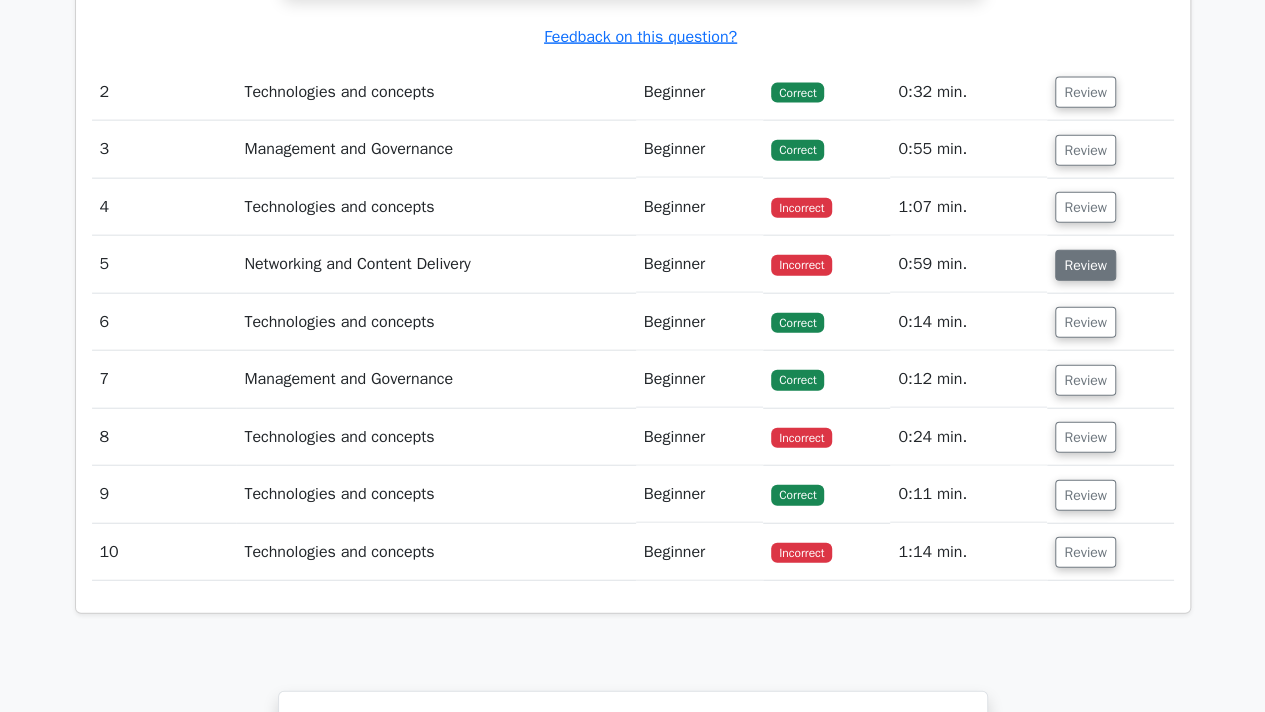 click on "Review" at bounding box center [1085, 265] 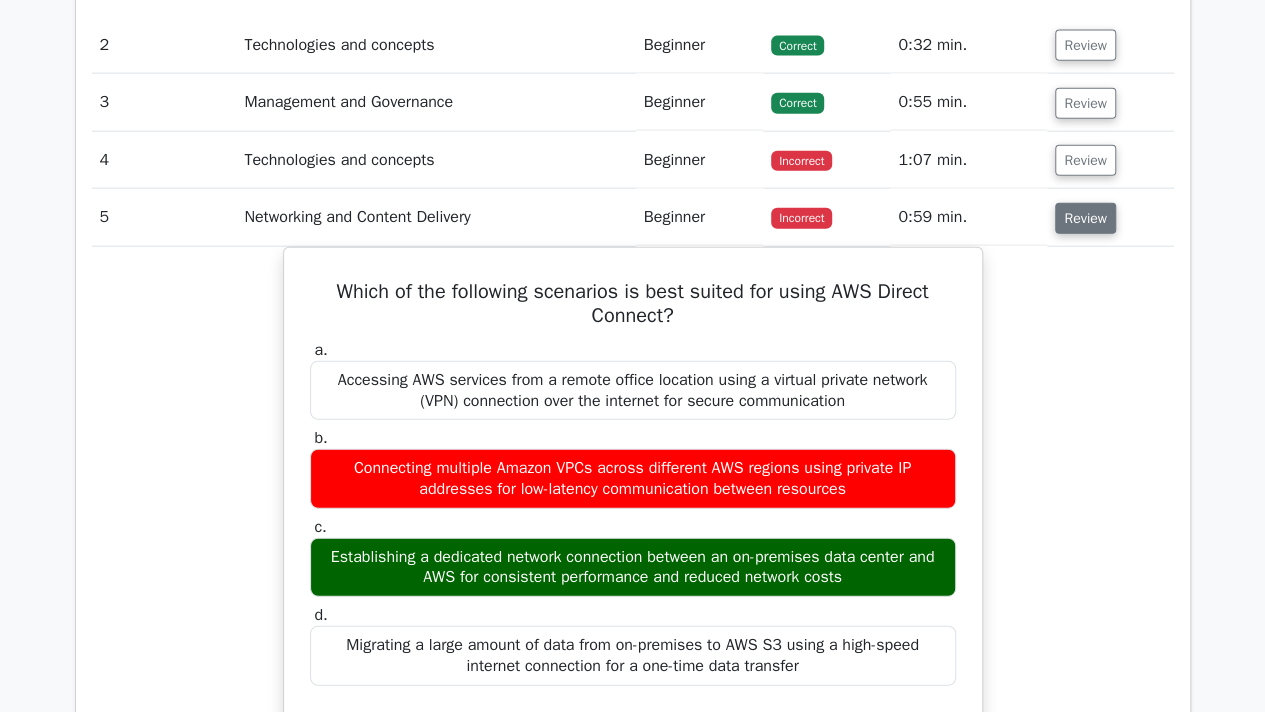 scroll, scrollTop: 2315, scrollLeft: 0, axis: vertical 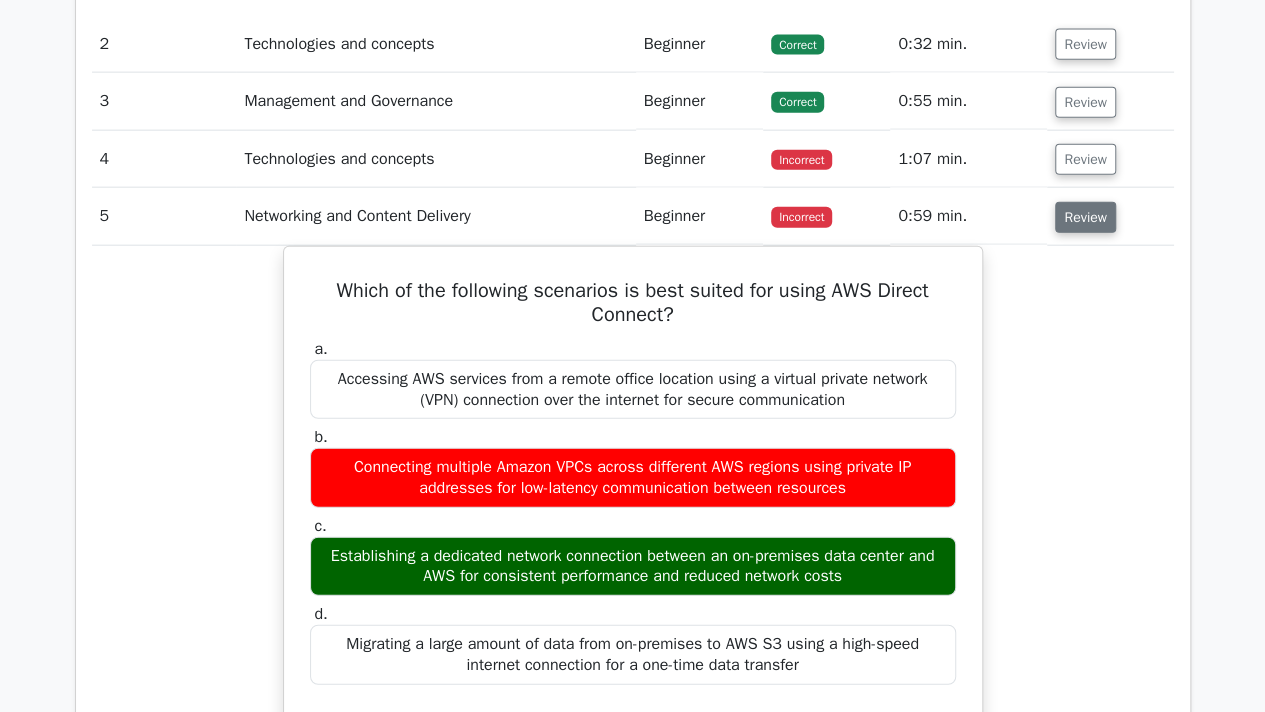 click on "Review" at bounding box center (1085, 217) 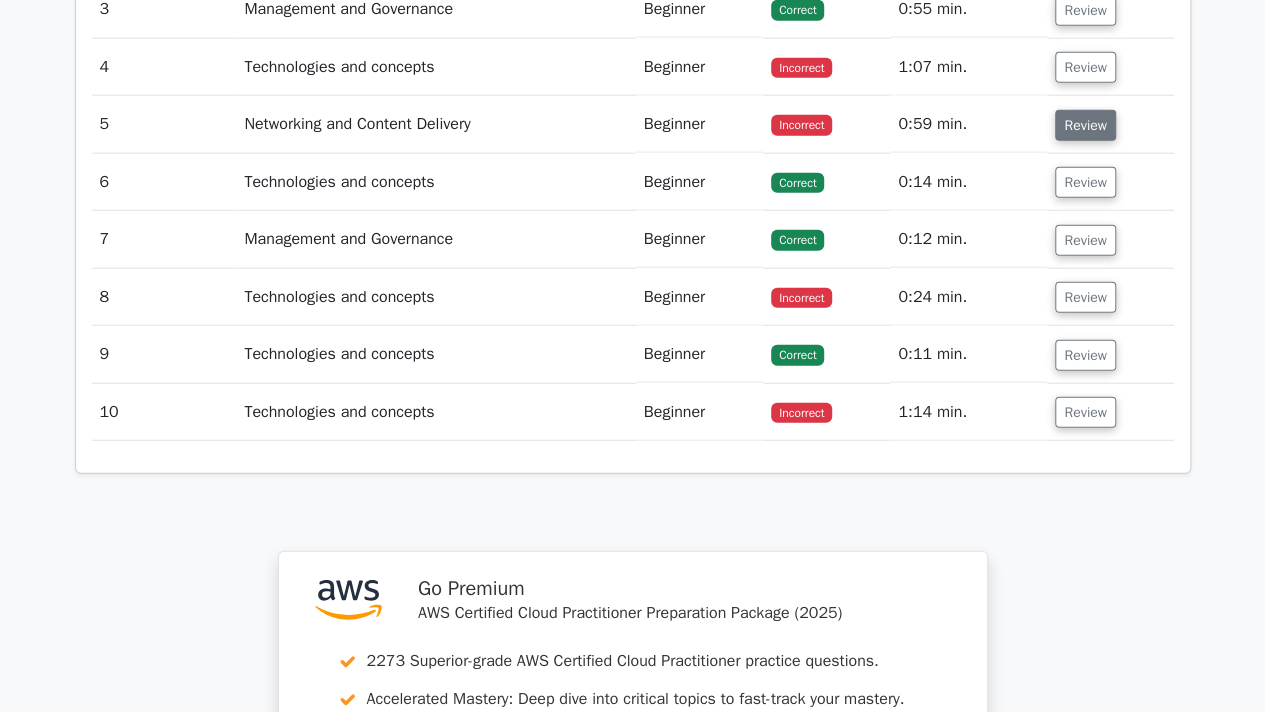scroll, scrollTop: 2408, scrollLeft: 0, axis: vertical 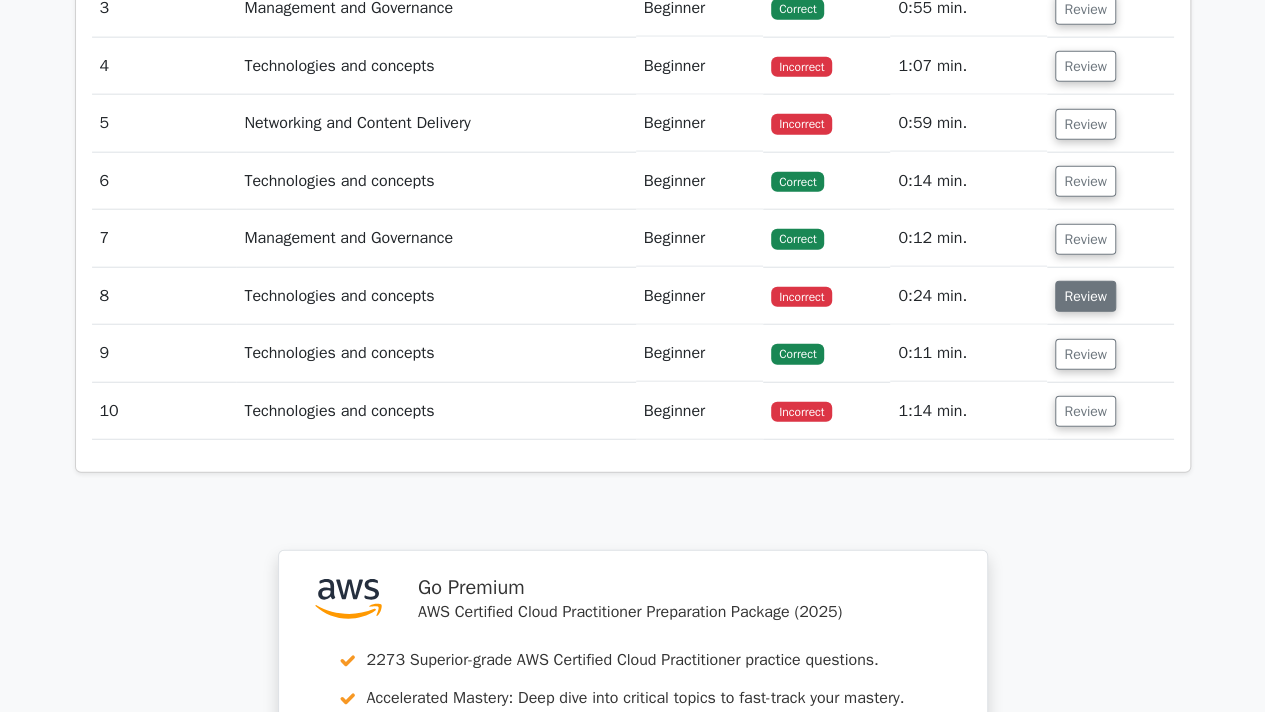 click on "Review" at bounding box center [1085, 296] 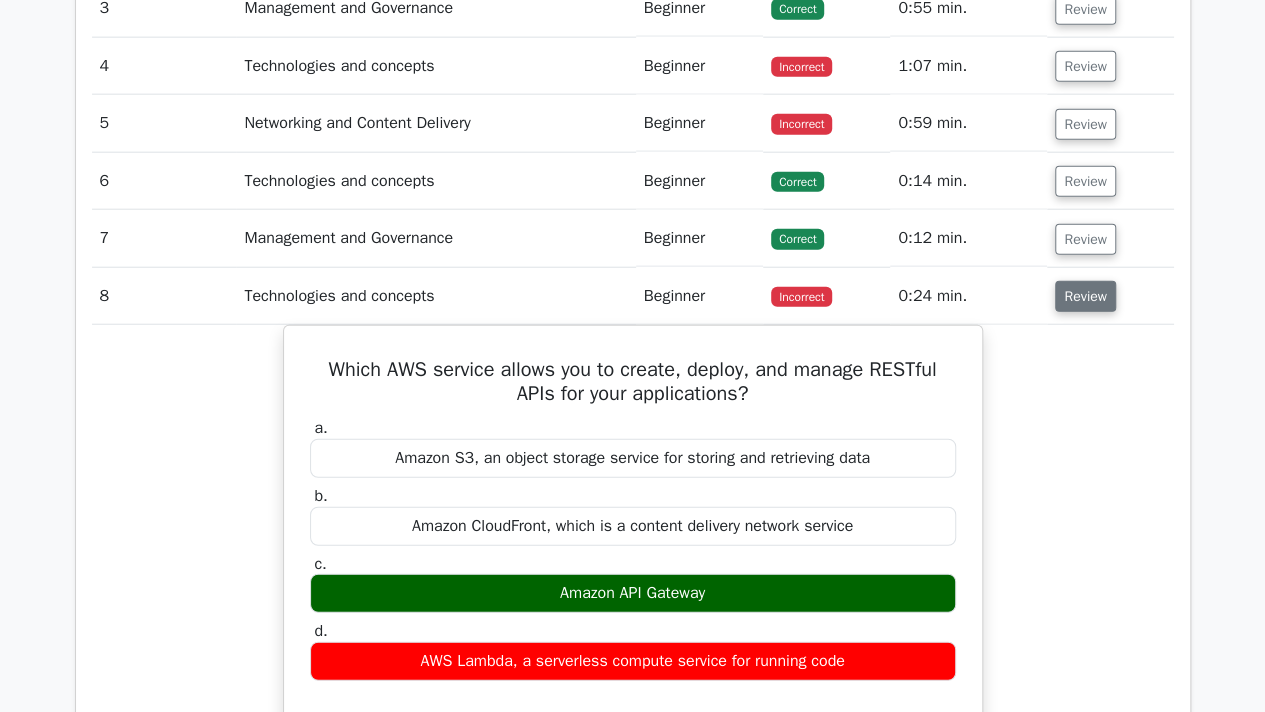 scroll, scrollTop: 2428, scrollLeft: 0, axis: vertical 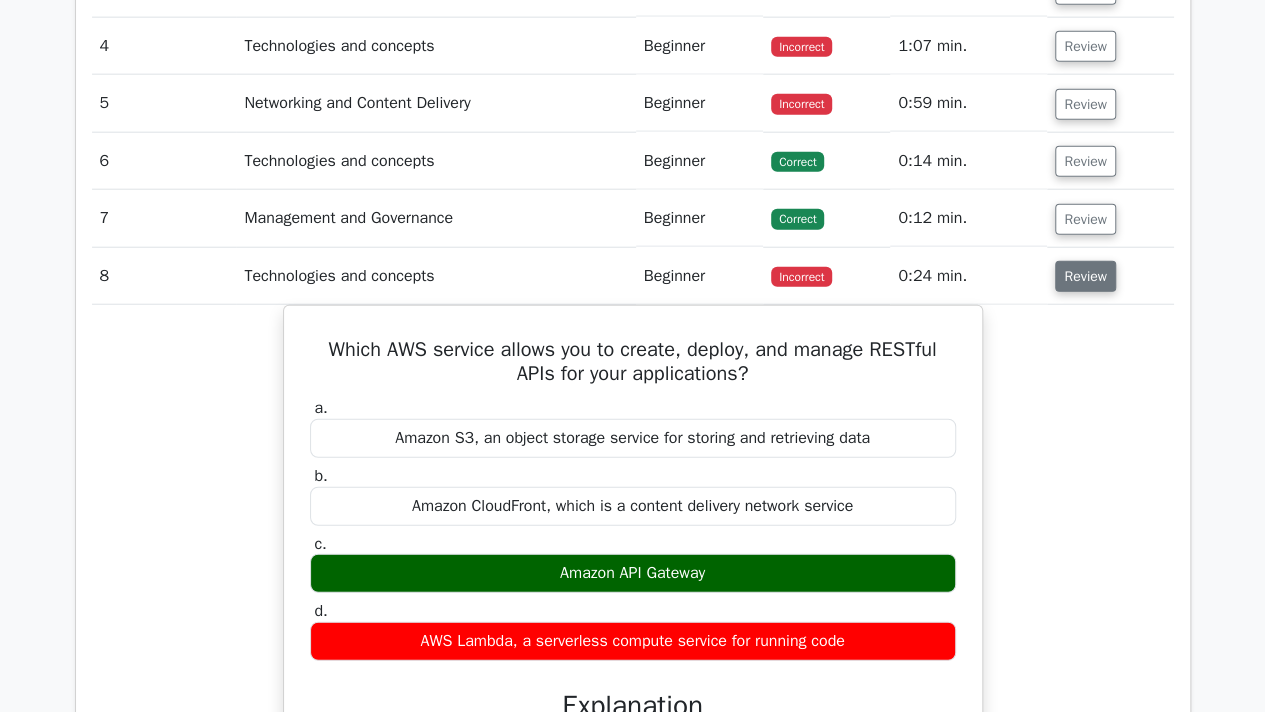 click on "Review" at bounding box center [1085, 276] 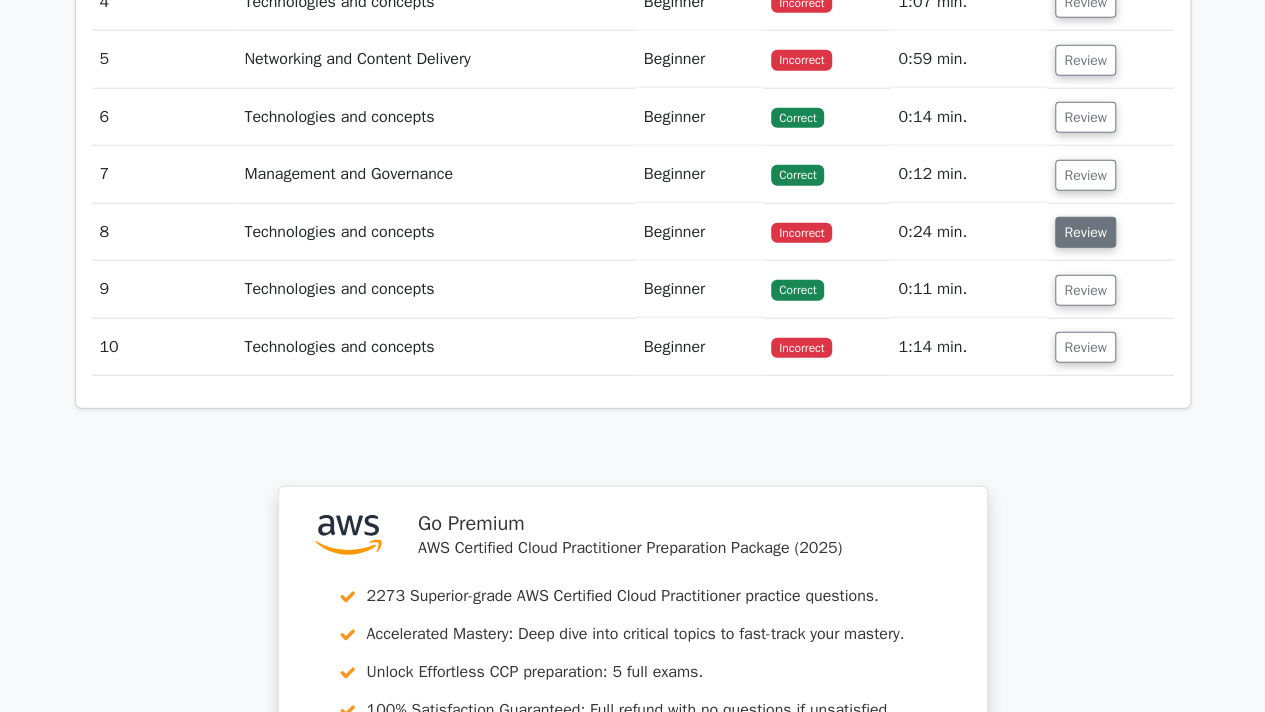 scroll, scrollTop: 2478, scrollLeft: 0, axis: vertical 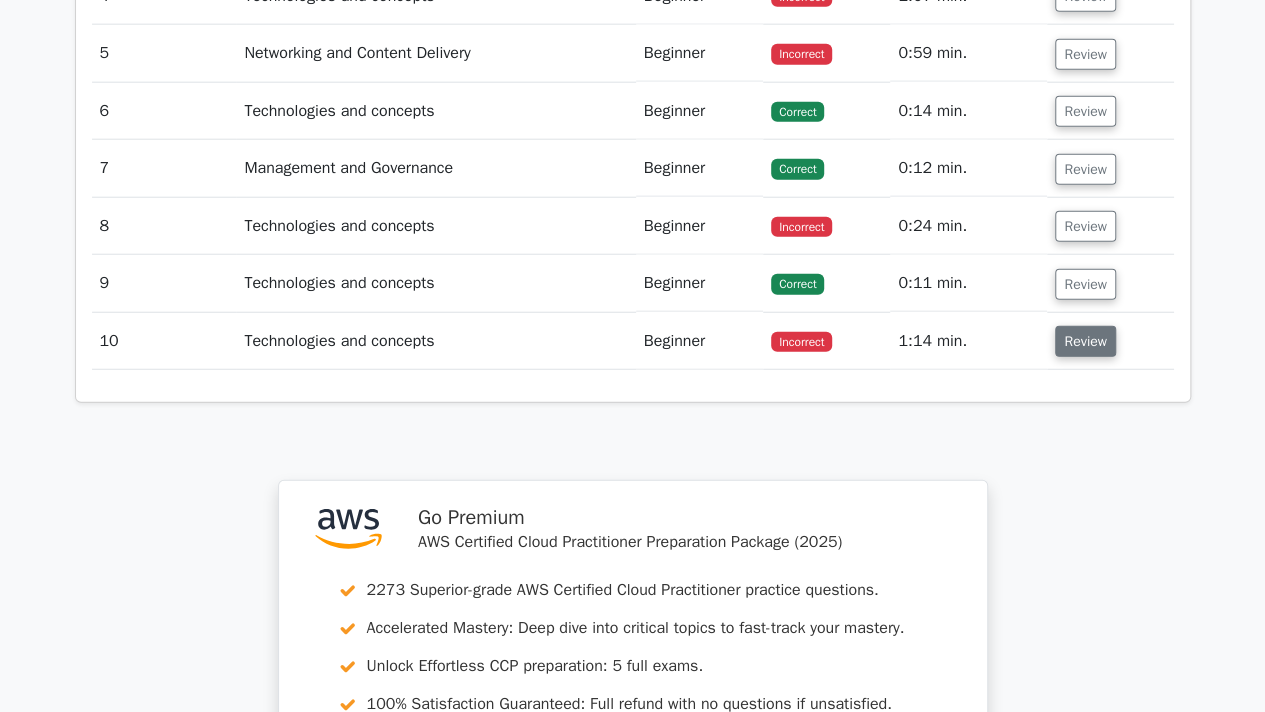 click on "Review" at bounding box center [1085, 341] 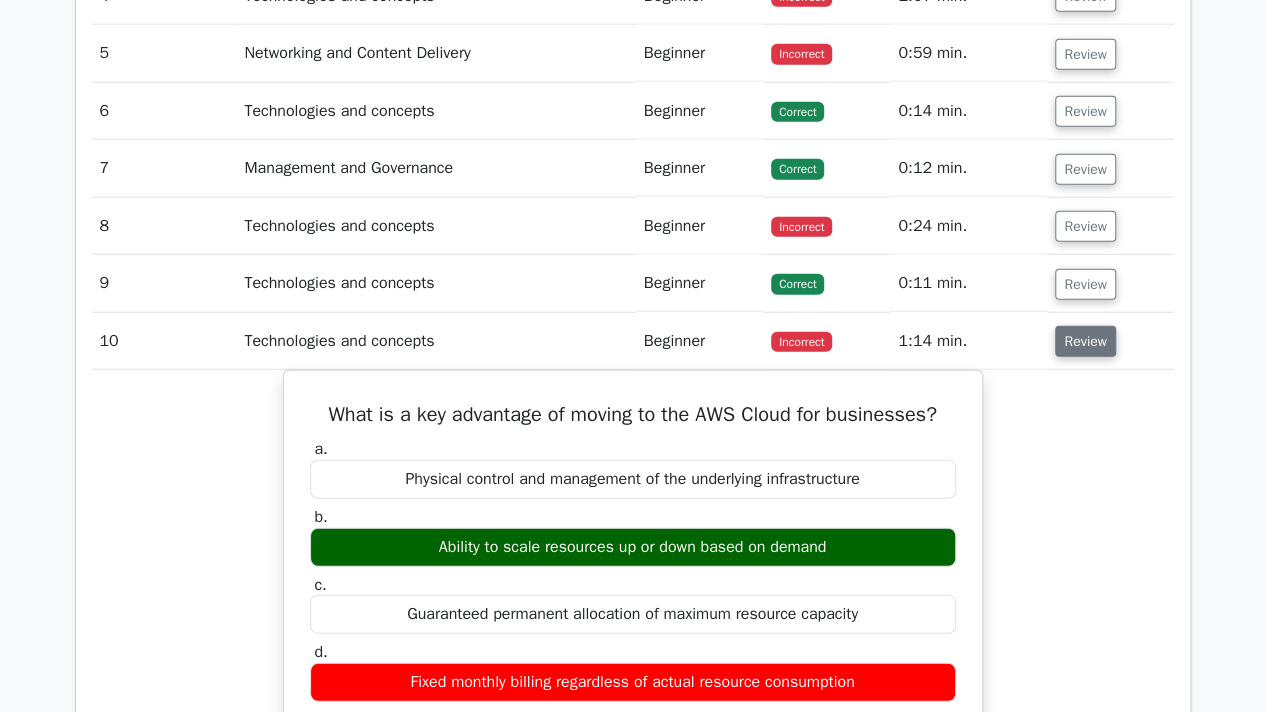 click on "Review" at bounding box center (1085, 341) 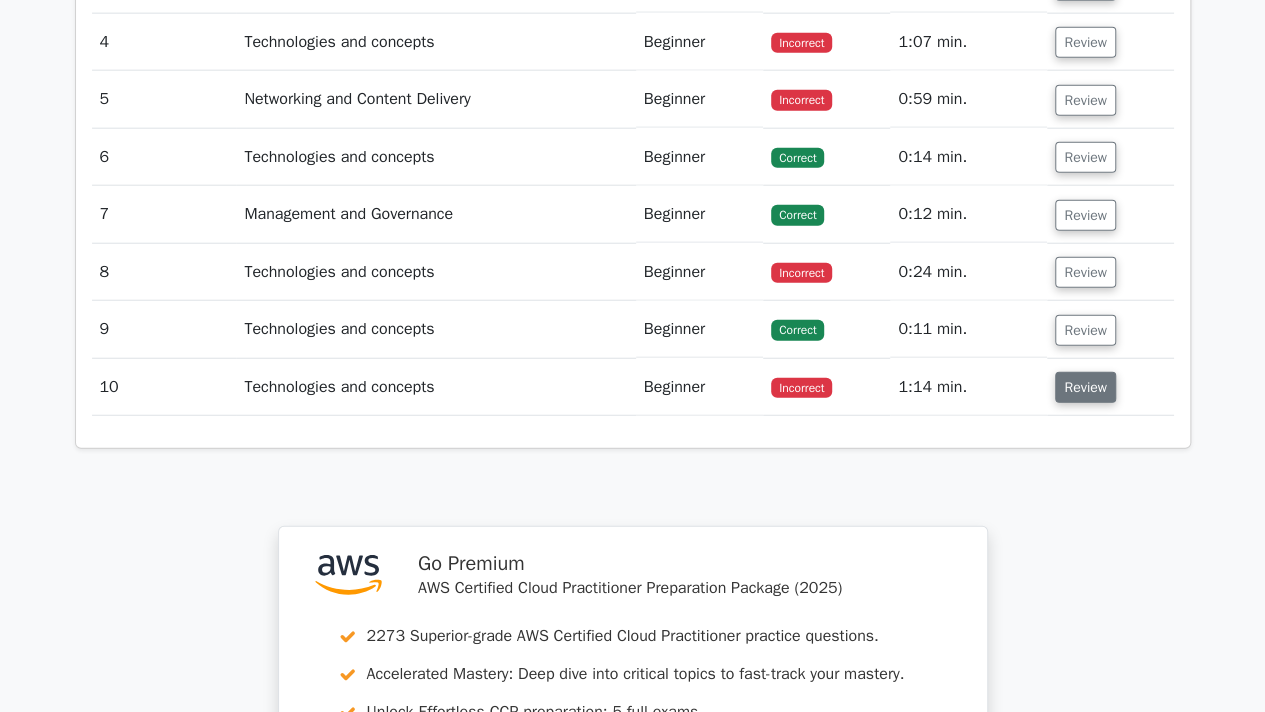 scroll, scrollTop: 2416, scrollLeft: 0, axis: vertical 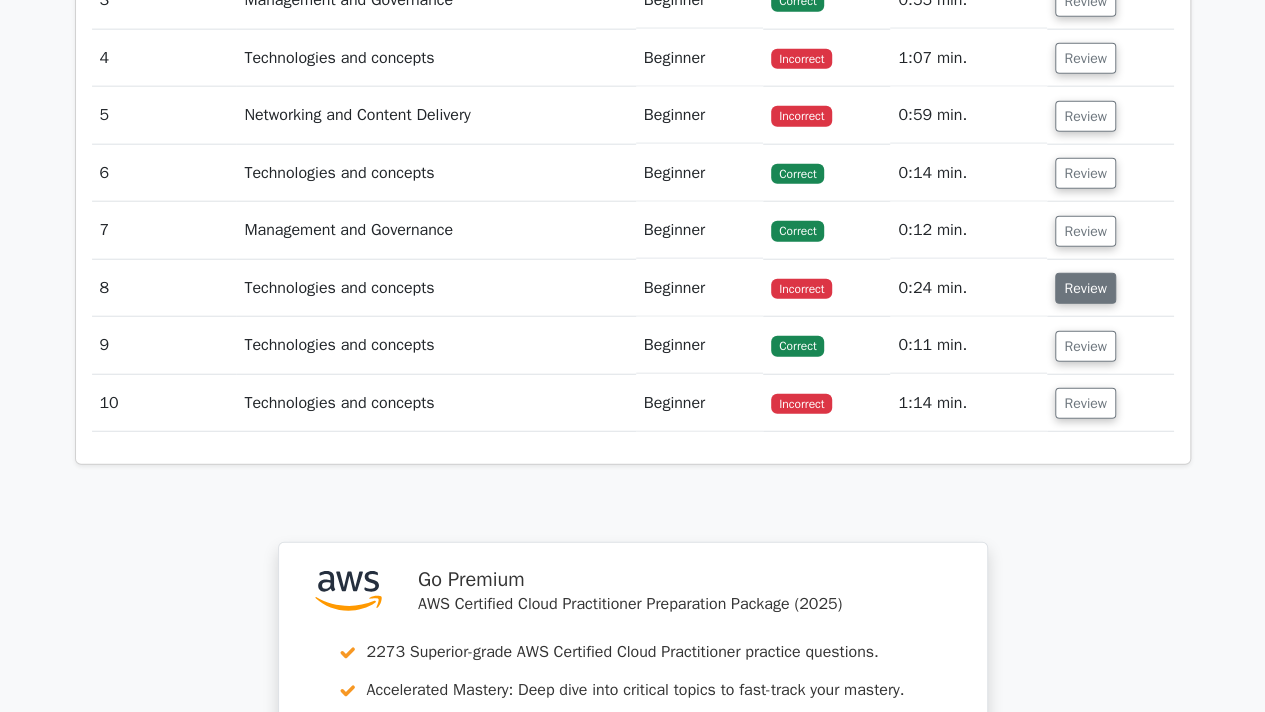 click on "Review" at bounding box center [1085, 288] 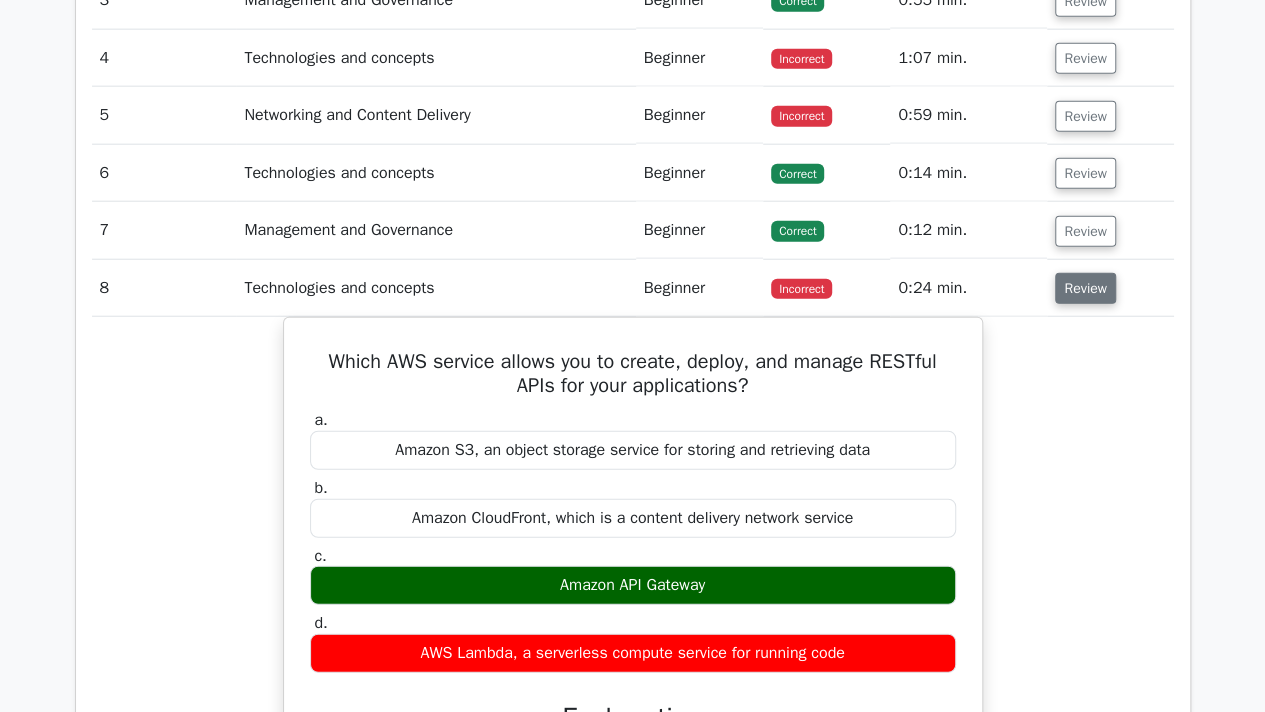 click on "Review" at bounding box center (1085, 288) 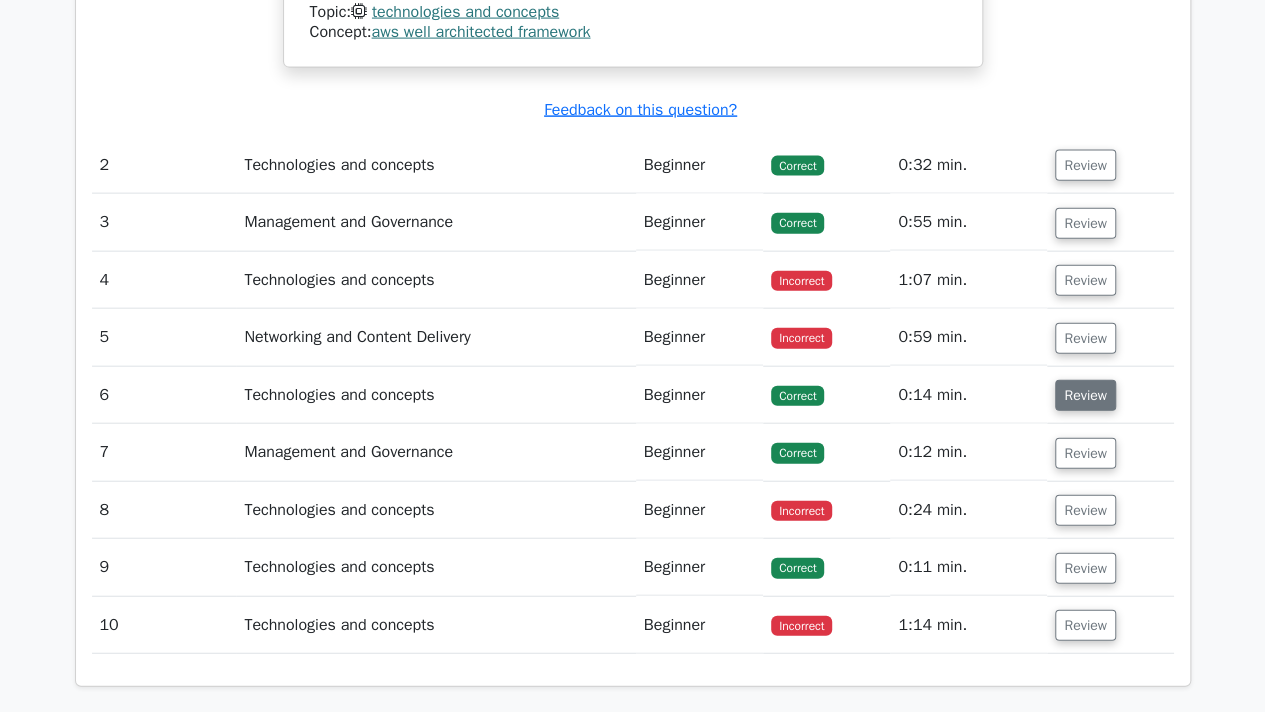 scroll, scrollTop: 2183, scrollLeft: 0, axis: vertical 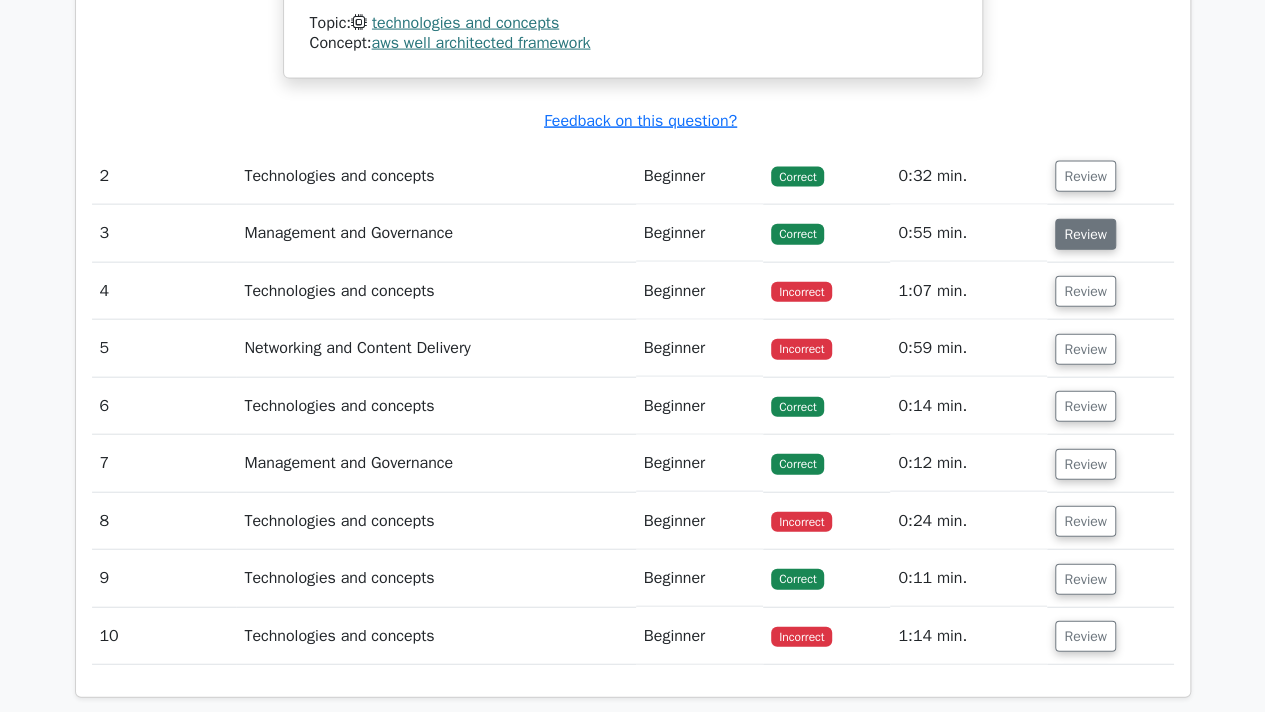 click on "Review" at bounding box center [1085, 234] 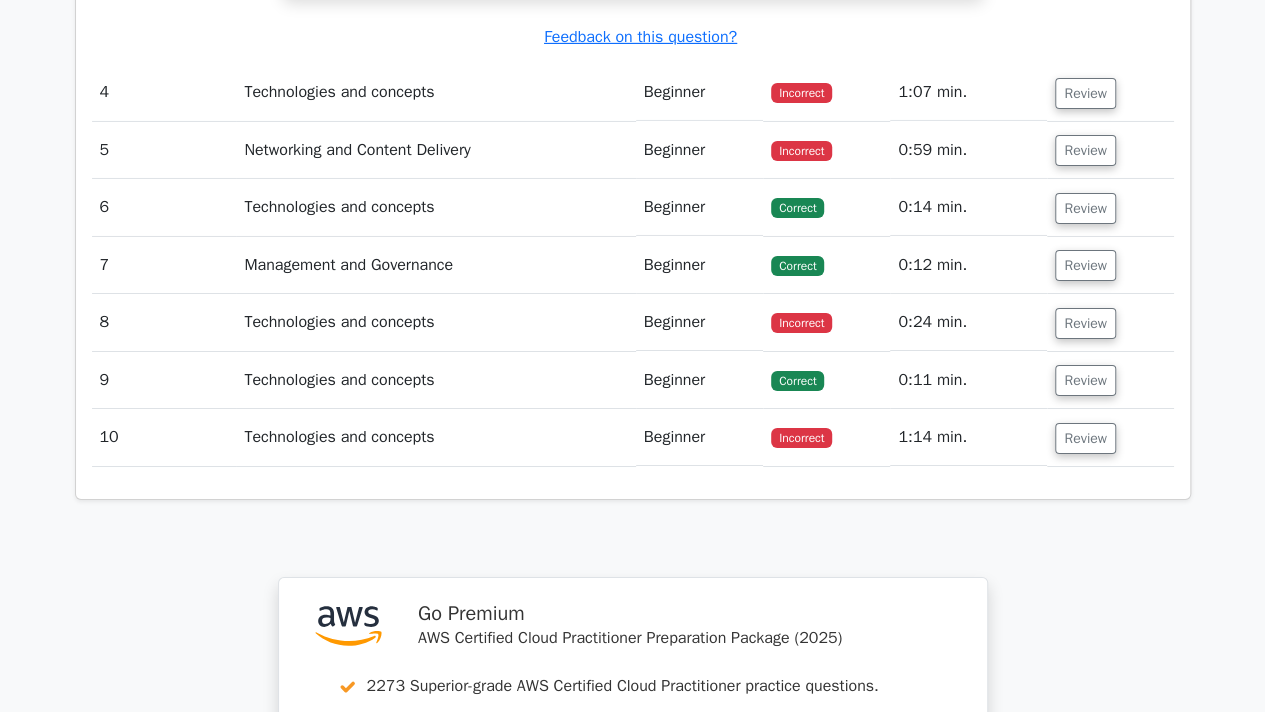 scroll, scrollTop: 3472, scrollLeft: 0, axis: vertical 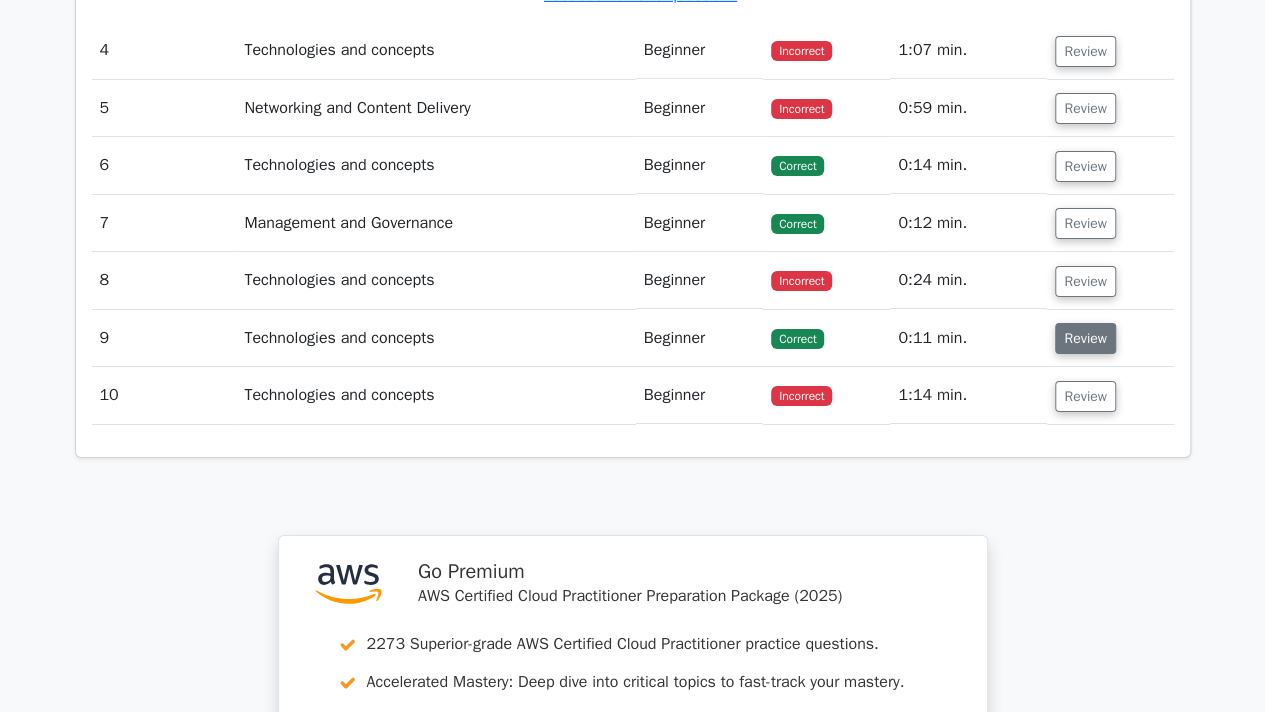click on "Review" at bounding box center [1085, 338] 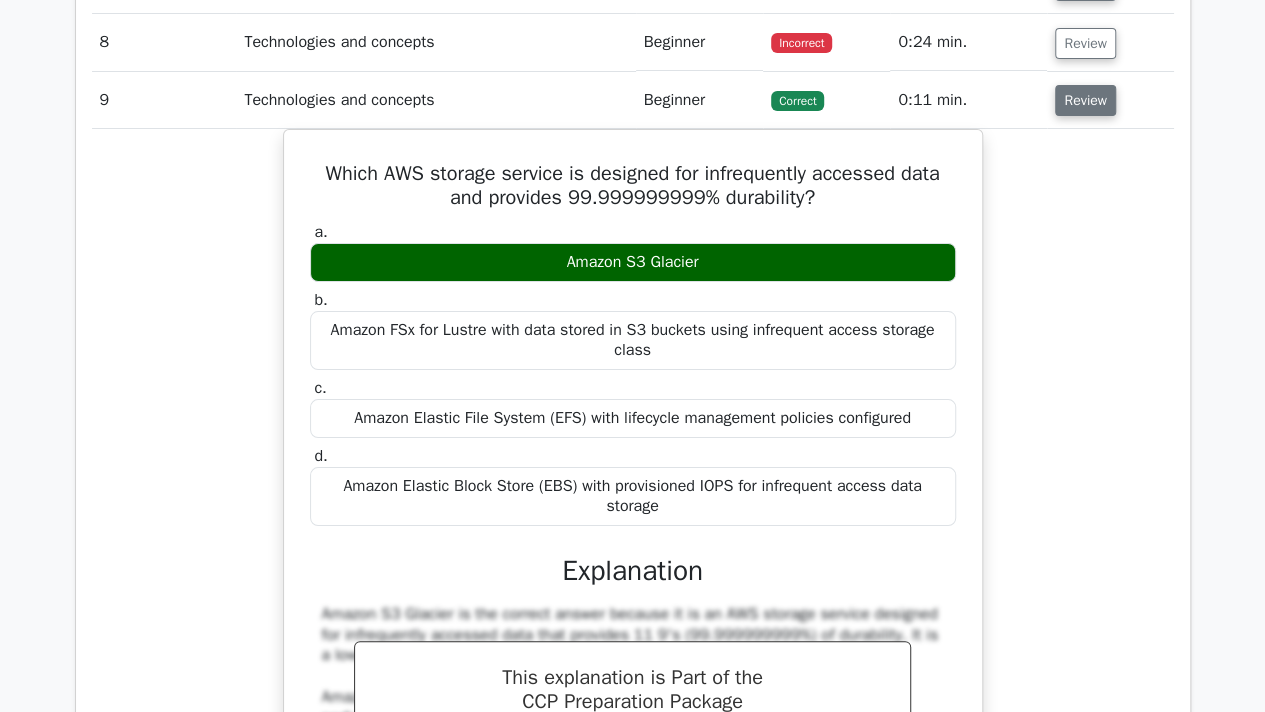 scroll, scrollTop: 3730, scrollLeft: 0, axis: vertical 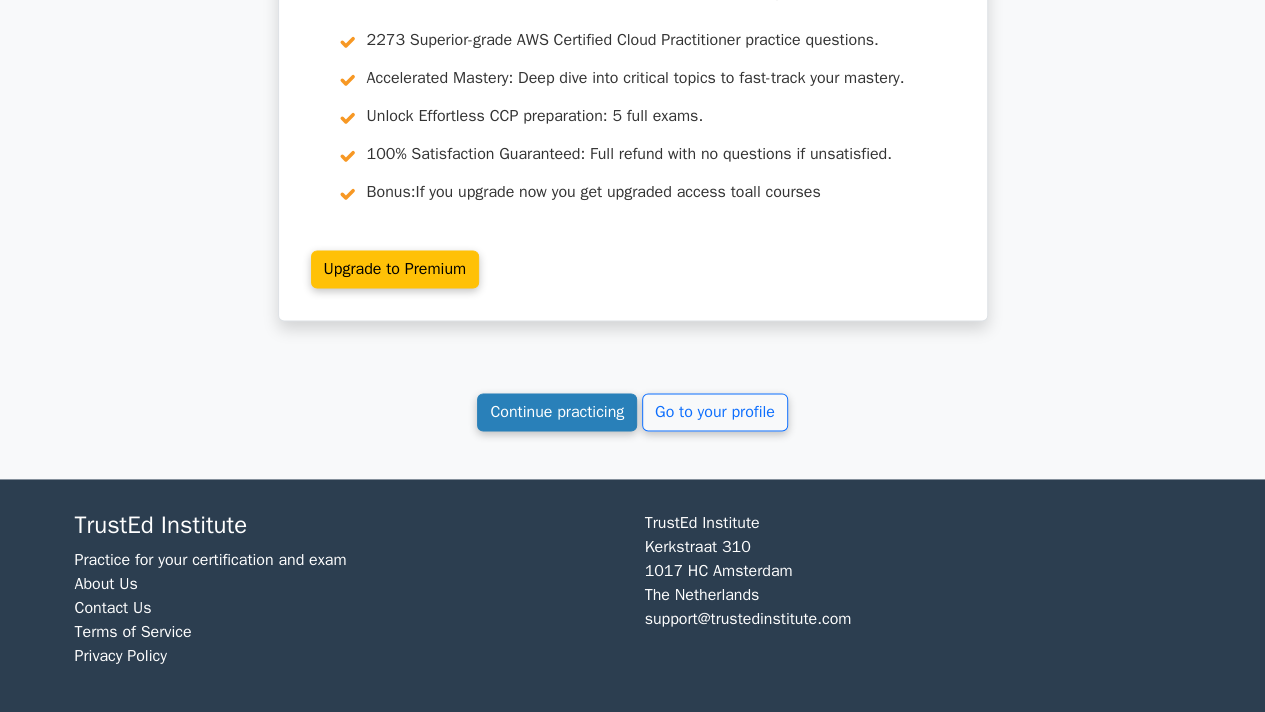 click on "Continue practicing" at bounding box center [557, 412] 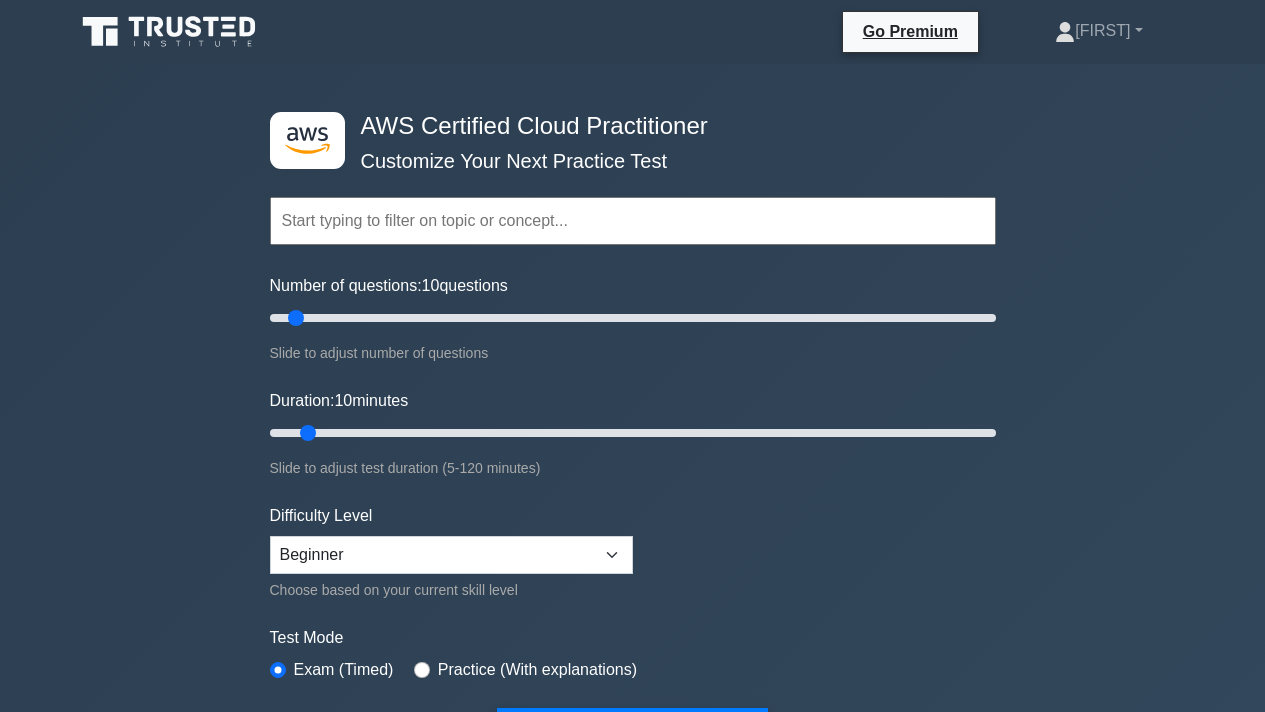 scroll, scrollTop: 0, scrollLeft: 0, axis: both 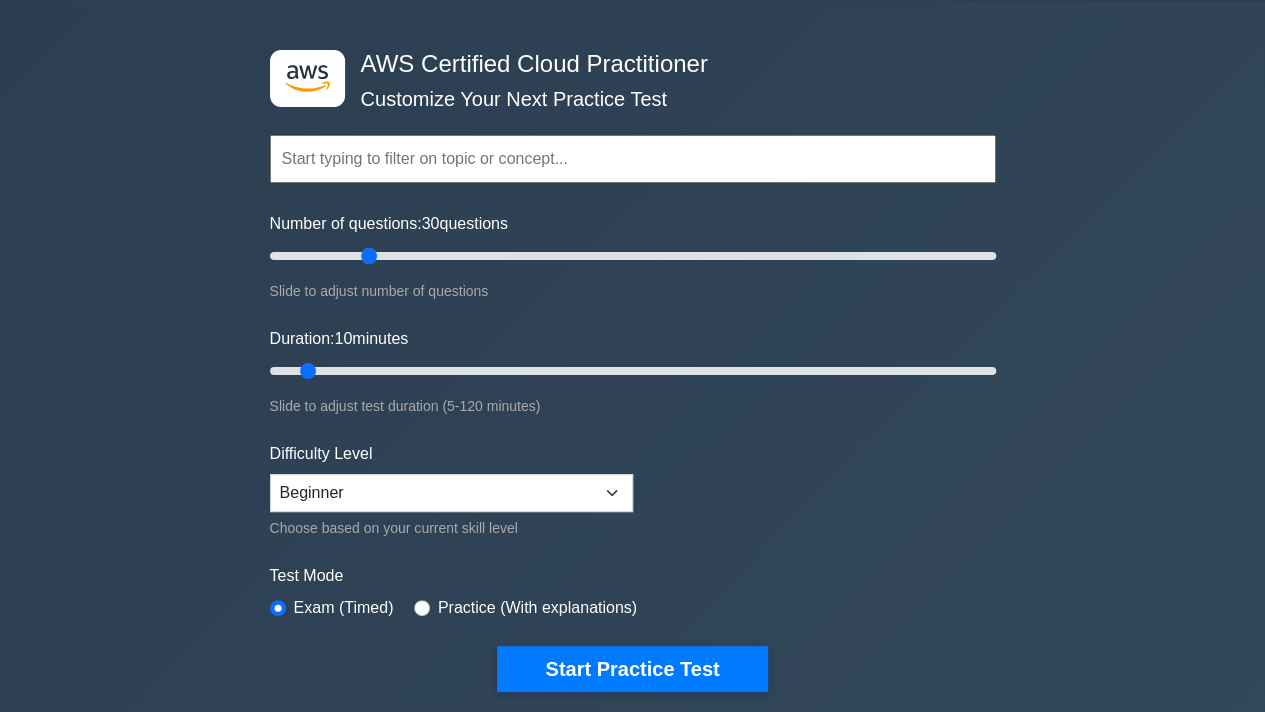 drag, startPoint x: 289, startPoint y: 255, endPoint x: 372, endPoint y: 255, distance: 83 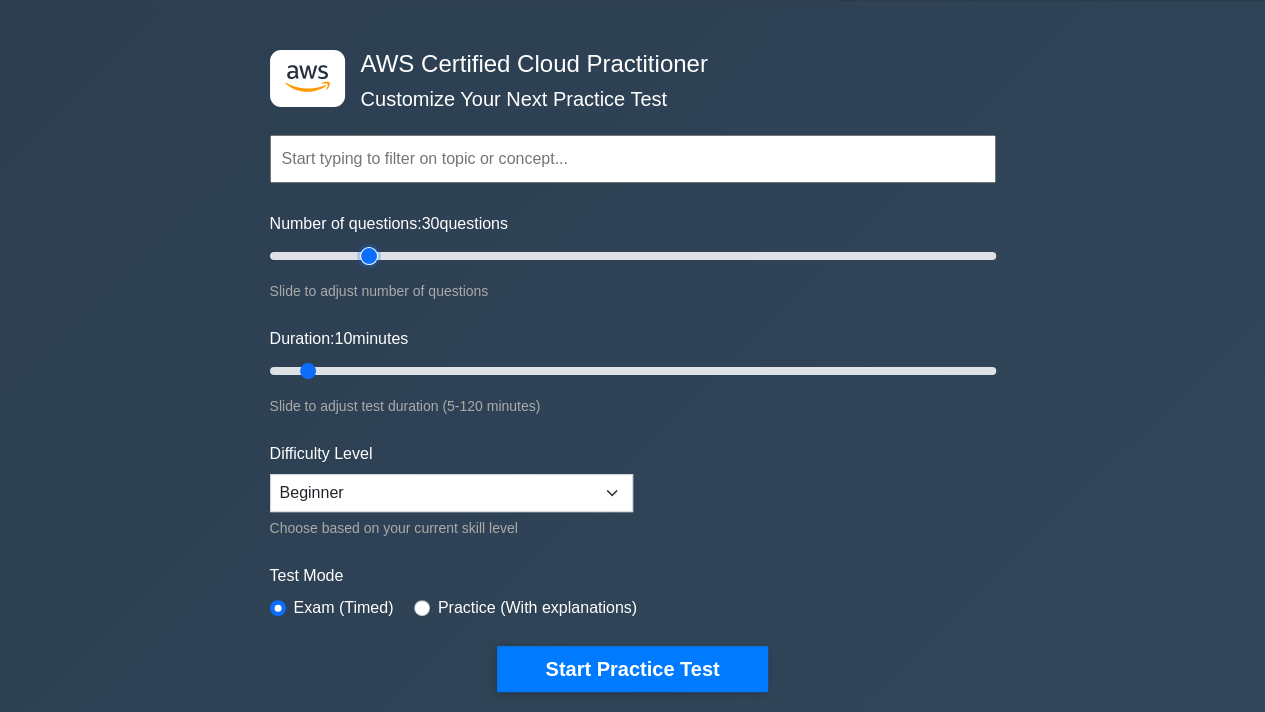 click on "Number of questions:  30  questions" at bounding box center [633, 256] 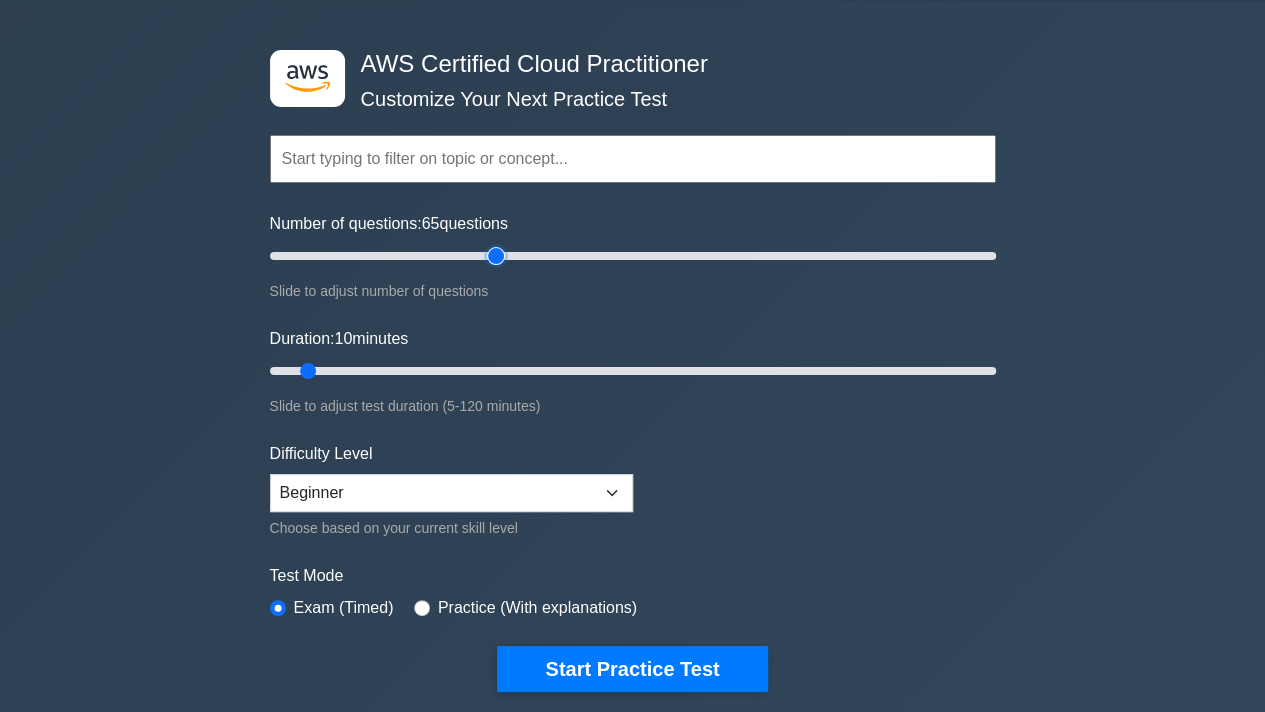 drag, startPoint x: 369, startPoint y: 255, endPoint x: 489, endPoint y: 245, distance: 120.41595 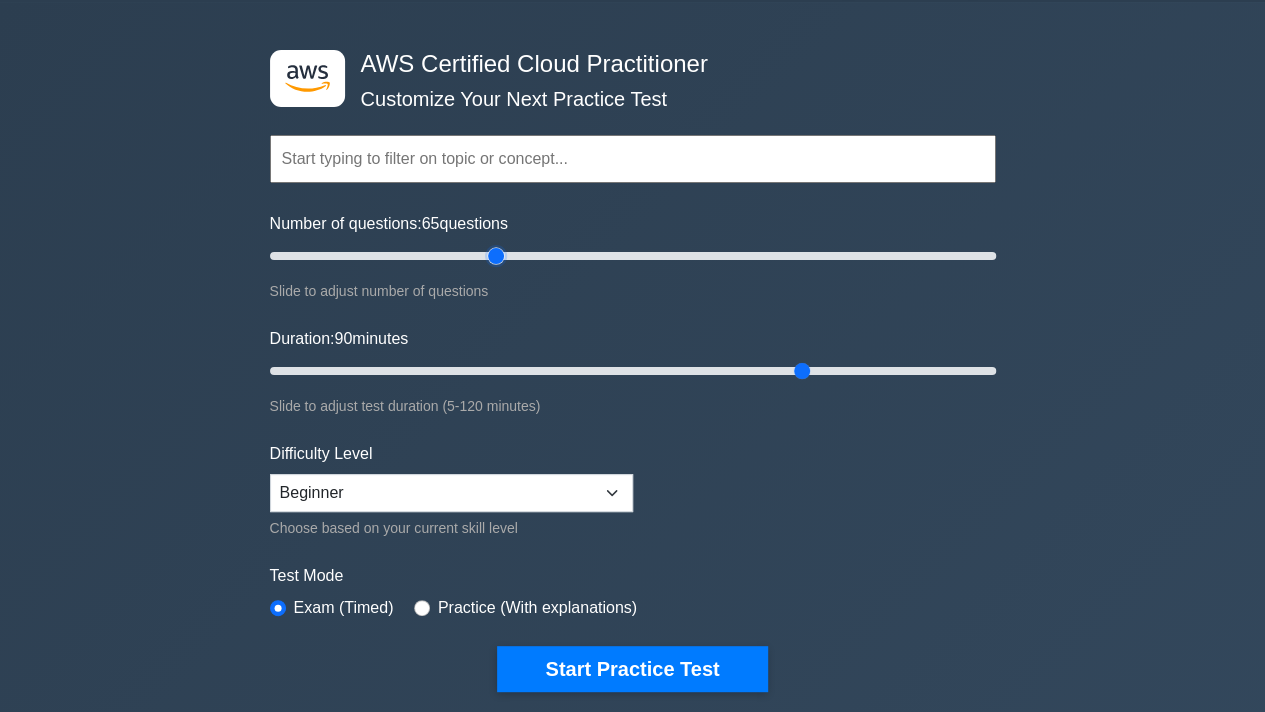 drag, startPoint x: 310, startPoint y: 365, endPoint x: 804, endPoint y: 361, distance: 494.0162 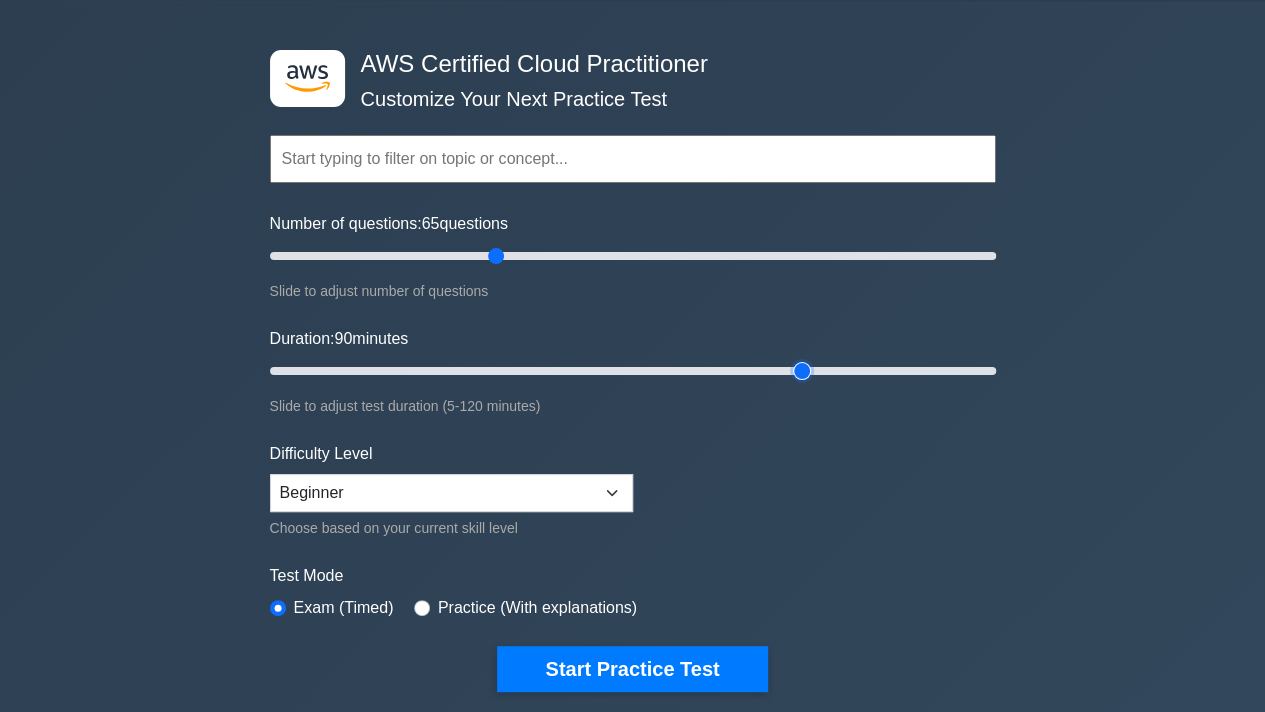 type on "90" 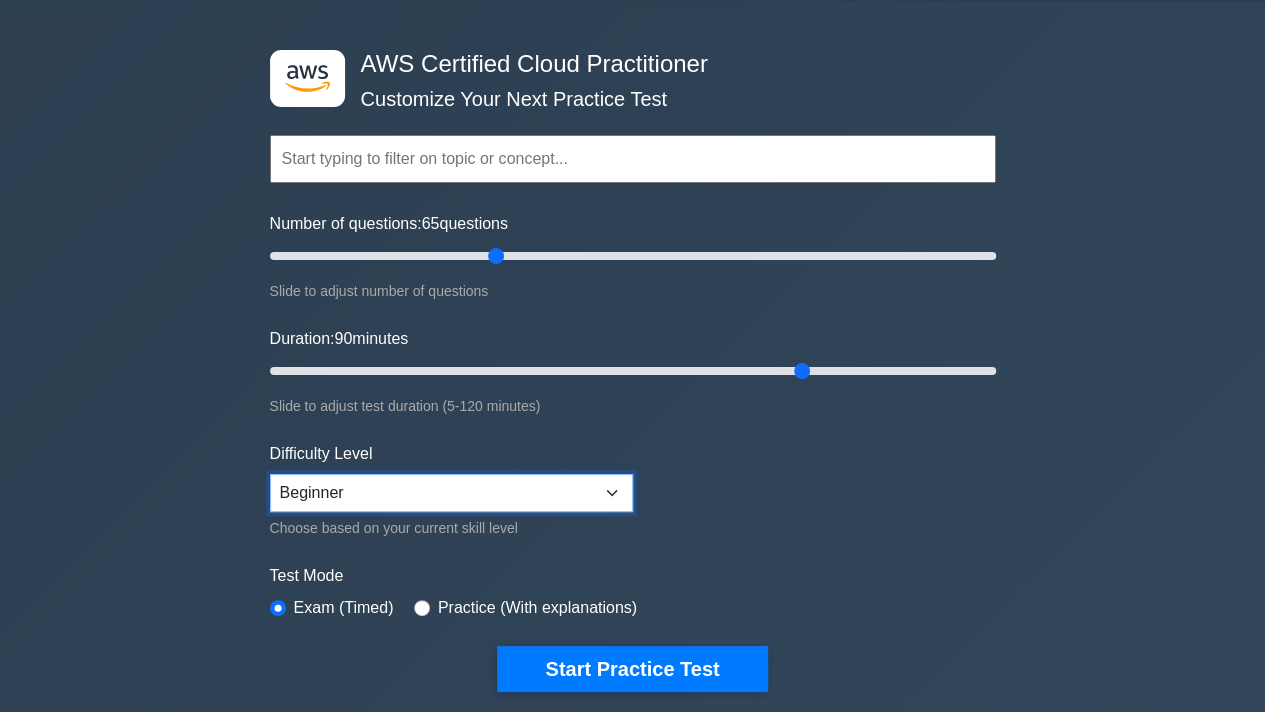 click on "Beginner
Intermediate
Expert" at bounding box center [451, 493] 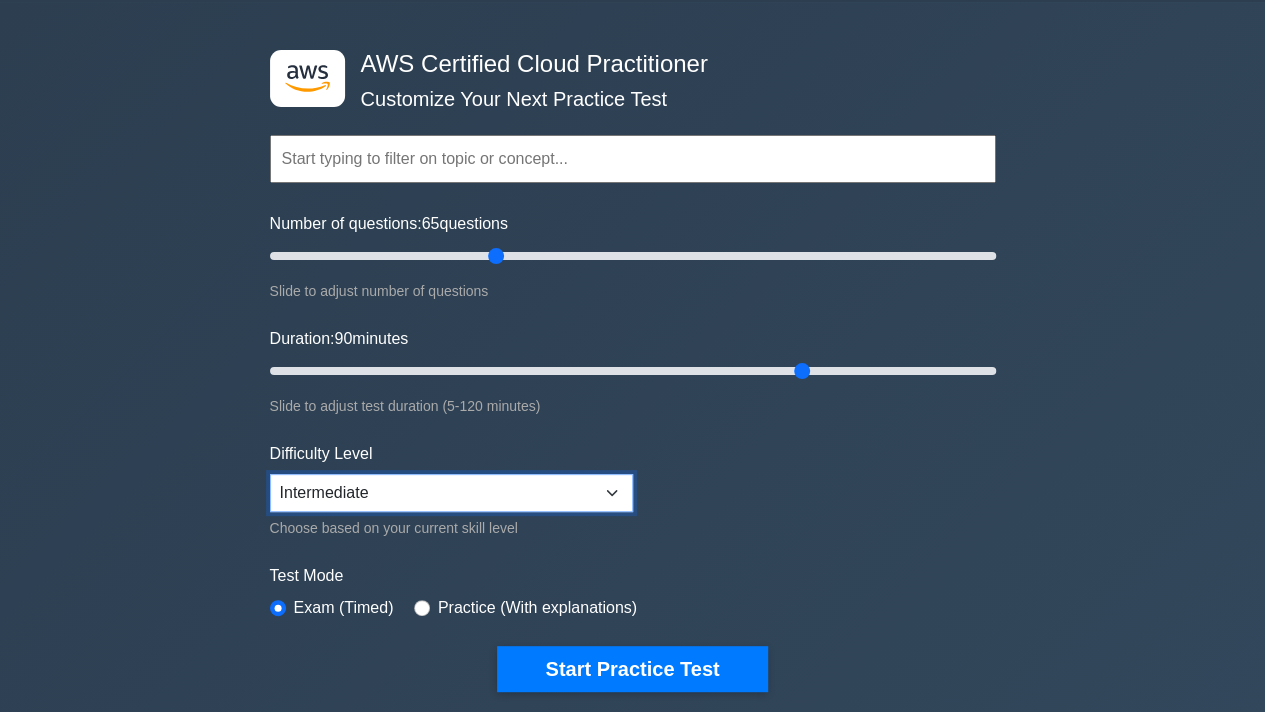 click on "Beginner
Intermediate
Expert" at bounding box center (451, 493) 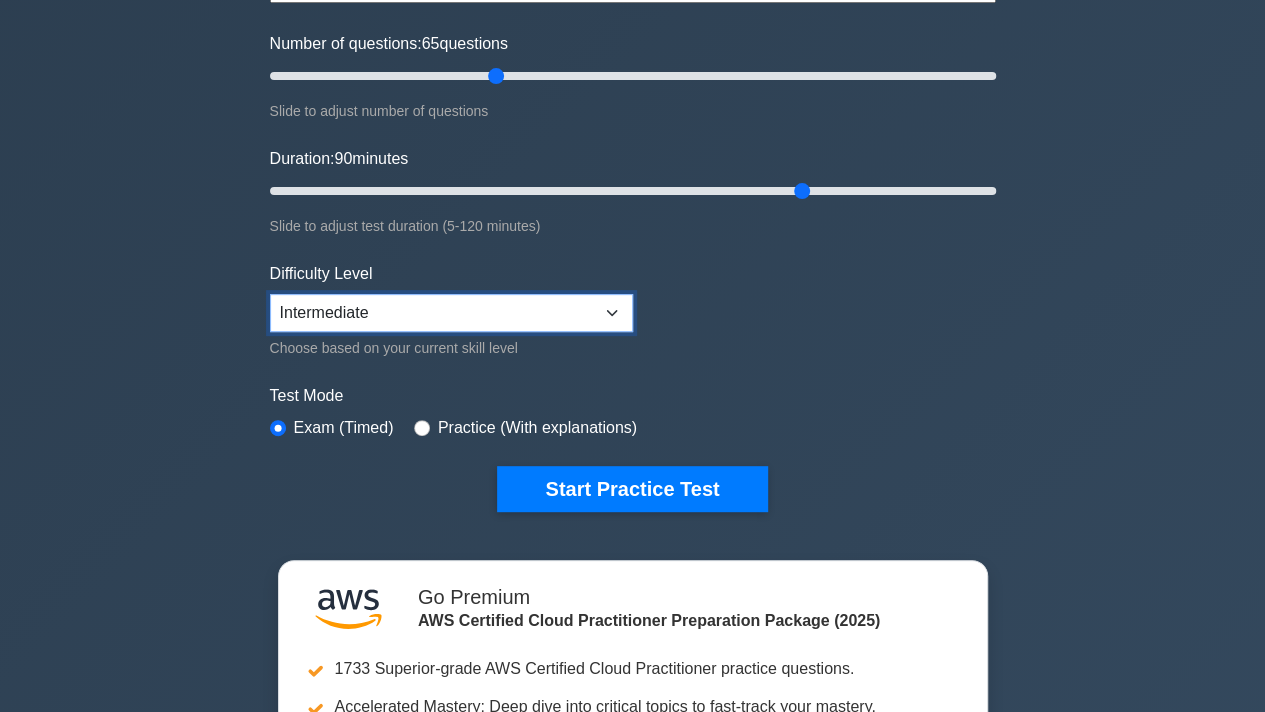 scroll, scrollTop: 245, scrollLeft: 0, axis: vertical 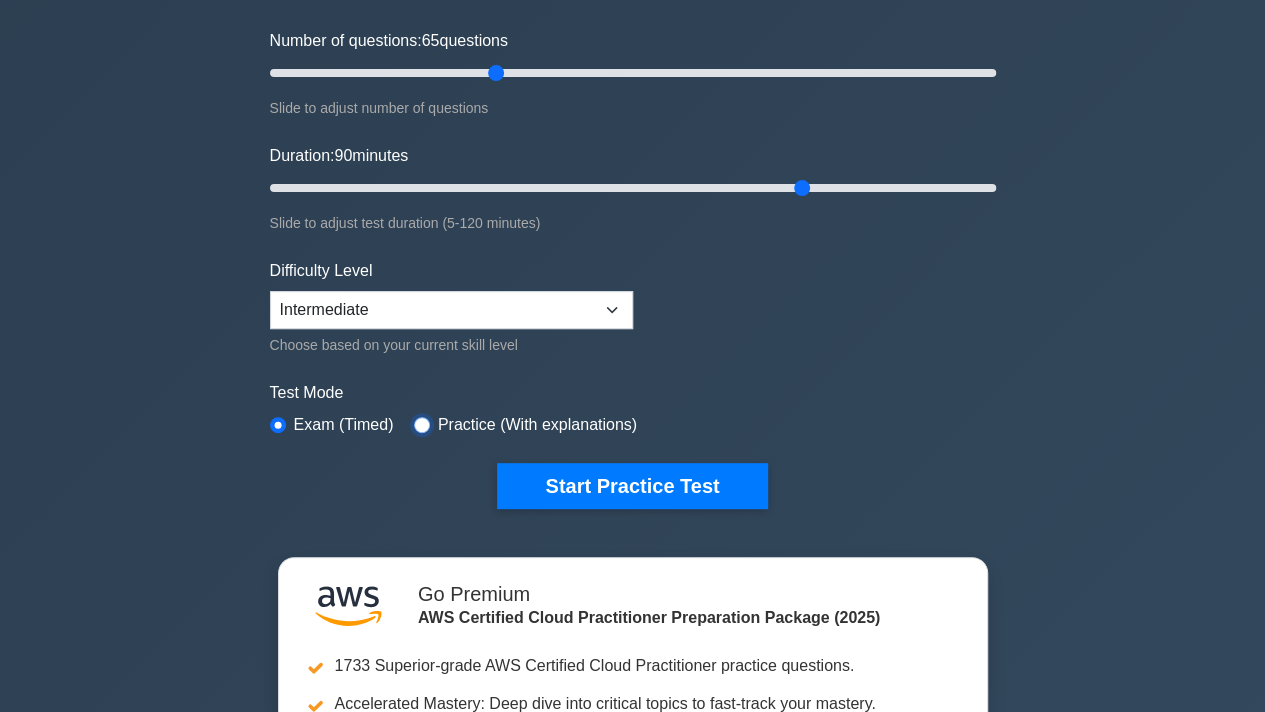 click at bounding box center (422, 425) 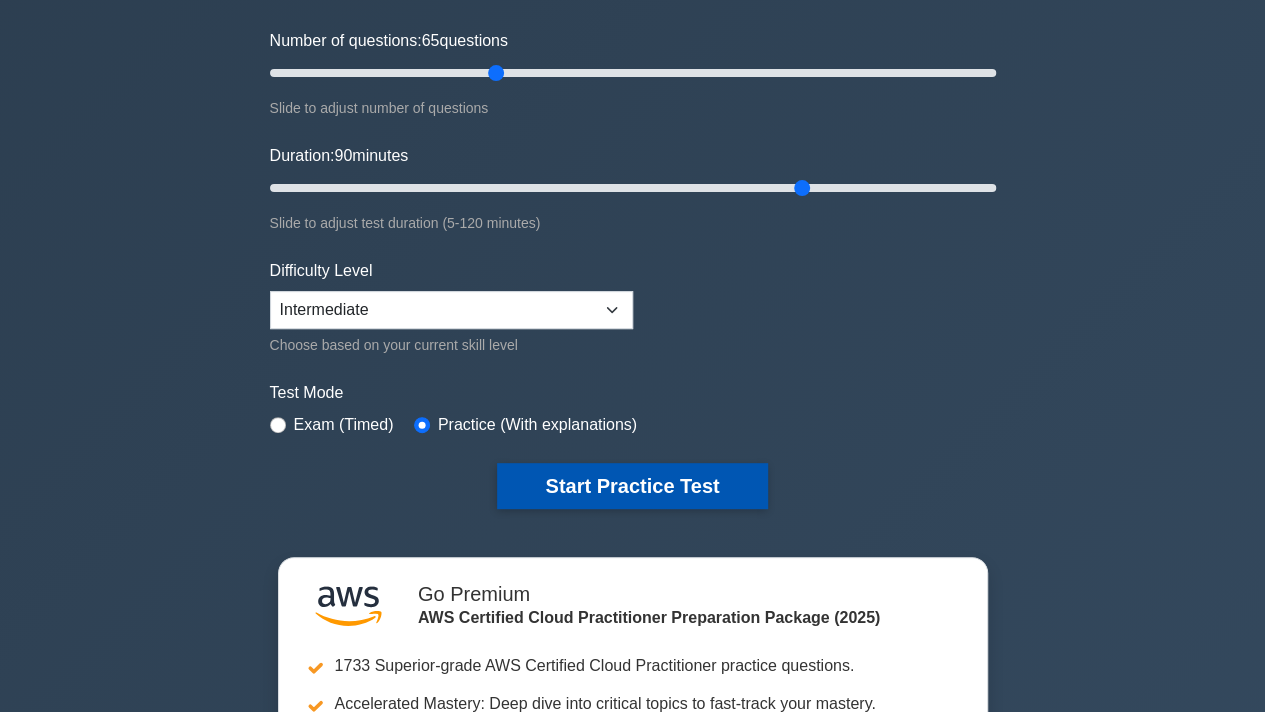 click on "Start Practice Test" at bounding box center [632, 486] 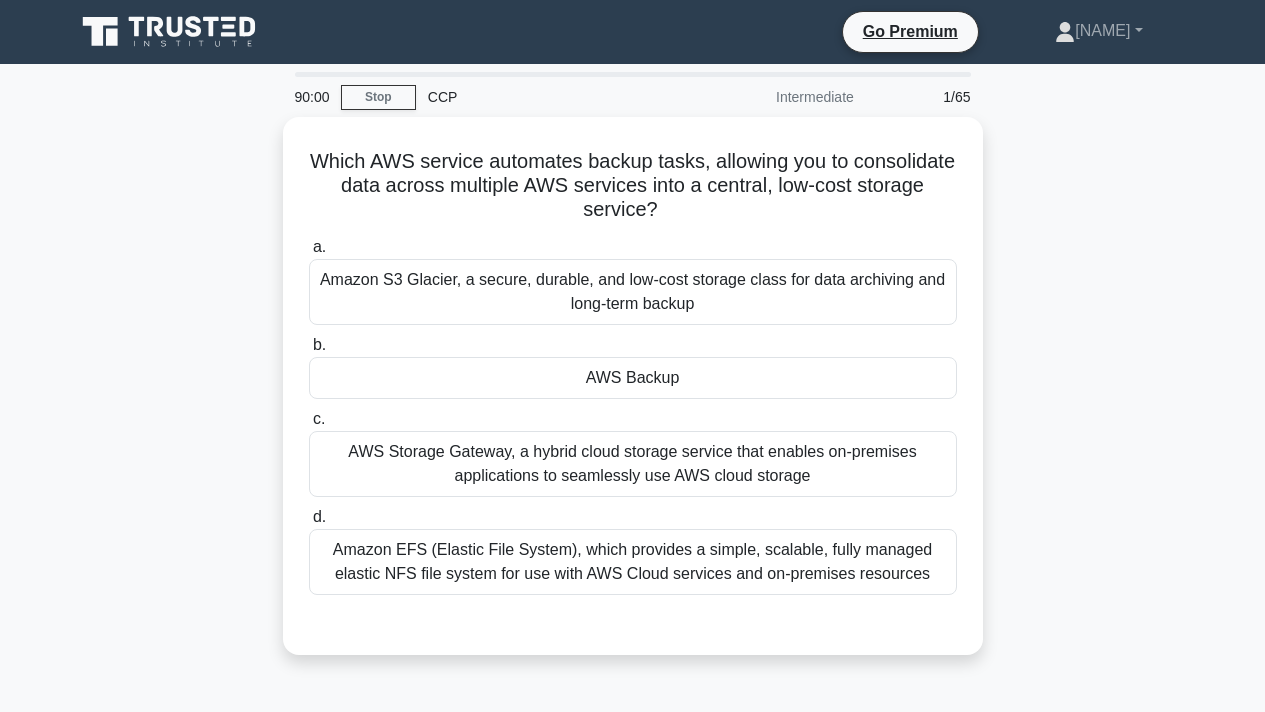 scroll, scrollTop: 0, scrollLeft: 0, axis: both 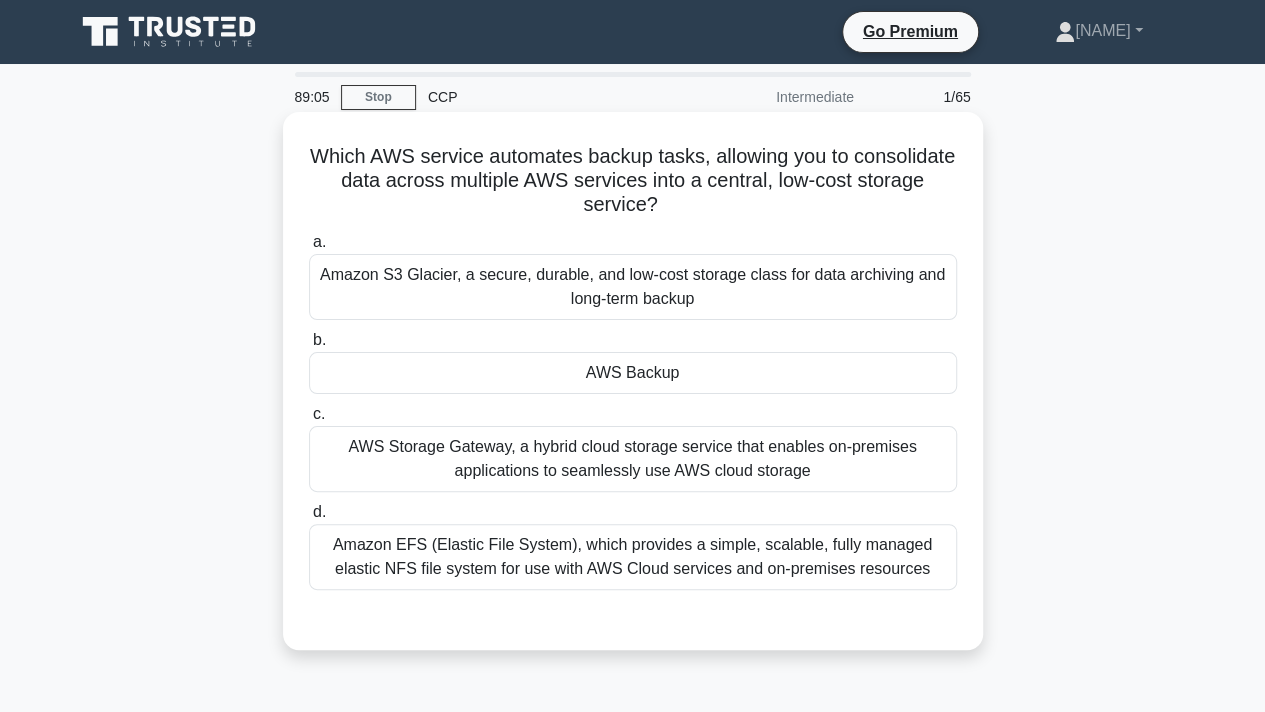 click on "AWS Backup" at bounding box center (633, 373) 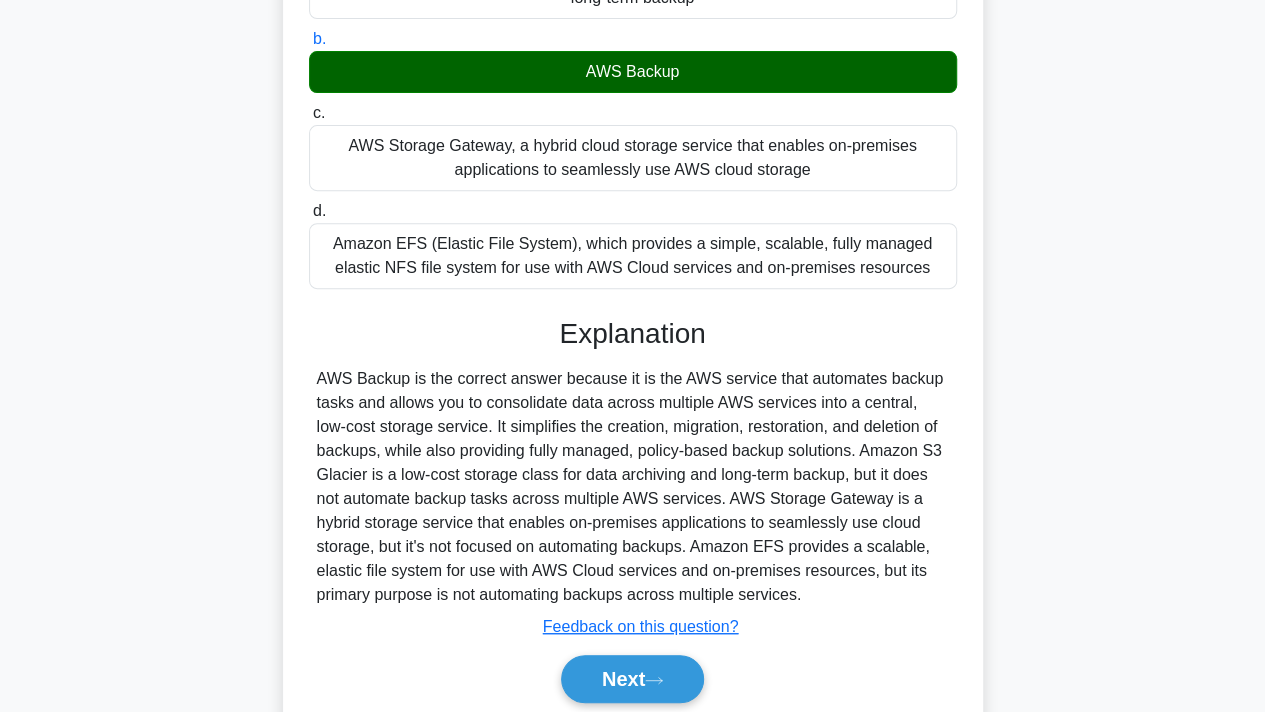 scroll, scrollTop: 374, scrollLeft: 0, axis: vertical 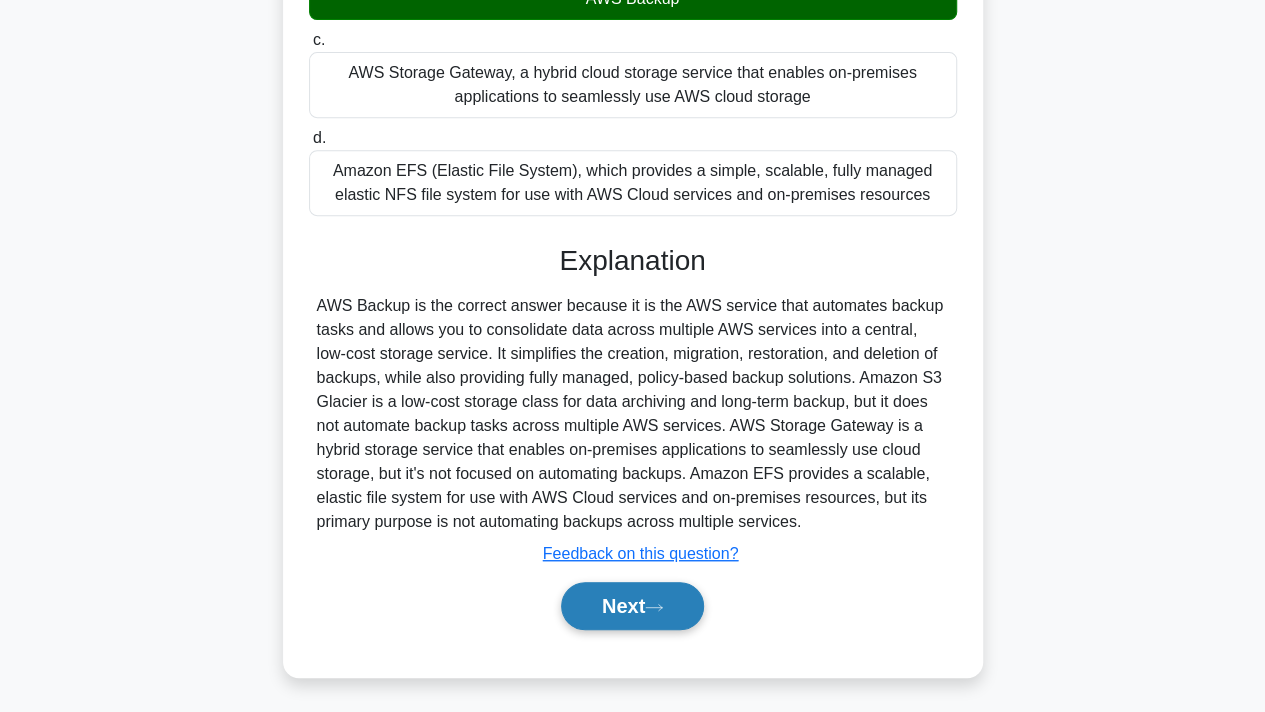 click on "Next" at bounding box center [632, 606] 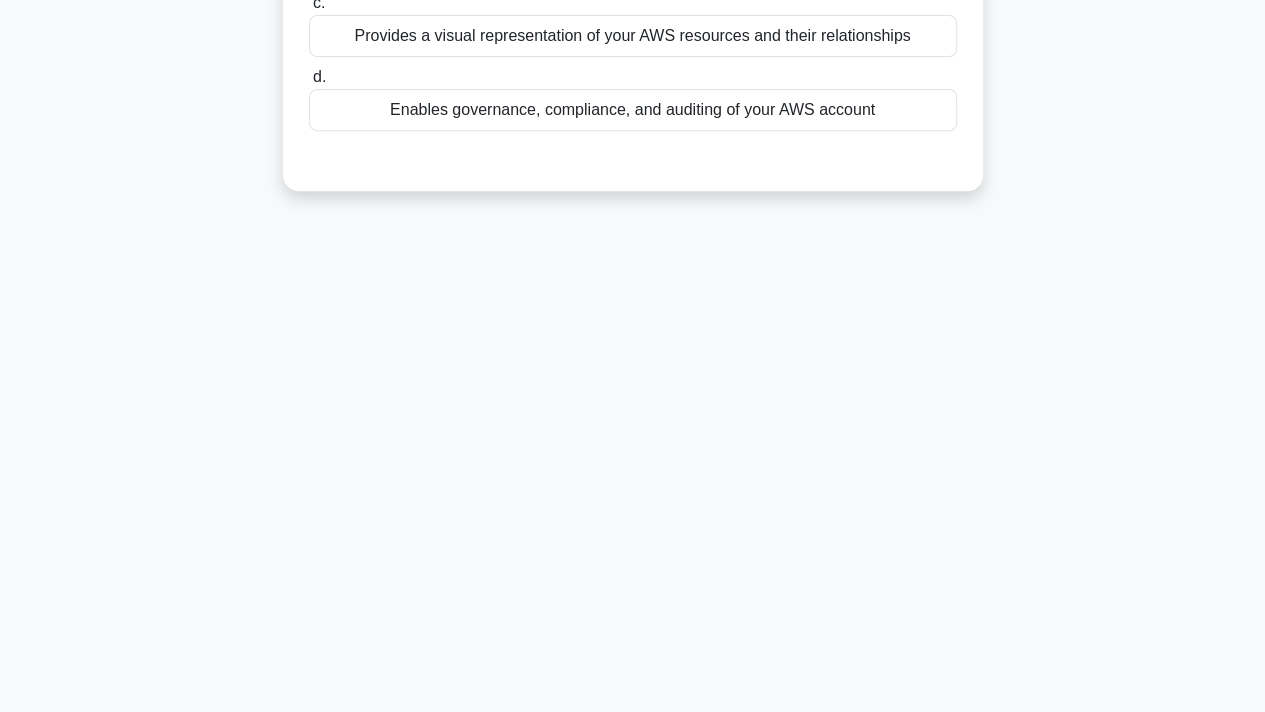 scroll, scrollTop: 0, scrollLeft: 0, axis: both 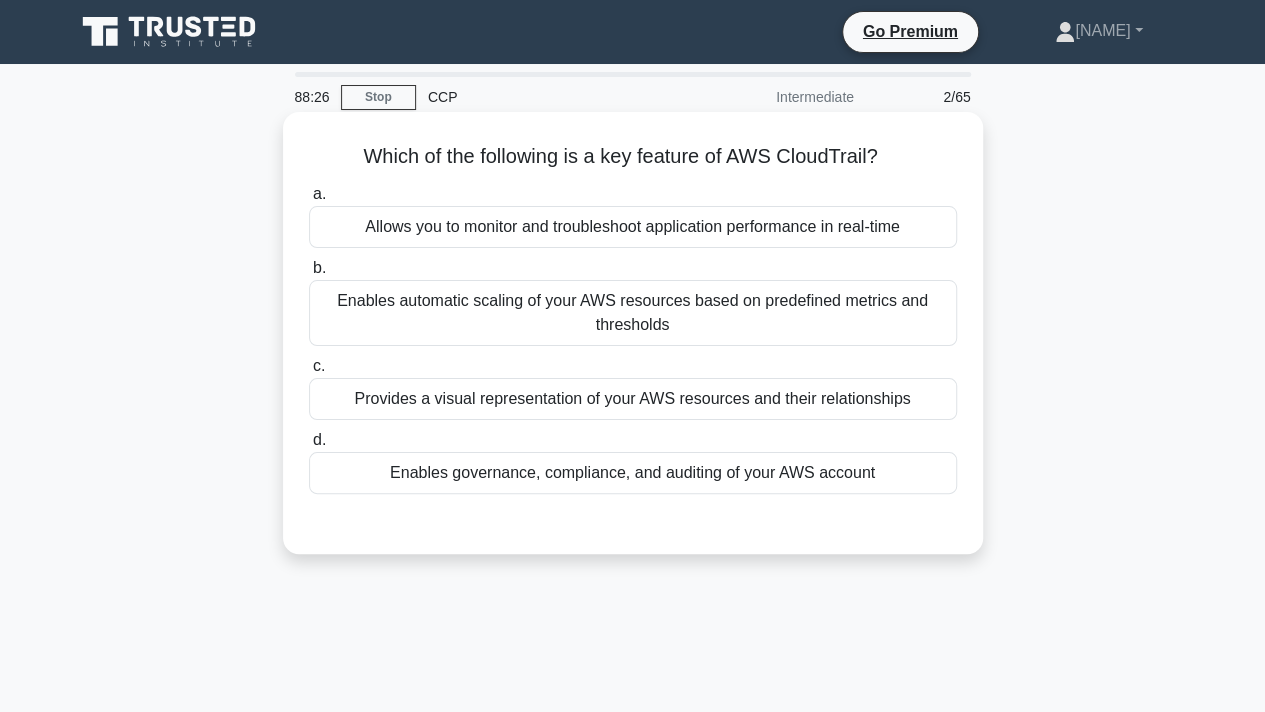click on "Enables automatic scaling of your AWS resources based on predefined metrics and thresholds" at bounding box center [633, 313] 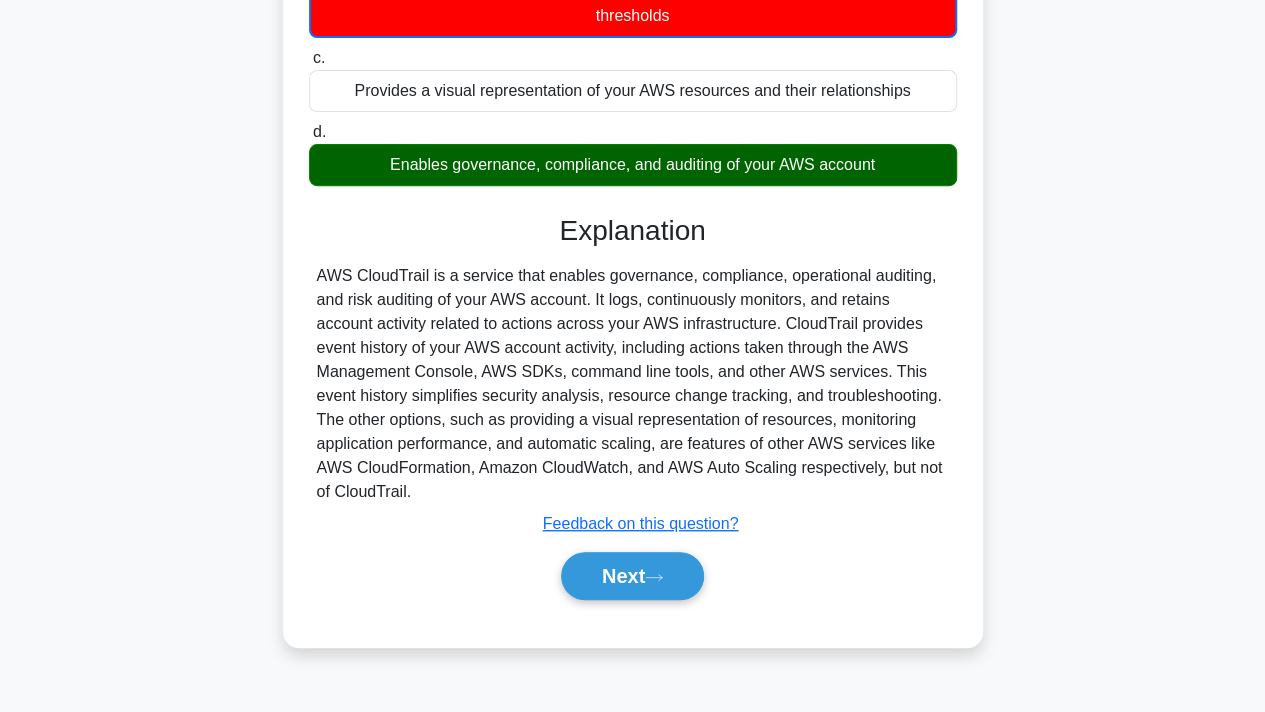 scroll, scrollTop: 343, scrollLeft: 0, axis: vertical 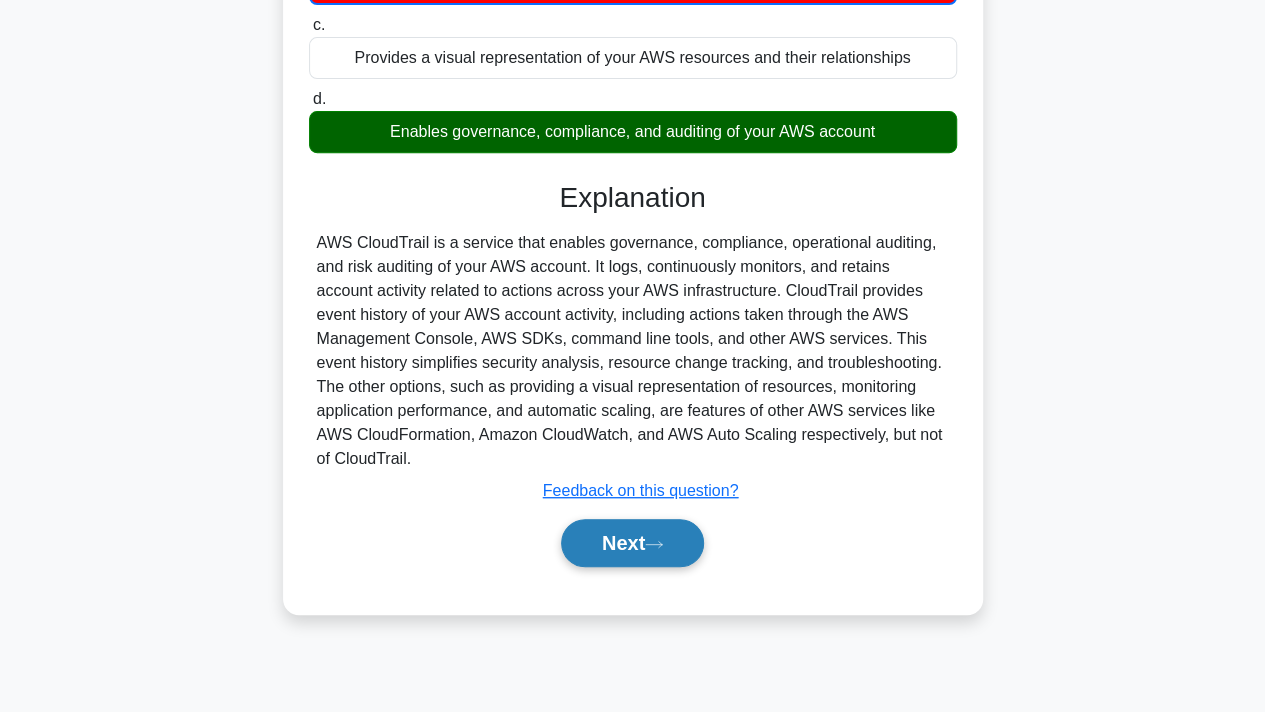 click on "Next" at bounding box center (632, 543) 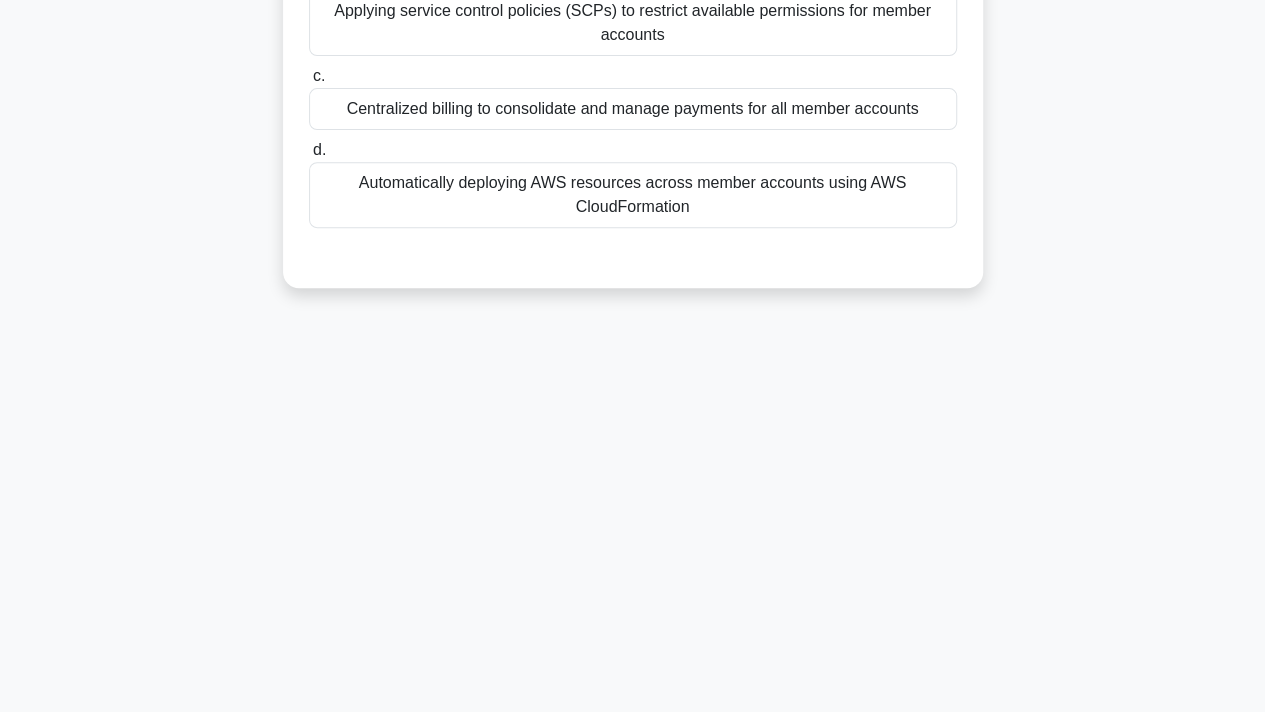scroll, scrollTop: 0, scrollLeft: 0, axis: both 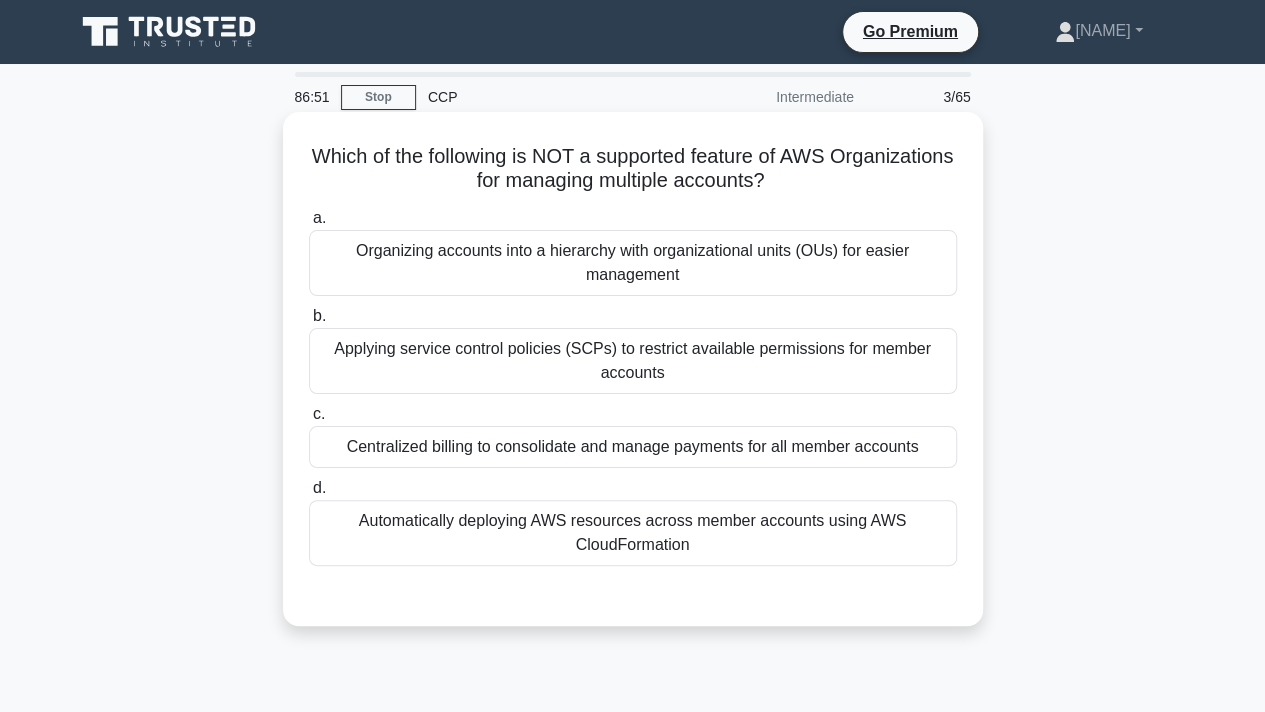 click on "Centralized billing to consolidate and manage payments for all member accounts" at bounding box center (633, 447) 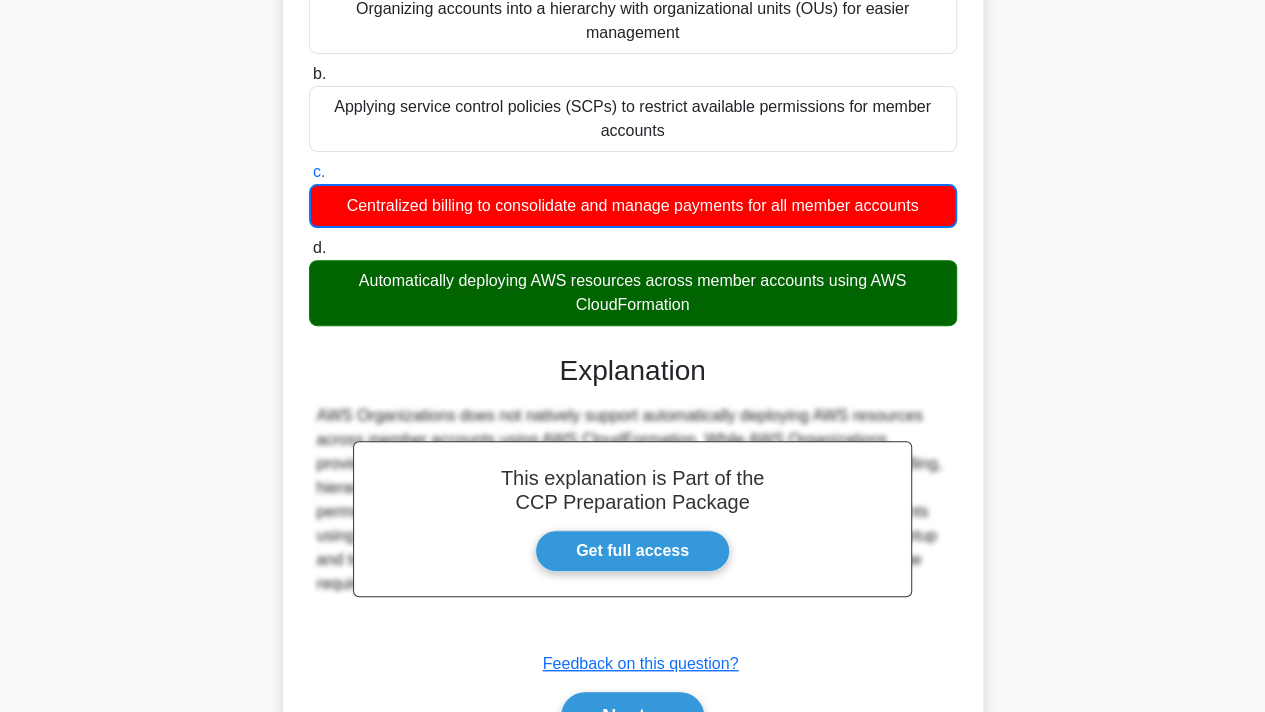 scroll, scrollTop: 368, scrollLeft: 0, axis: vertical 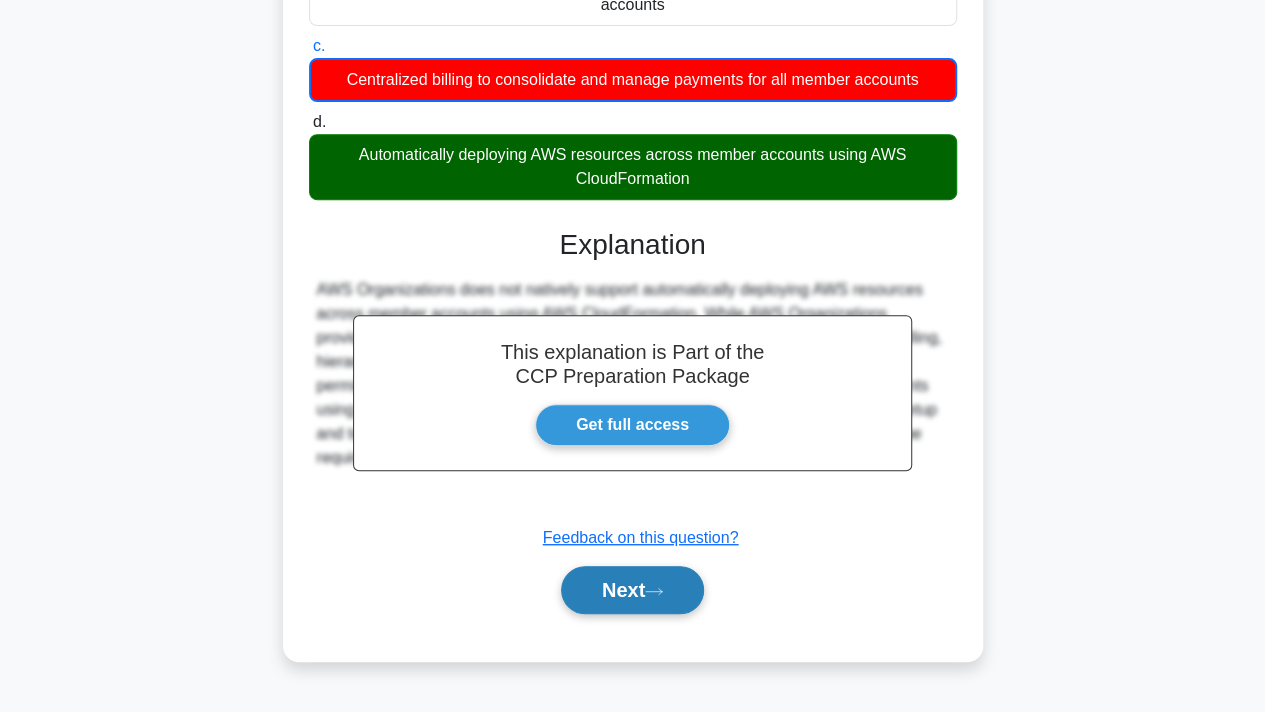 click on "Next" at bounding box center [632, 590] 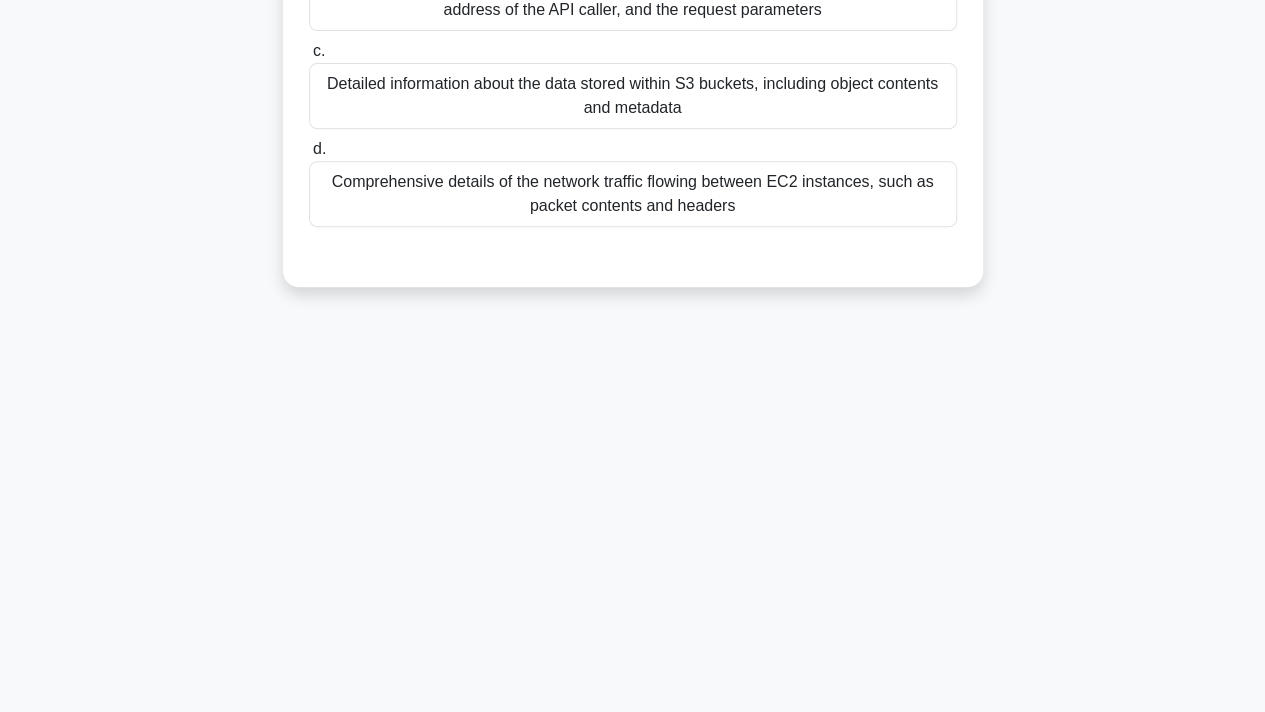 scroll, scrollTop: 0, scrollLeft: 0, axis: both 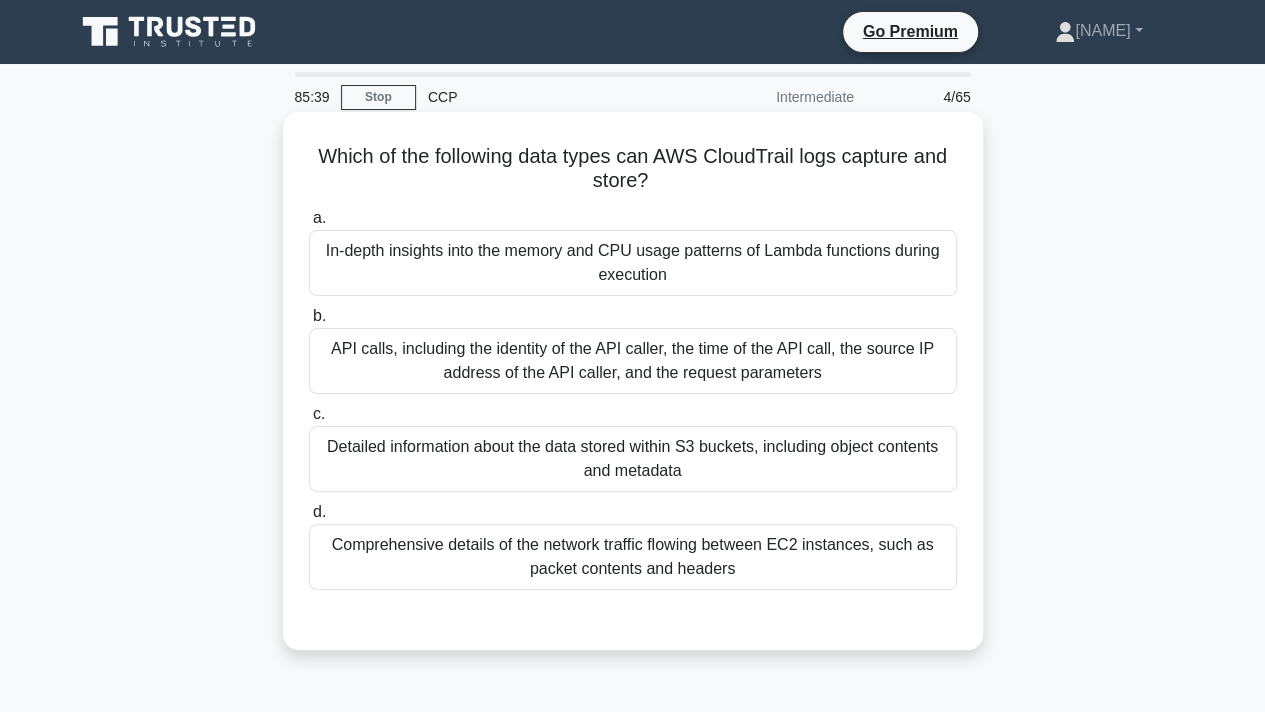 click on "Comprehensive details of the network traffic flowing between EC2 instances, such as packet contents and headers" at bounding box center (633, 557) 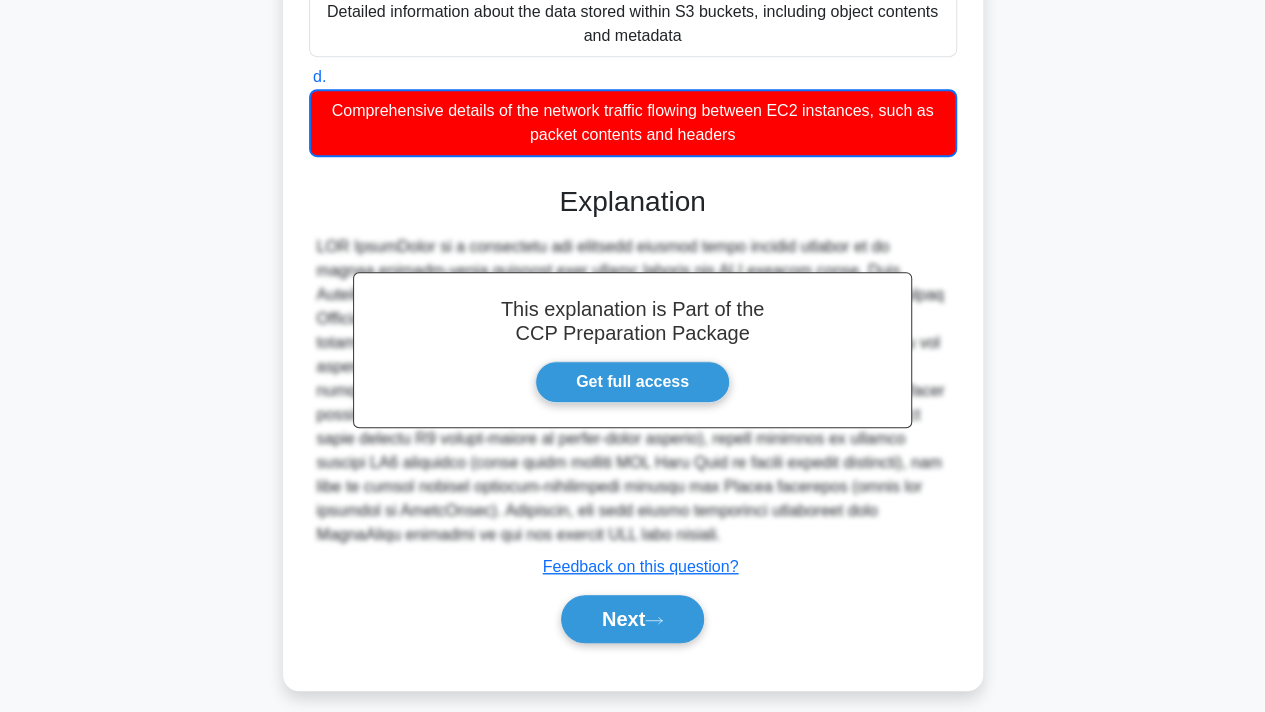 scroll, scrollTop: 449, scrollLeft: 0, axis: vertical 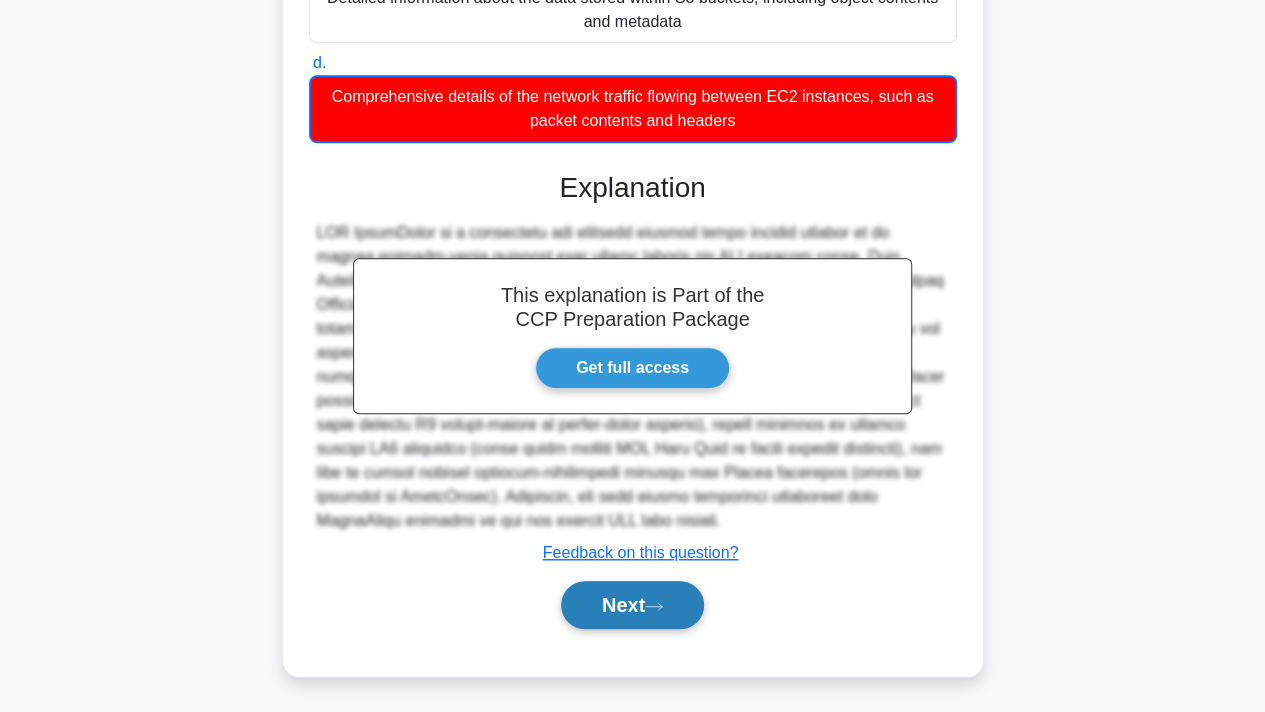 click on "Next" at bounding box center [632, 605] 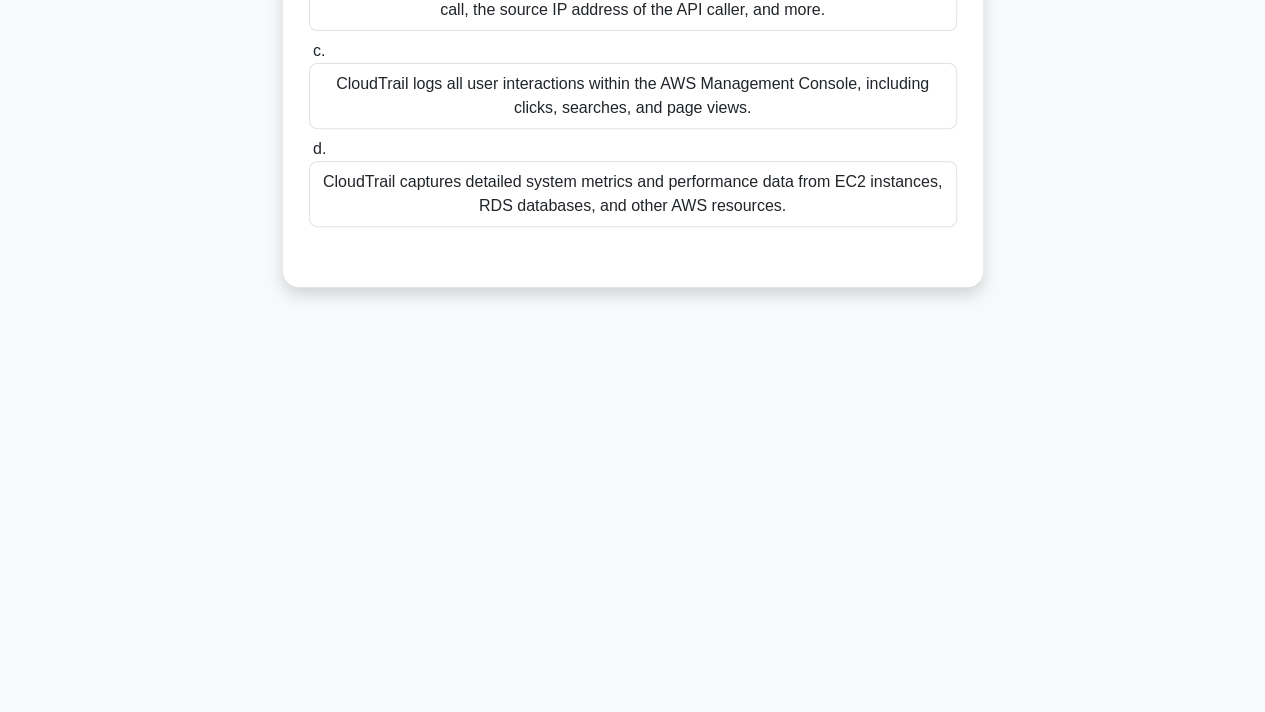 scroll, scrollTop: 0, scrollLeft: 0, axis: both 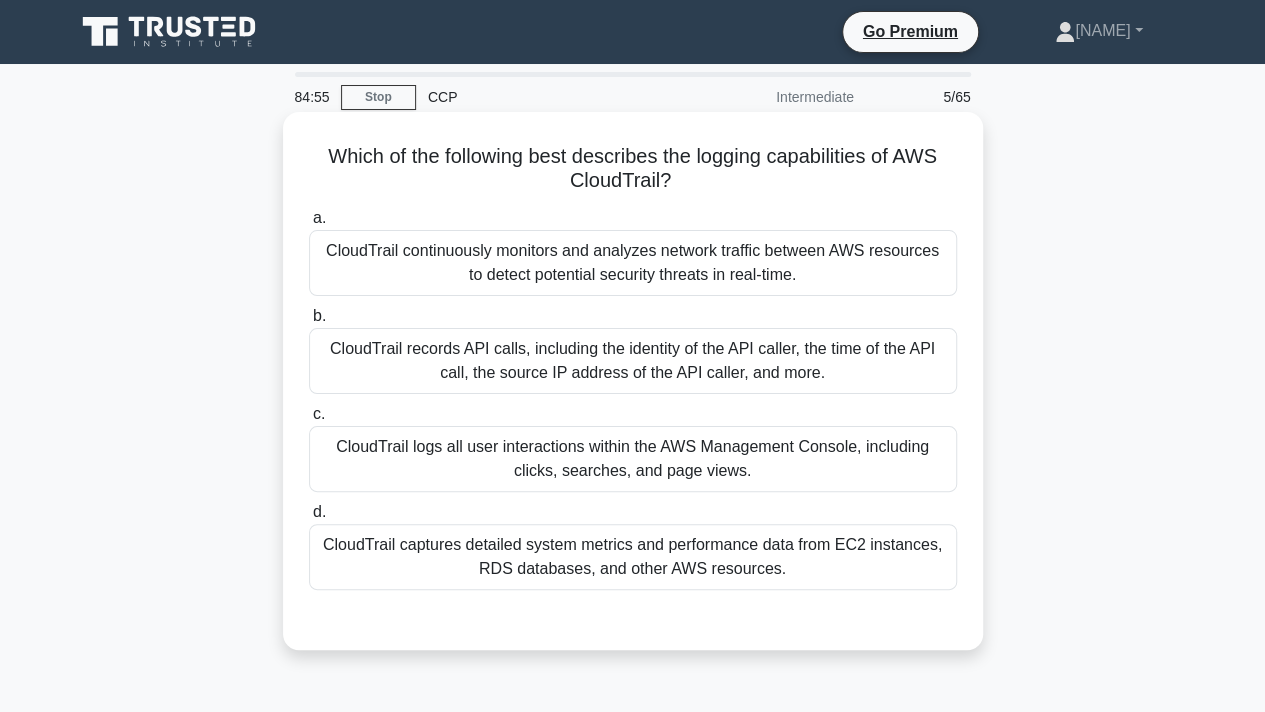 click on "CloudTrail continuously monitors and analyzes network traffic between AWS resources to detect potential security threats in real-time." at bounding box center (633, 263) 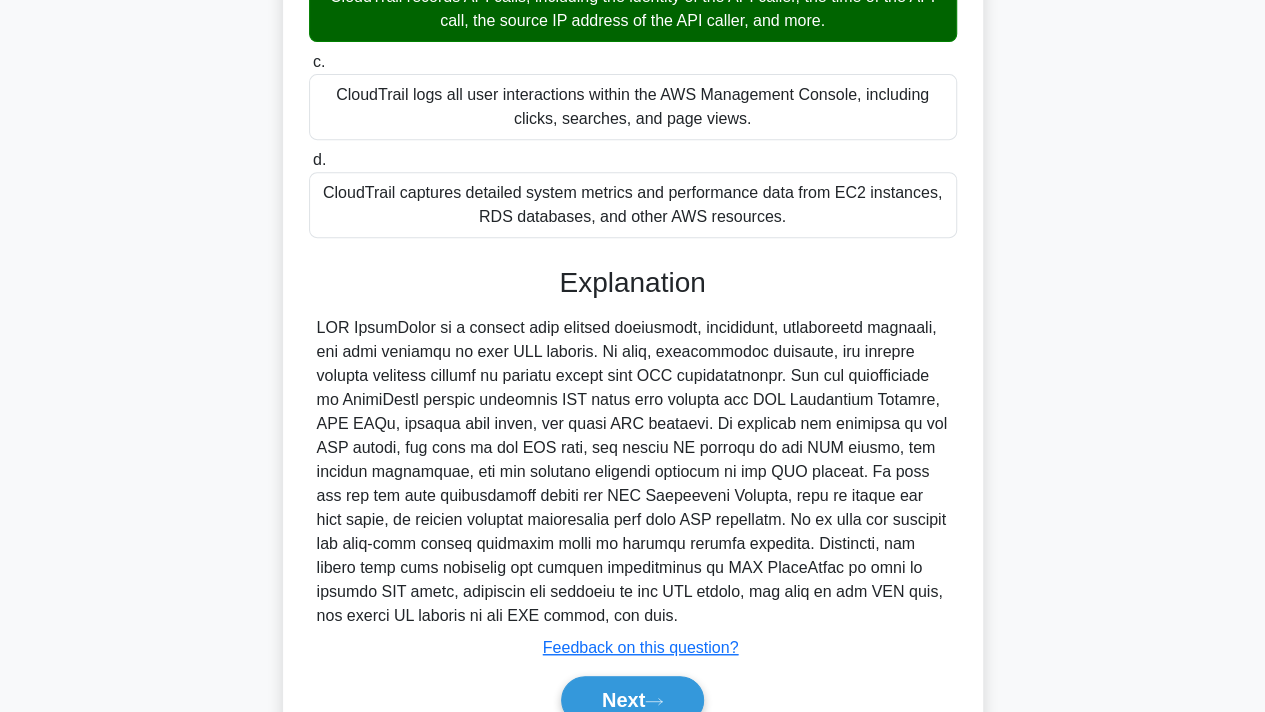 scroll, scrollTop: 376, scrollLeft: 0, axis: vertical 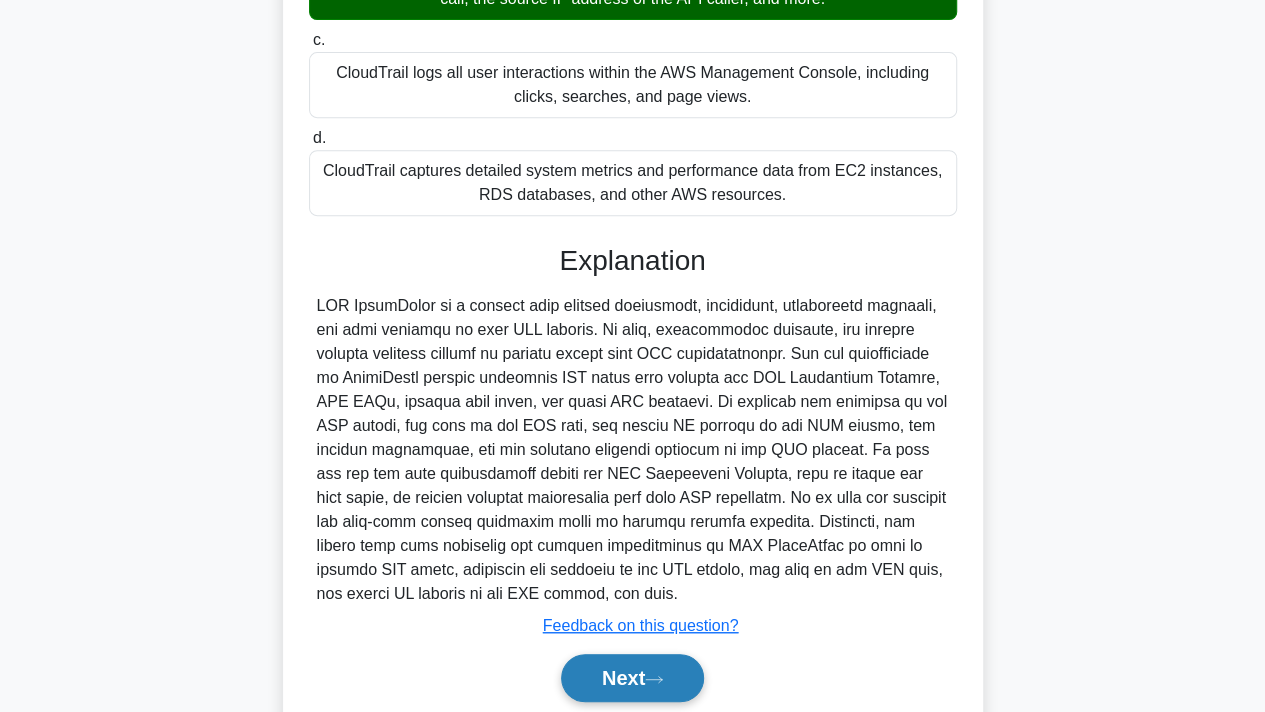 click on "Next" at bounding box center (632, 678) 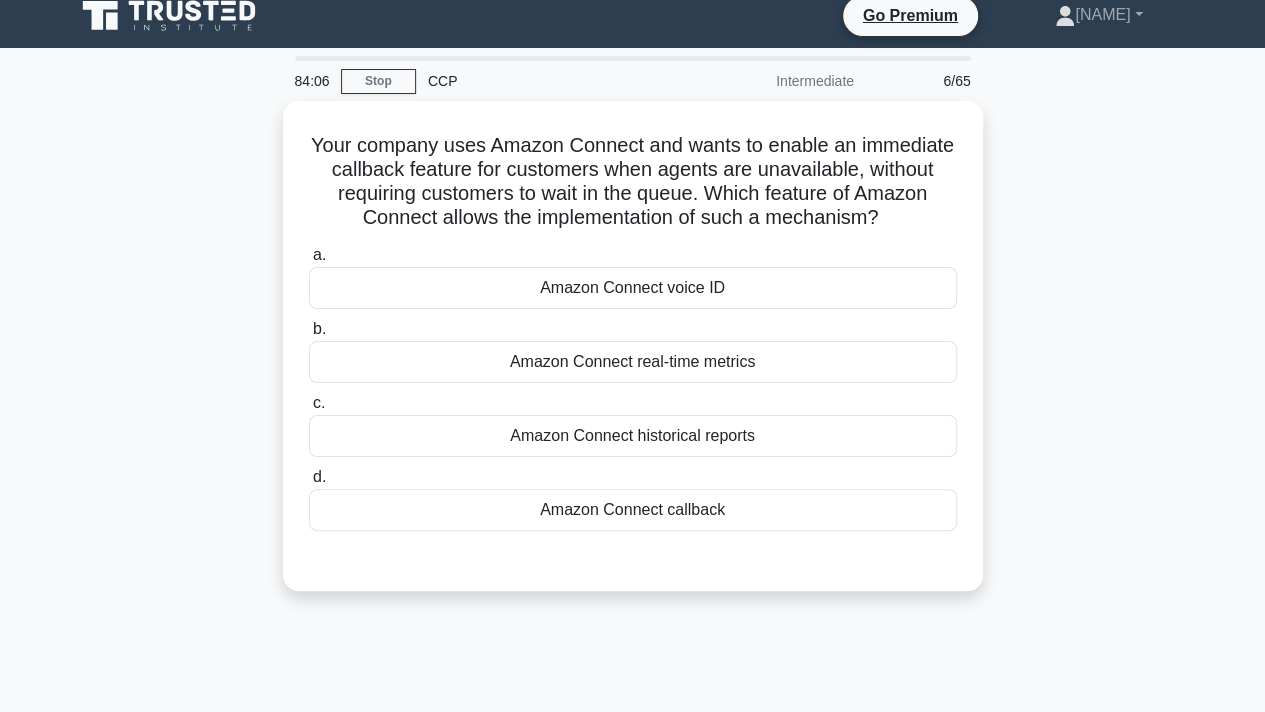 scroll, scrollTop: 14, scrollLeft: 0, axis: vertical 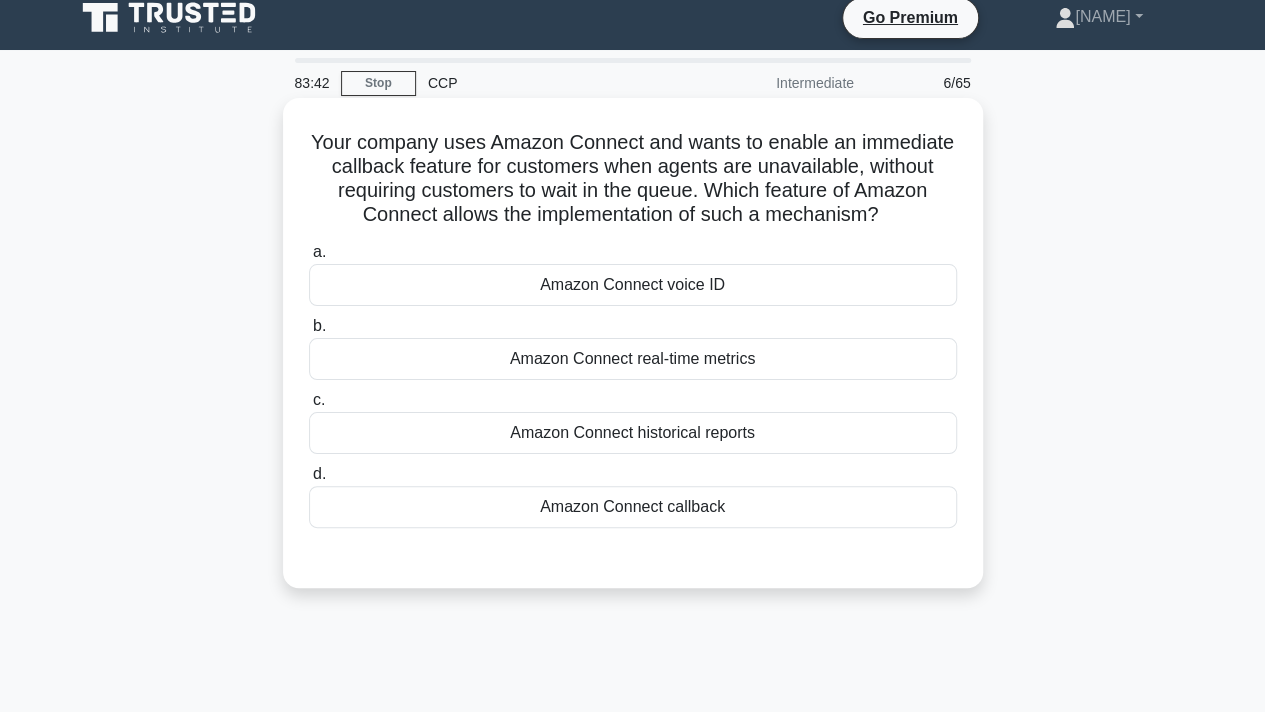 click on "Amazon Connect callback" at bounding box center [633, 507] 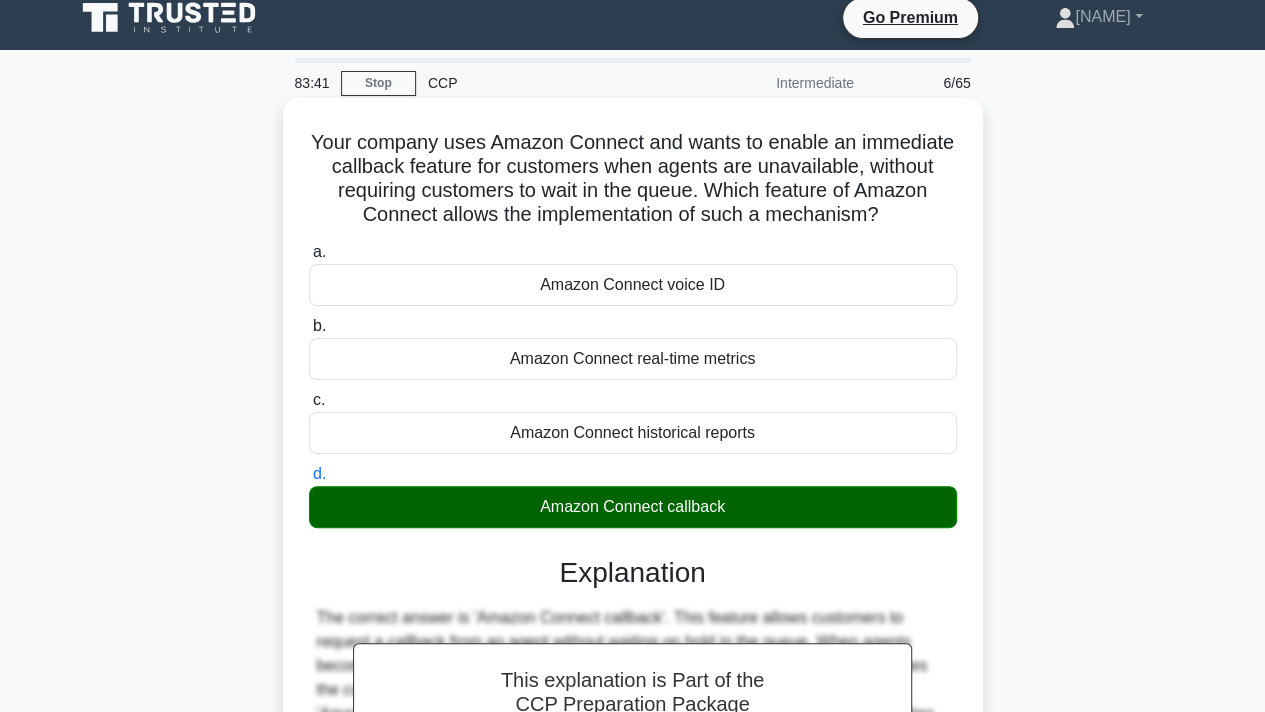 scroll, scrollTop: 368, scrollLeft: 0, axis: vertical 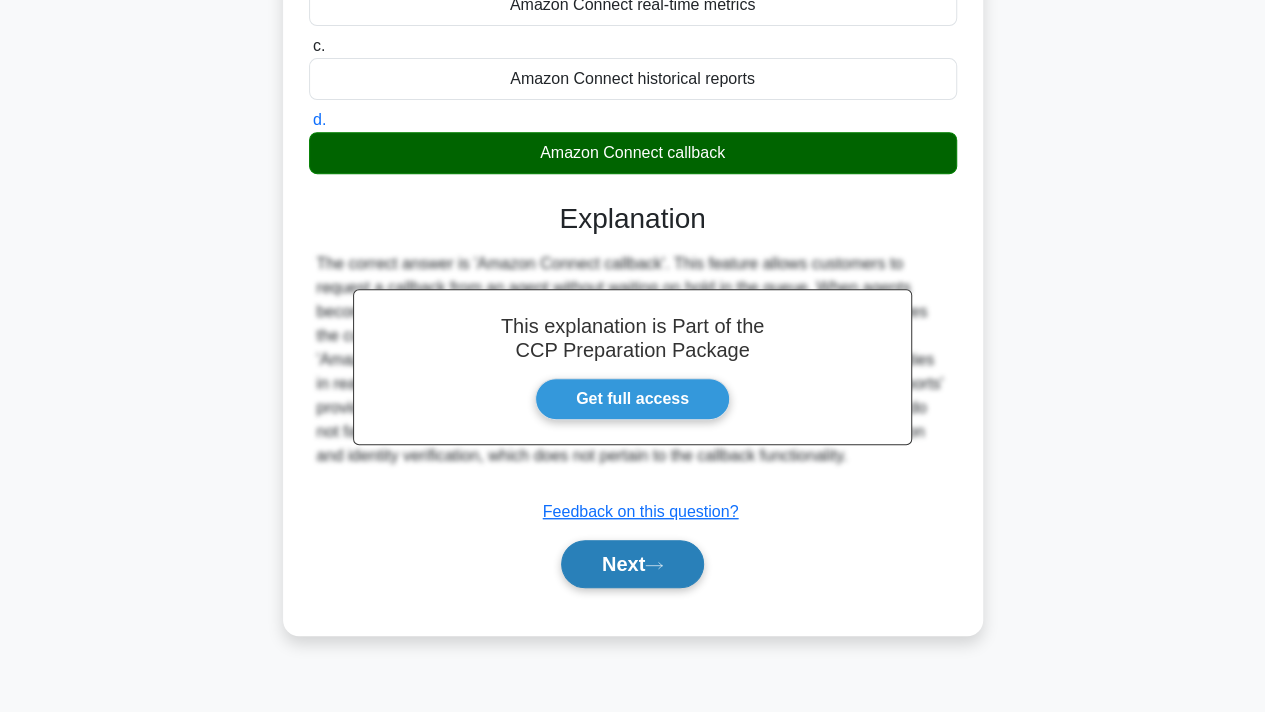 click 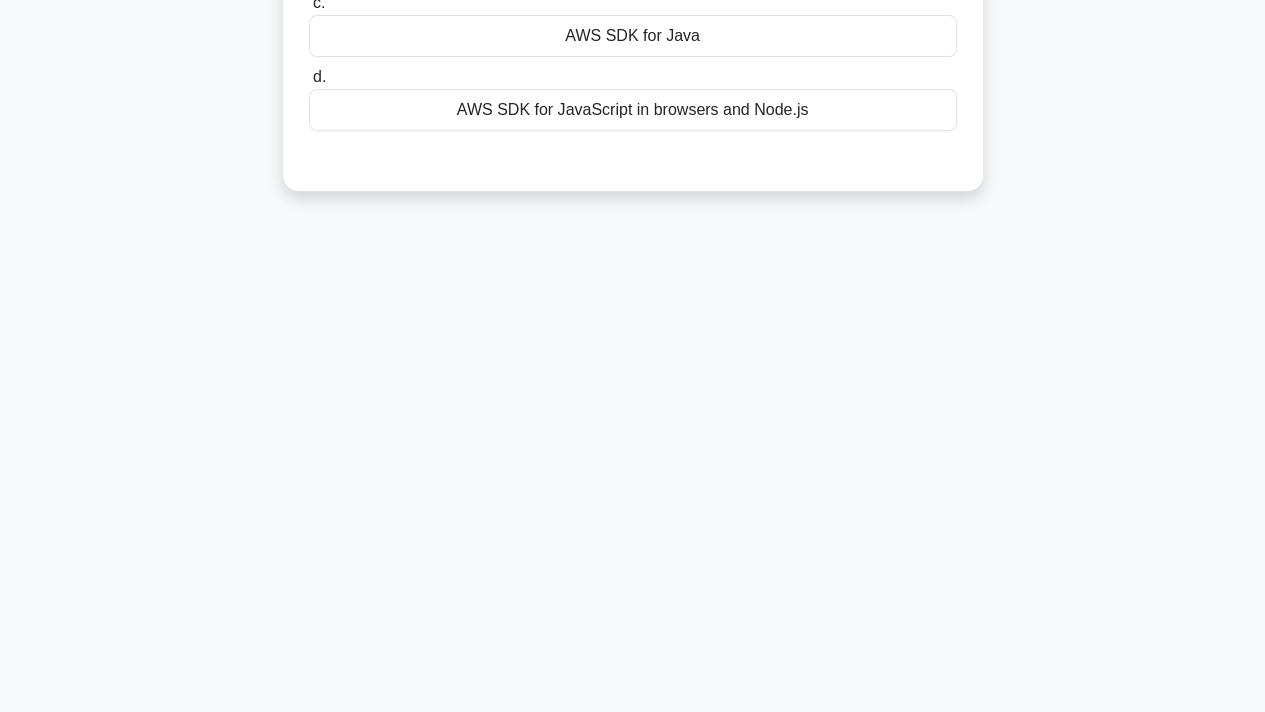 scroll, scrollTop: 0, scrollLeft: 0, axis: both 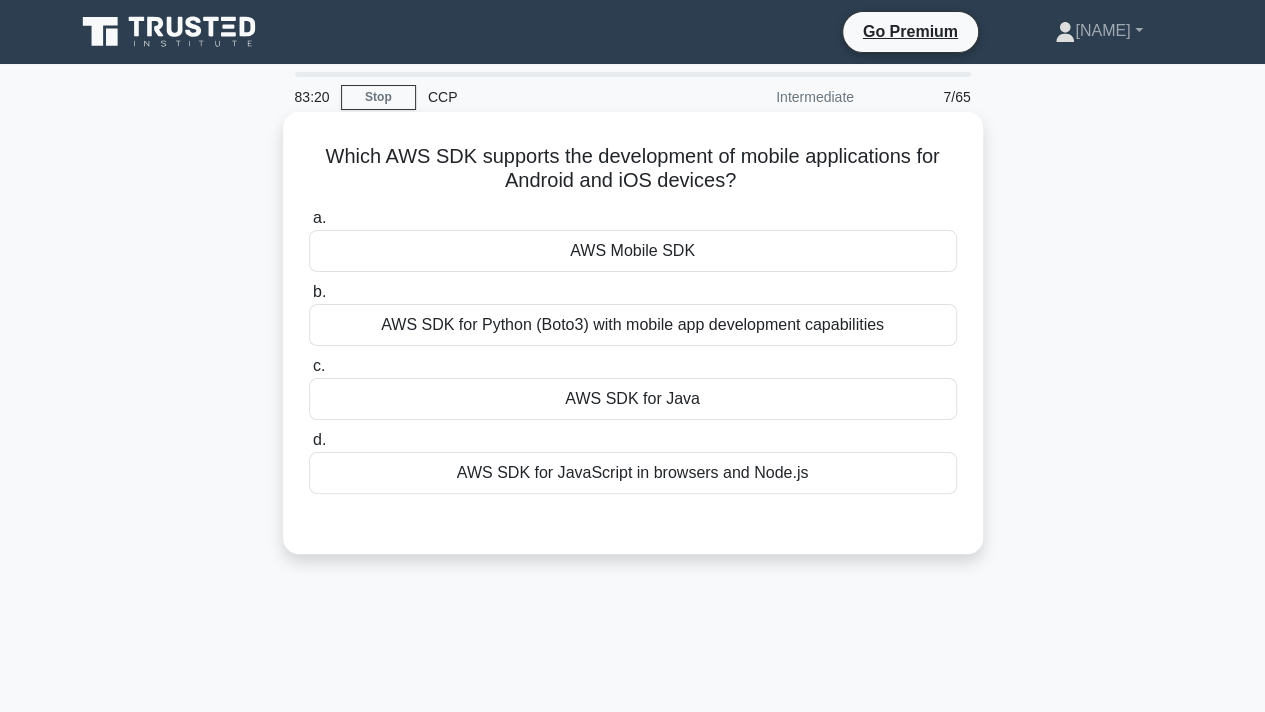 click on "AWS Mobile SDK" at bounding box center [633, 251] 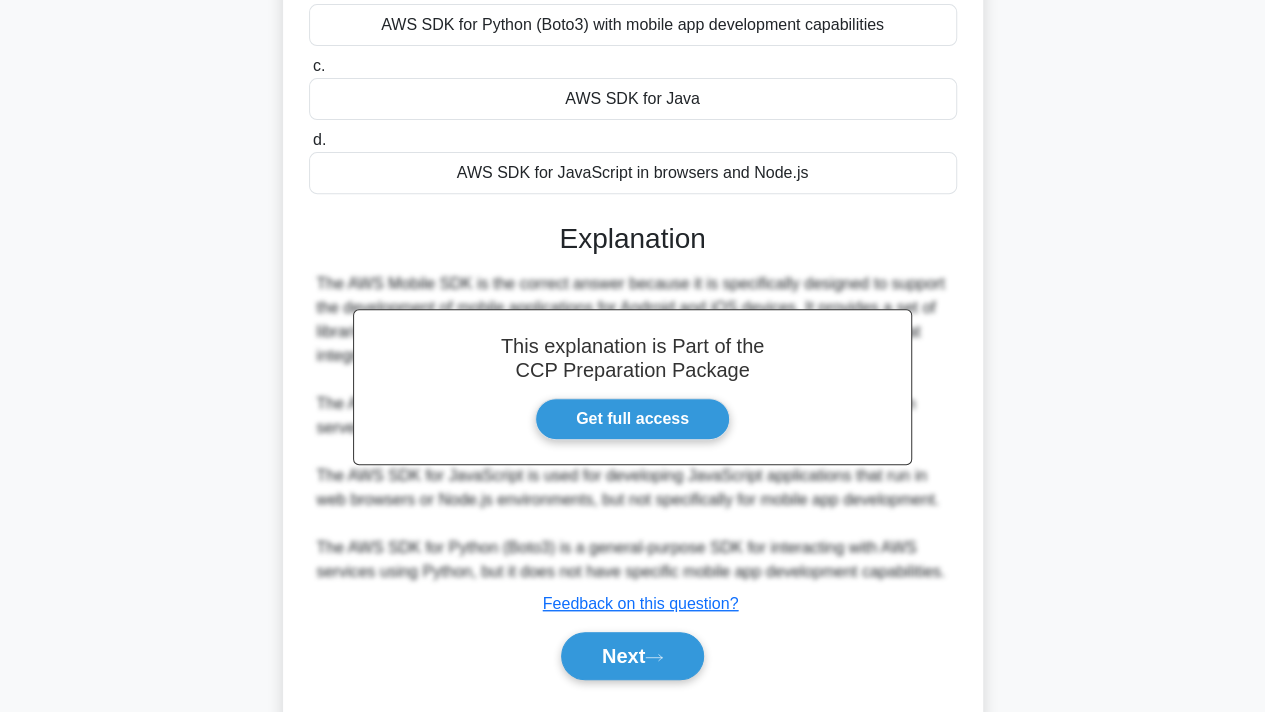 scroll, scrollTop: 368, scrollLeft: 0, axis: vertical 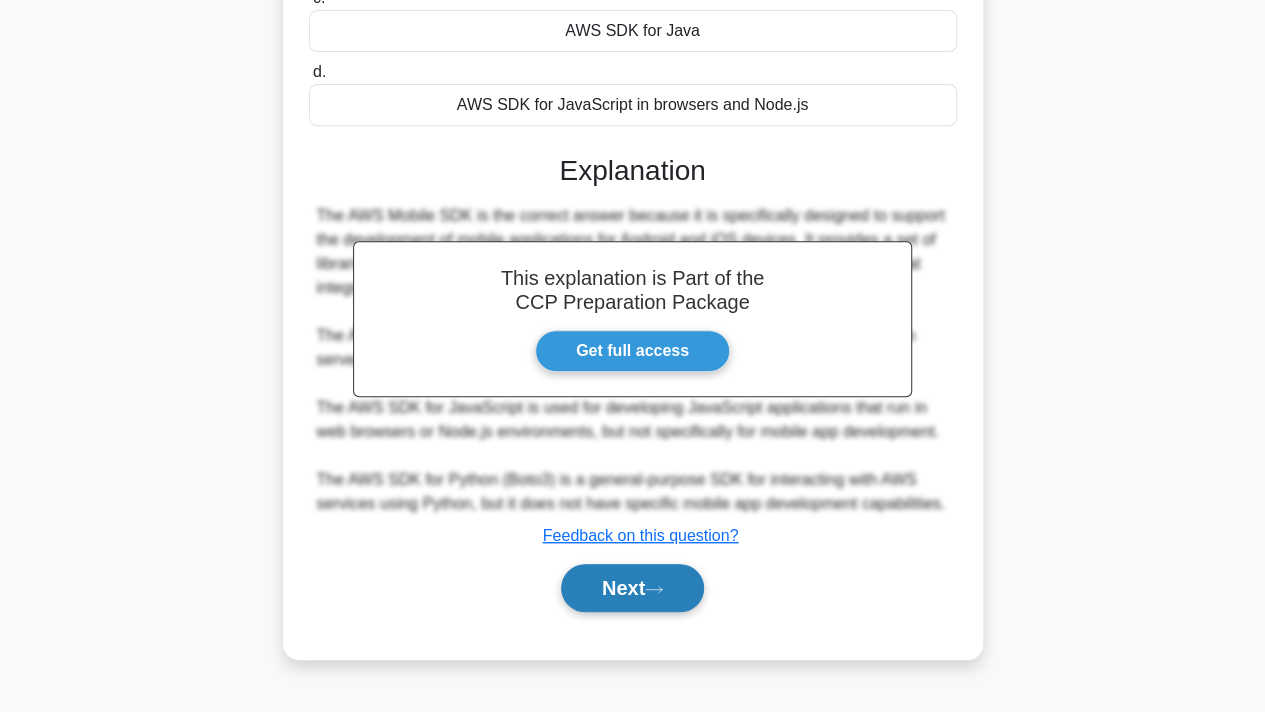 click on "Next" at bounding box center (632, 588) 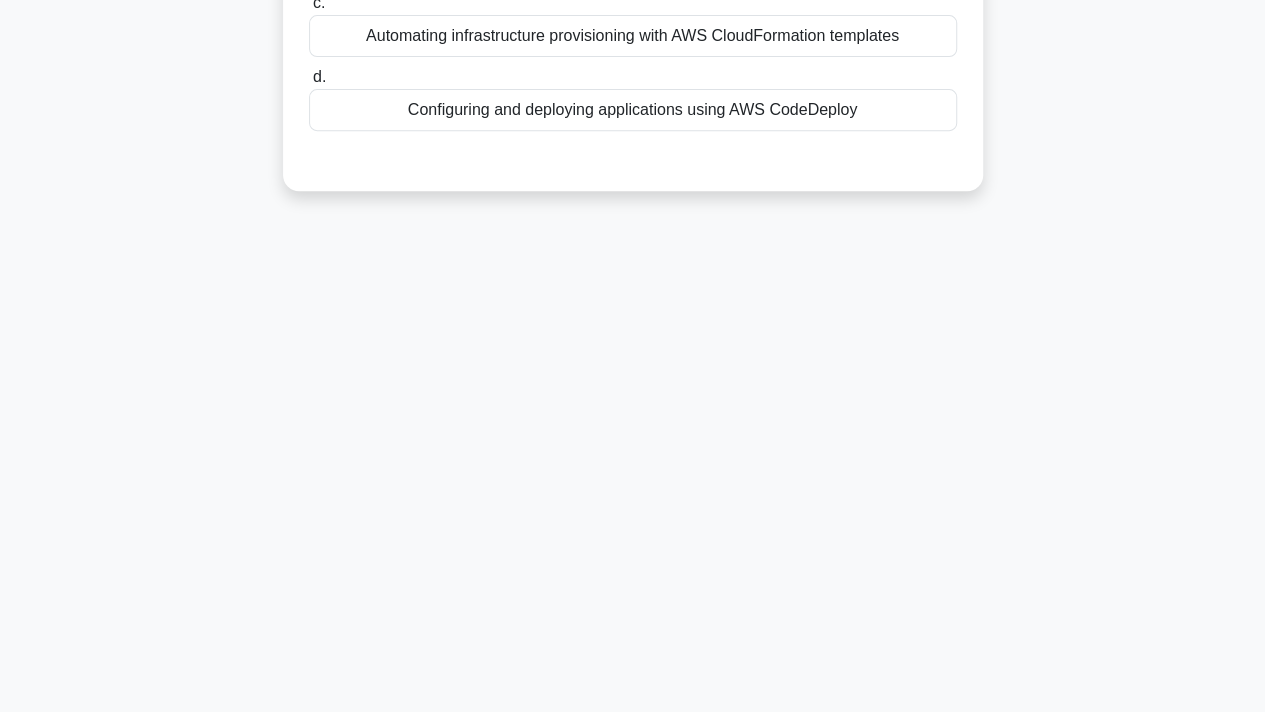 scroll, scrollTop: 0, scrollLeft: 0, axis: both 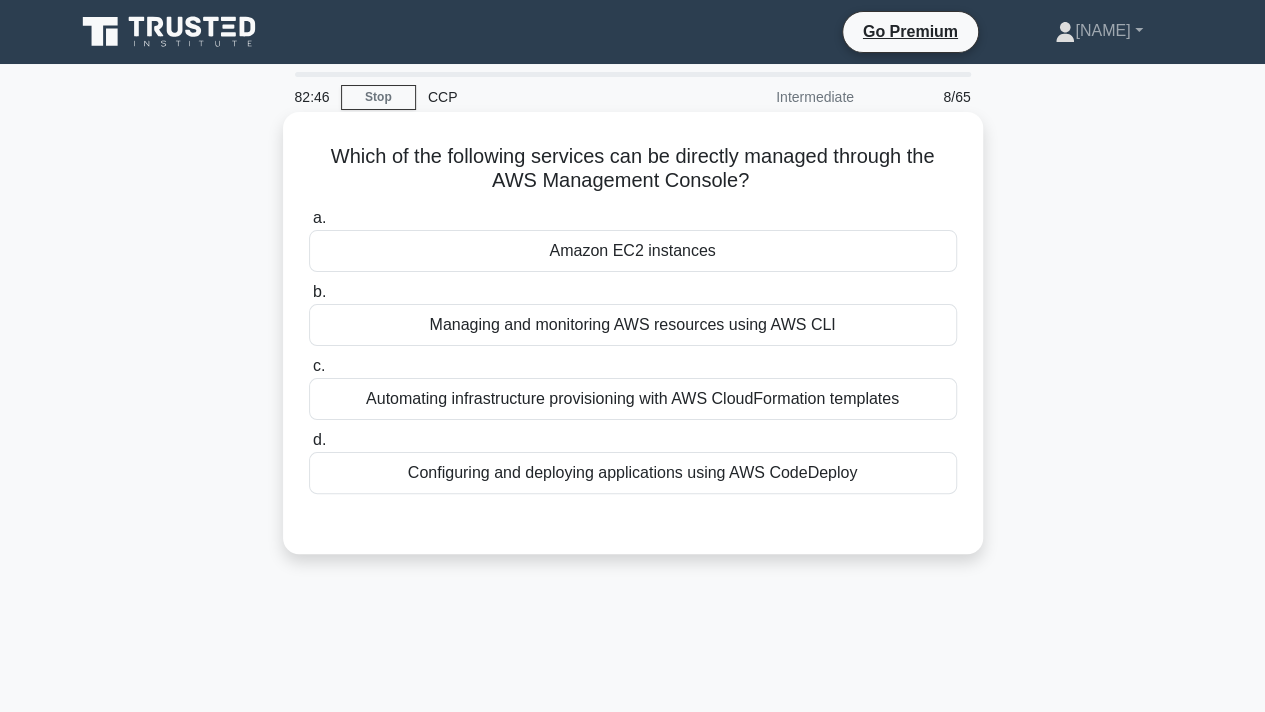 click on "Configuring and deploying applications using AWS CodeDeploy" at bounding box center [633, 473] 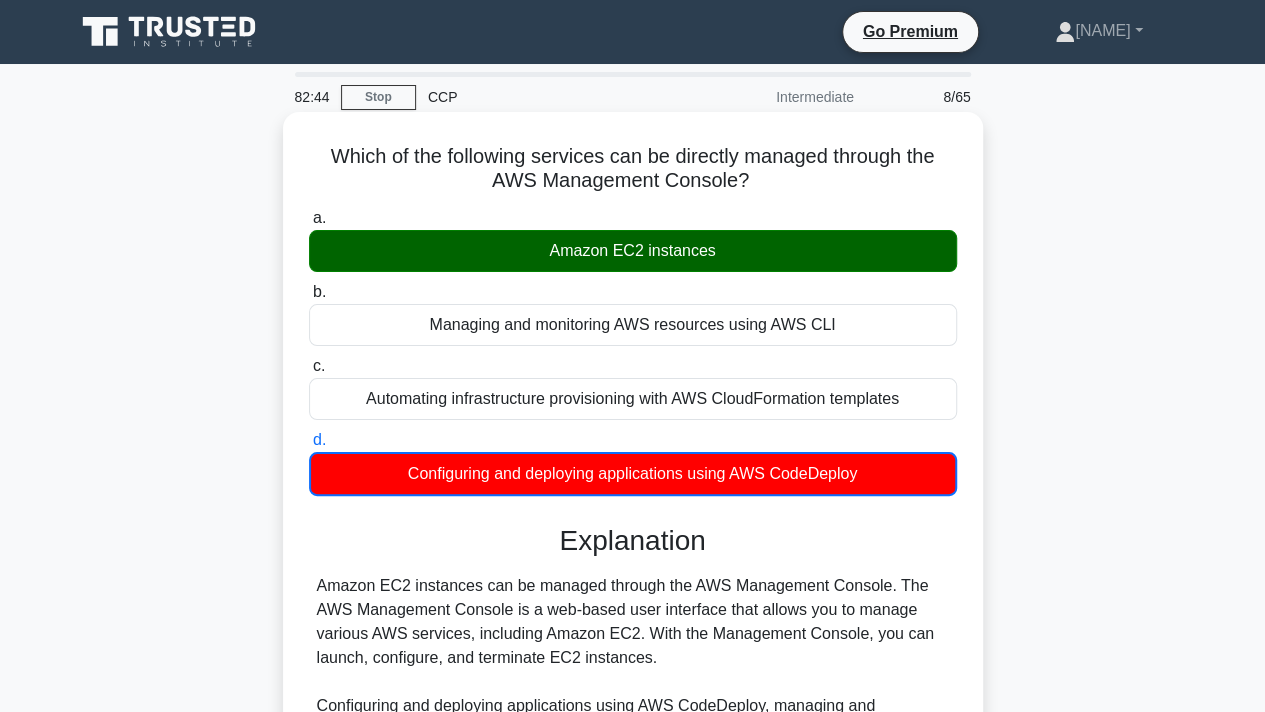 scroll, scrollTop: 368, scrollLeft: 0, axis: vertical 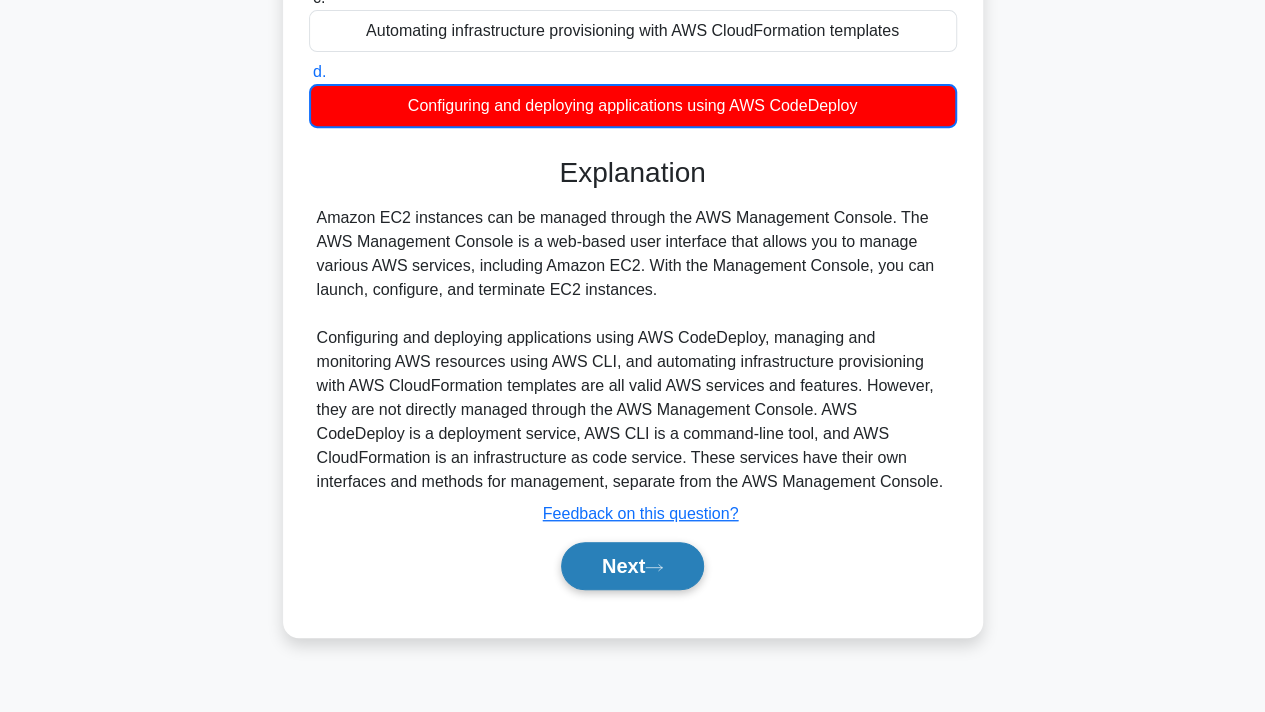 click on "Next" at bounding box center (632, 566) 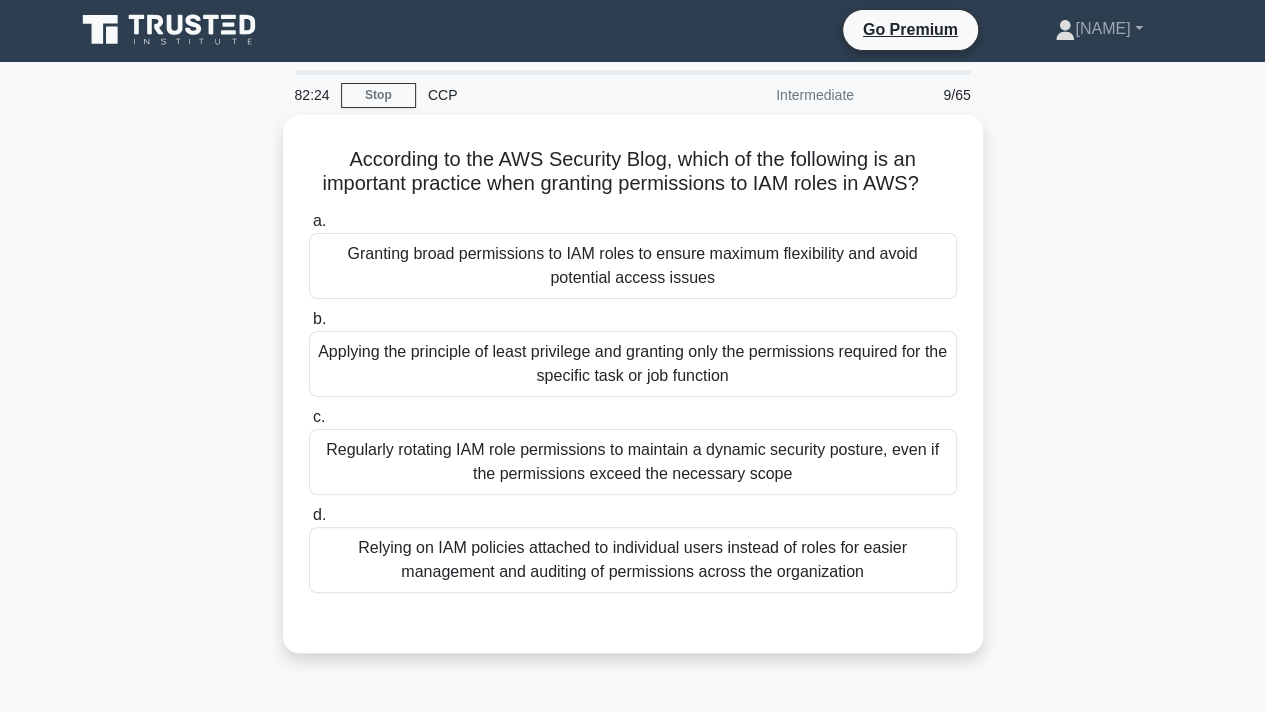 scroll, scrollTop: 0, scrollLeft: 0, axis: both 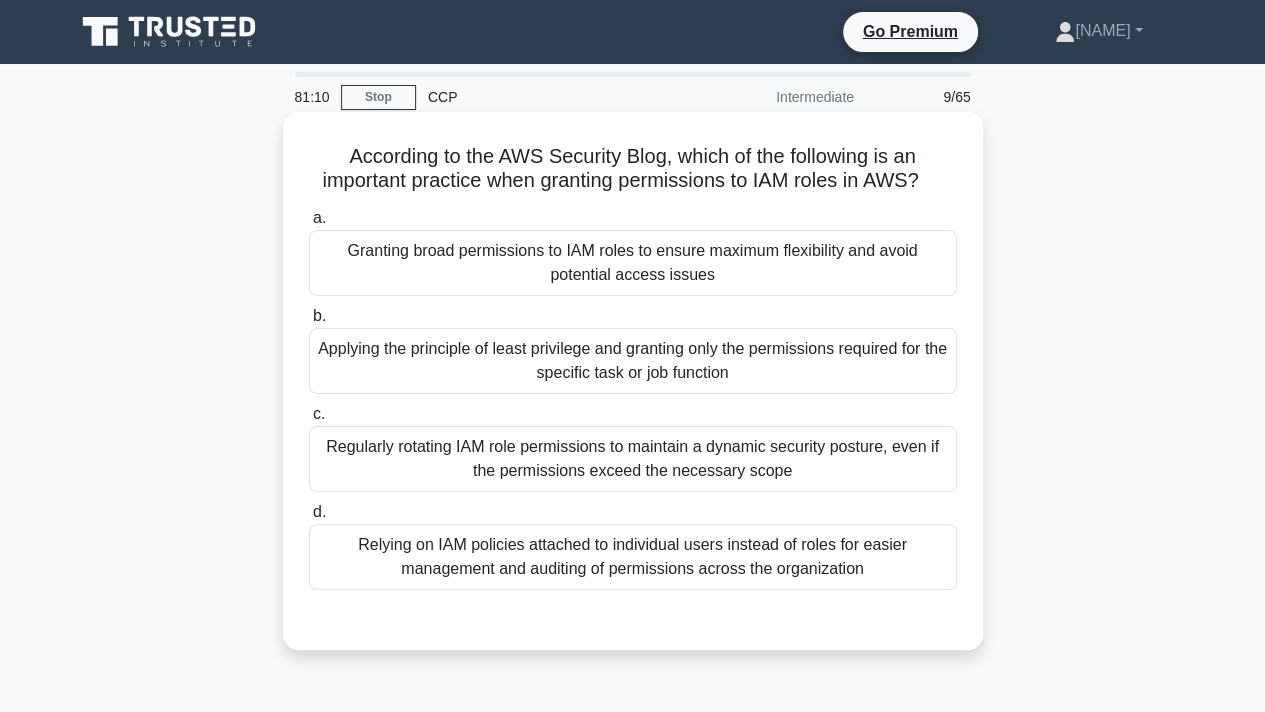 click on "Granting broad permissions to IAM roles to ensure maximum flexibility and avoid potential access issues" at bounding box center [633, 263] 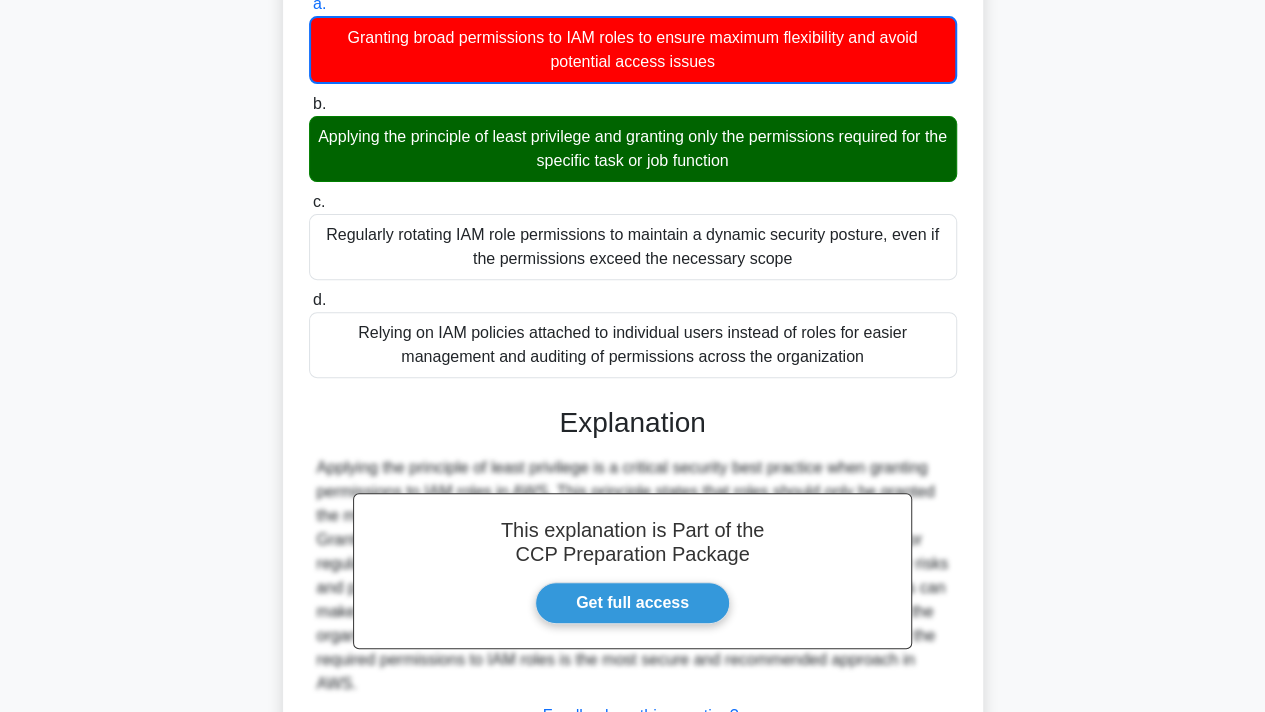 scroll, scrollTop: 377, scrollLeft: 0, axis: vertical 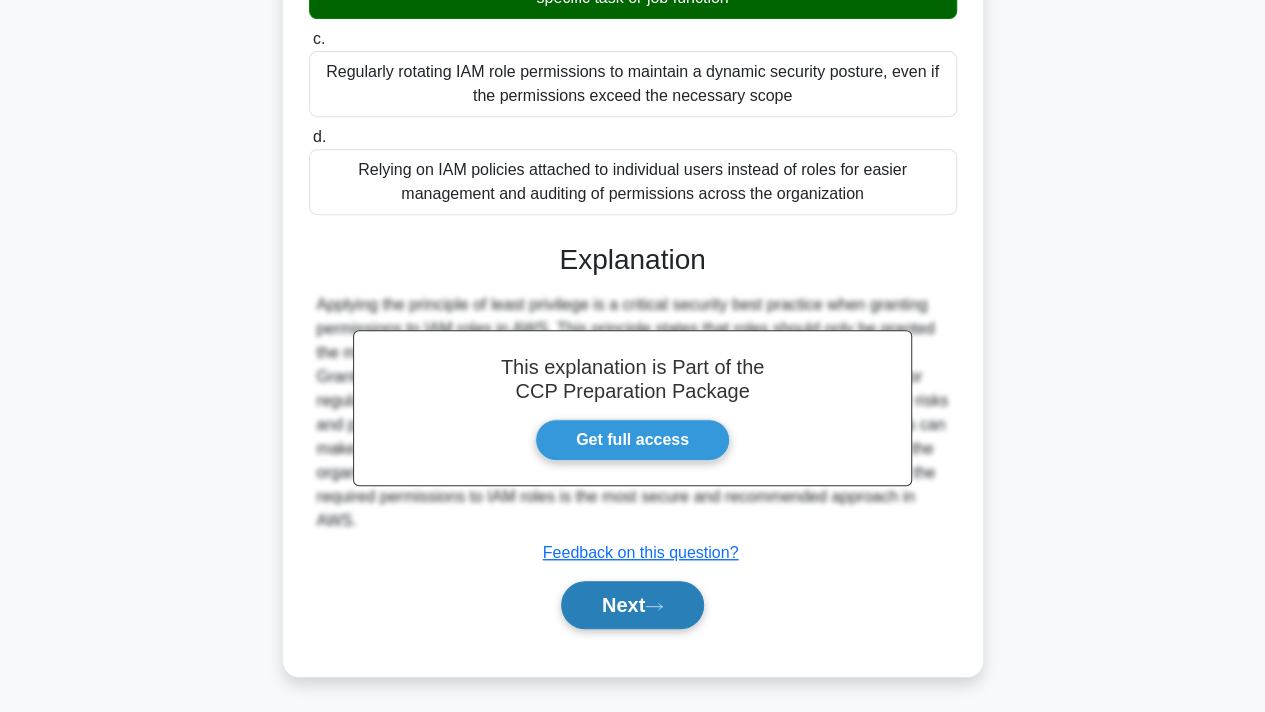 click on "Next" at bounding box center (632, 605) 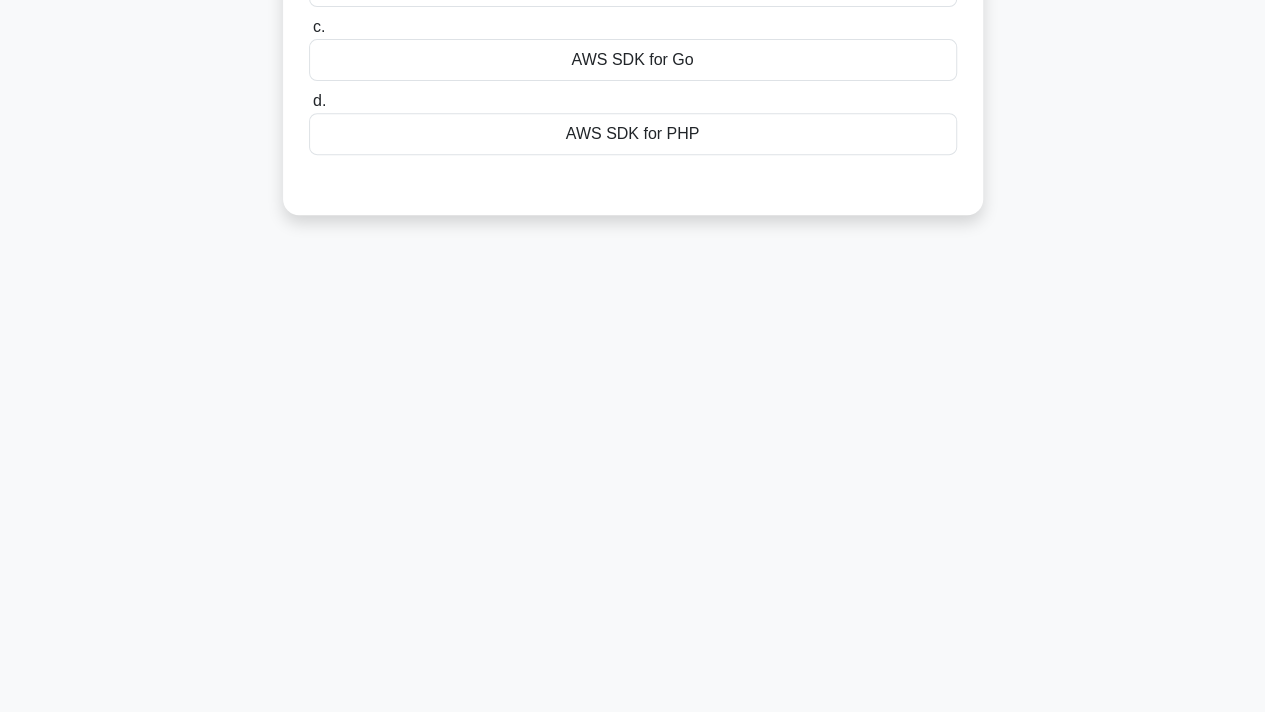 scroll, scrollTop: 0, scrollLeft: 0, axis: both 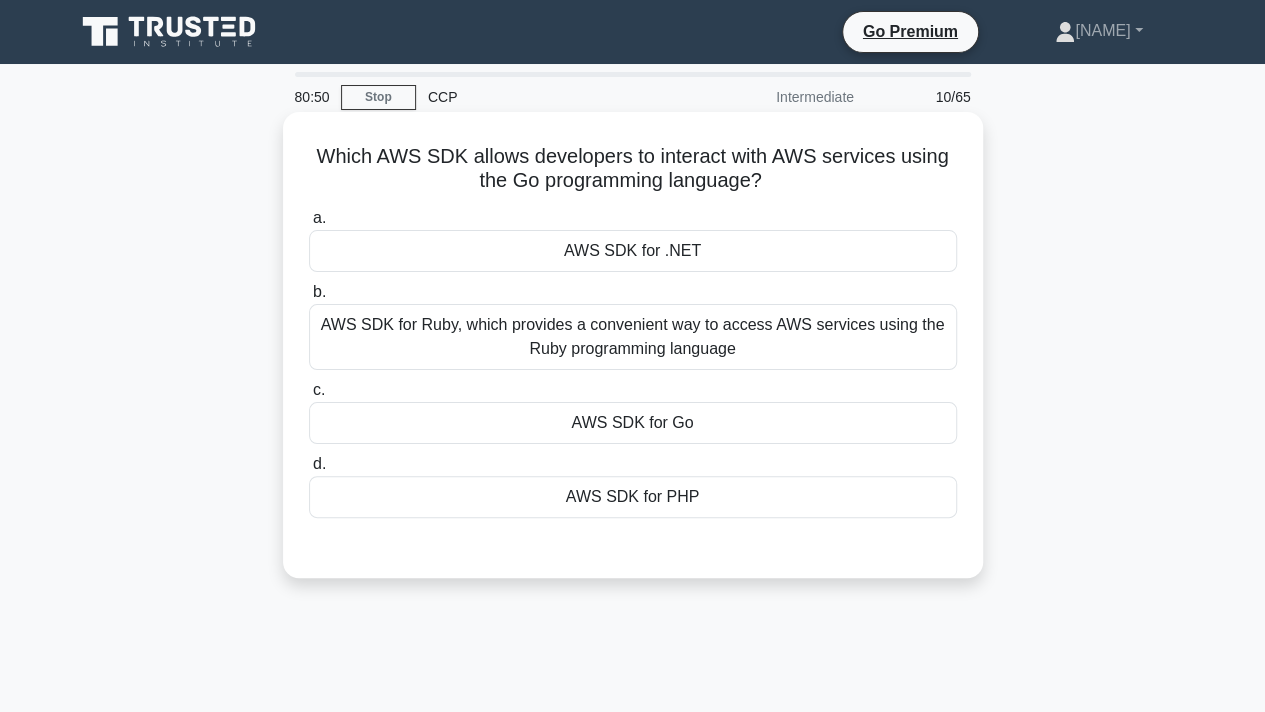click on "AWS SDK for Go" at bounding box center (633, 423) 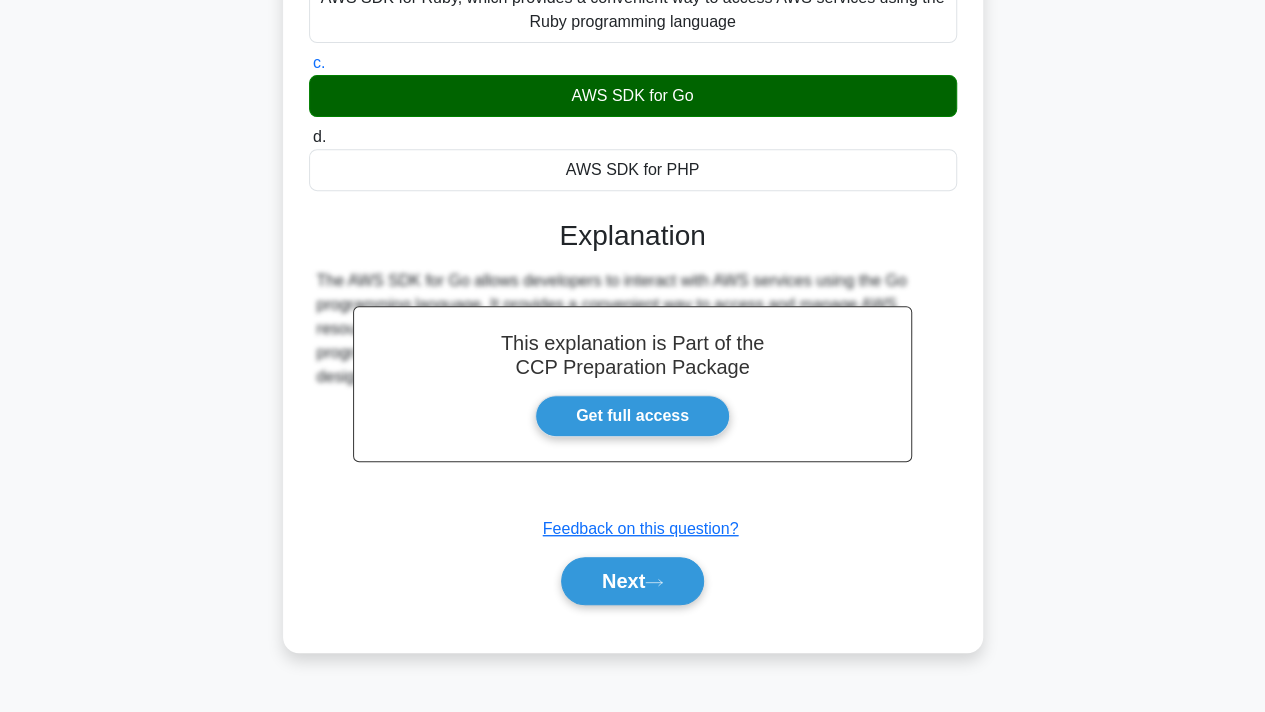 scroll, scrollTop: 368, scrollLeft: 0, axis: vertical 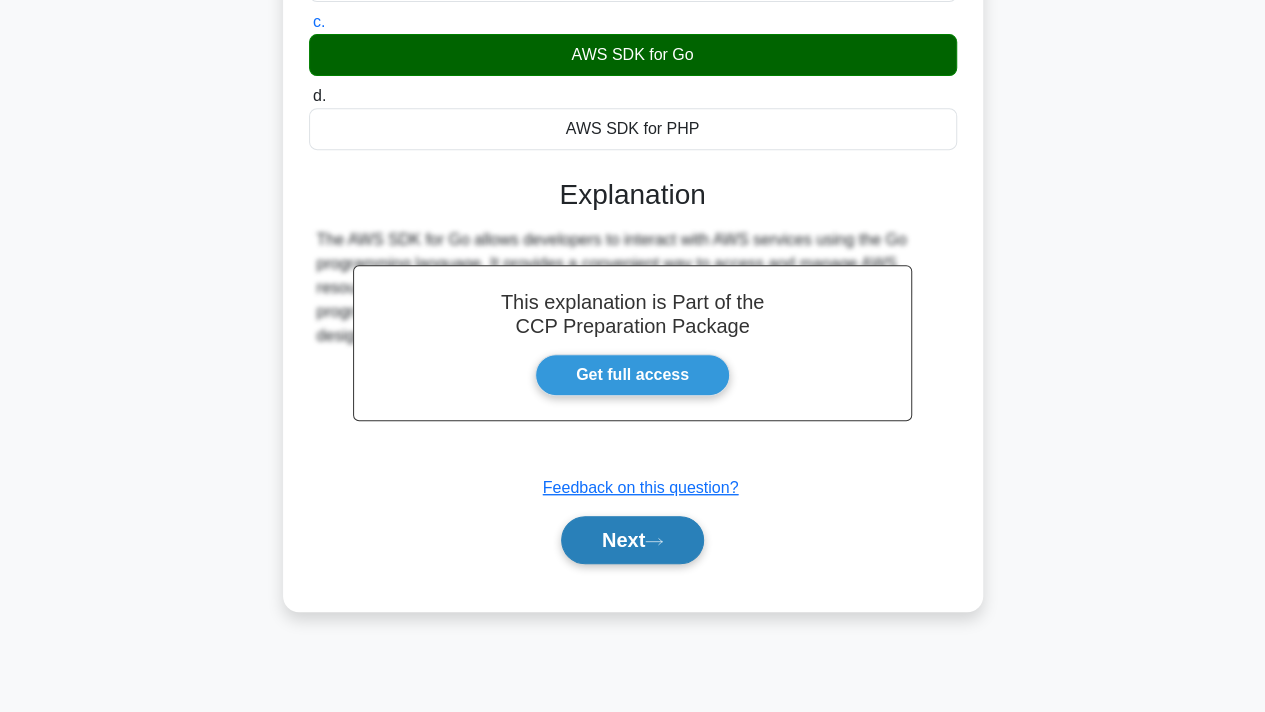 click on "Next" at bounding box center (632, 540) 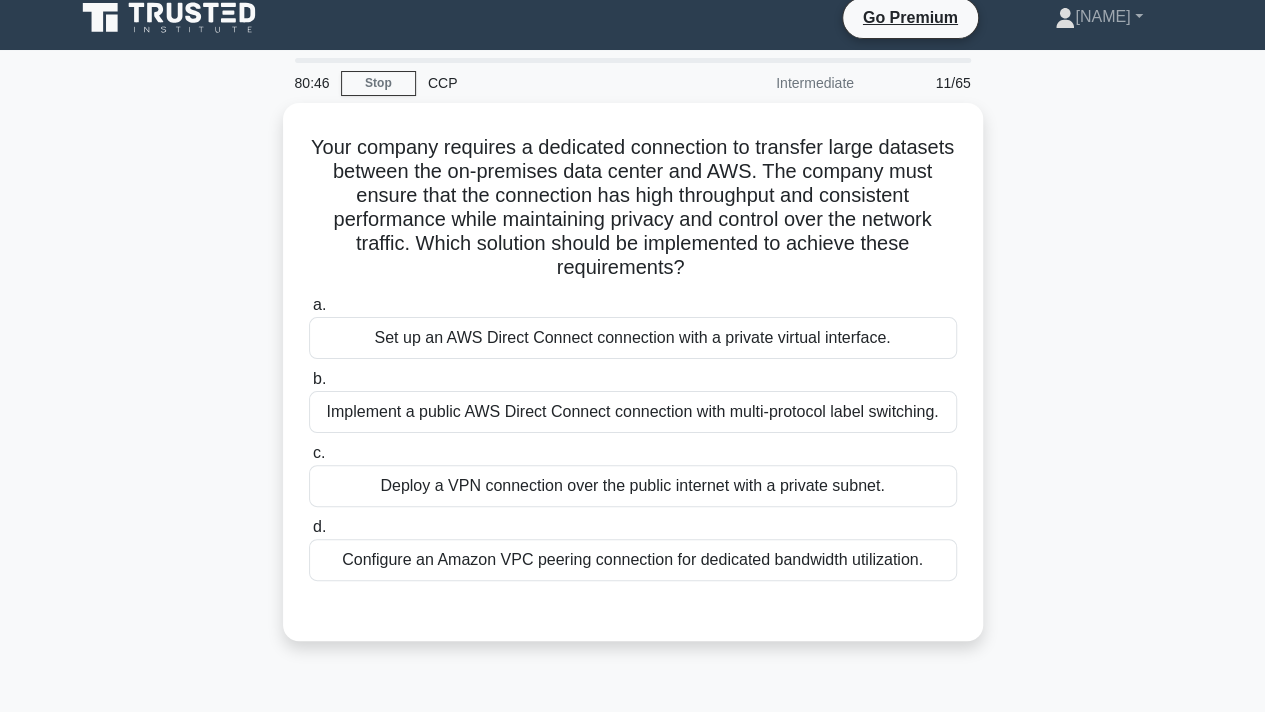scroll, scrollTop: 0, scrollLeft: 0, axis: both 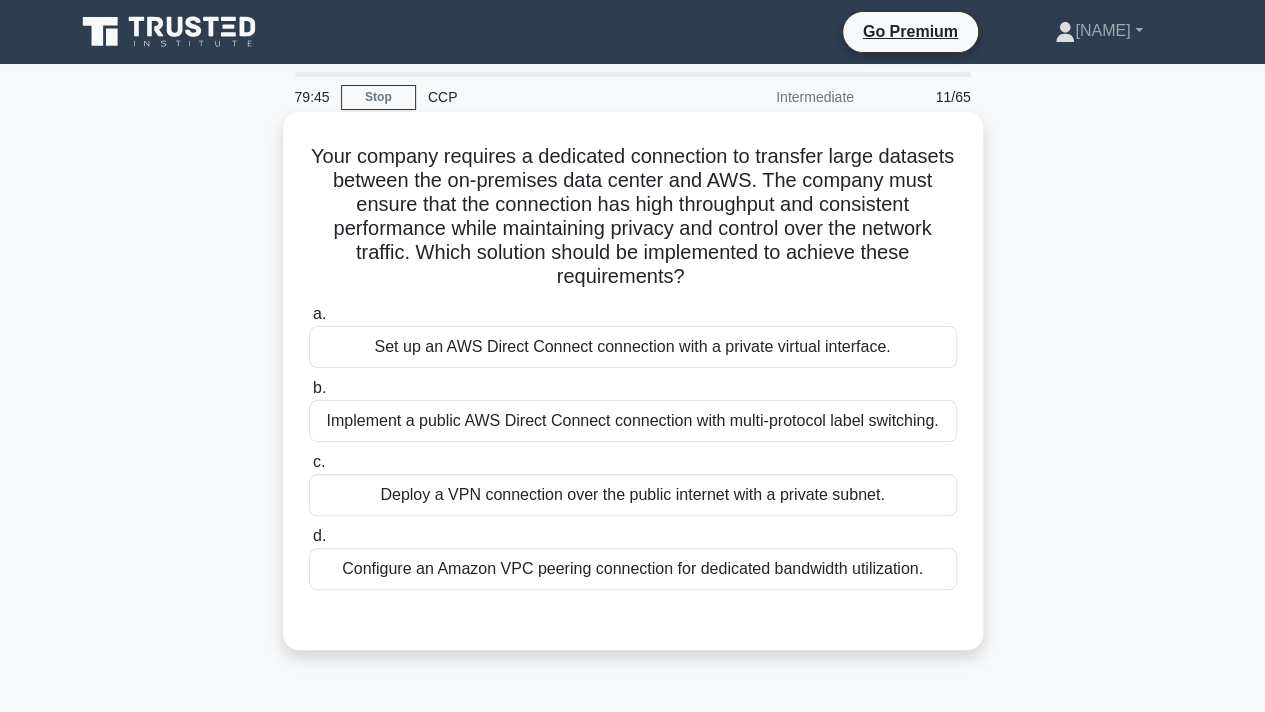 click on "Deploy a VPN connection over the public internet with a private subnet." at bounding box center [633, 495] 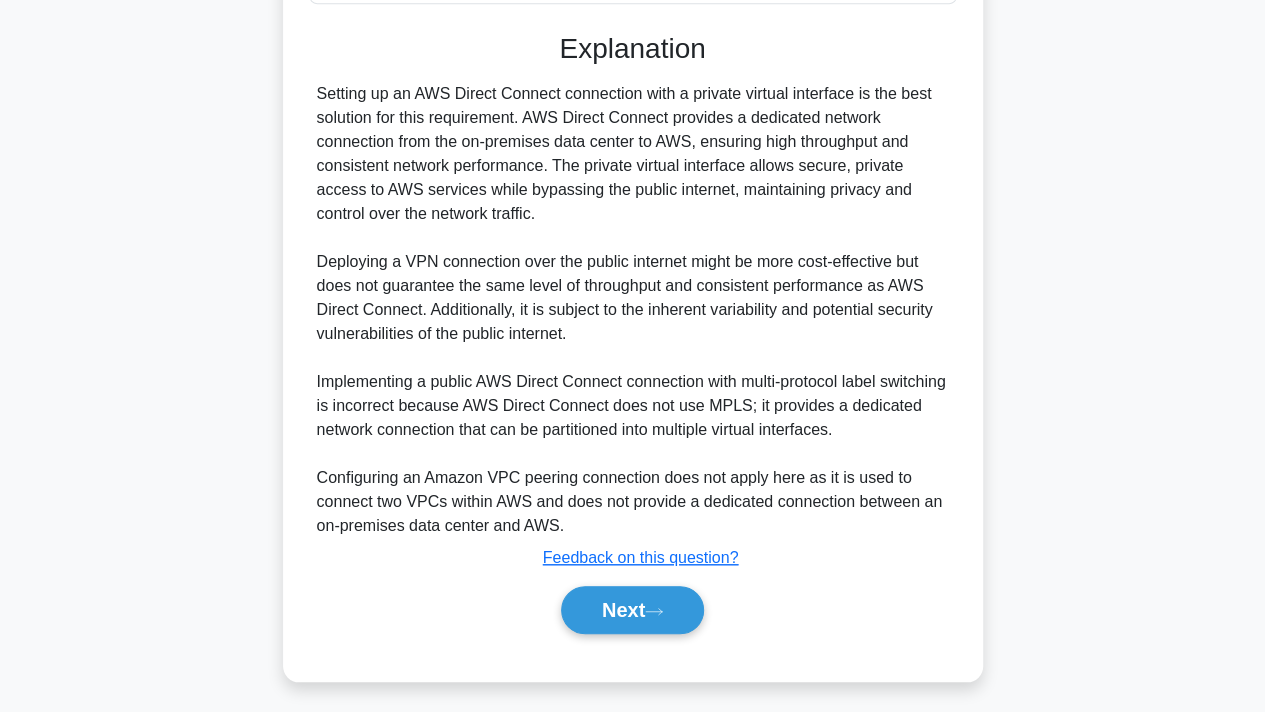 scroll, scrollTop: 593, scrollLeft: 0, axis: vertical 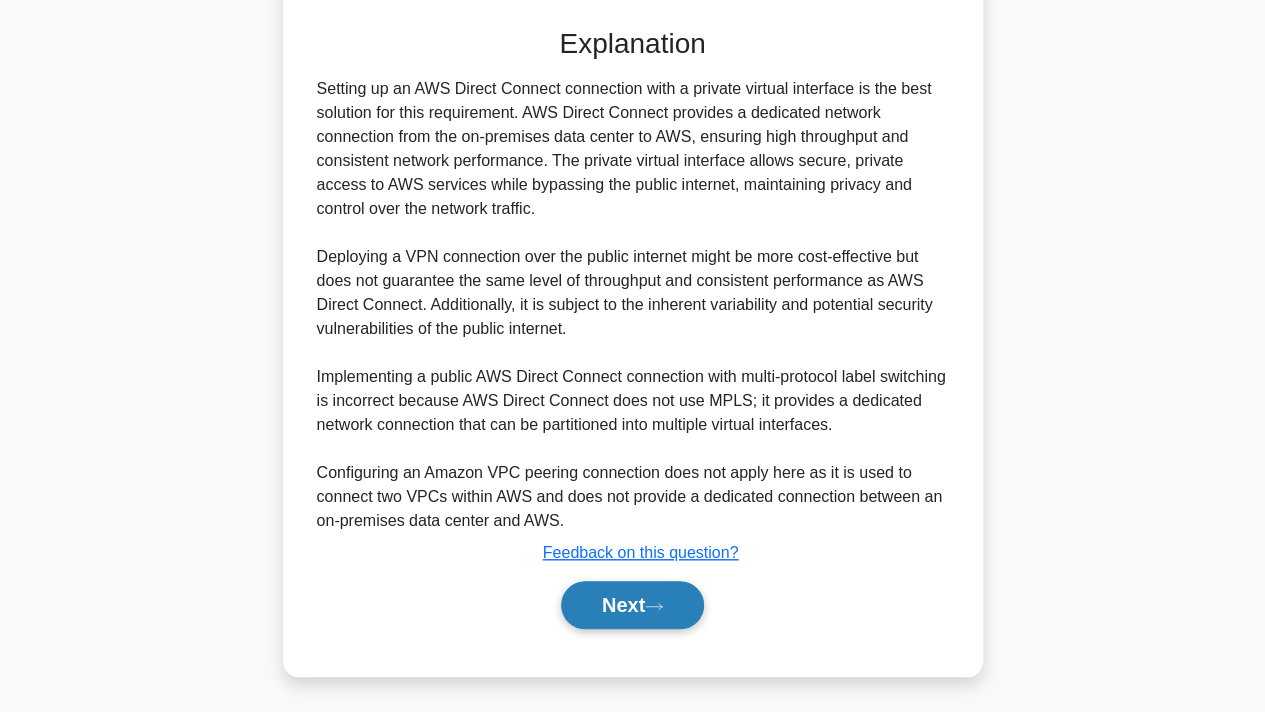 click on "Next" at bounding box center [632, 605] 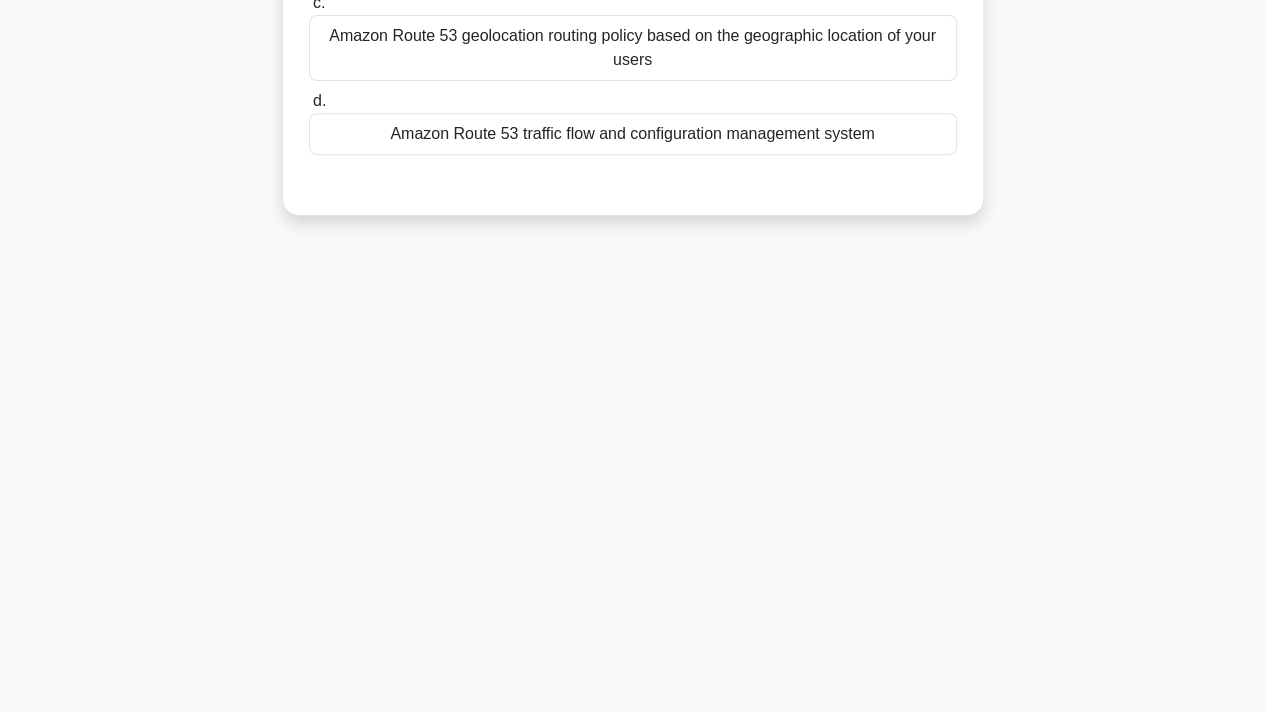 scroll, scrollTop: 0, scrollLeft: 0, axis: both 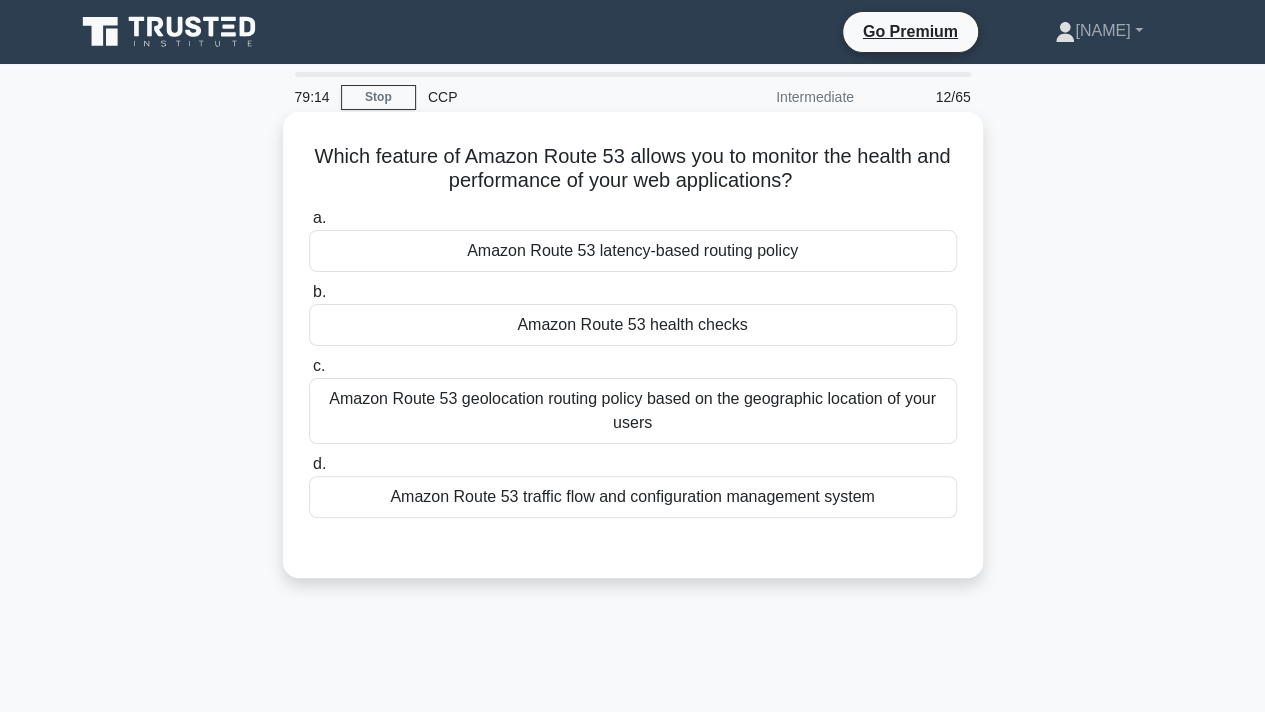 click on "Amazon Route 53 geolocation routing policy based on the geographic location of your users" at bounding box center (633, 411) 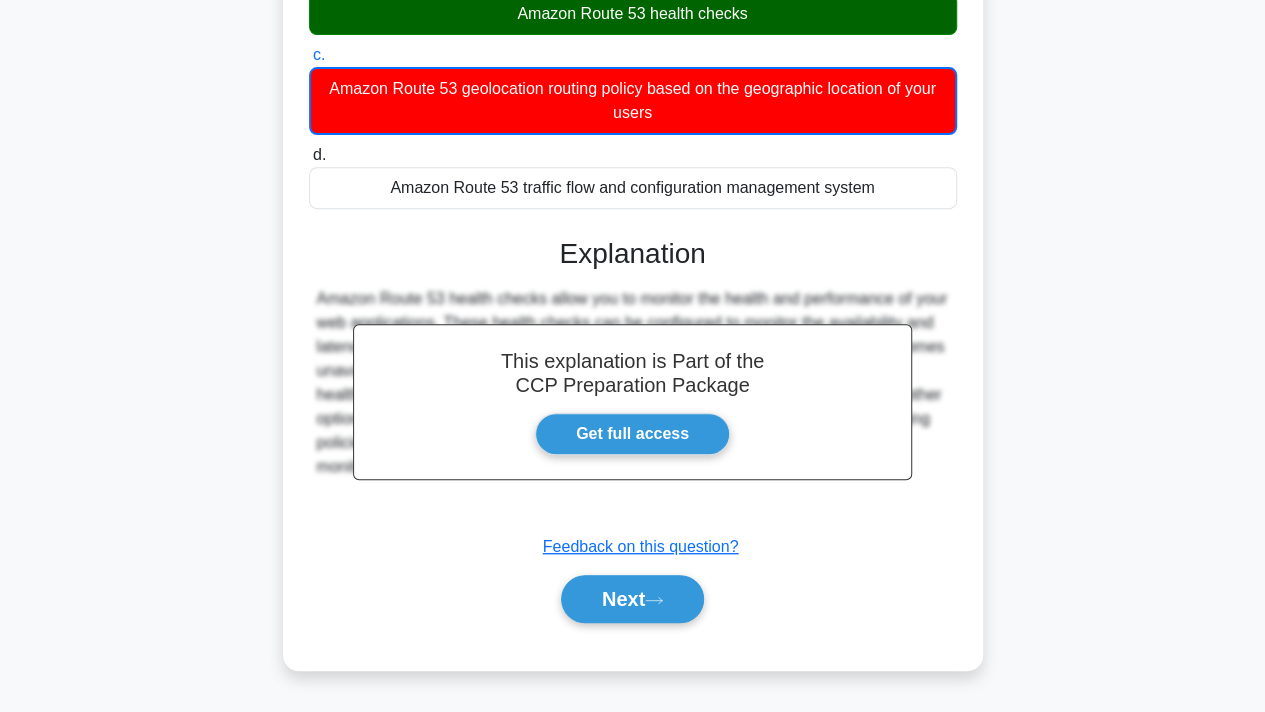 scroll, scrollTop: 368, scrollLeft: 0, axis: vertical 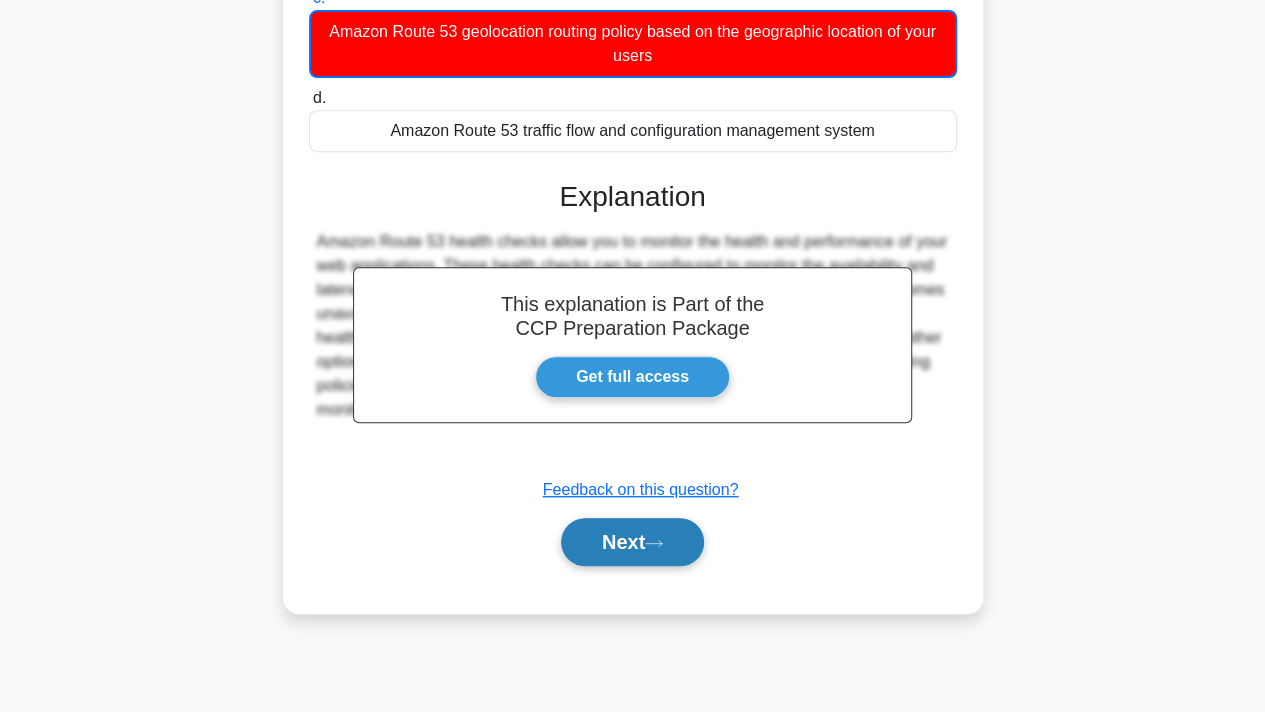 click on "Next" at bounding box center [632, 542] 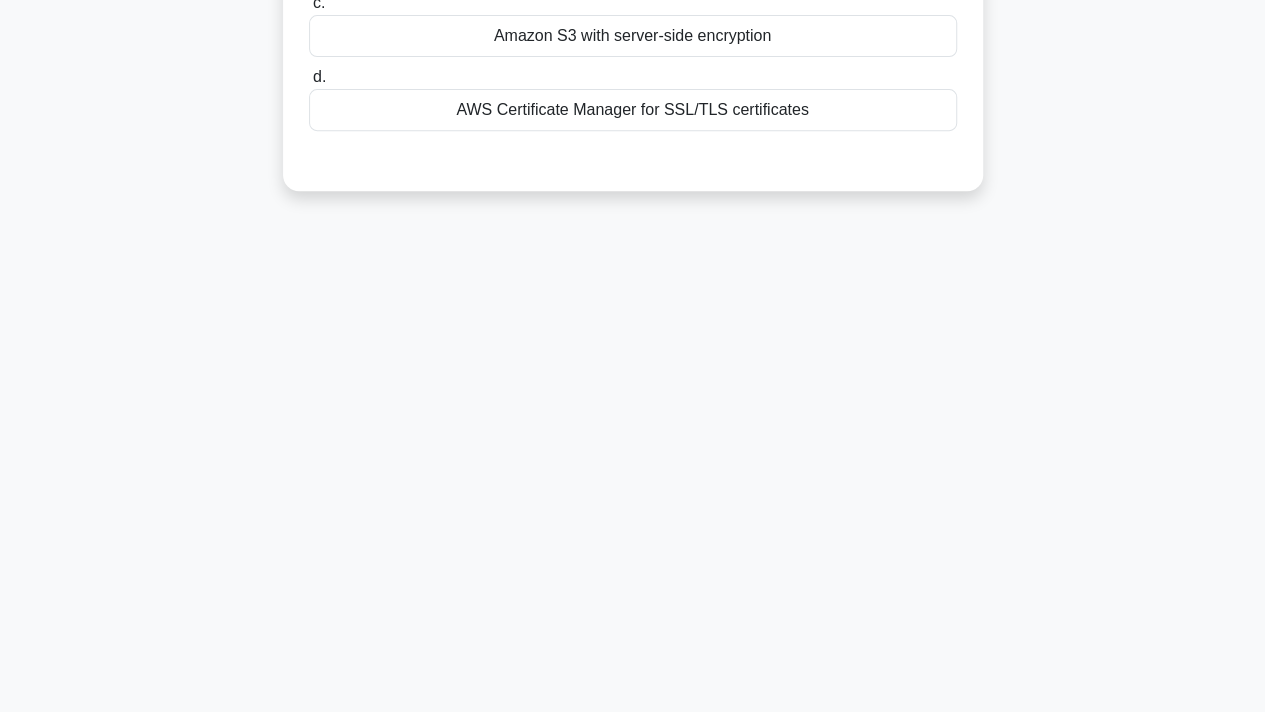 scroll, scrollTop: 0, scrollLeft: 0, axis: both 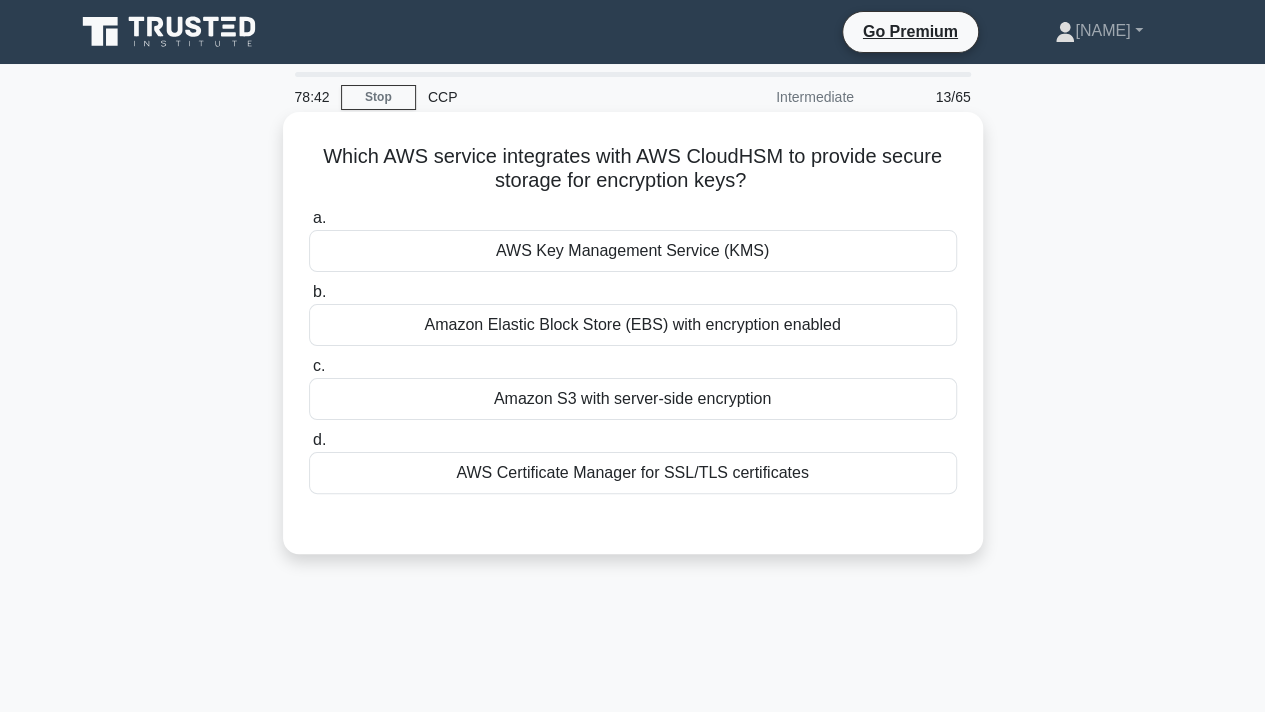 click on "Amazon Elastic Block Store (EBS) with encryption enabled" at bounding box center [633, 325] 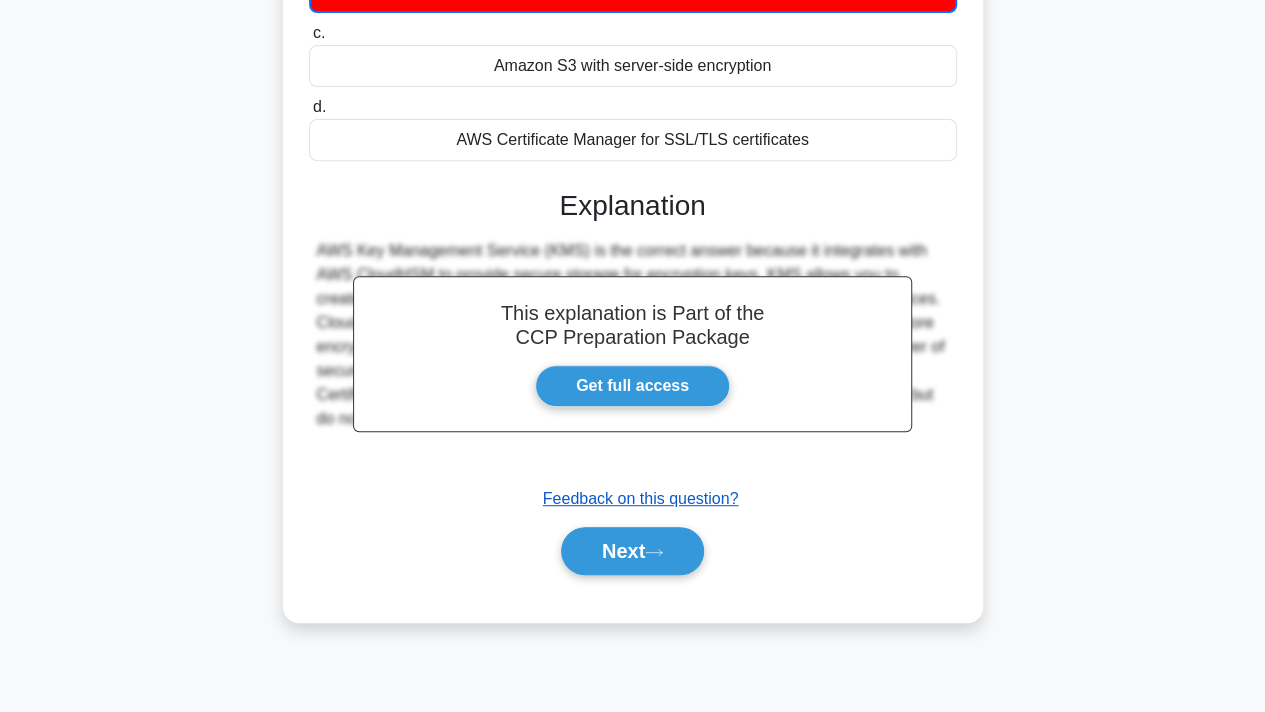scroll, scrollTop: 336, scrollLeft: 0, axis: vertical 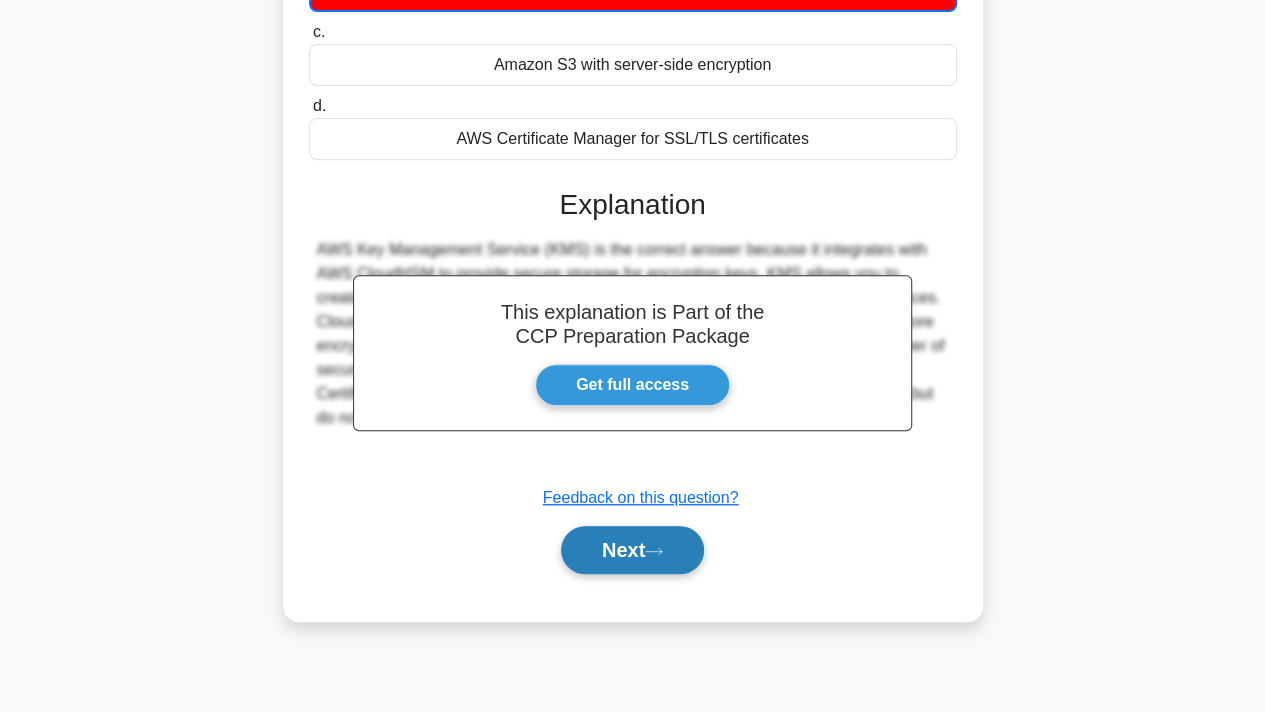 click on "Next" at bounding box center [632, 550] 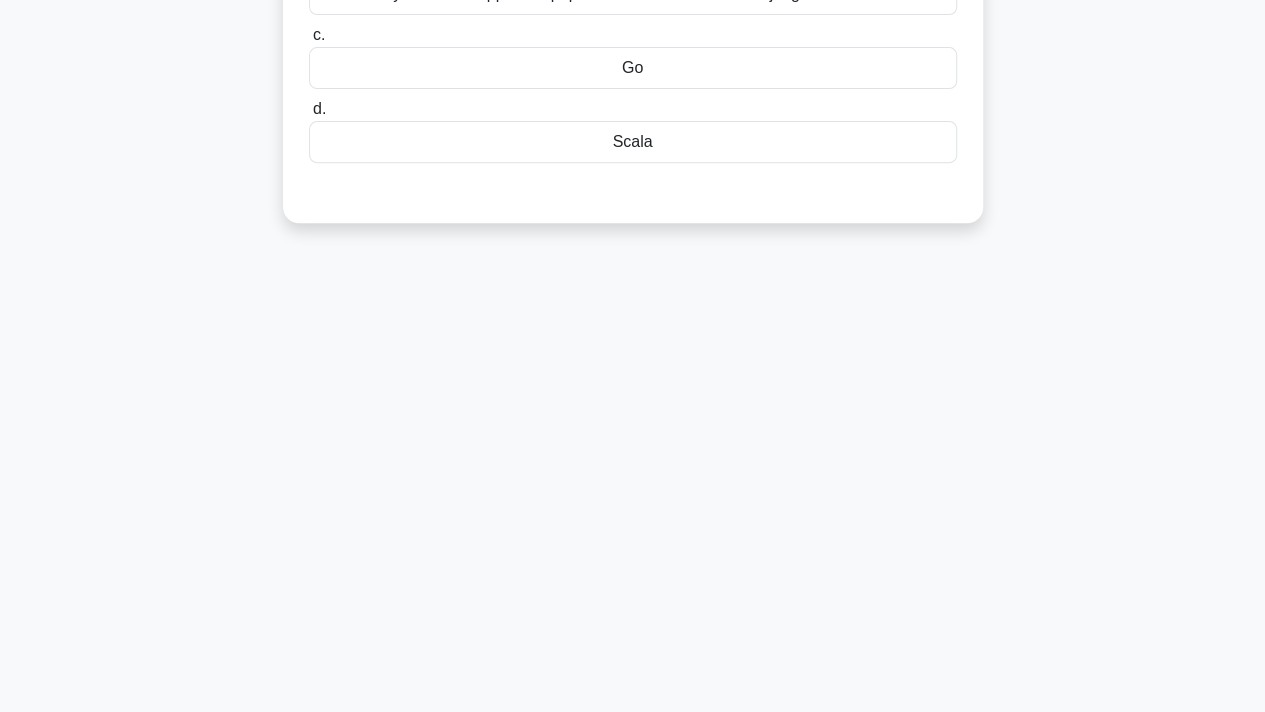 scroll, scrollTop: 0, scrollLeft: 0, axis: both 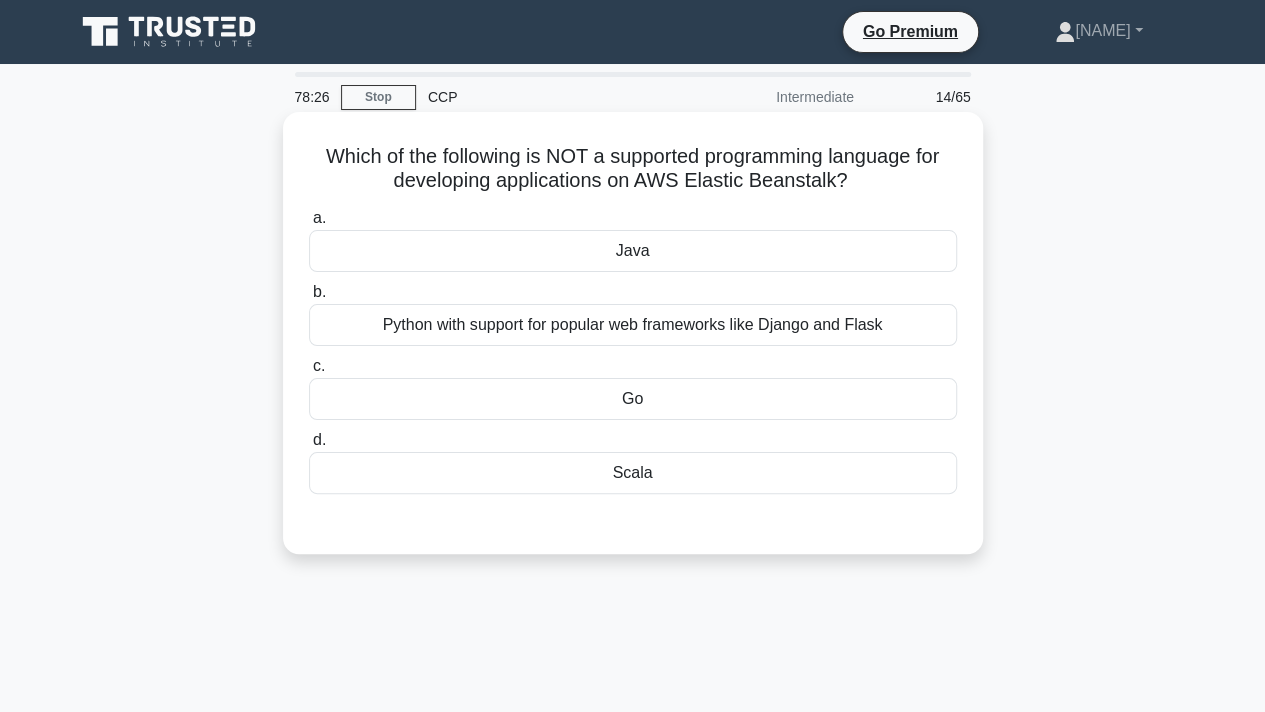 click on "Scala" at bounding box center [633, 473] 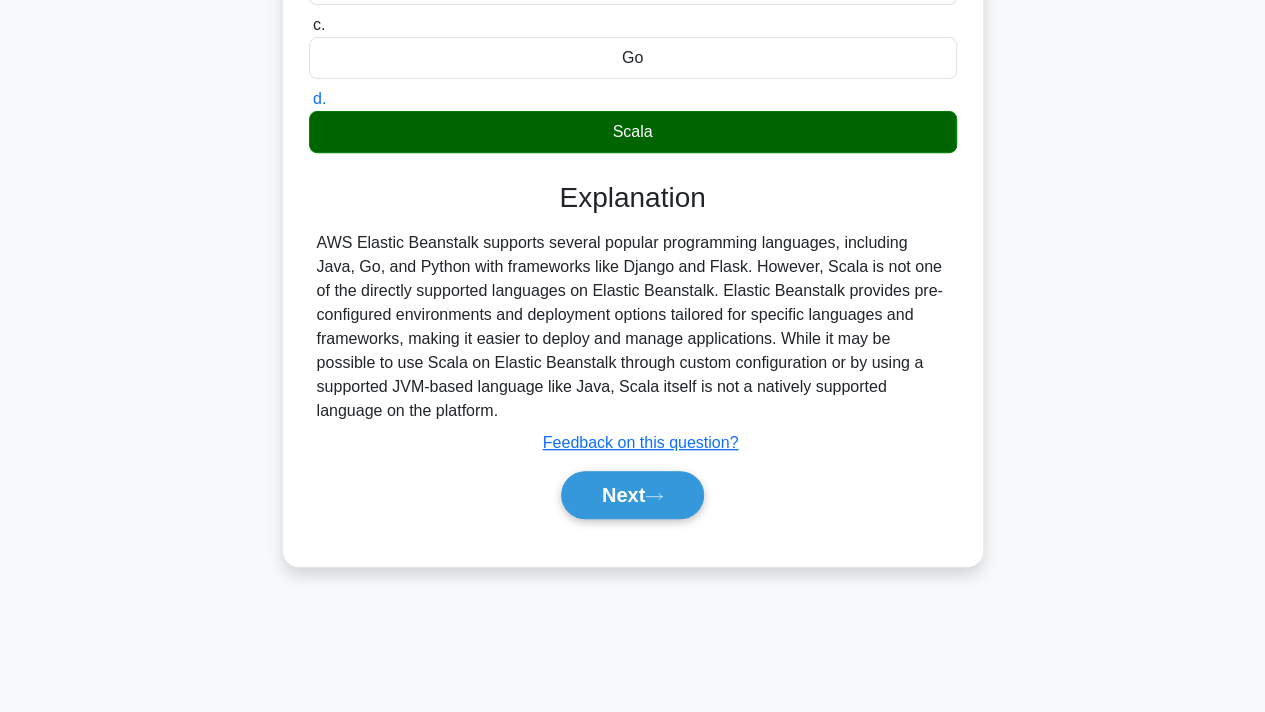 scroll, scrollTop: 343, scrollLeft: 0, axis: vertical 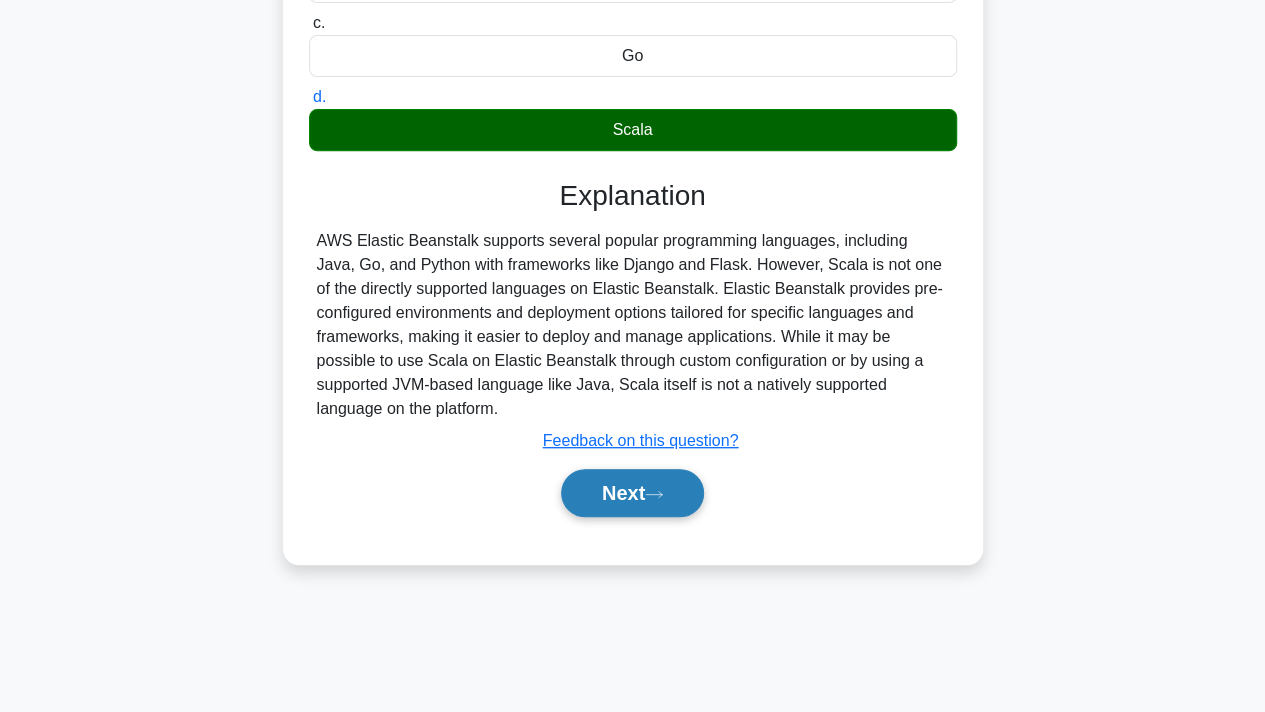 click on "Next" at bounding box center (632, 493) 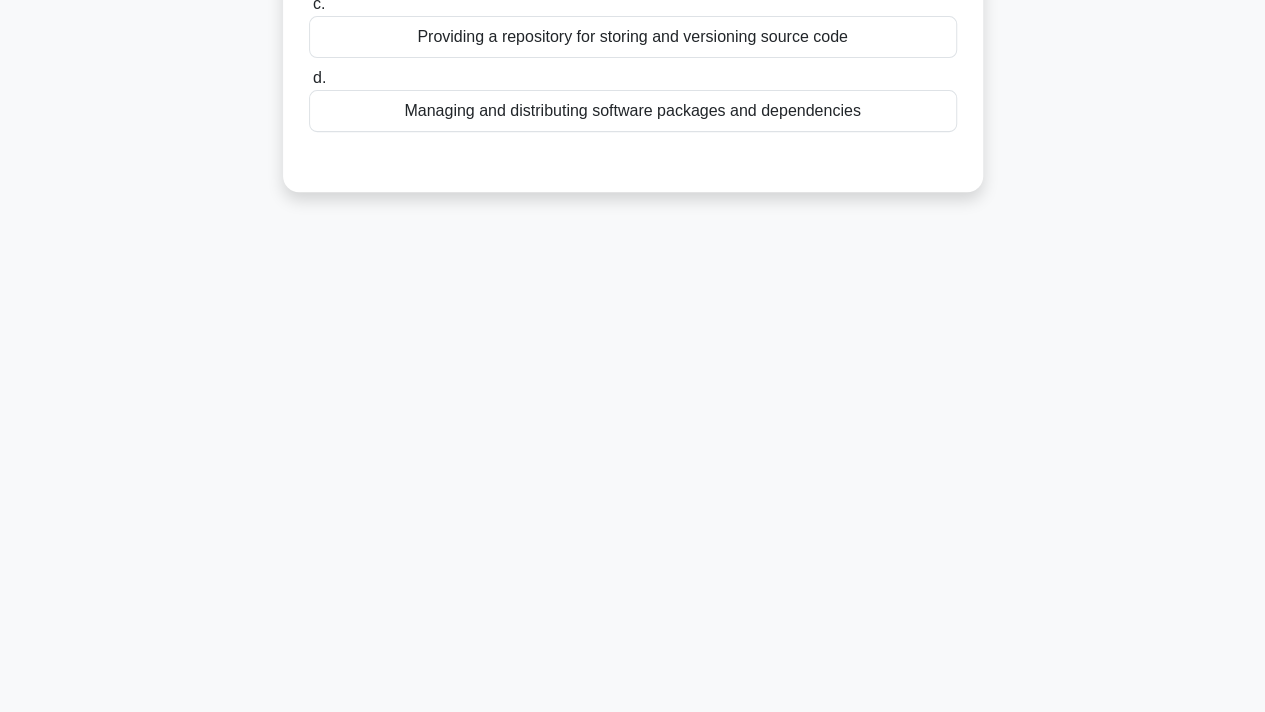 scroll, scrollTop: 0, scrollLeft: 0, axis: both 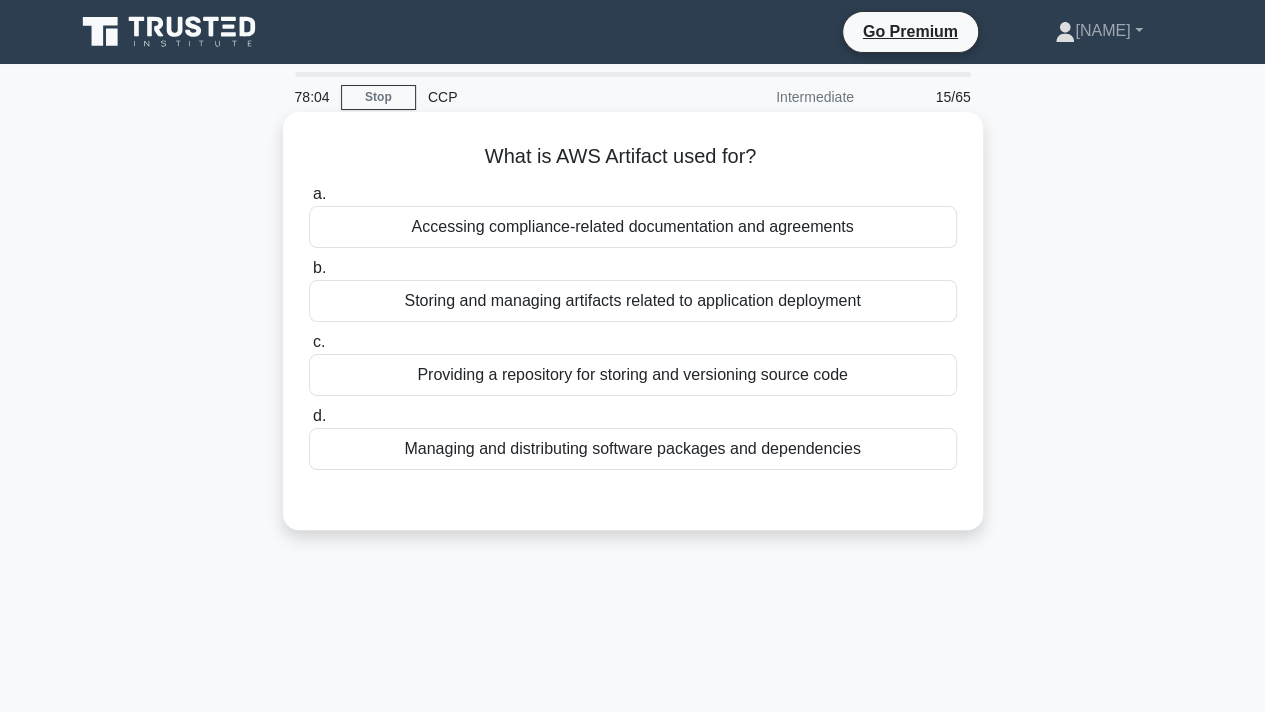 click on "Accessing compliance-related documentation and agreements" at bounding box center [633, 227] 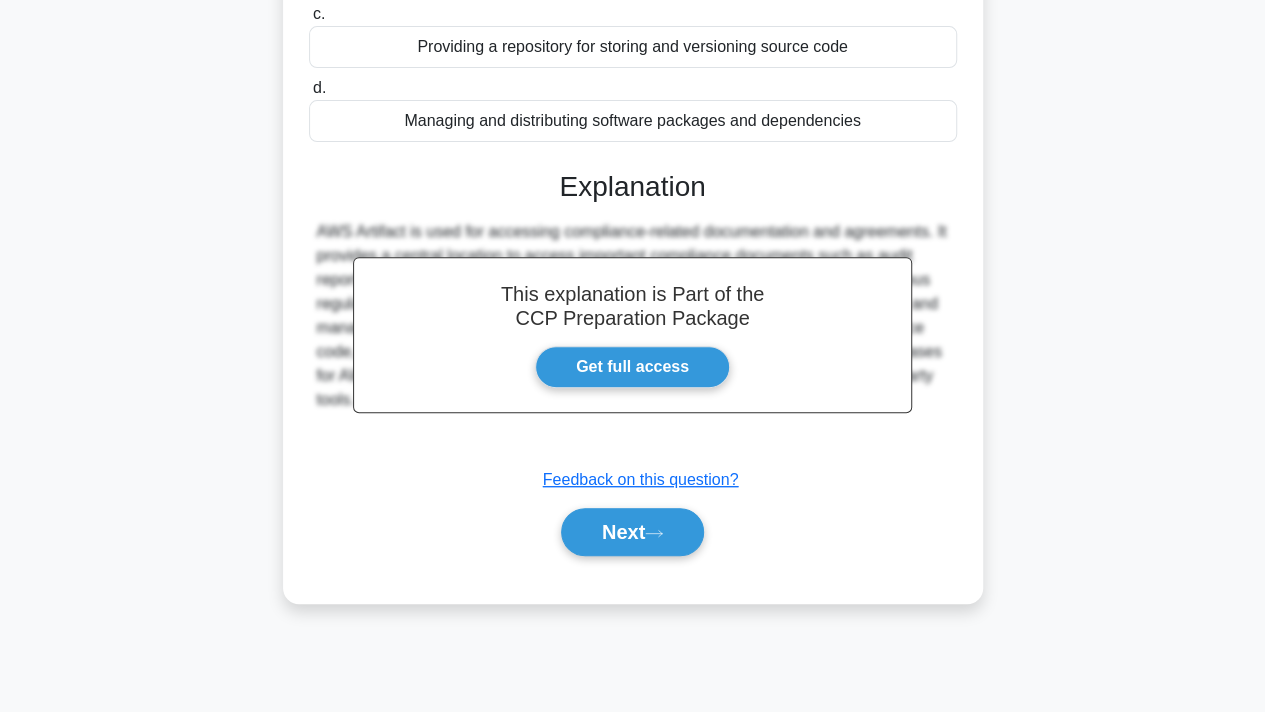 scroll, scrollTop: 368, scrollLeft: 0, axis: vertical 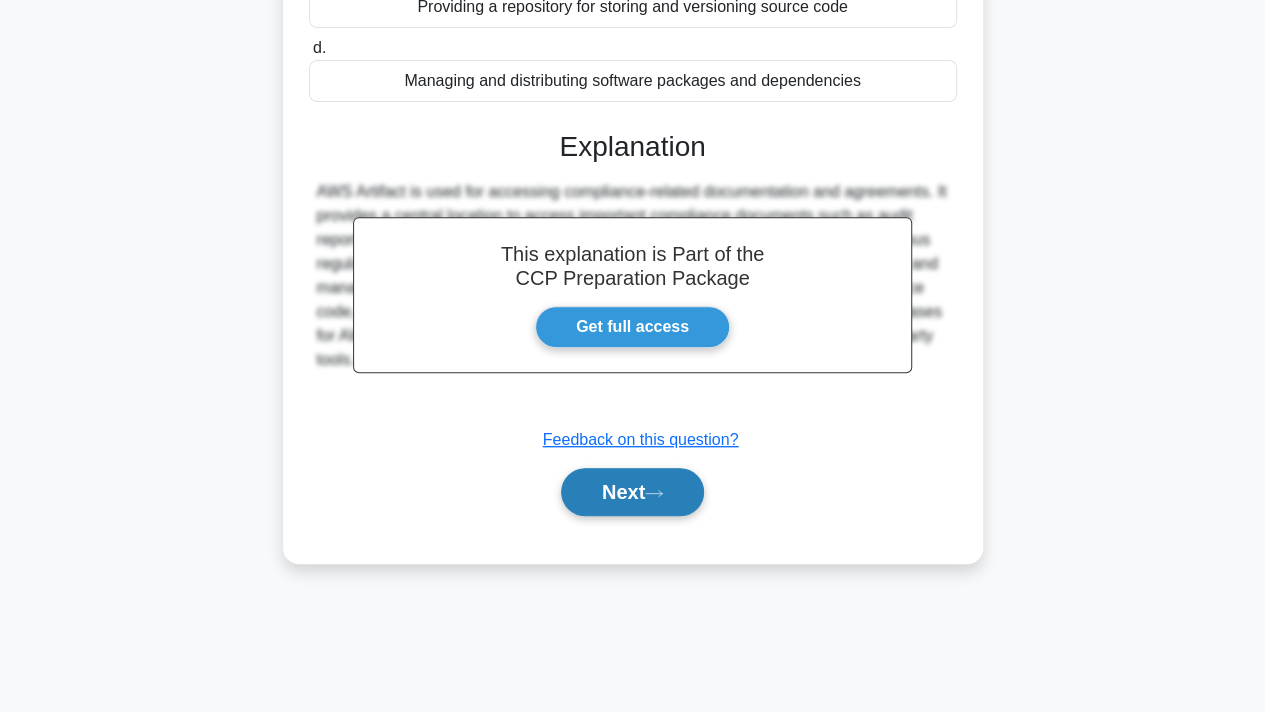 click on "Next" at bounding box center (632, 492) 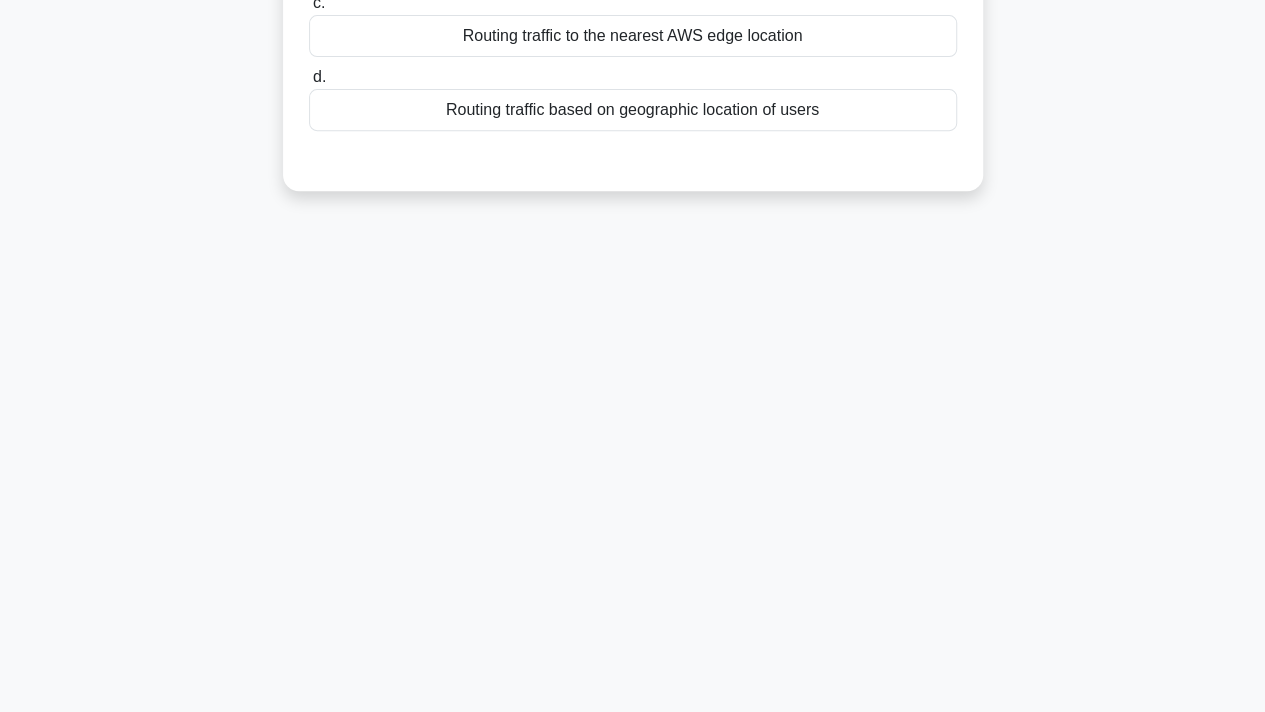 scroll, scrollTop: 0, scrollLeft: 0, axis: both 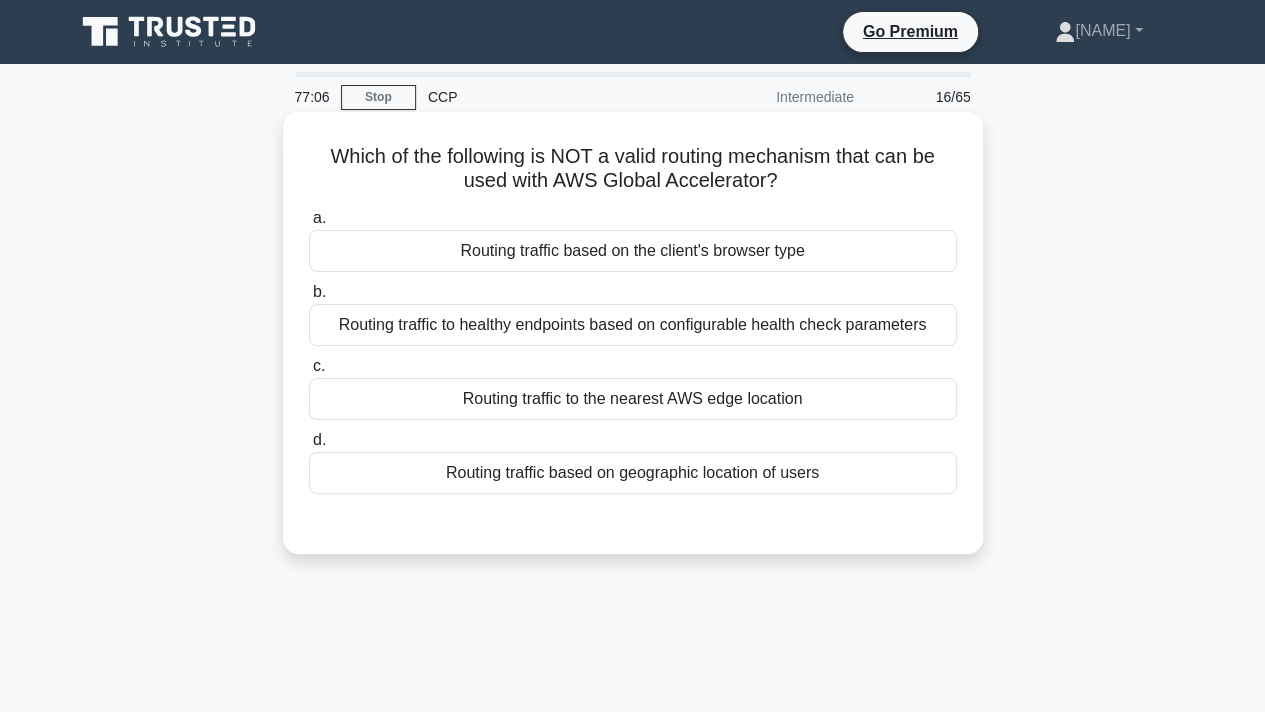 click on "Routing traffic to healthy endpoints based on configurable health check parameters" at bounding box center (633, 325) 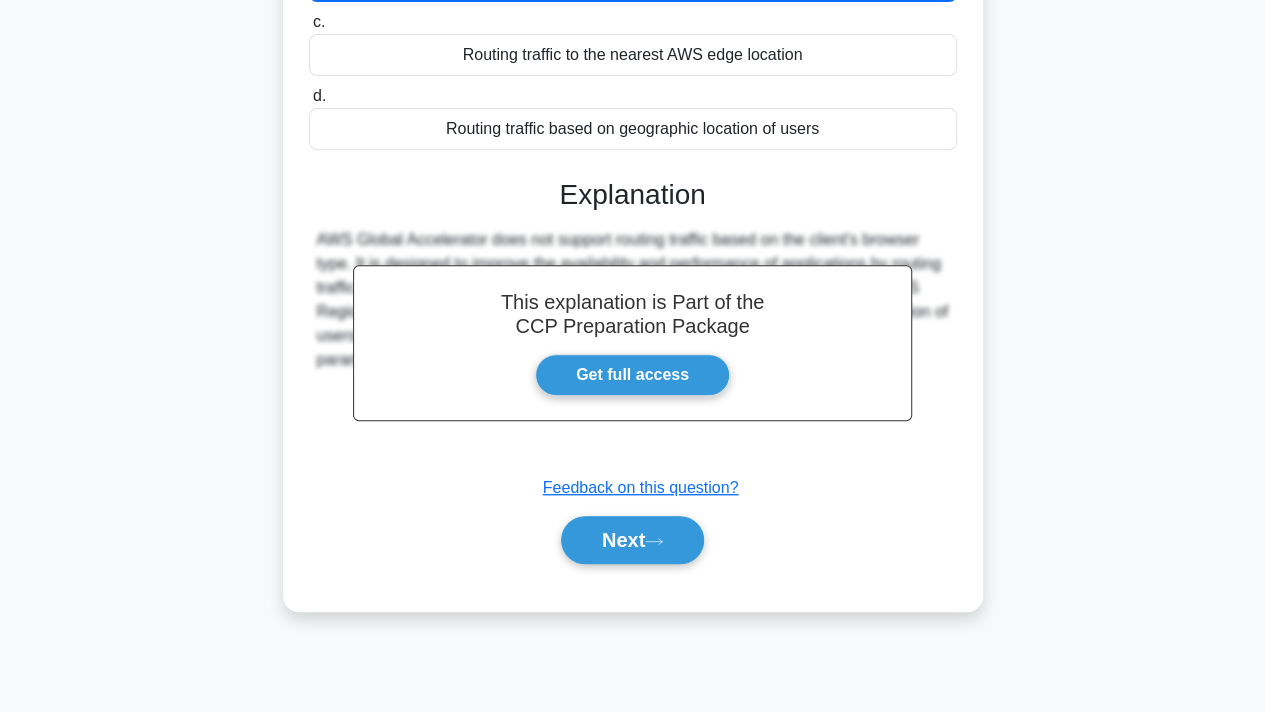 scroll, scrollTop: 368, scrollLeft: 0, axis: vertical 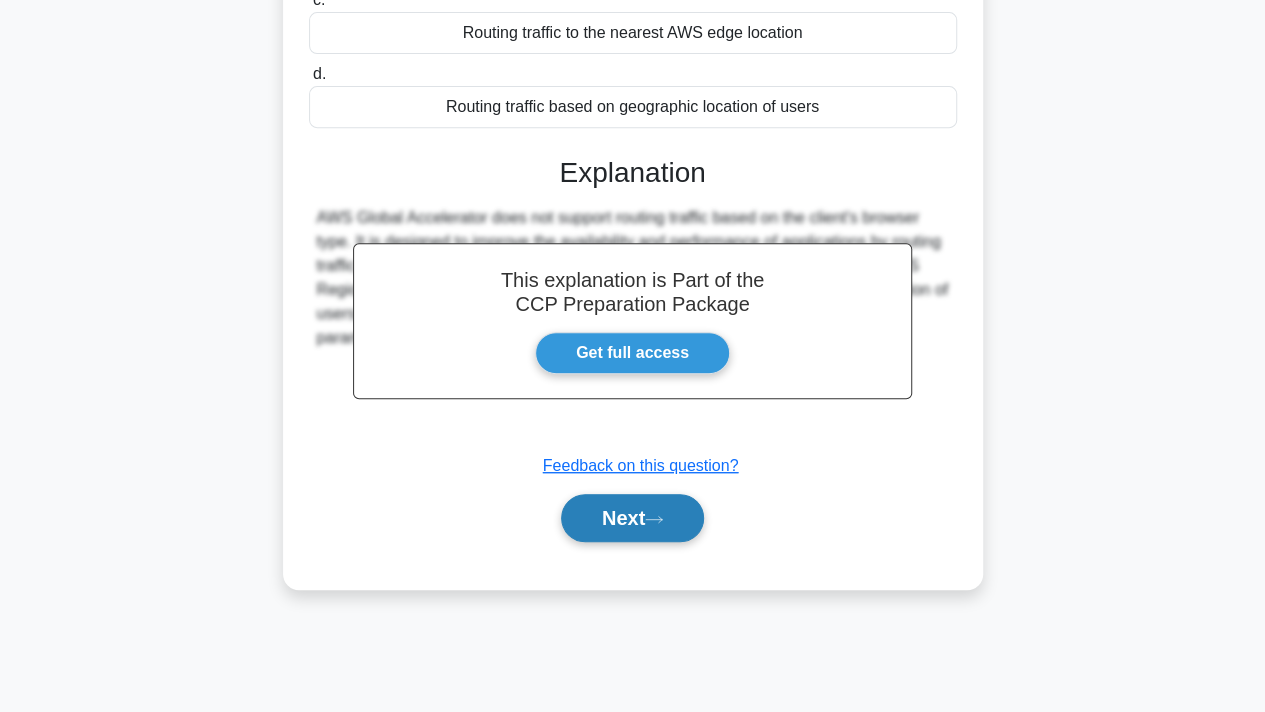 click on "Next" at bounding box center [632, 518] 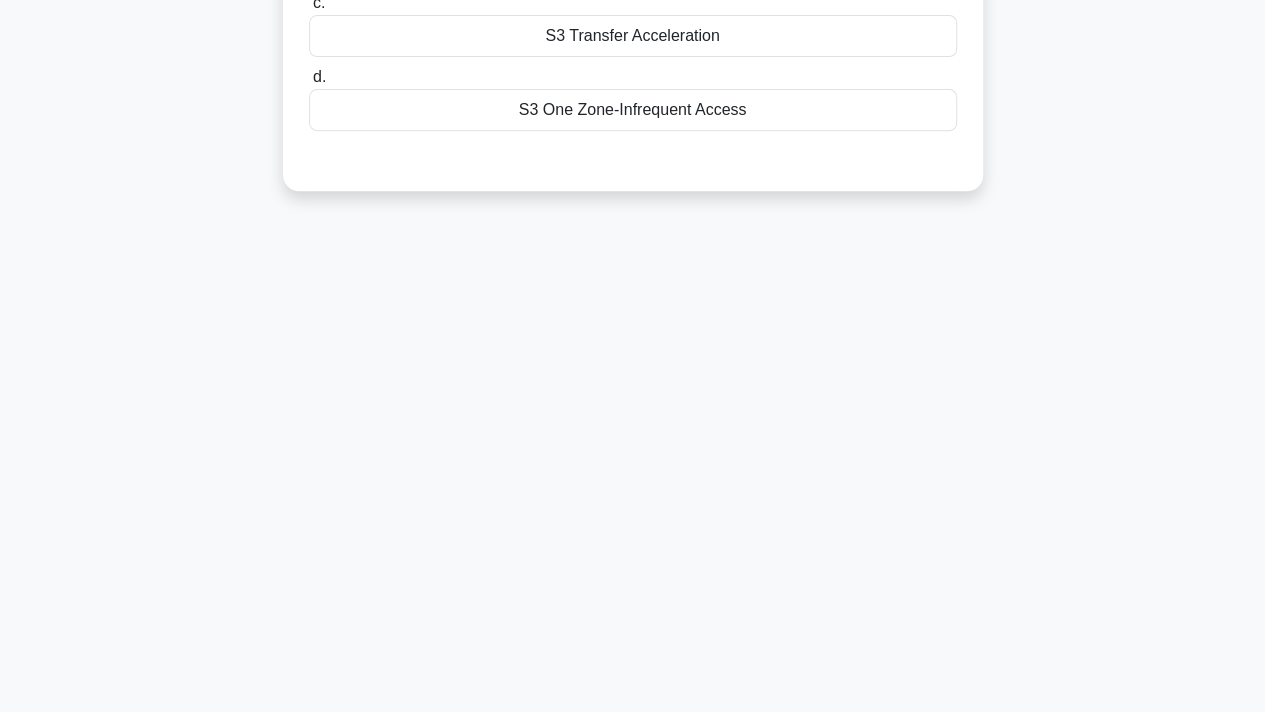 scroll, scrollTop: 0, scrollLeft: 0, axis: both 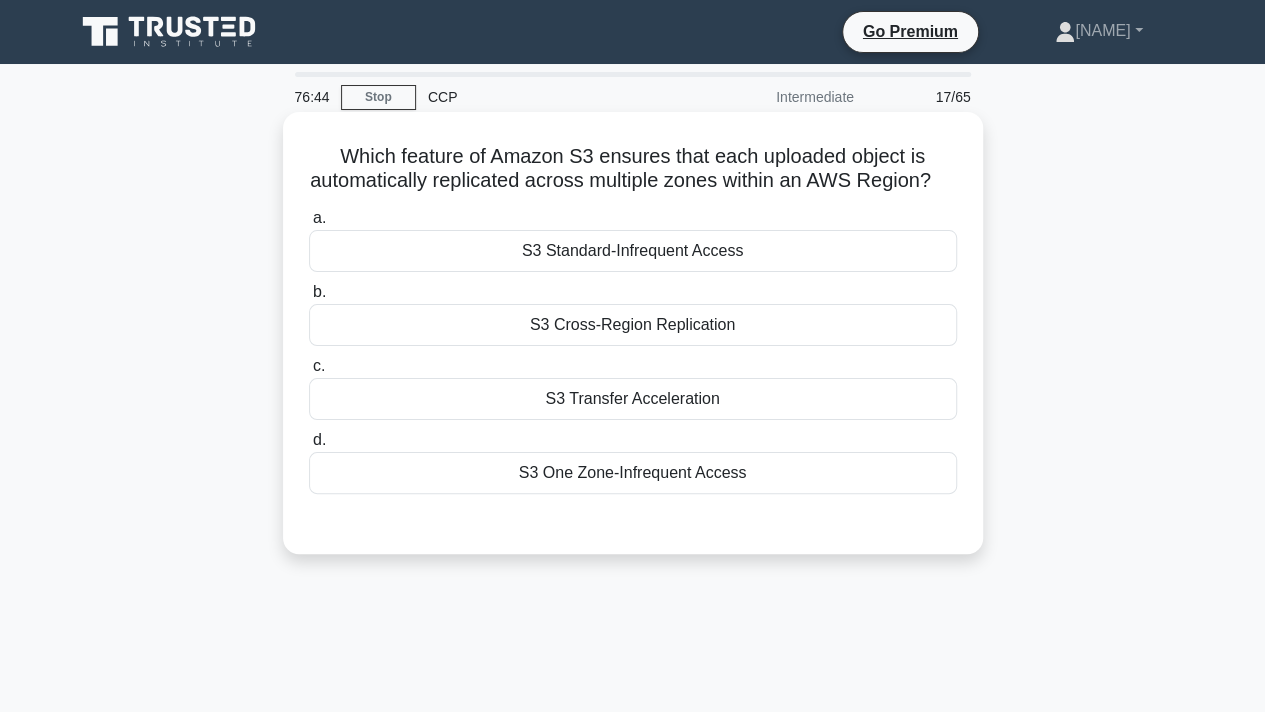 click on "S3 Cross-Region Replication" at bounding box center (633, 325) 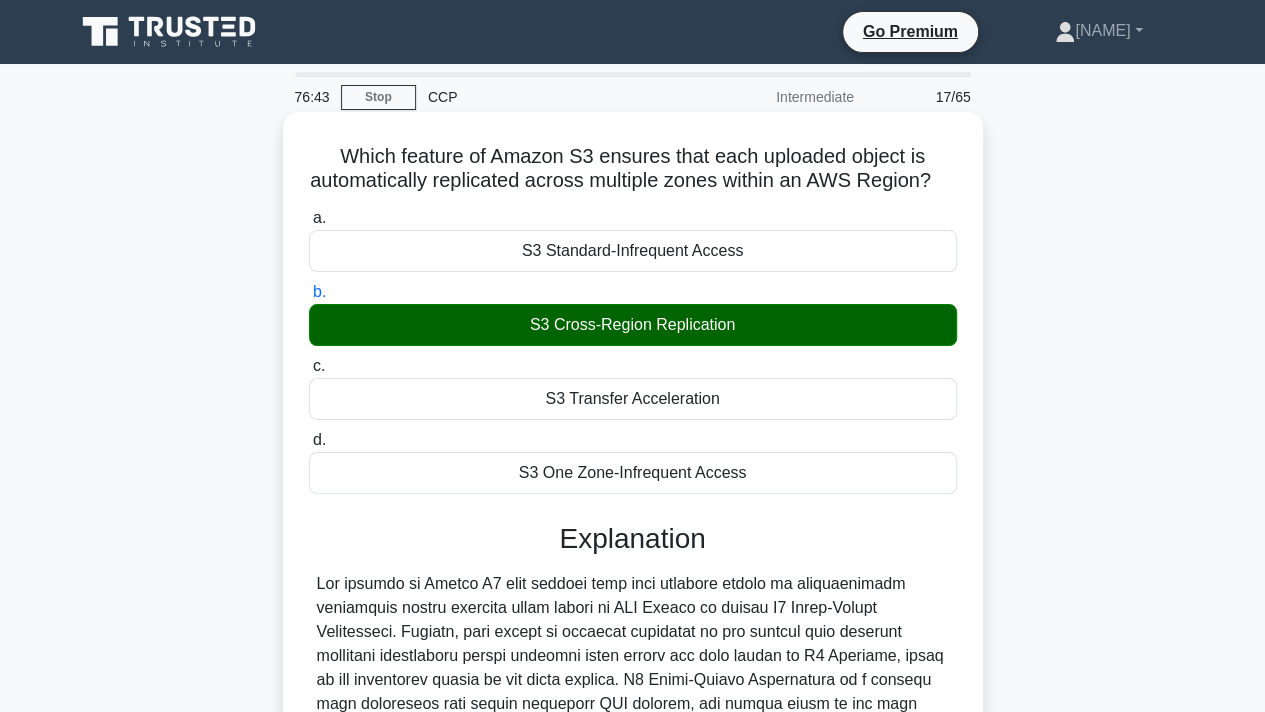 scroll, scrollTop: 422, scrollLeft: 0, axis: vertical 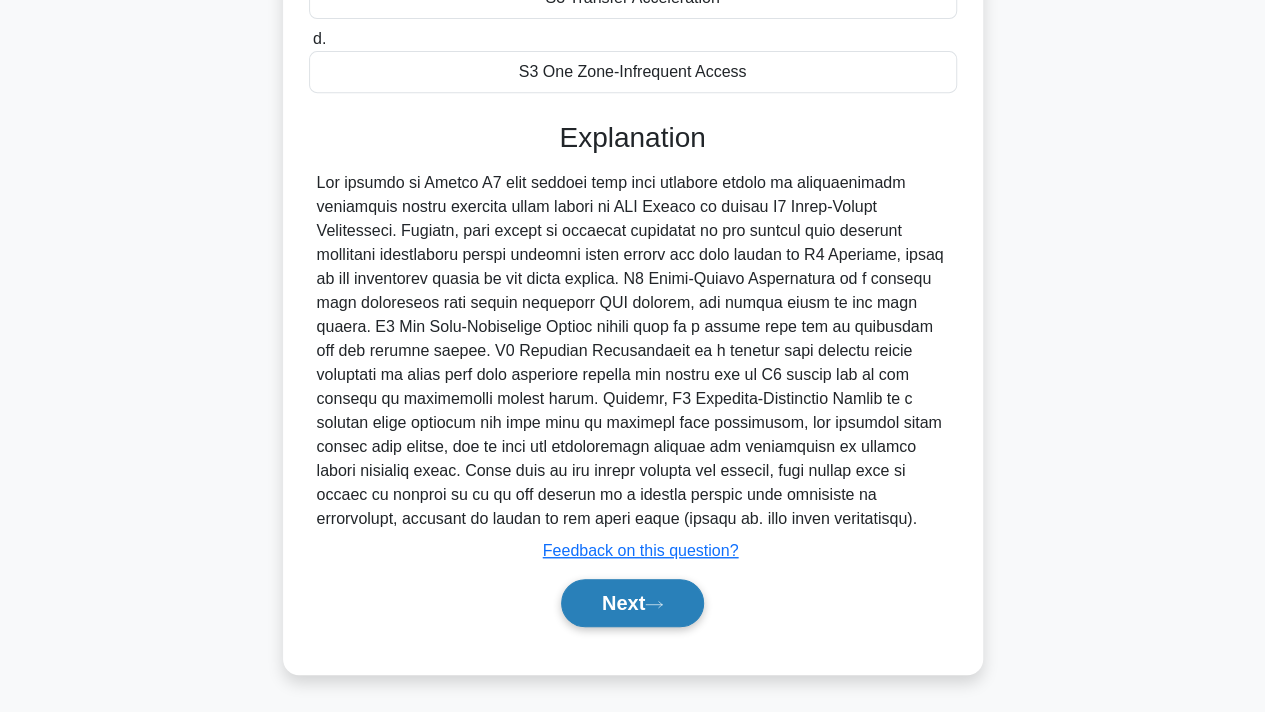 click on "Next" at bounding box center (632, 603) 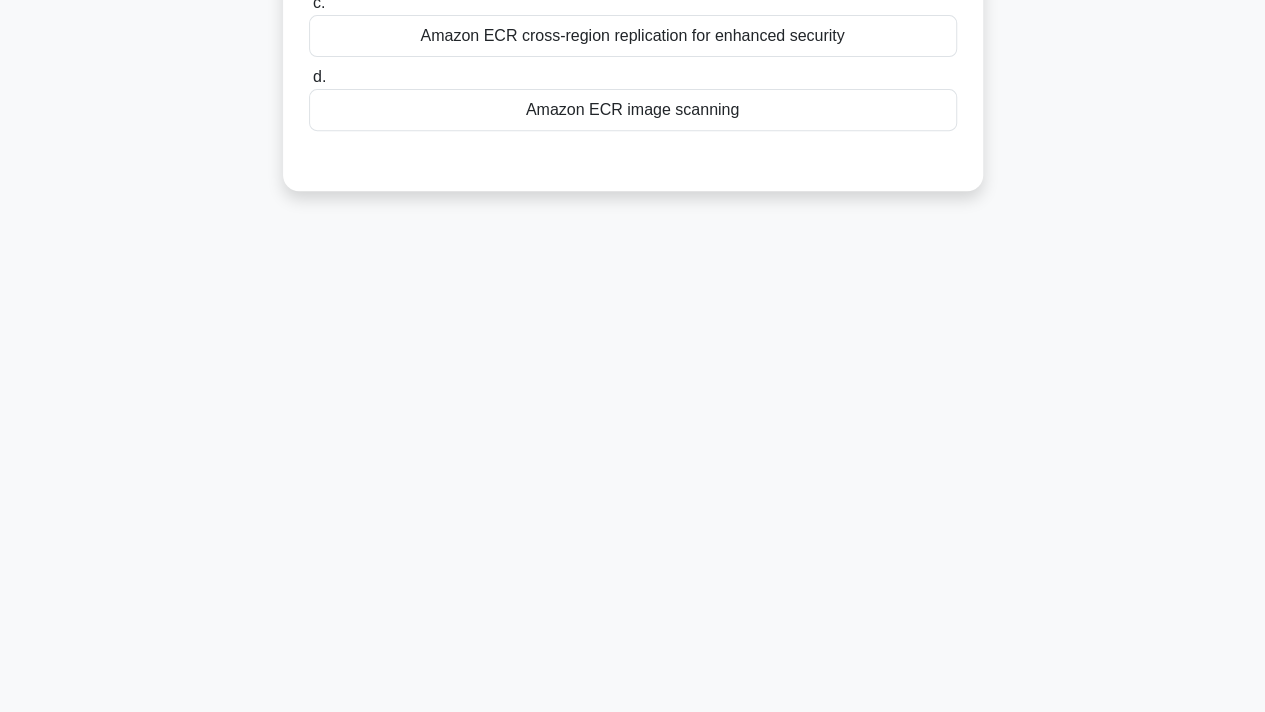 scroll, scrollTop: 0, scrollLeft: 0, axis: both 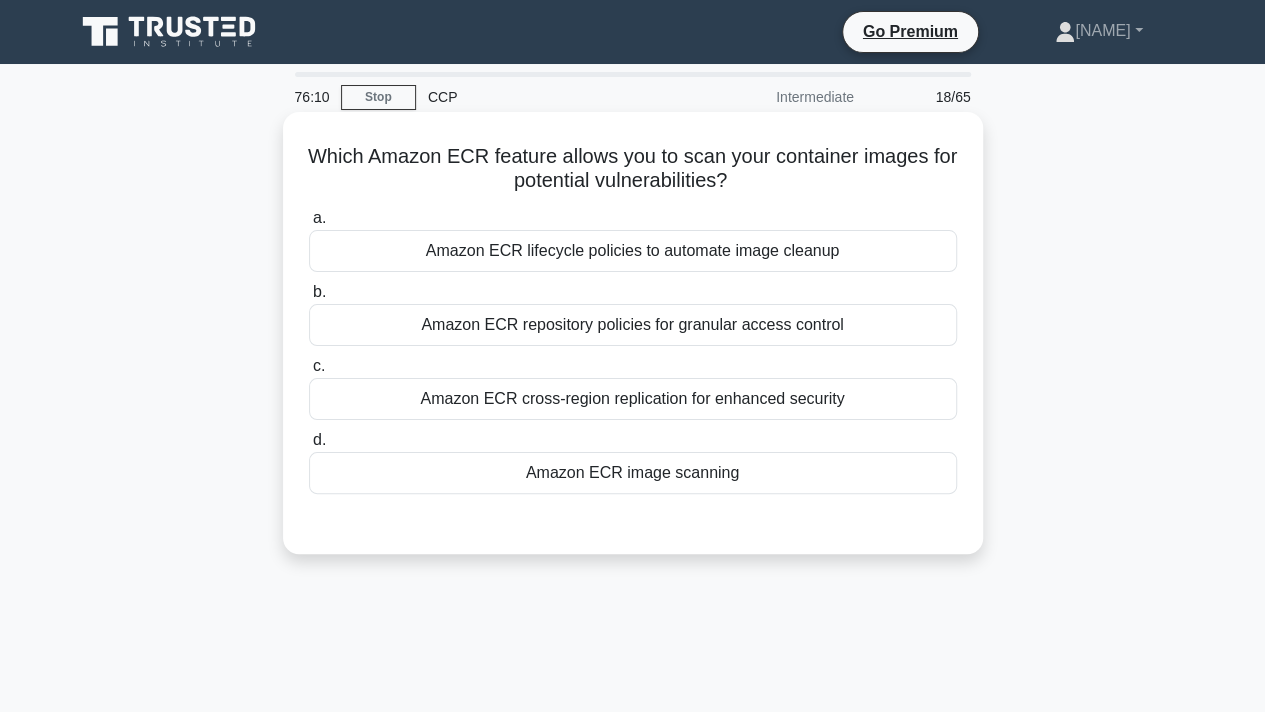 click on "Amazon ECR image scanning" at bounding box center [633, 473] 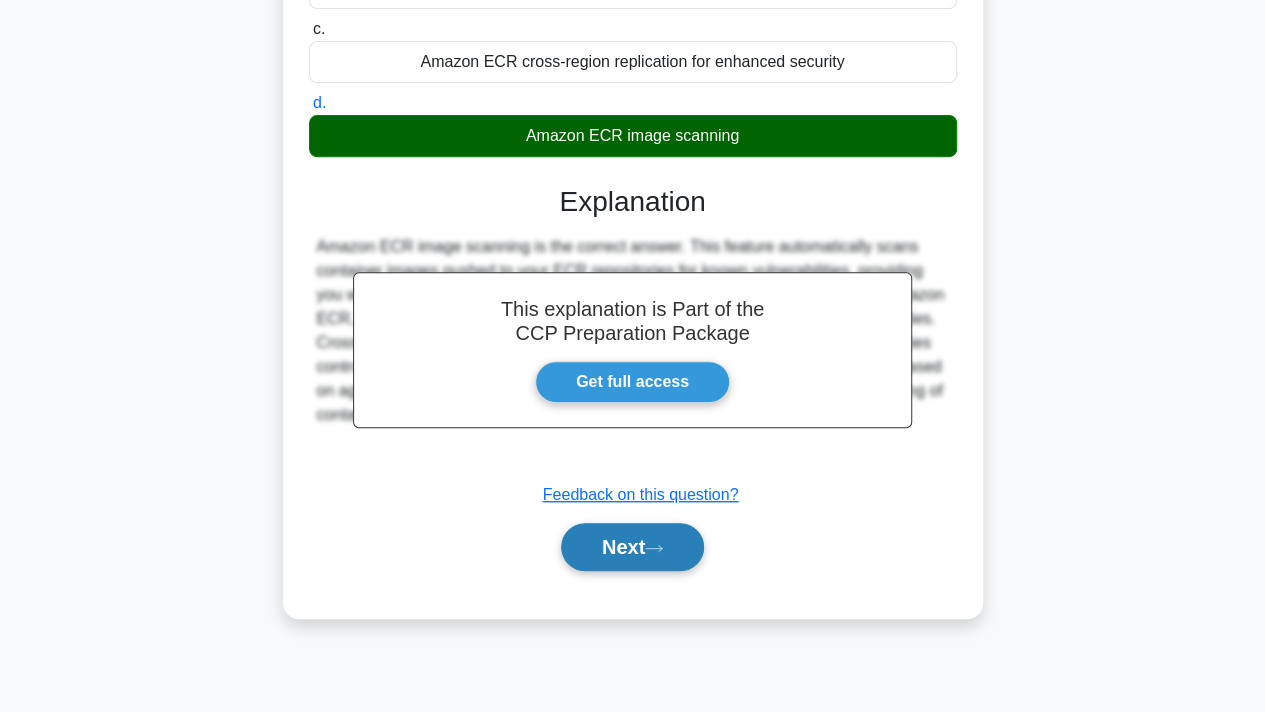 scroll, scrollTop: 338, scrollLeft: 0, axis: vertical 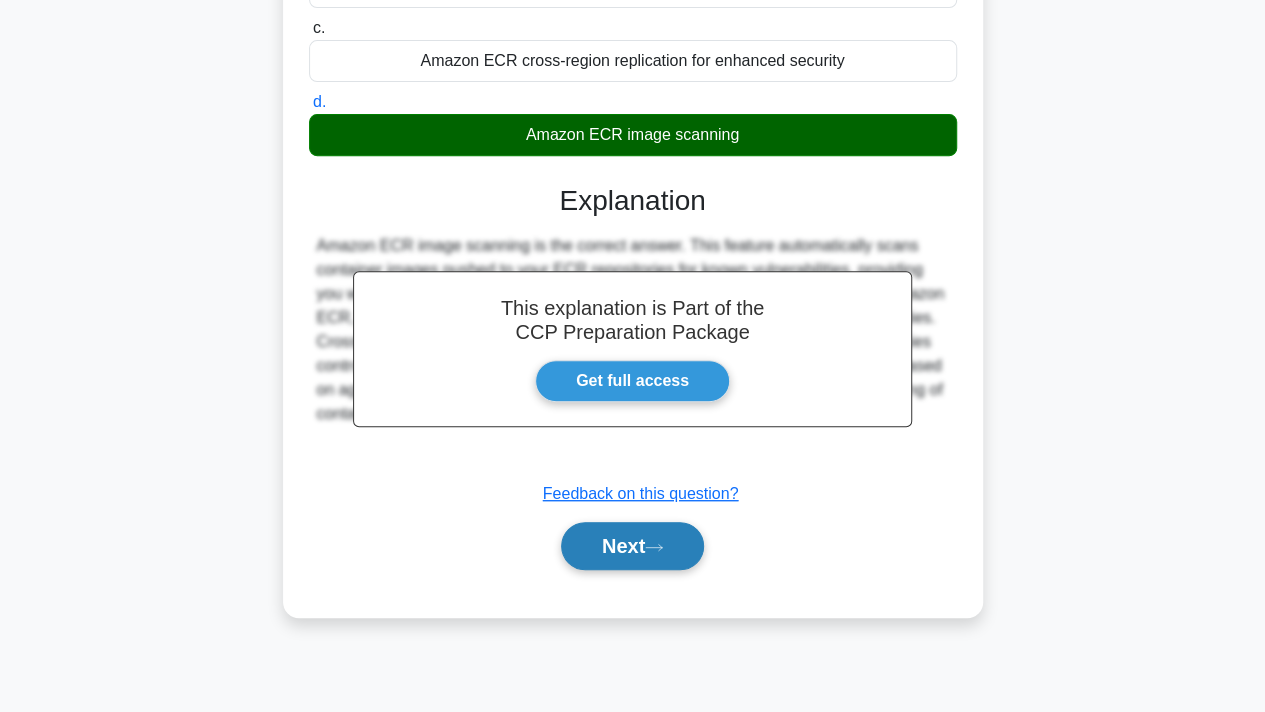 click on "Next" at bounding box center (632, 546) 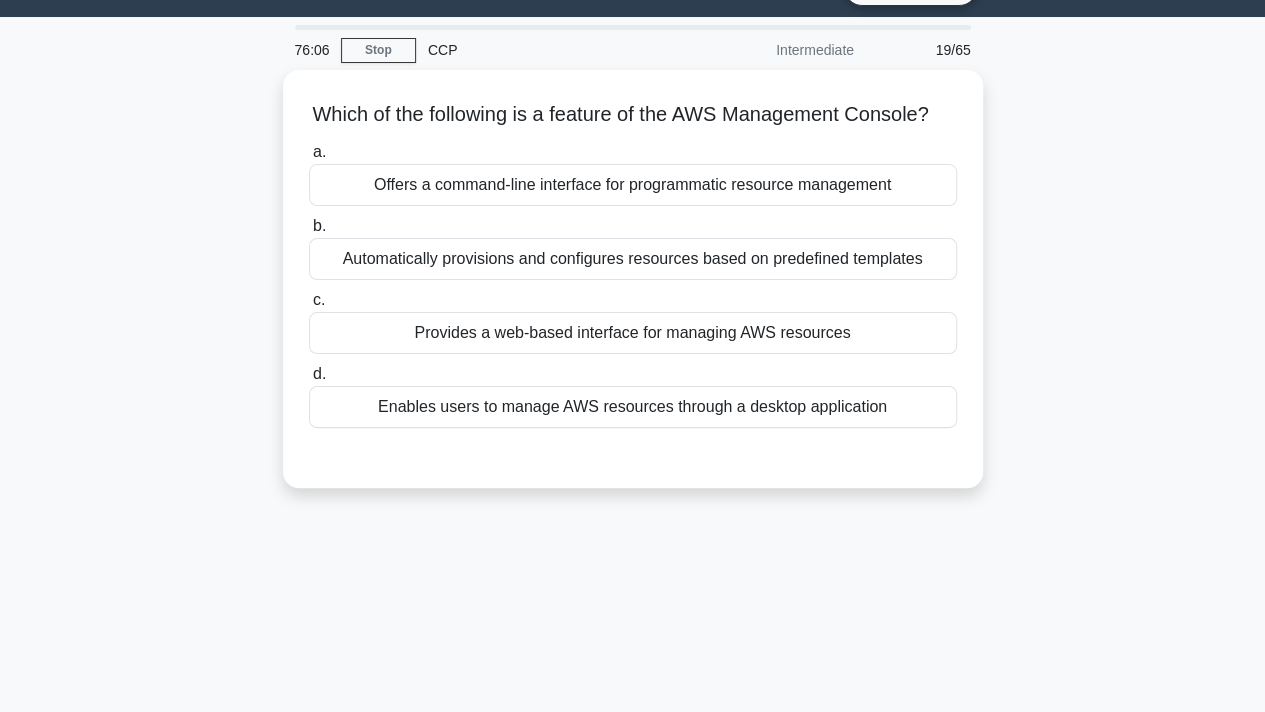 scroll, scrollTop: 0, scrollLeft: 0, axis: both 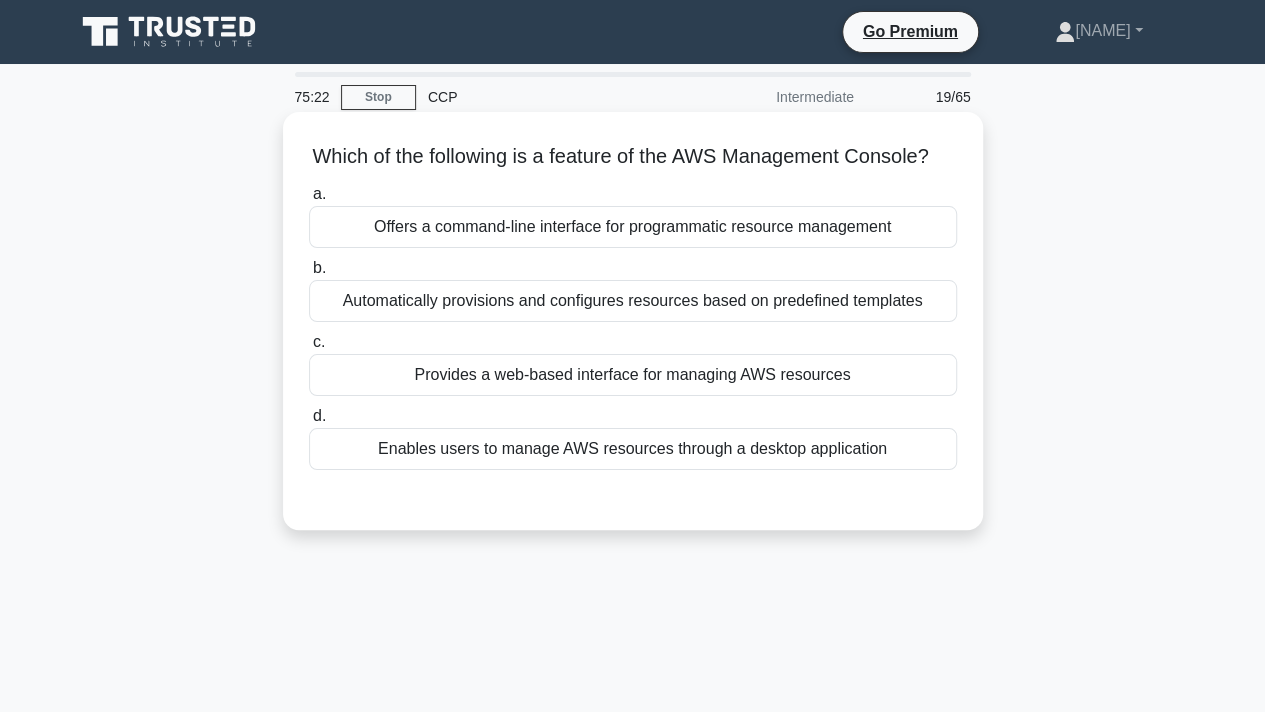 click on "Automatically provisions and configures resources based on predefined templates" at bounding box center [633, 301] 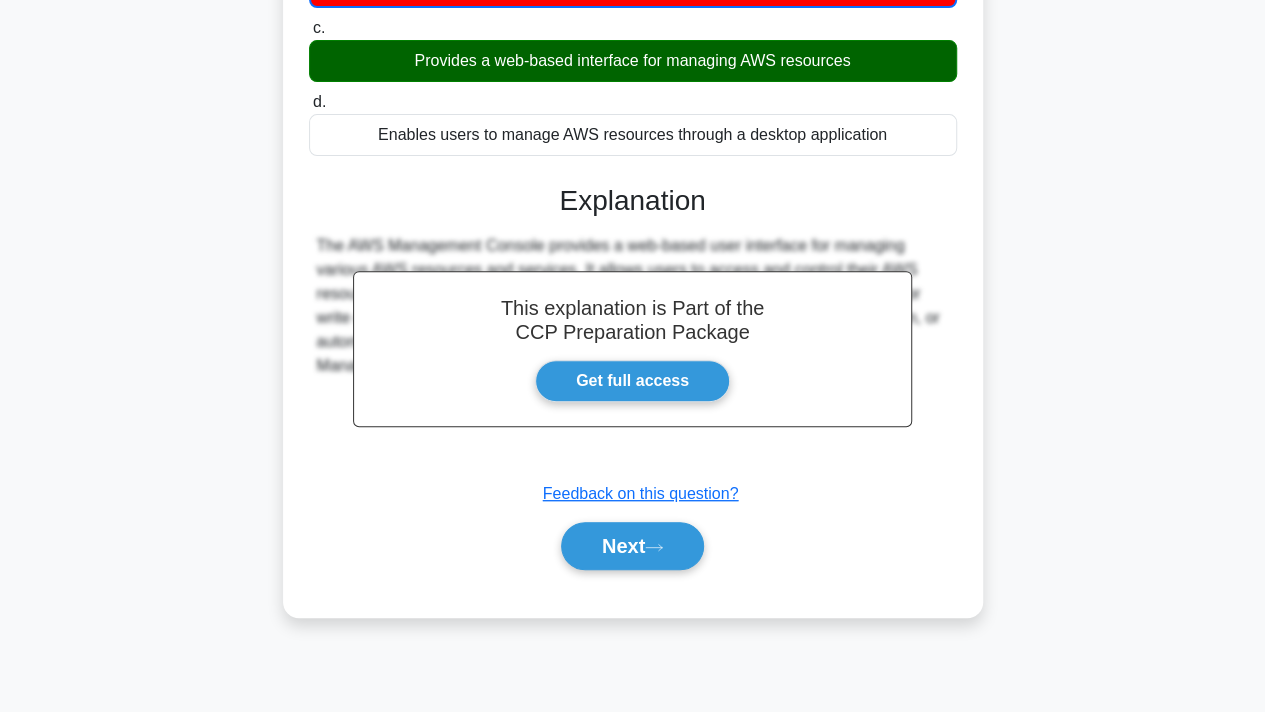 scroll, scrollTop: 318, scrollLeft: 0, axis: vertical 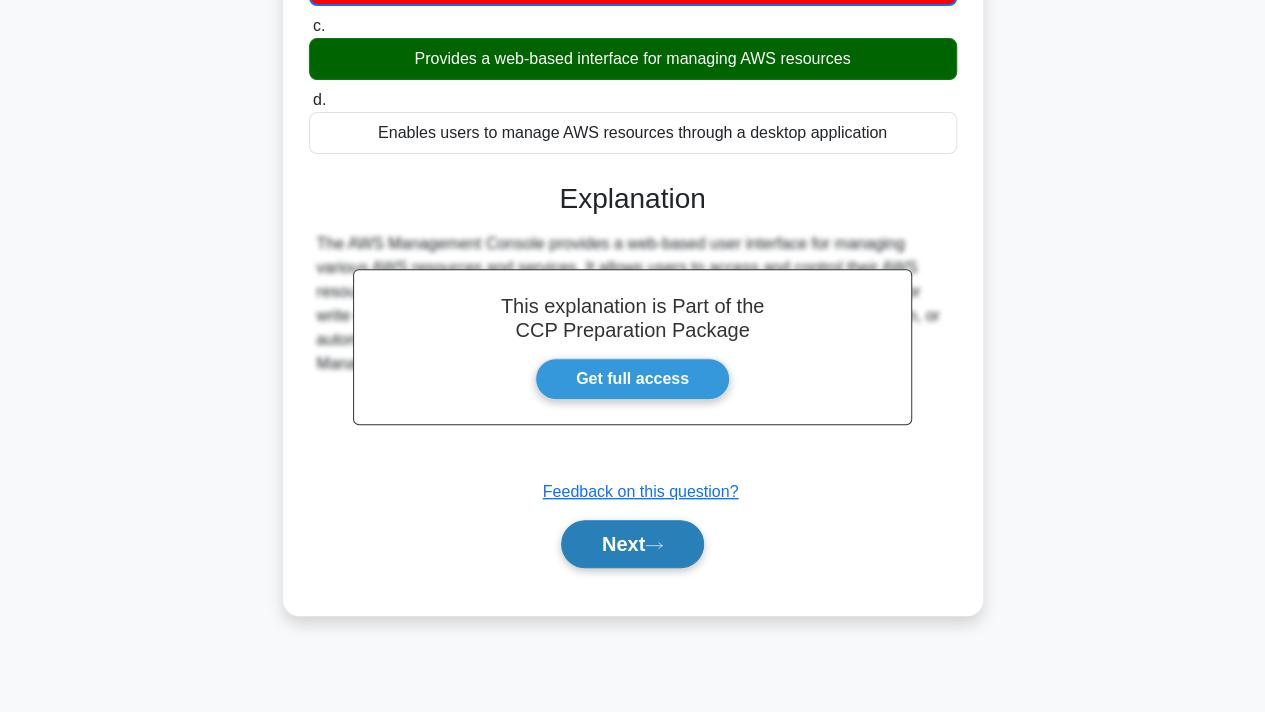 click on "Next" at bounding box center [632, 544] 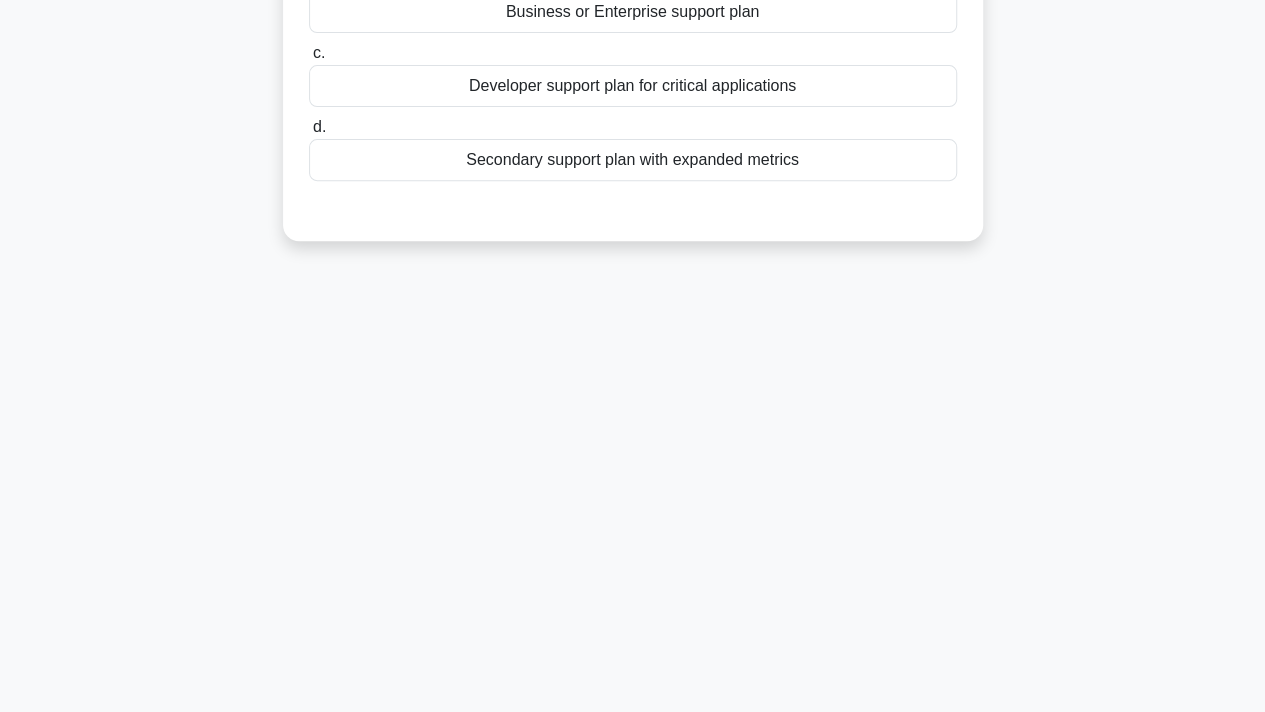scroll, scrollTop: 0, scrollLeft: 0, axis: both 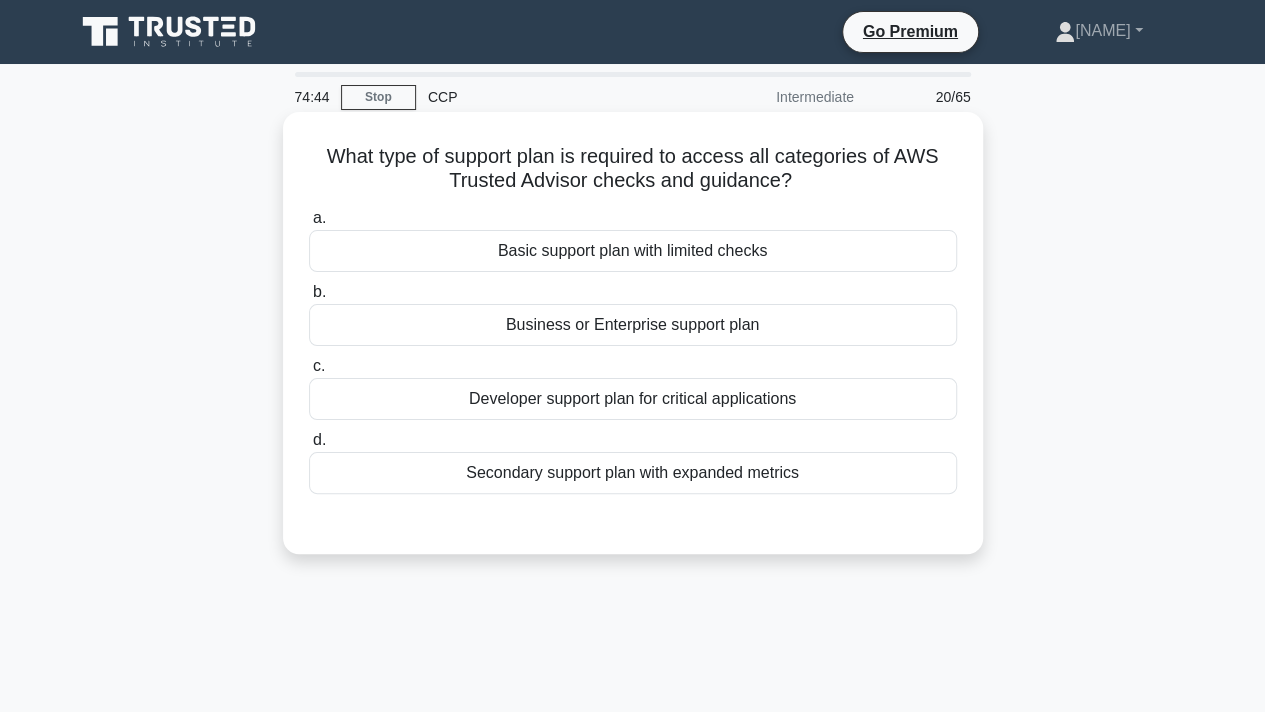click on "Basic support plan with limited checks" at bounding box center [633, 251] 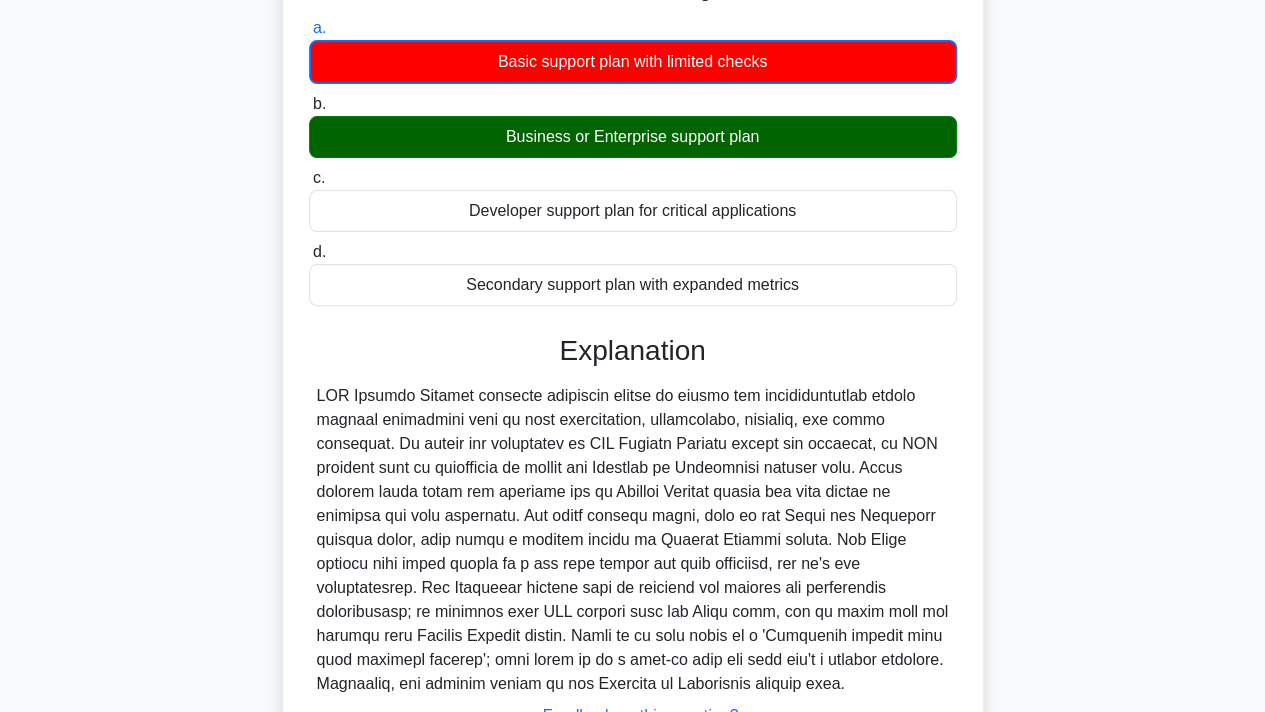 scroll, scrollTop: 368, scrollLeft: 0, axis: vertical 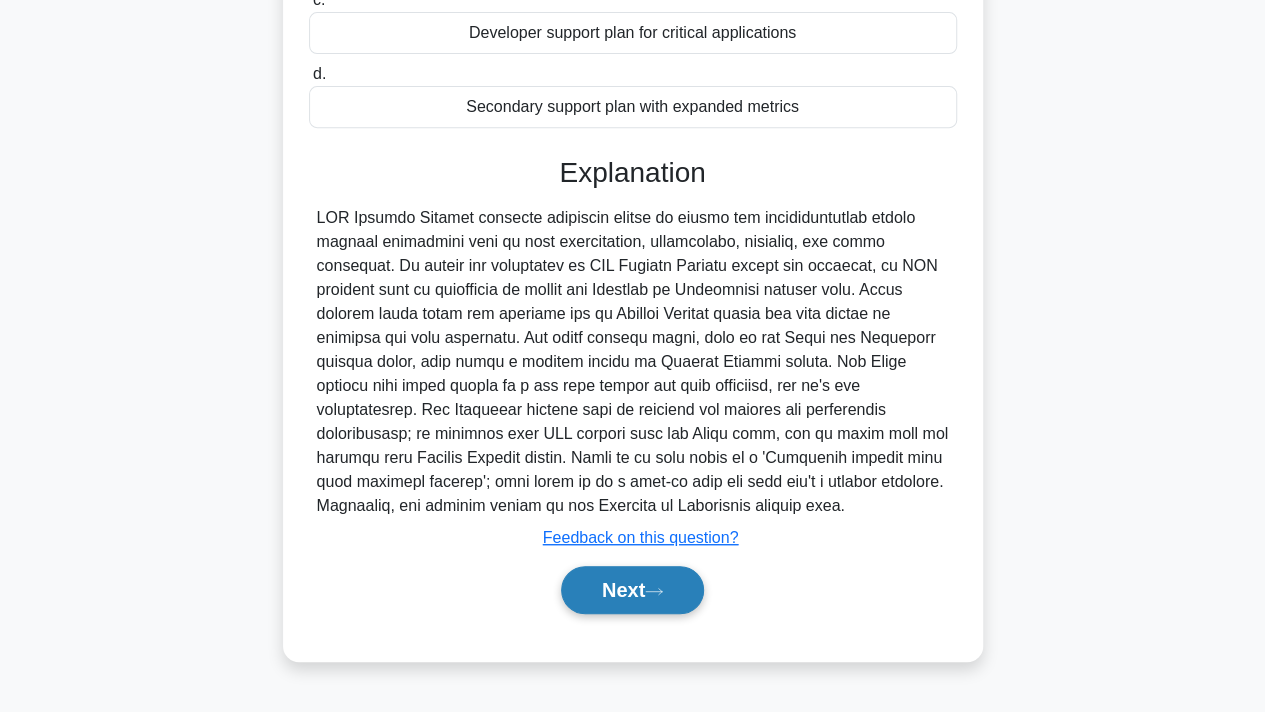 click on "Next" at bounding box center (632, 590) 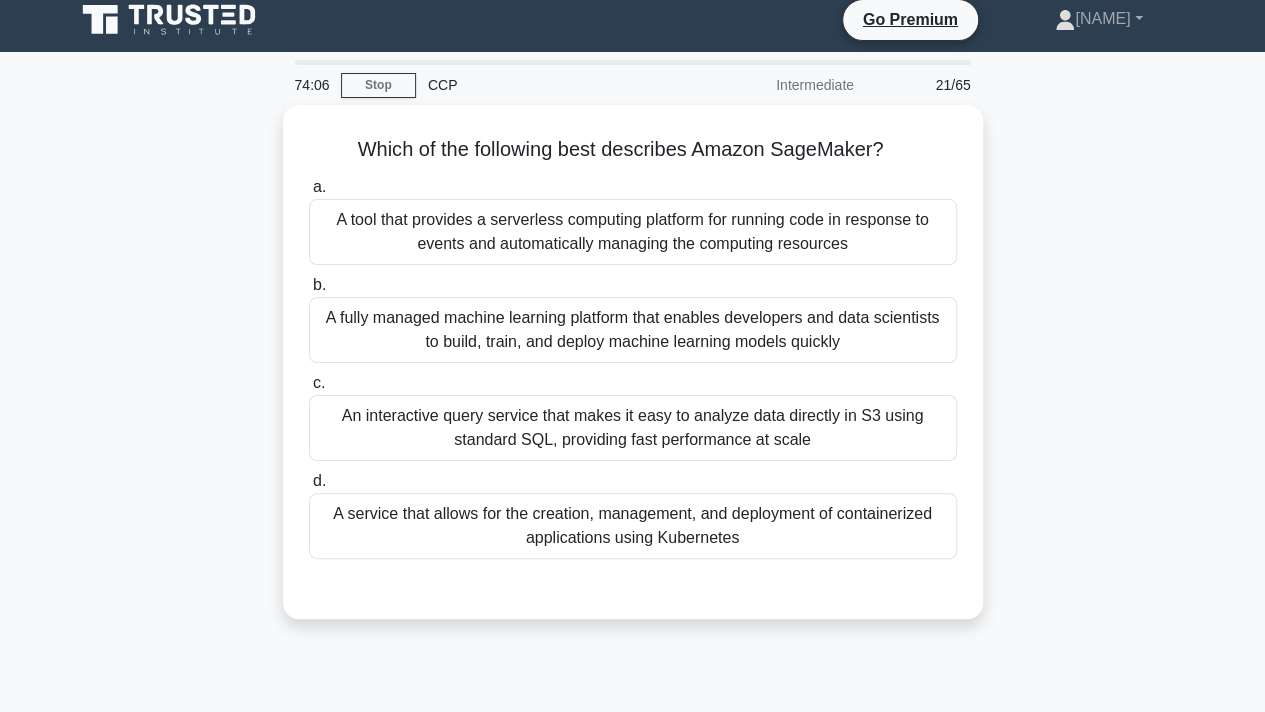 scroll, scrollTop: 0, scrollLeft: 0, axis: both 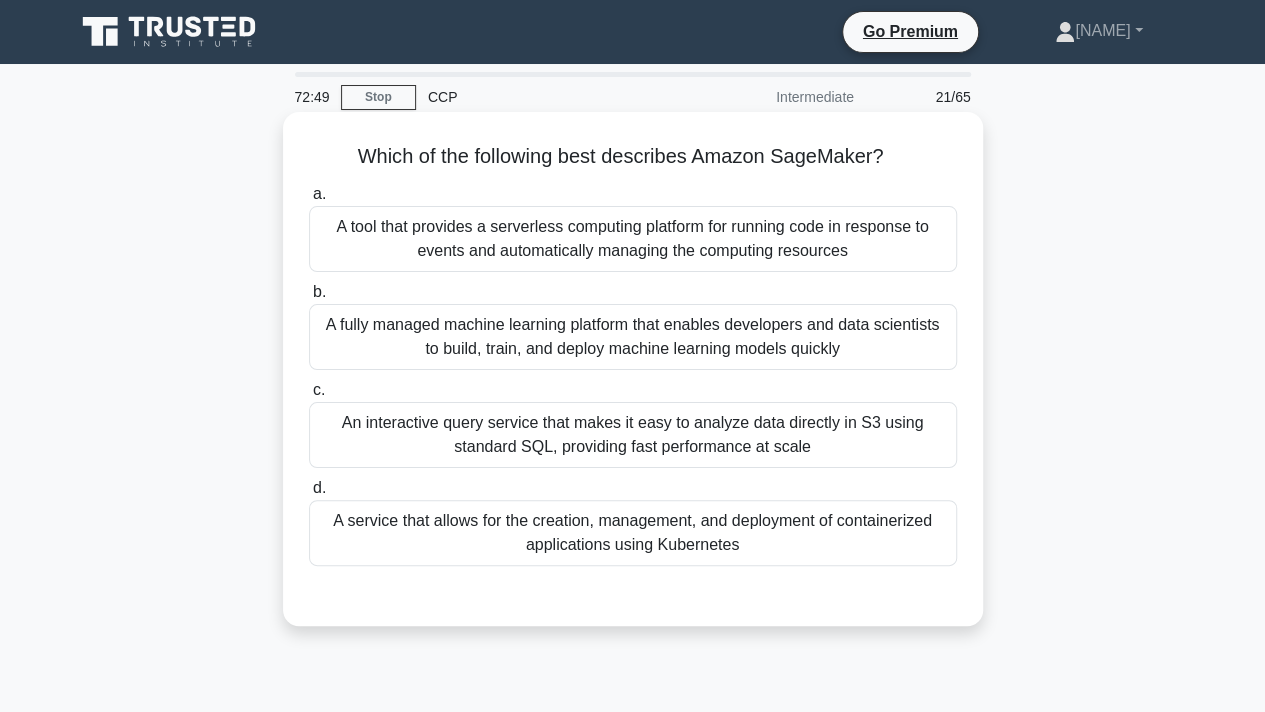 click on "A fully managed machine learning platform that enables developers and data scientists to build, train, and deploy machine learning models quickly" at bounding box center [633, 337] 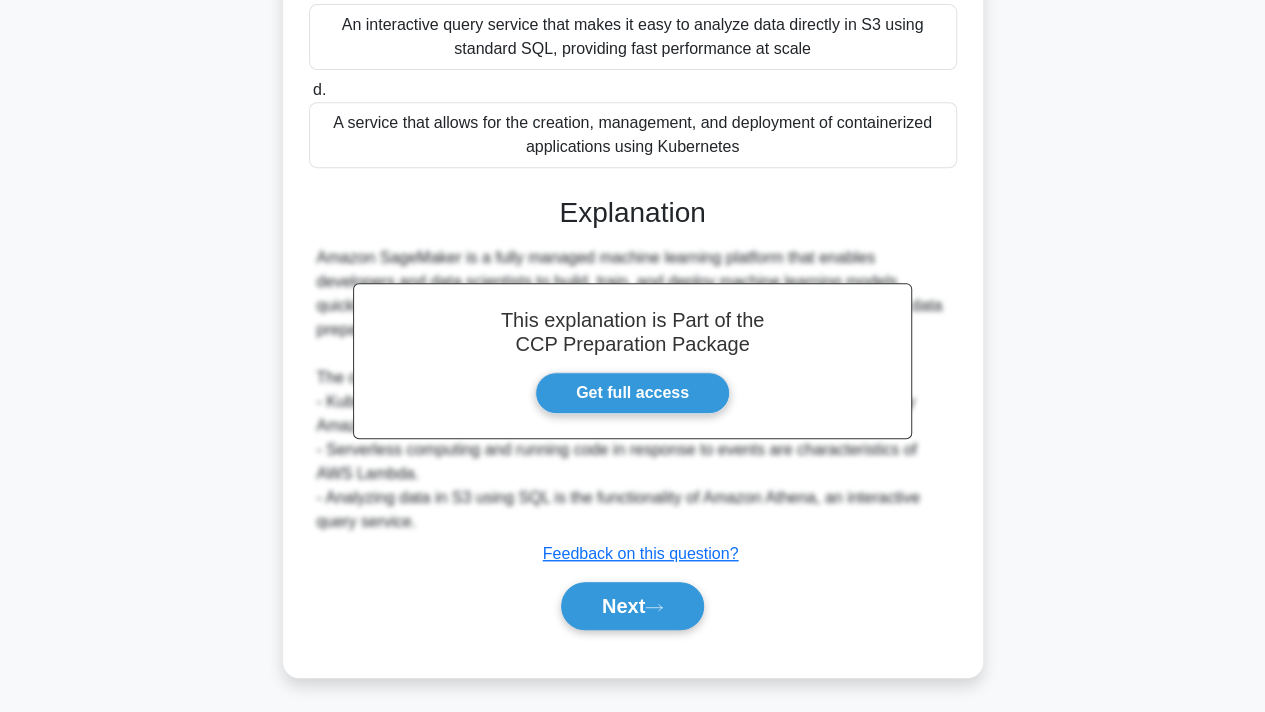 scroll, scrollTop: 398, scrollLeft: 0, axis: vertical 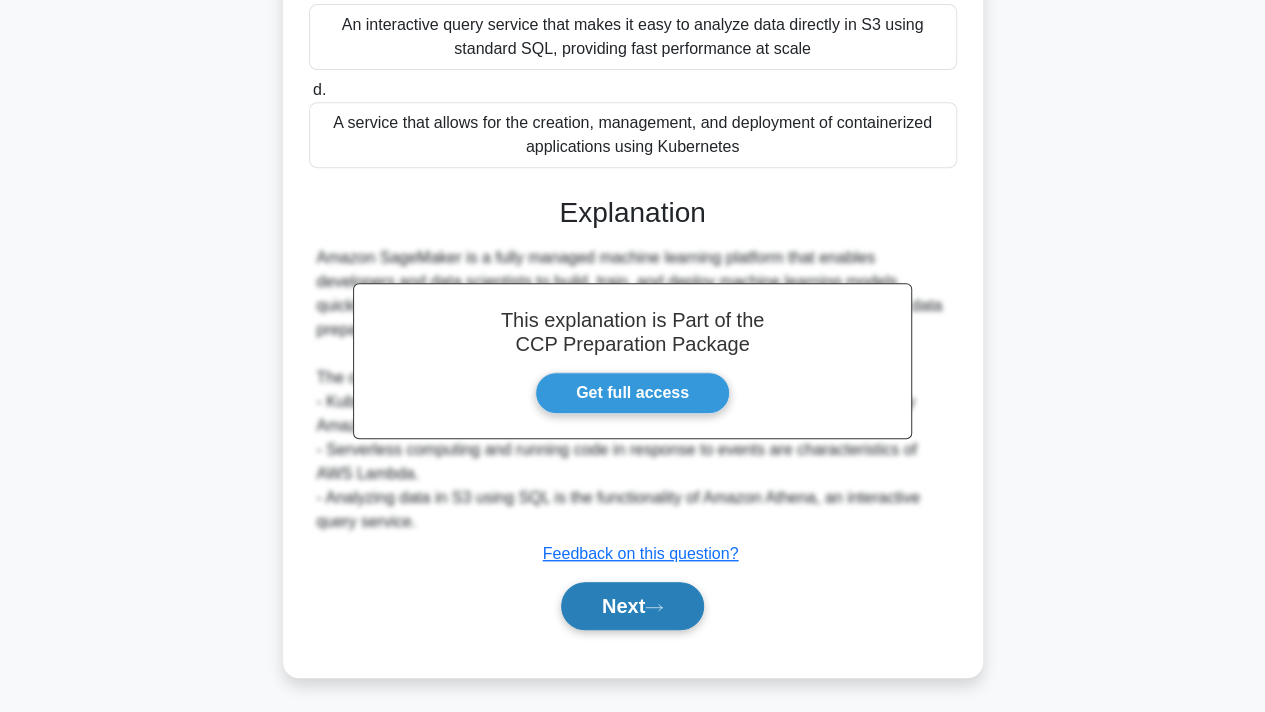 click on "Next" at bounding box center [632, 606] 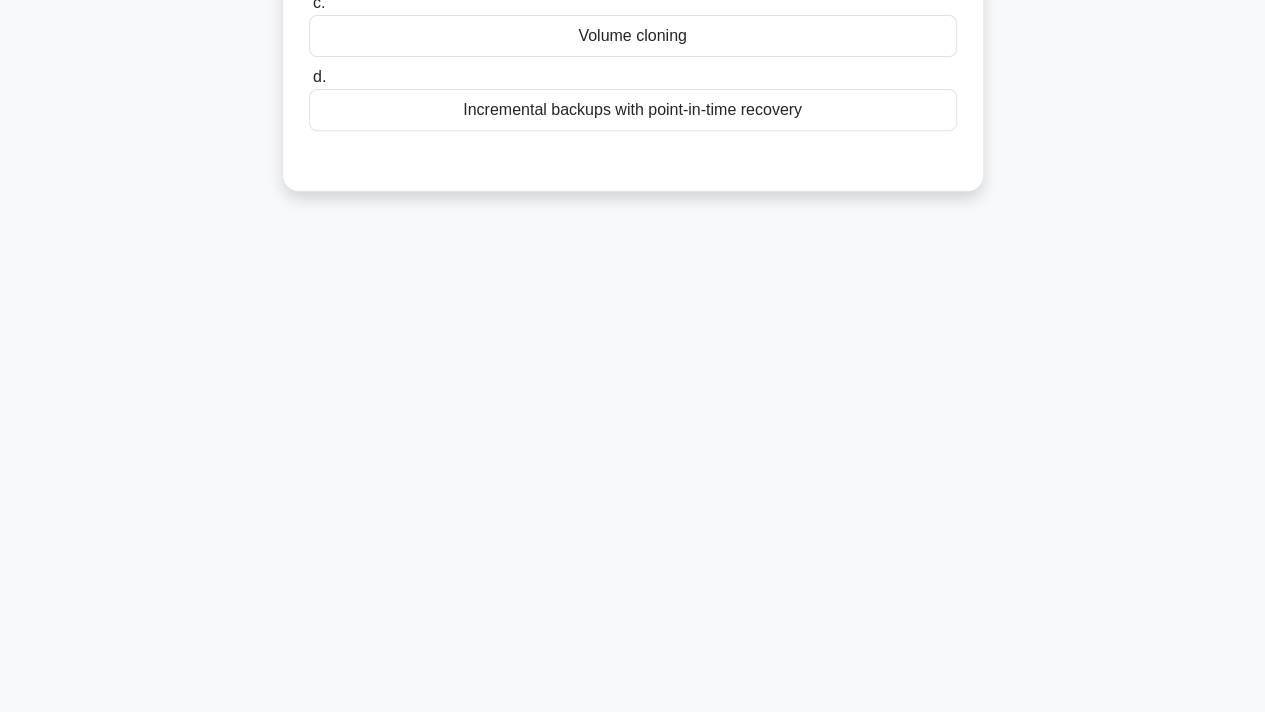 scroll, scrollTop: 0, scrollLeft: 0, axis: both 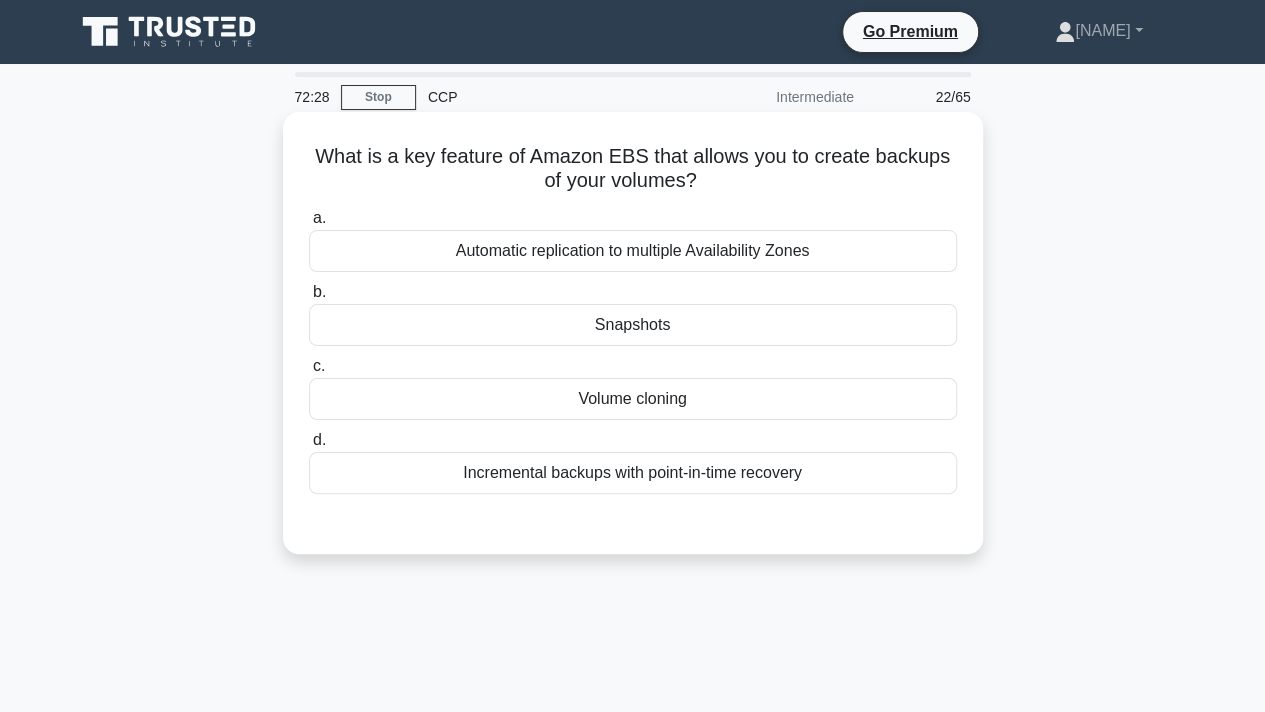 click on "Snapshots" at bounding box center [633, 325] 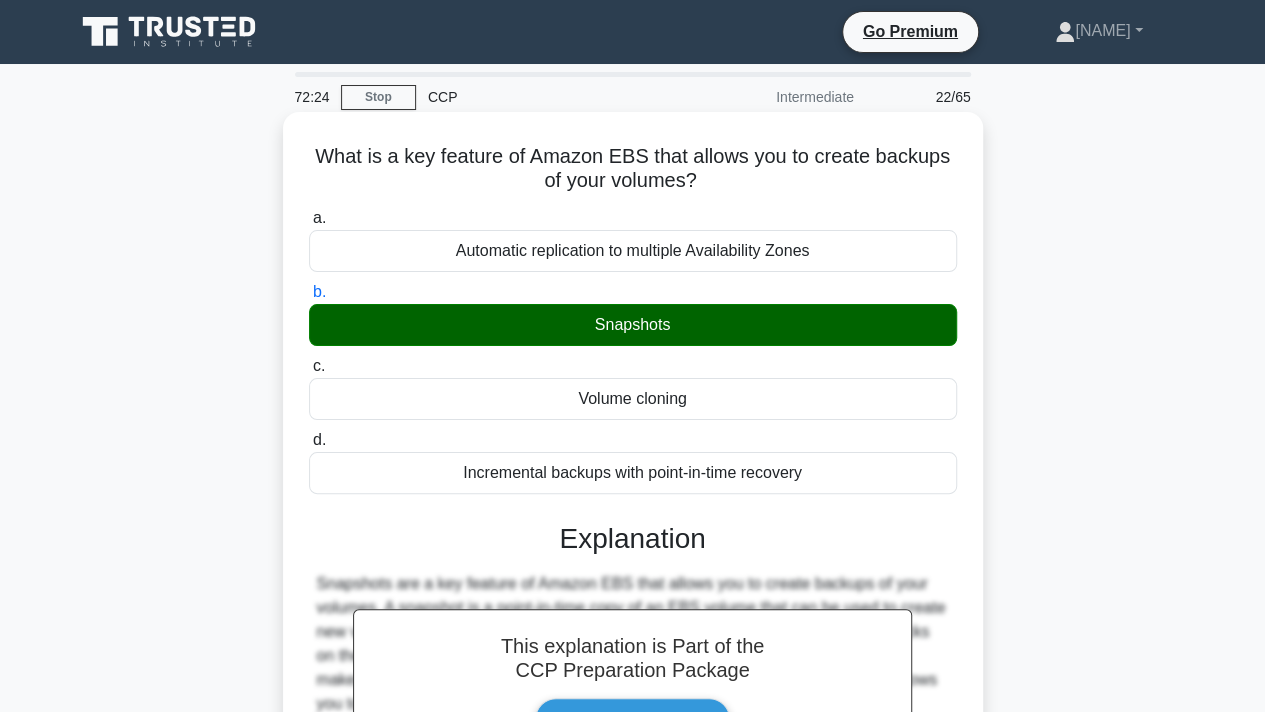 scroll, scrollTop: 368, scrollLeft: 0, axis: vertical 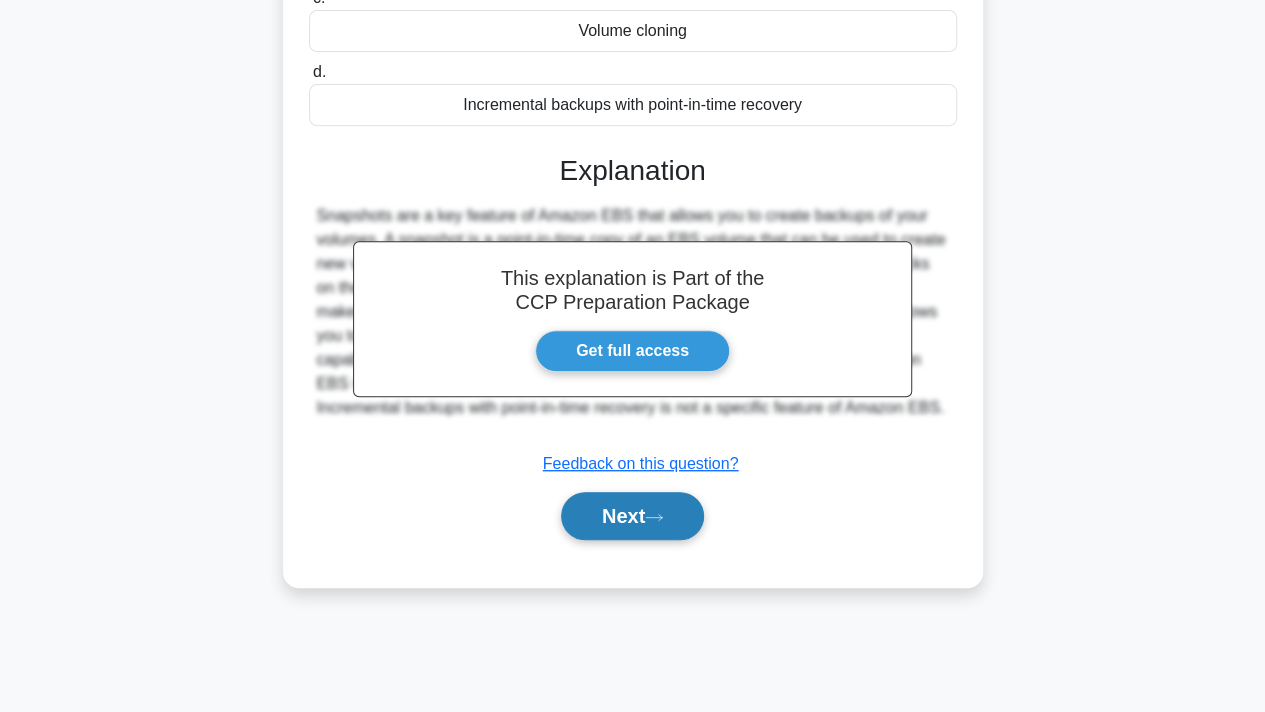 click on "Next" at bounding box center (632, 516) 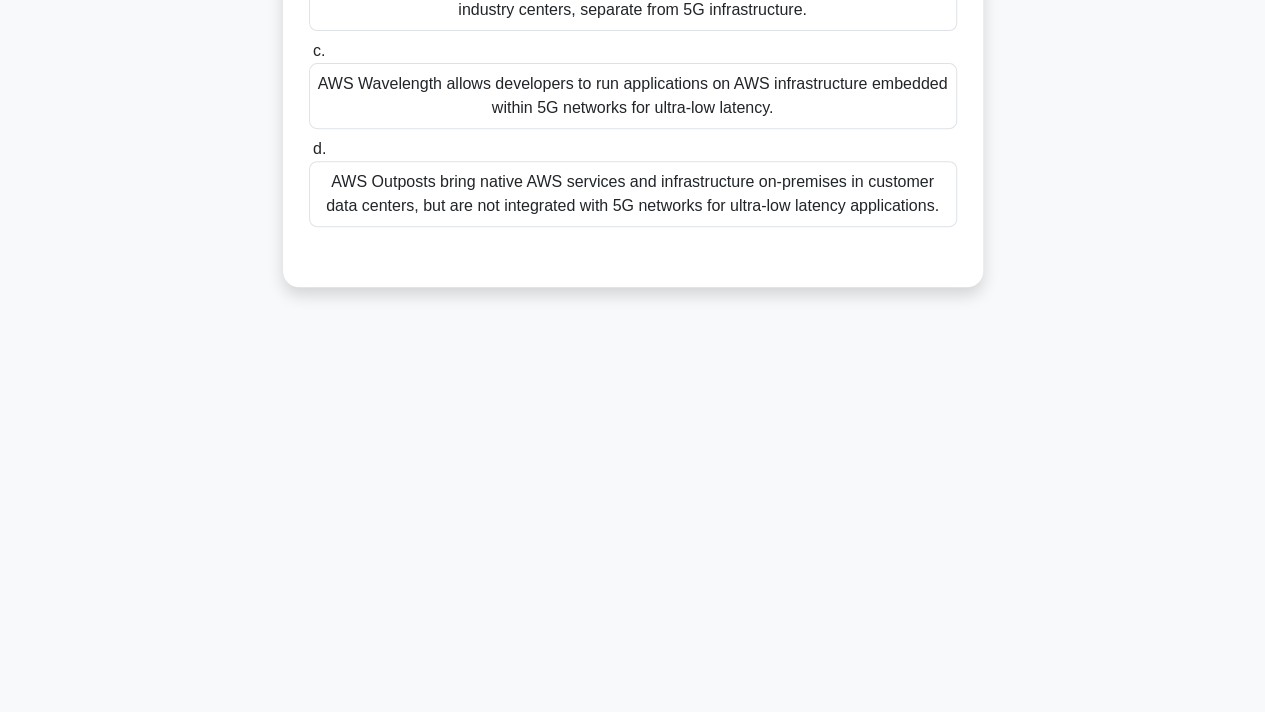 scroll, scrollTop: 0, scrollLeft: 0, axis: both 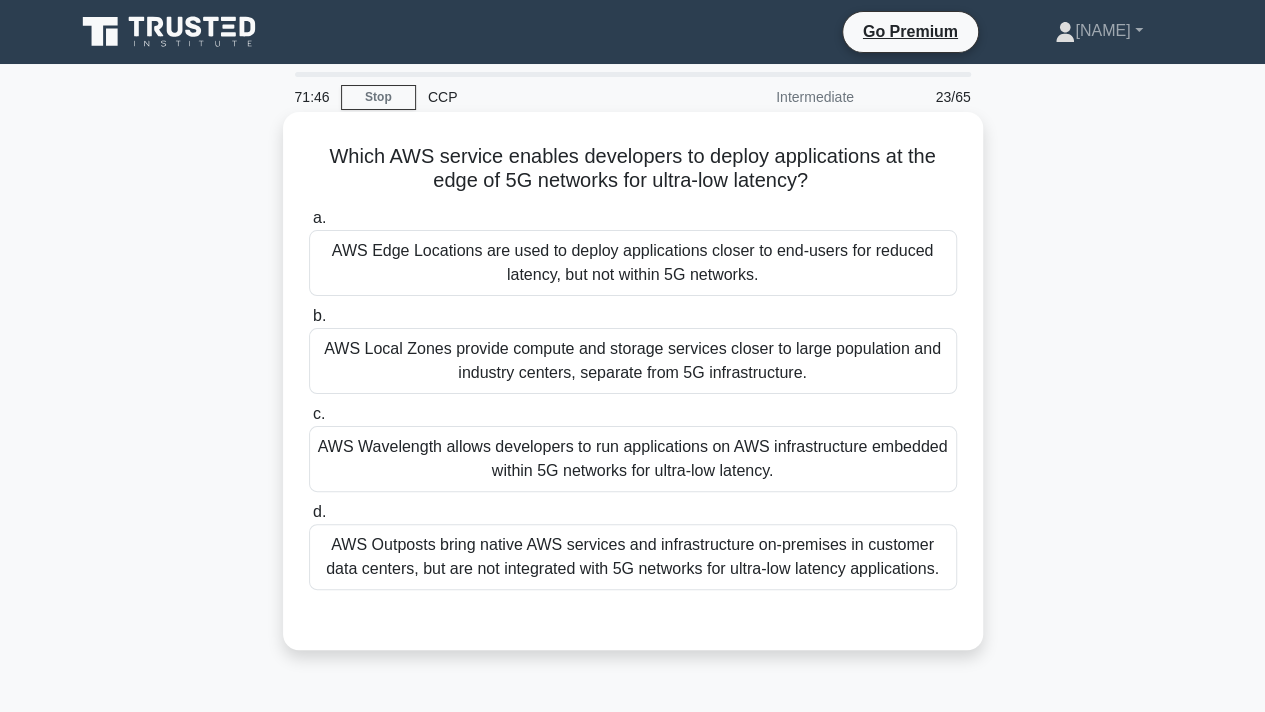 click on "AWS Wavelength allows developers to run applications on AWS infrastructure embedded within 5G networks for ultra-low latency." at bounding box center (633, 459) 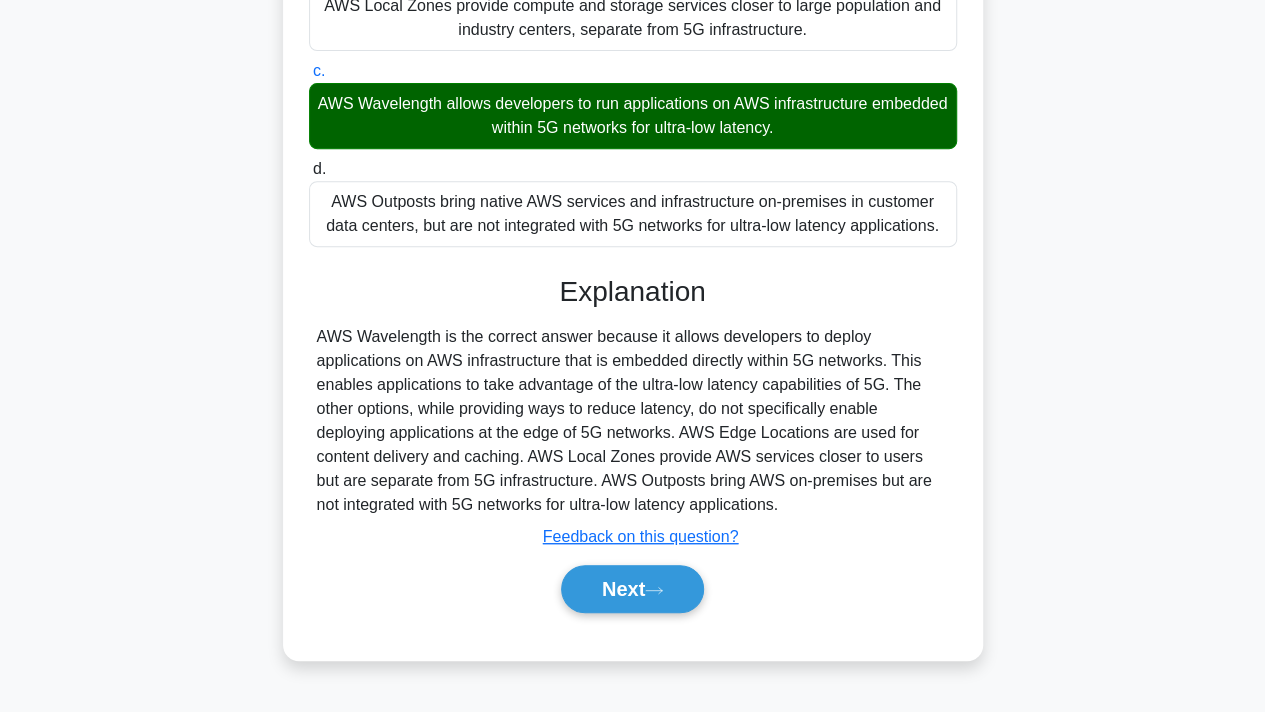 scroll, scrollTop: 368, scrollLeft: 0, axis: vertical 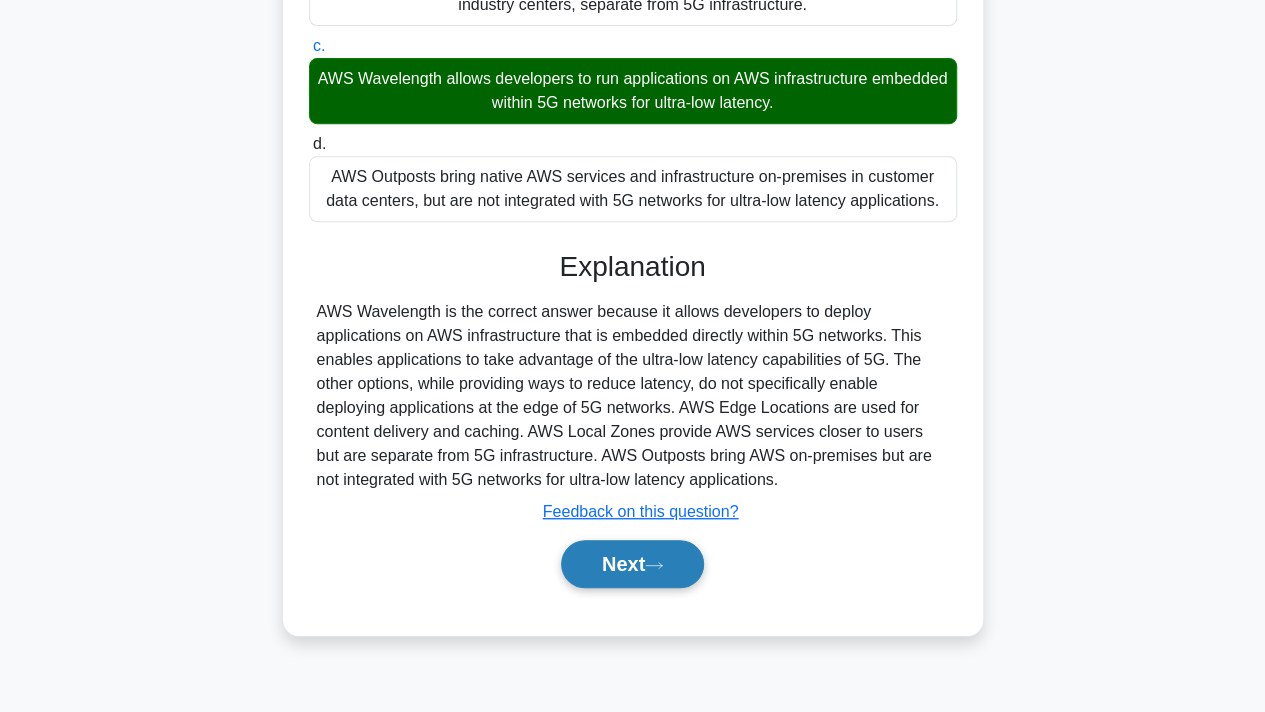 click on "Next" at bounding box center [632, 564] 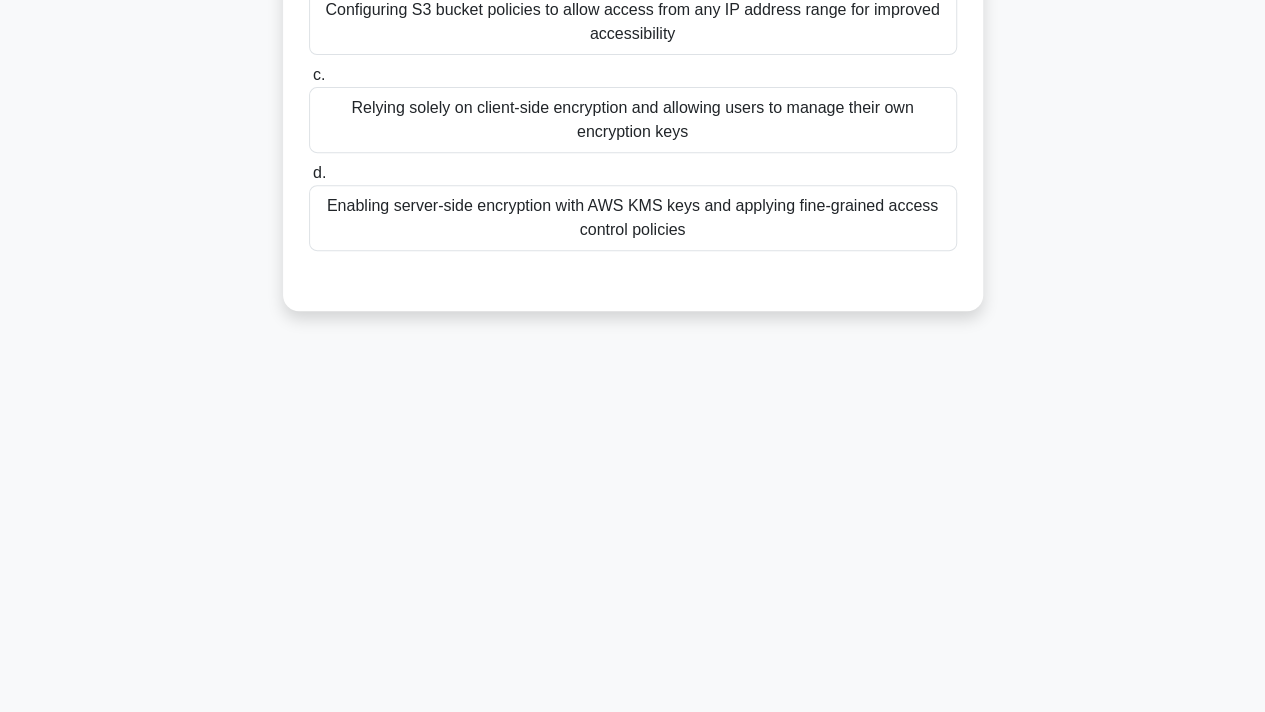 scroll, scrollTop: 0, scrollLeft: 0, axis: both 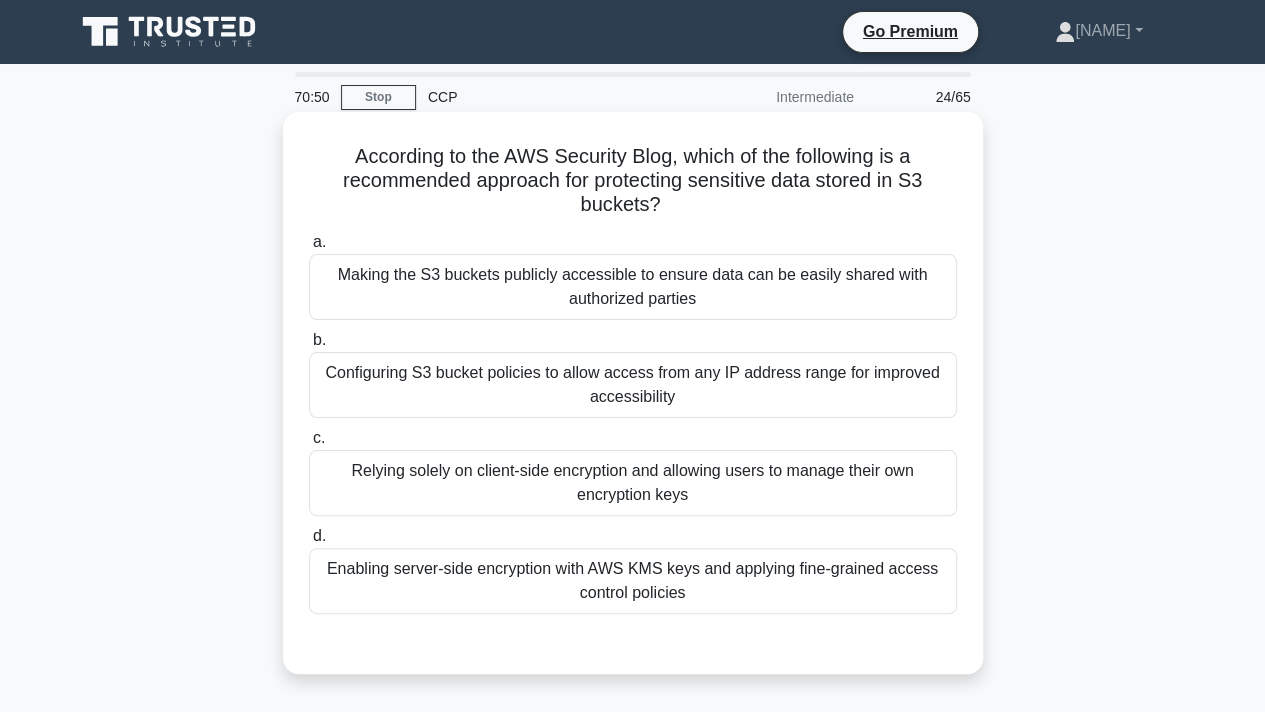 click on "Enabling server-side encryption with AWS KMS keys and applying fine-grained access control policies" at bounding box center [633, 581] 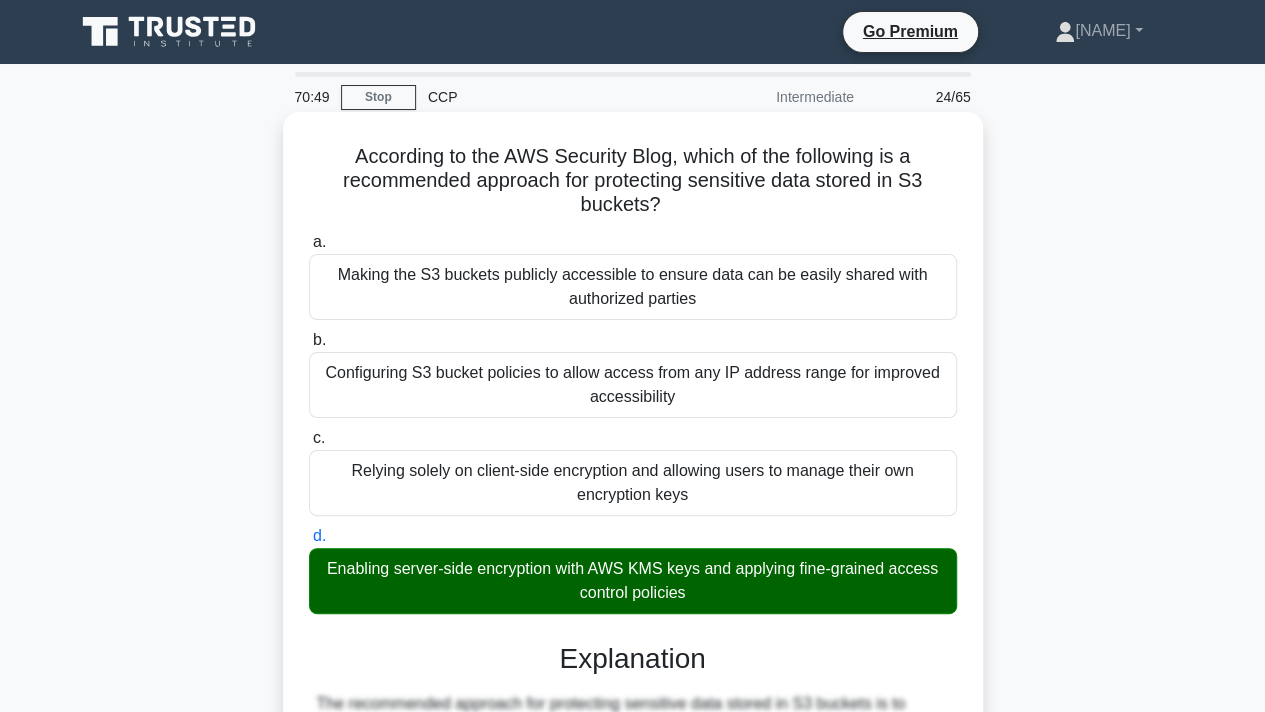 scroll, scrollTop: 398, scrollLeft: 0, axis: vertical 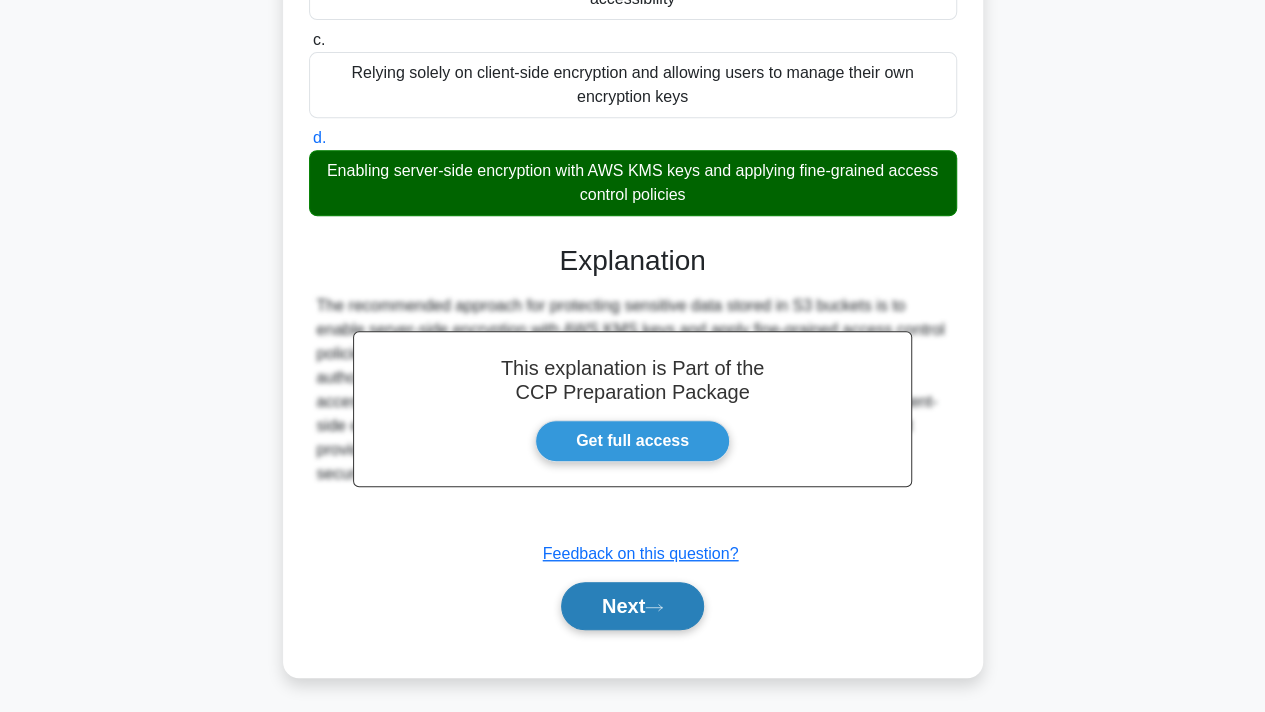 click on "Next" at bounding box center (632, 606) 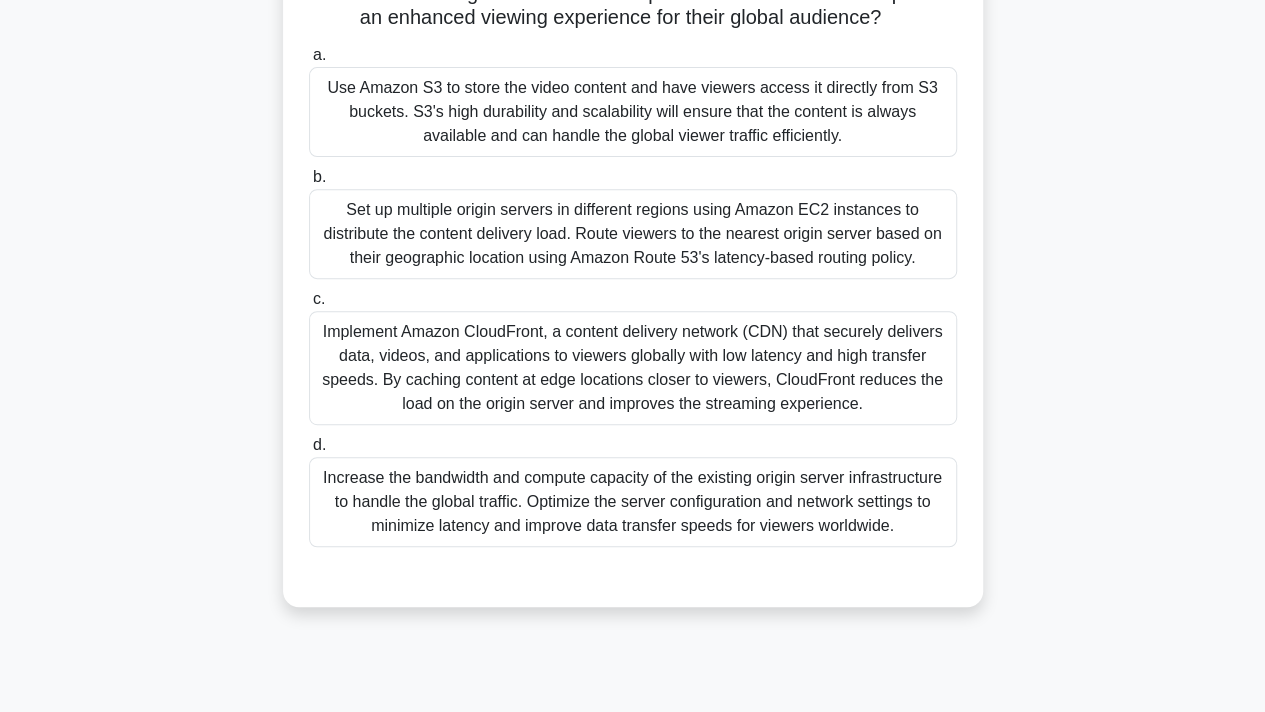 scroll, scrollTop: 314, scrollLeft: 0, axis: vertical 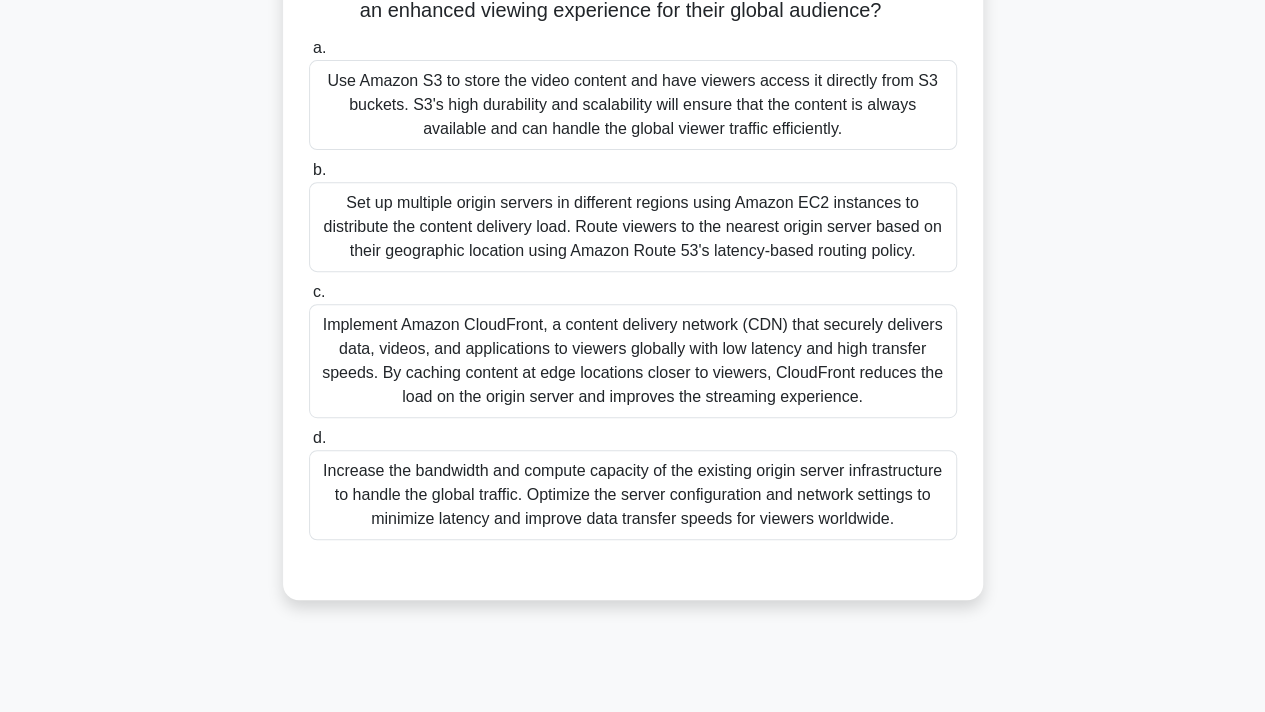 click on "Increase the bandwidth and compute capacity of the existing origin server infrastructure to handle the global traffic. Optimize the server configuration and network settings to minimize latency and improve data transfer speeds for viewers worldwide." at bounding box center (633, 495) 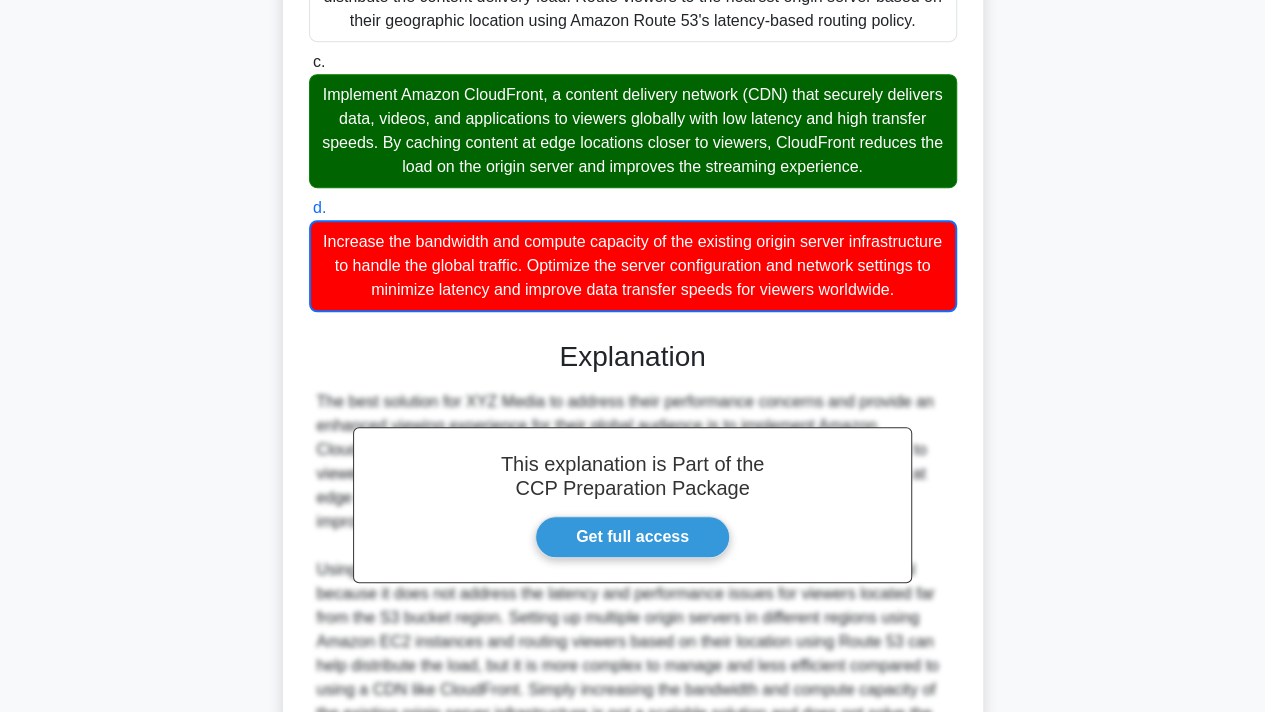 scroll, scrollTop: 905, scrollLeft: 0, axis: vertical 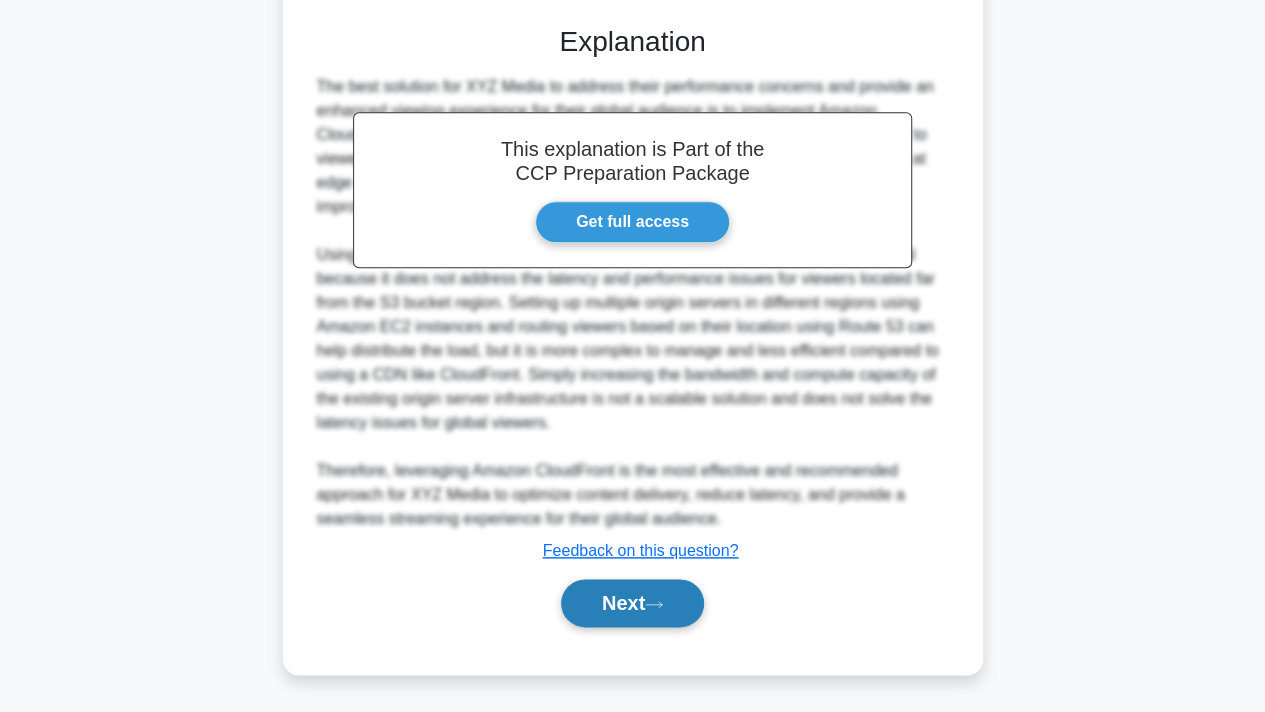 click on "Next" at bounding box center [632, 603] 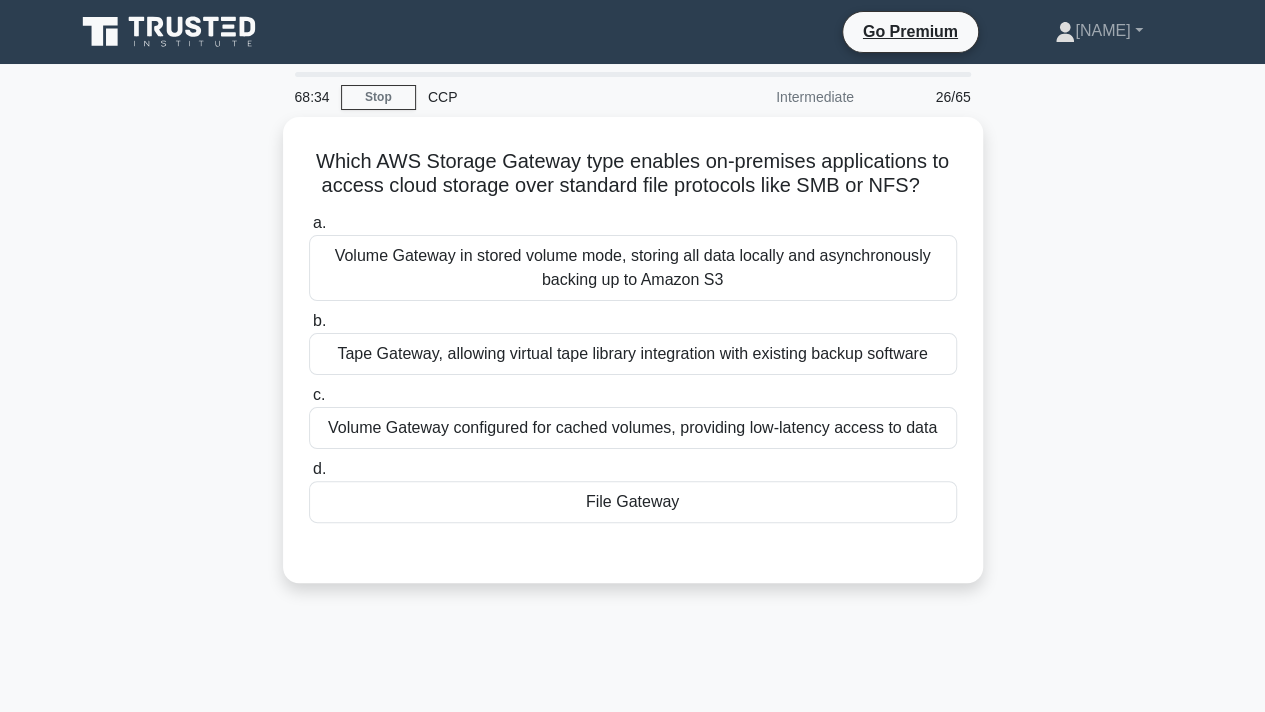 scroll, scrollTop: 18, scrollLeft: 0, axis: vertical 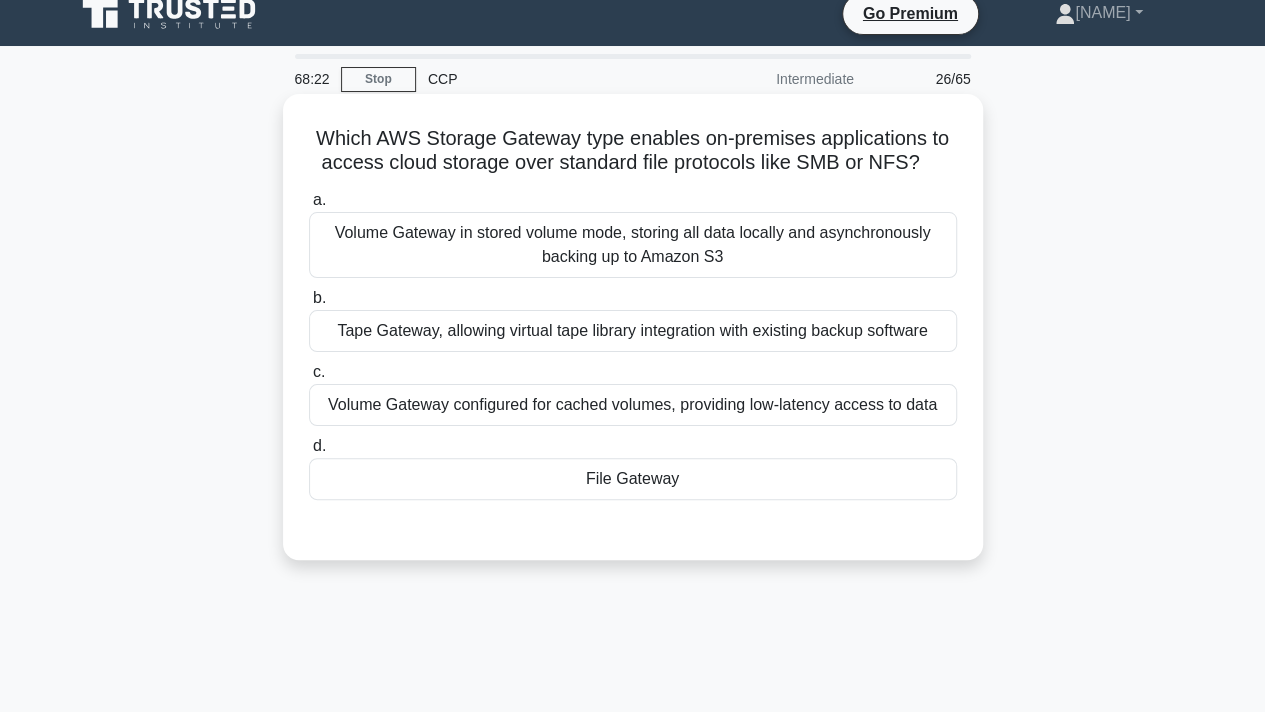 click on "File Gateway" at bounding box center [633, 479] 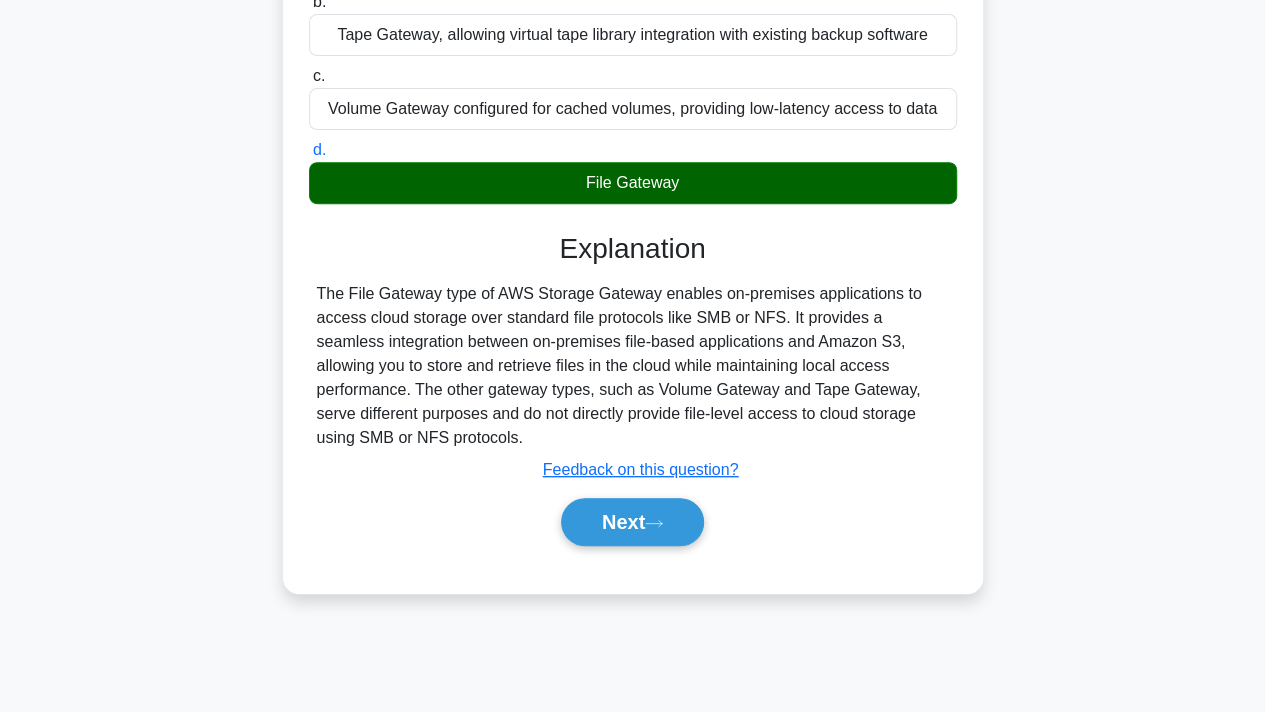 scroll, scrollTop: 315, scrollLeft: 0, axis: vertical 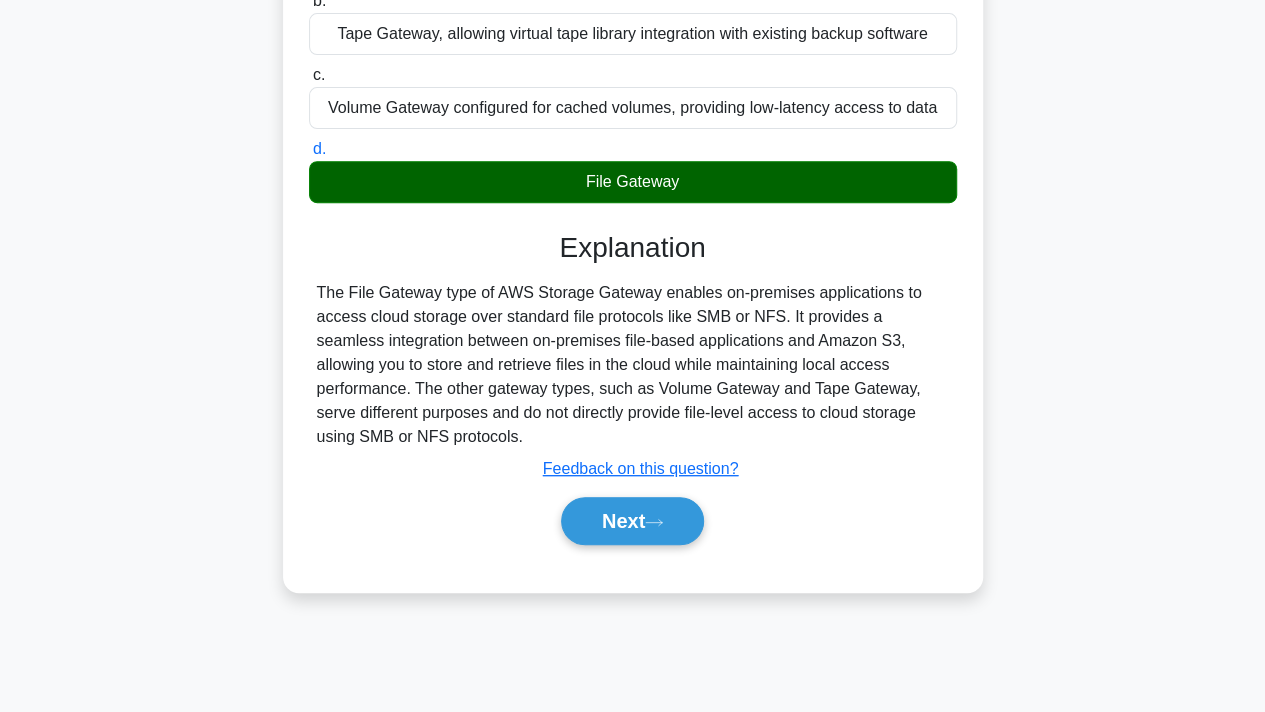 click on "Next" at bounding box center [632, 521] 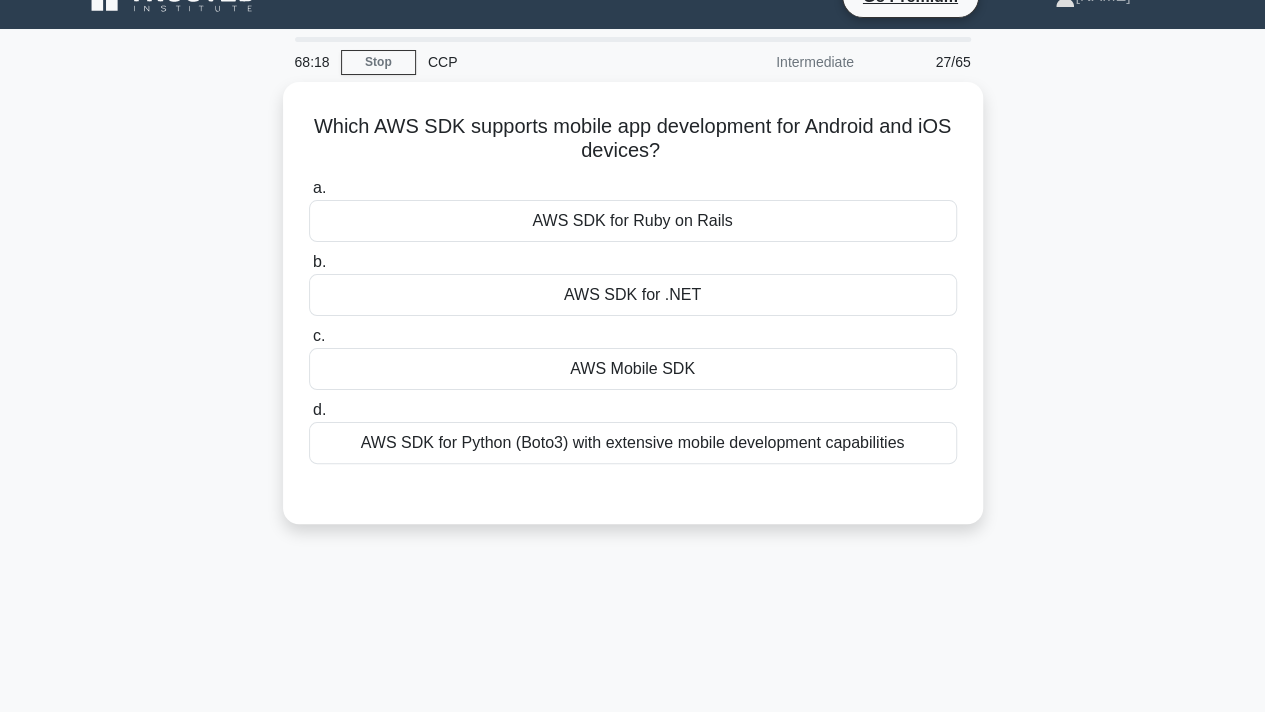 scroll, scrollTop: 0, scrollLeft: 0, axis: both 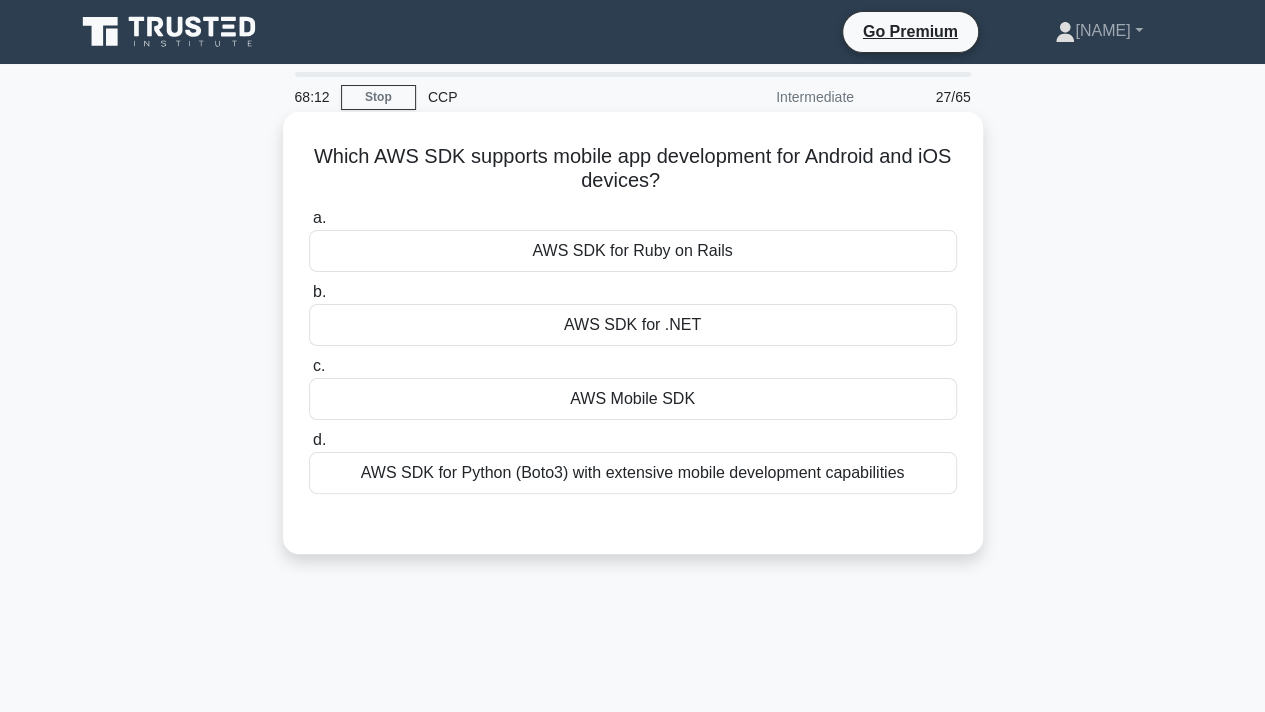 click on "AWS Mobile SDK" at bounding box center [633, 399] 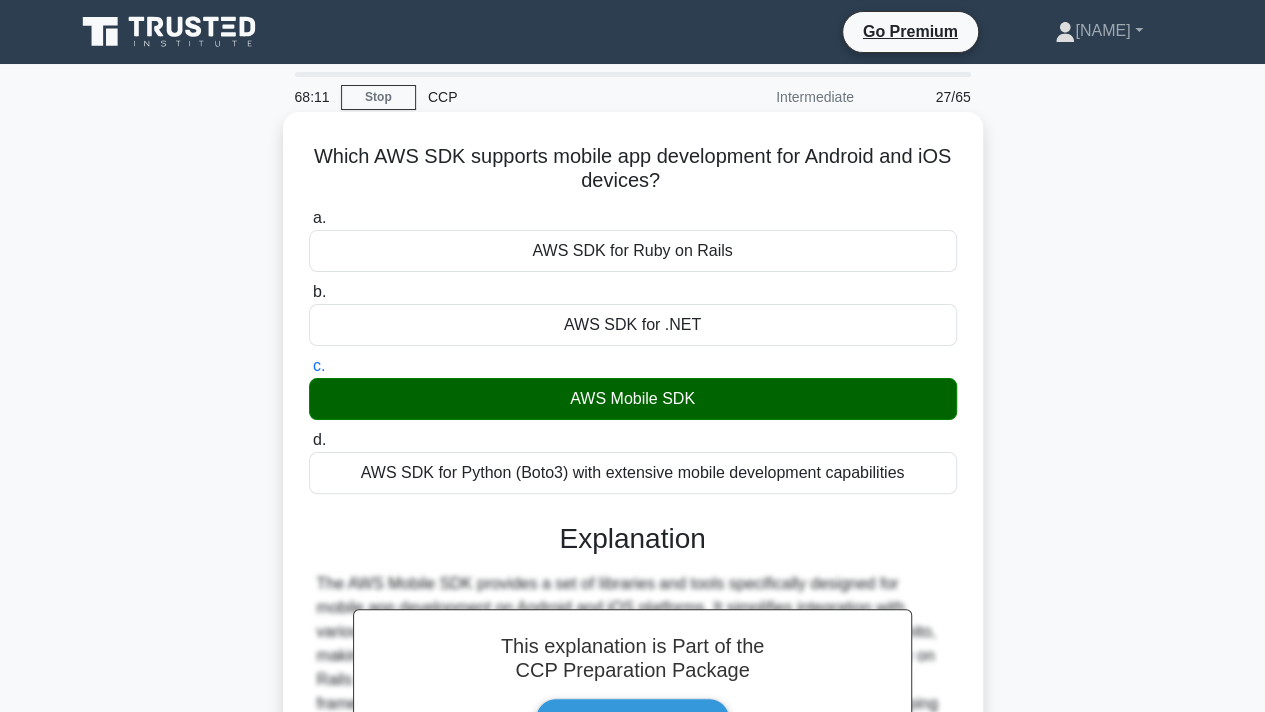 scroll, scrollTop: 368, scrollLeft: 0, axis: vertical 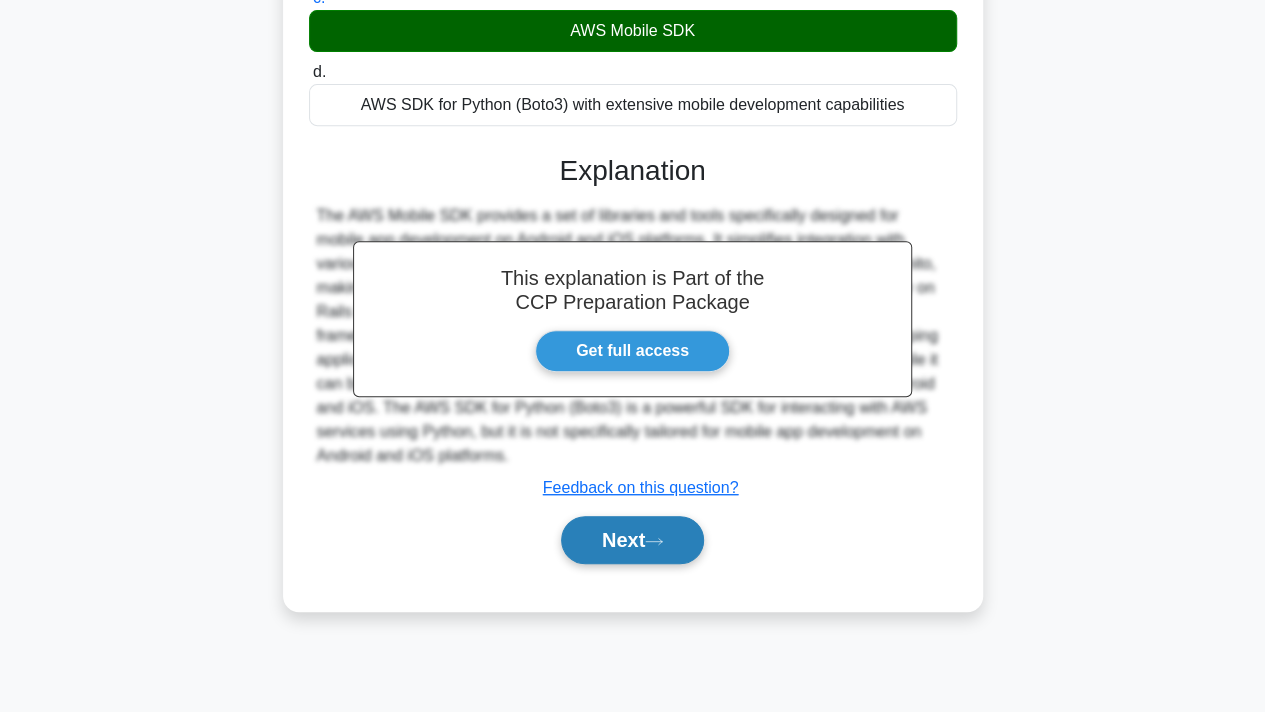 click on "Next" at bounding box center [632, 540] 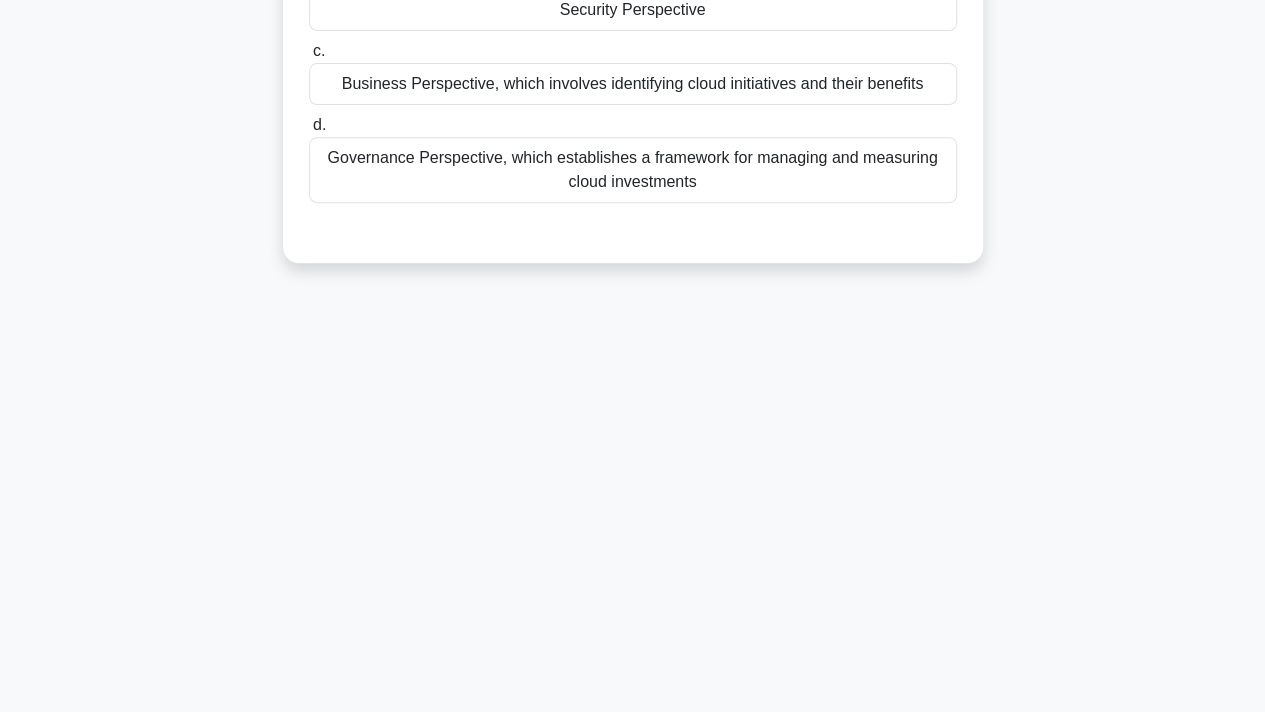 scroll, scrollTop: 0, scrollLeft: 0, axis: both 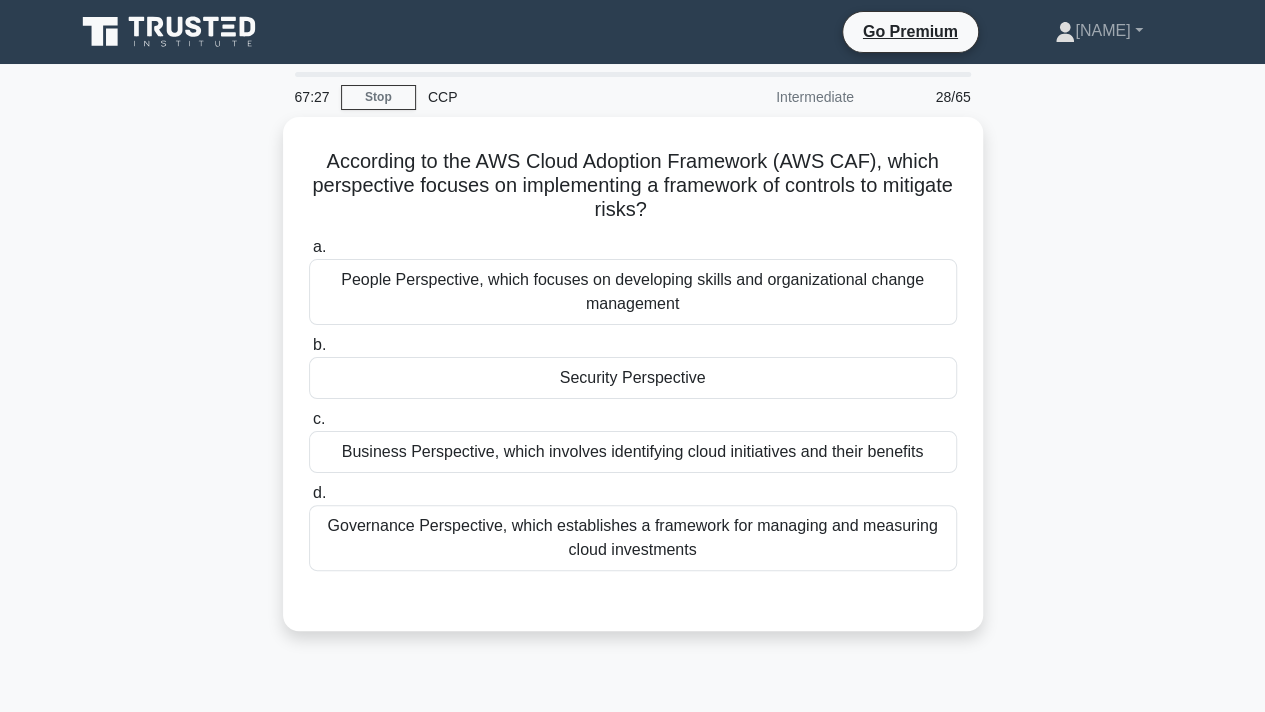 click on "Governance Perspective, which establishes a framework for managing and measuring cloud investments" at bounding box center [633, 538] 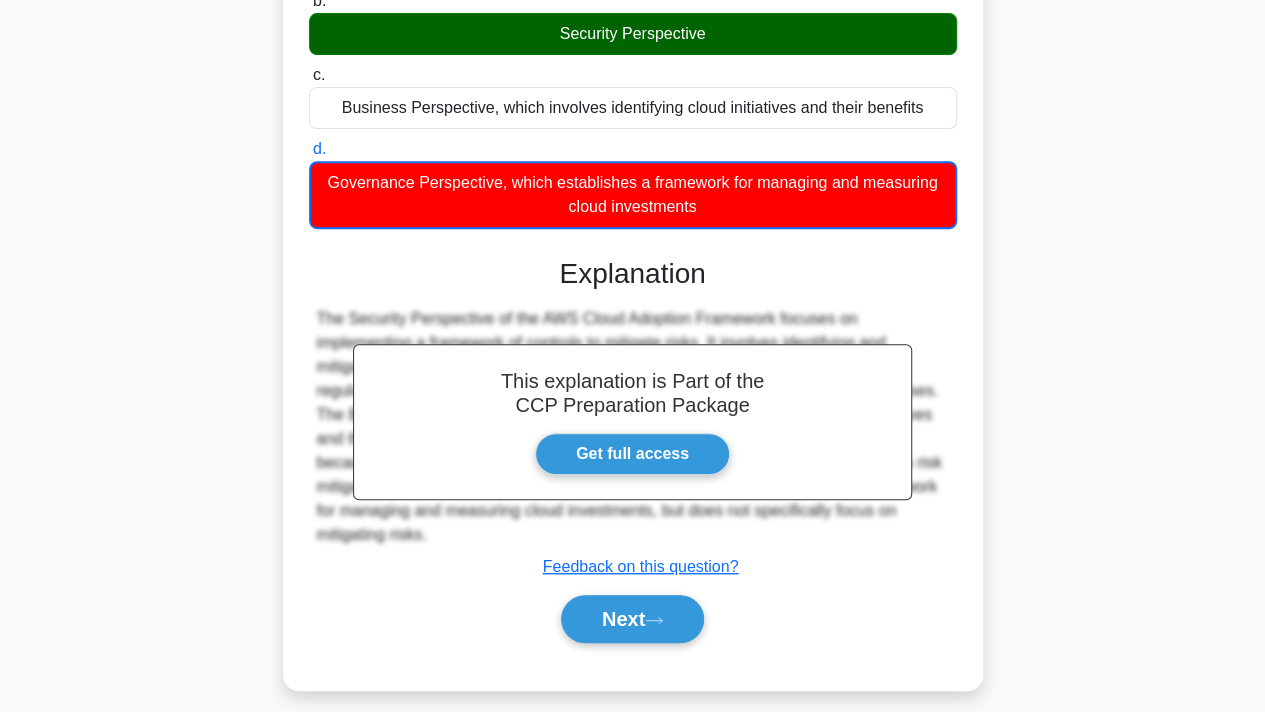 scroll, scrollTop: 368, scrollLeft: 0, axis: vertical 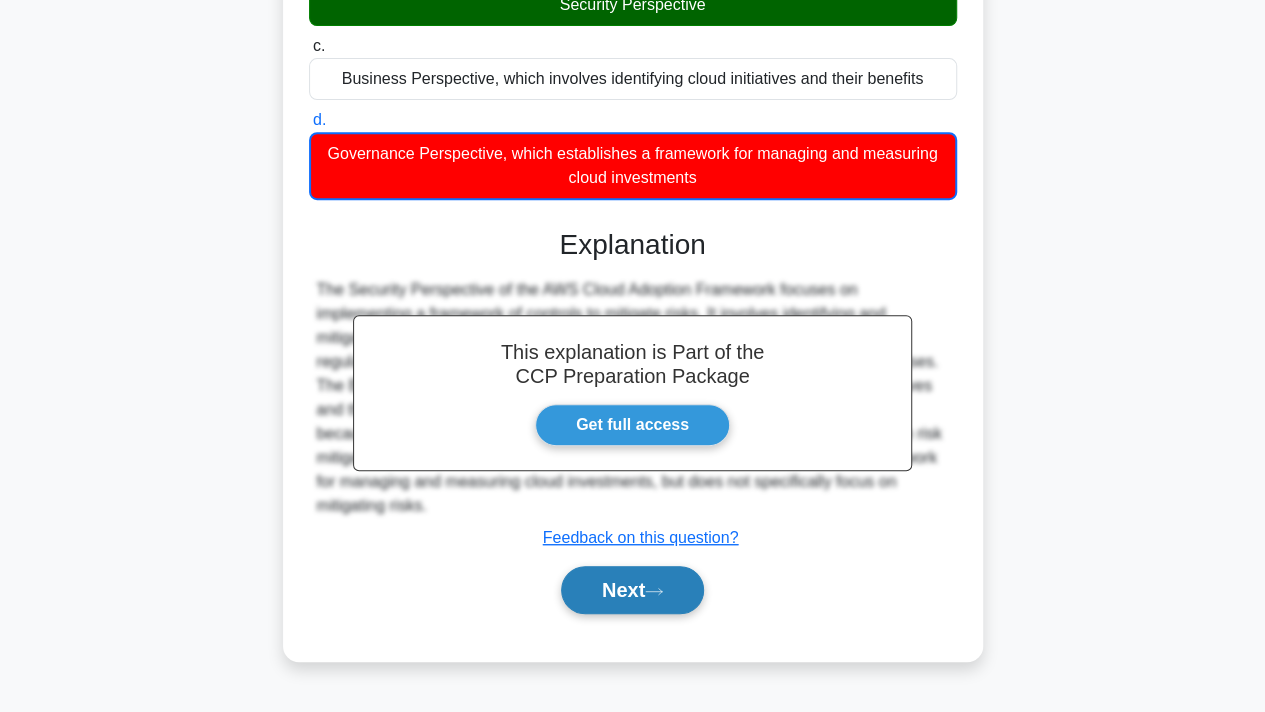 click on "Next" at bounding box center (632, 590) 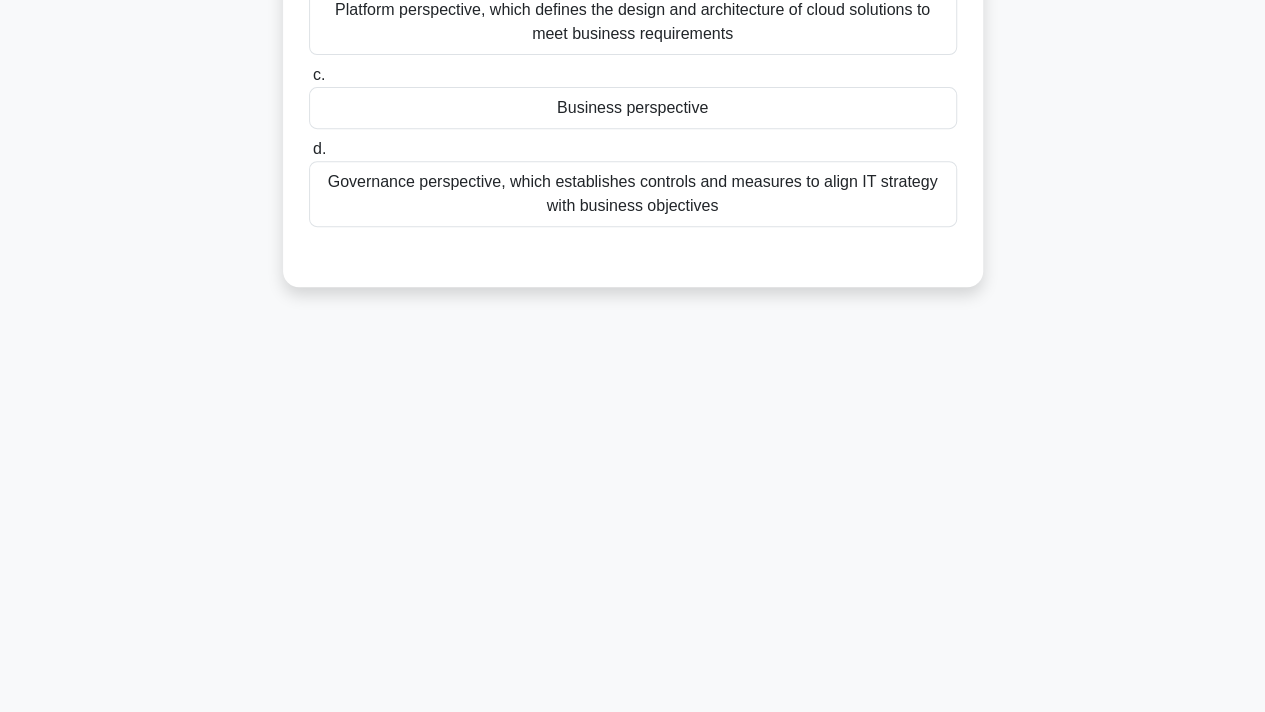 scroll, scrollTop: 0, scrollLeft: 0, axis: both 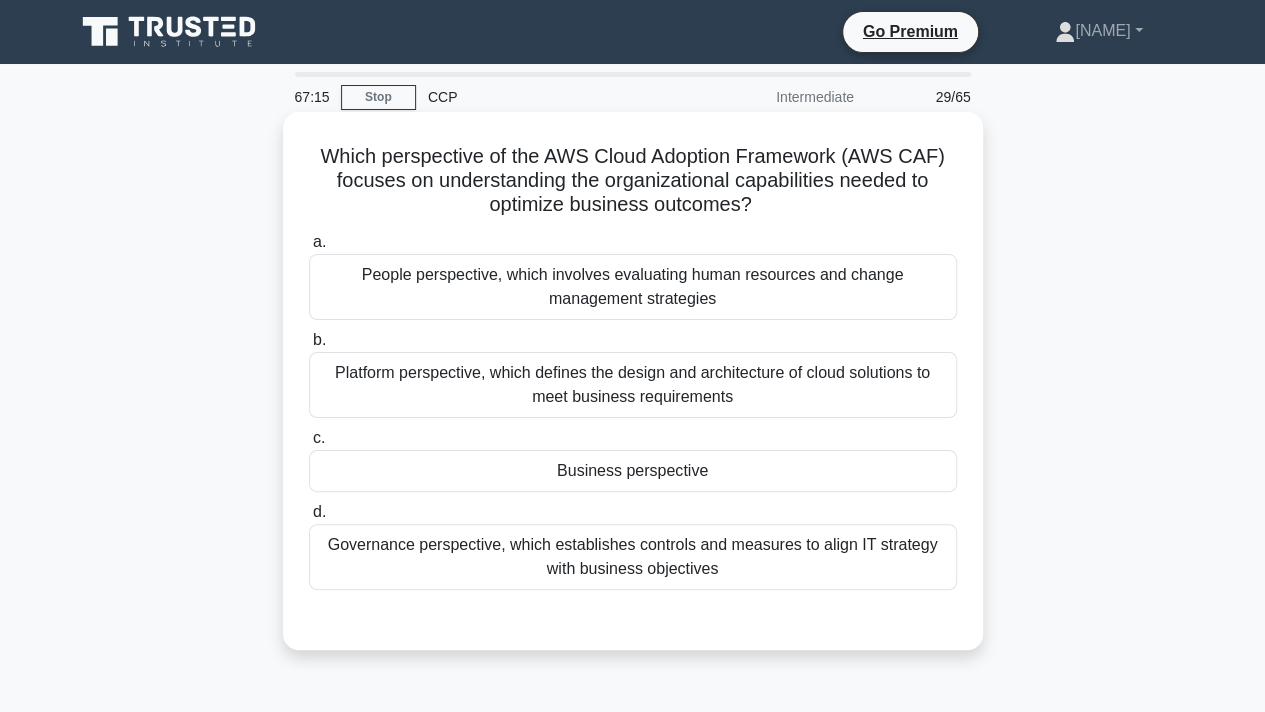 click on "Business perspective" at bounding box center [633, 471] 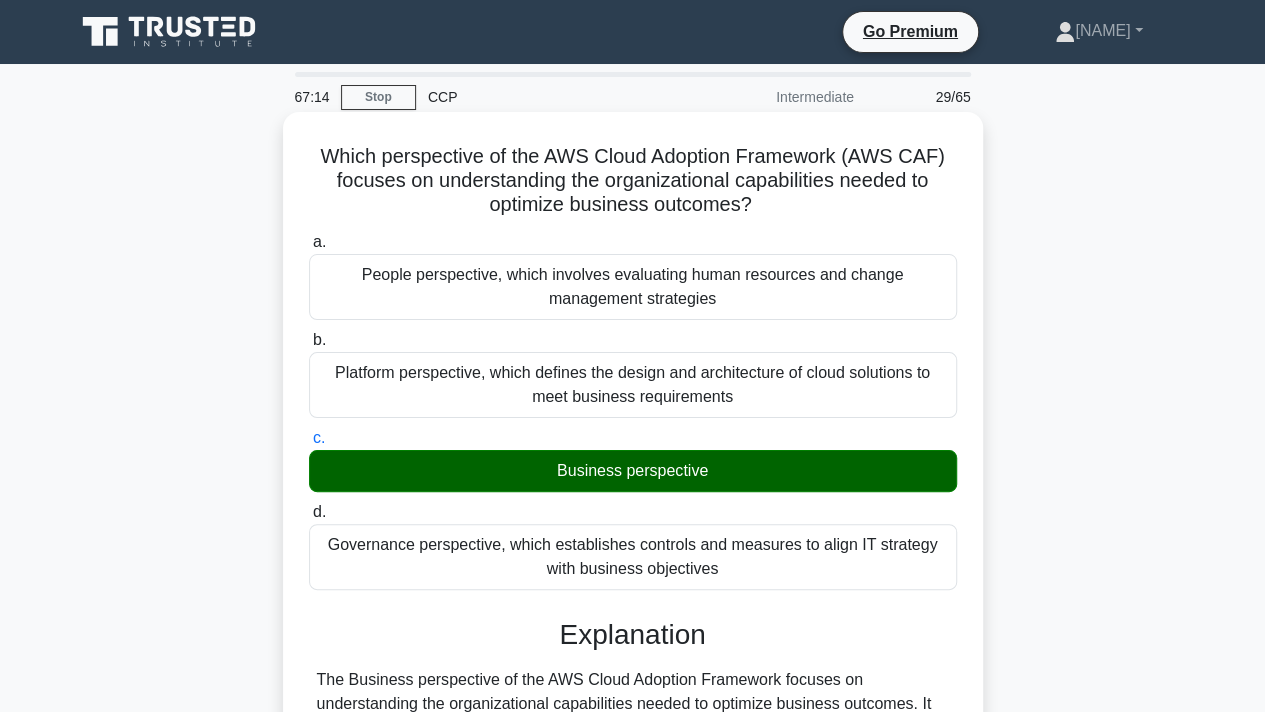 scroll, scrollTop: 368, scrollLeft: 0, axis: vertical 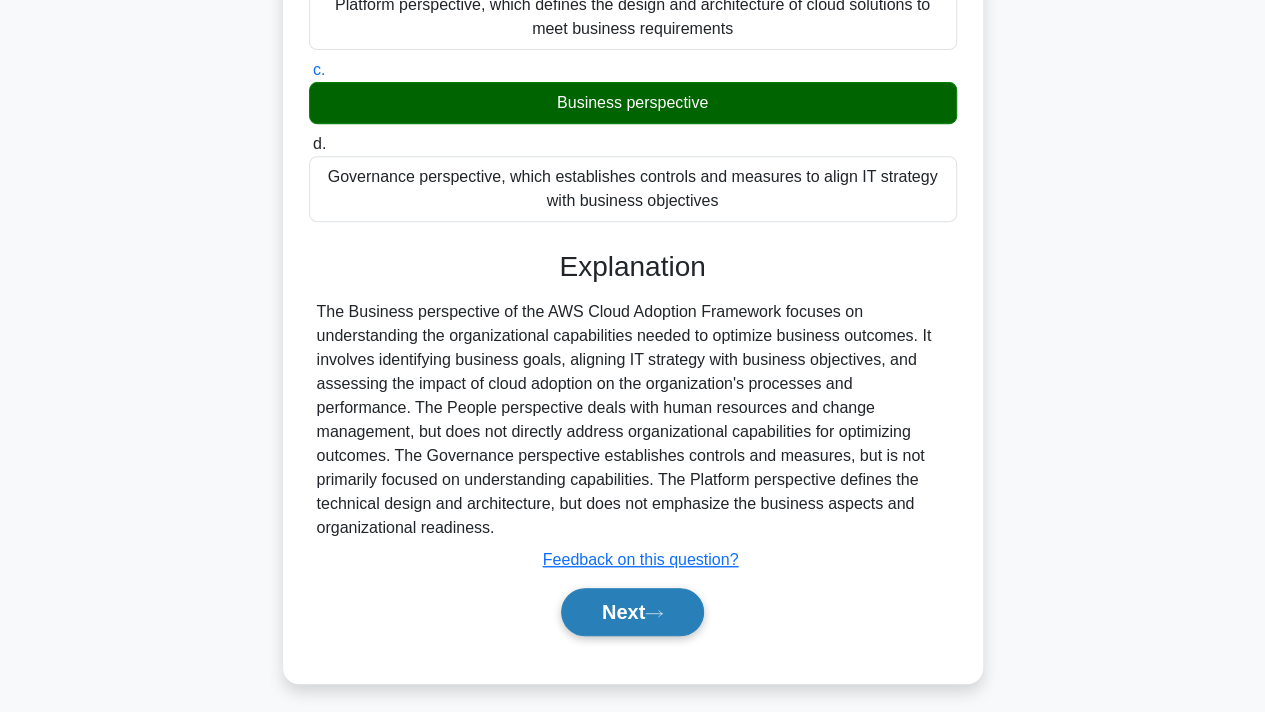 click on "Next" at bounding box center [632, 612] 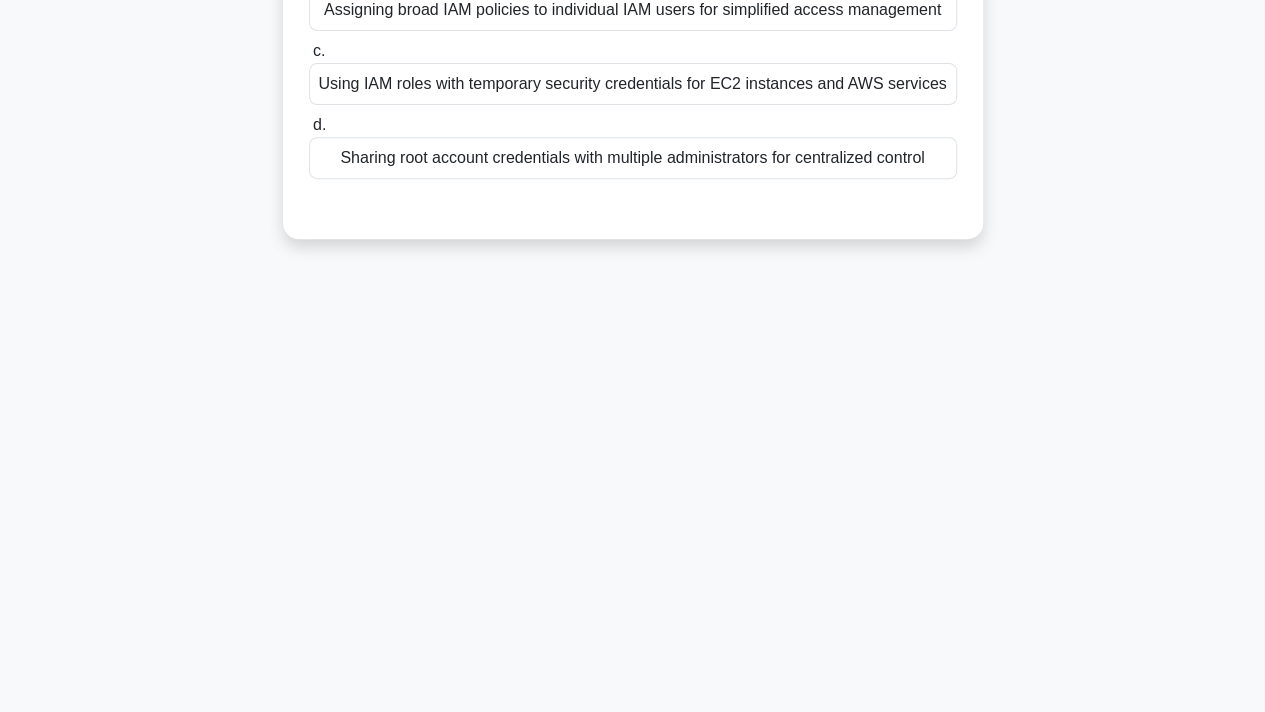 scroll, scrollTop: 0, scrollLeft: 0, axis: both 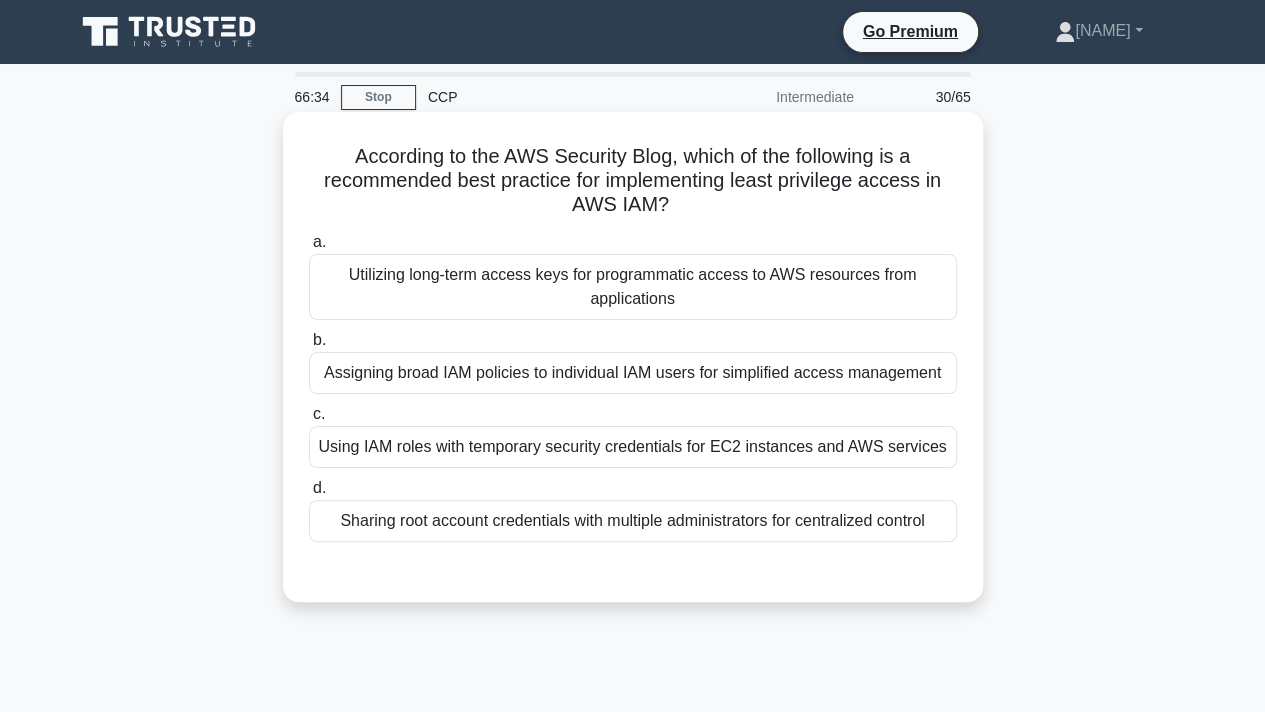 click on "Utilizing long-term access keys for programmatic access to AWS resources from applications" at bounding box center (633, 287) 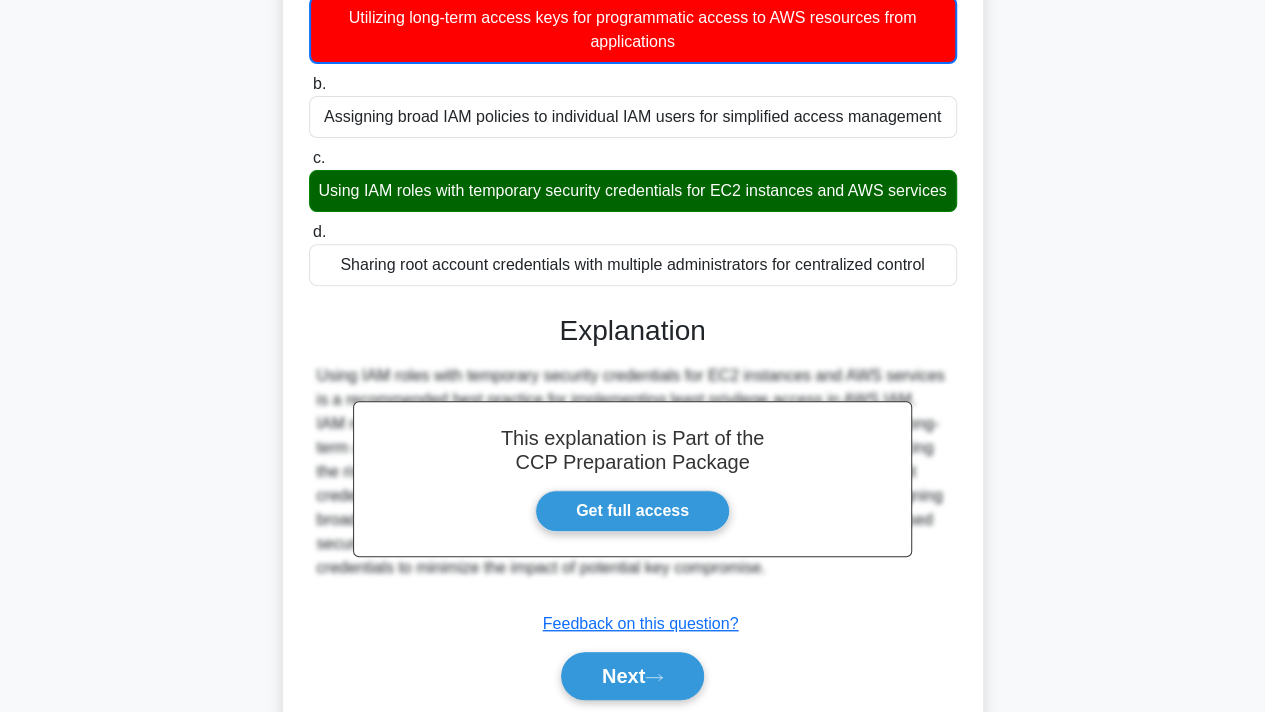 scroll, scrollTop: 368, scrollLeft: 0, axis: vertical 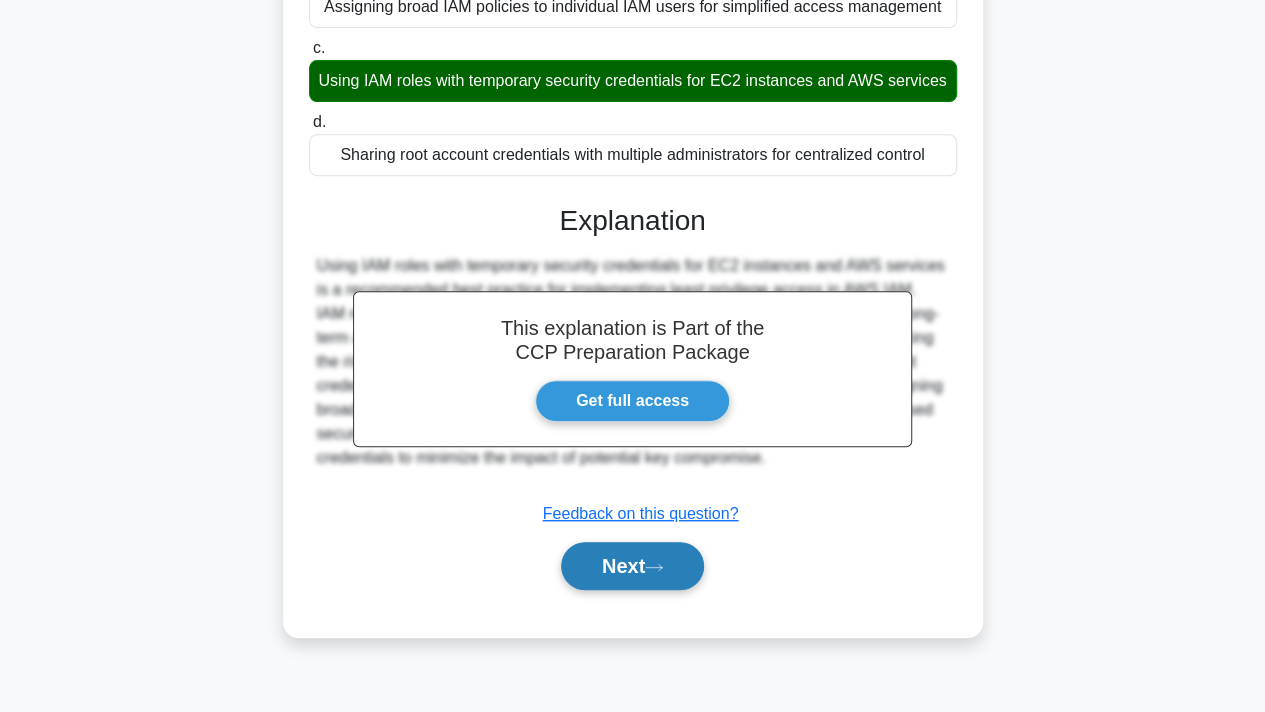 click on "Next" at bounding box center [632, 566] 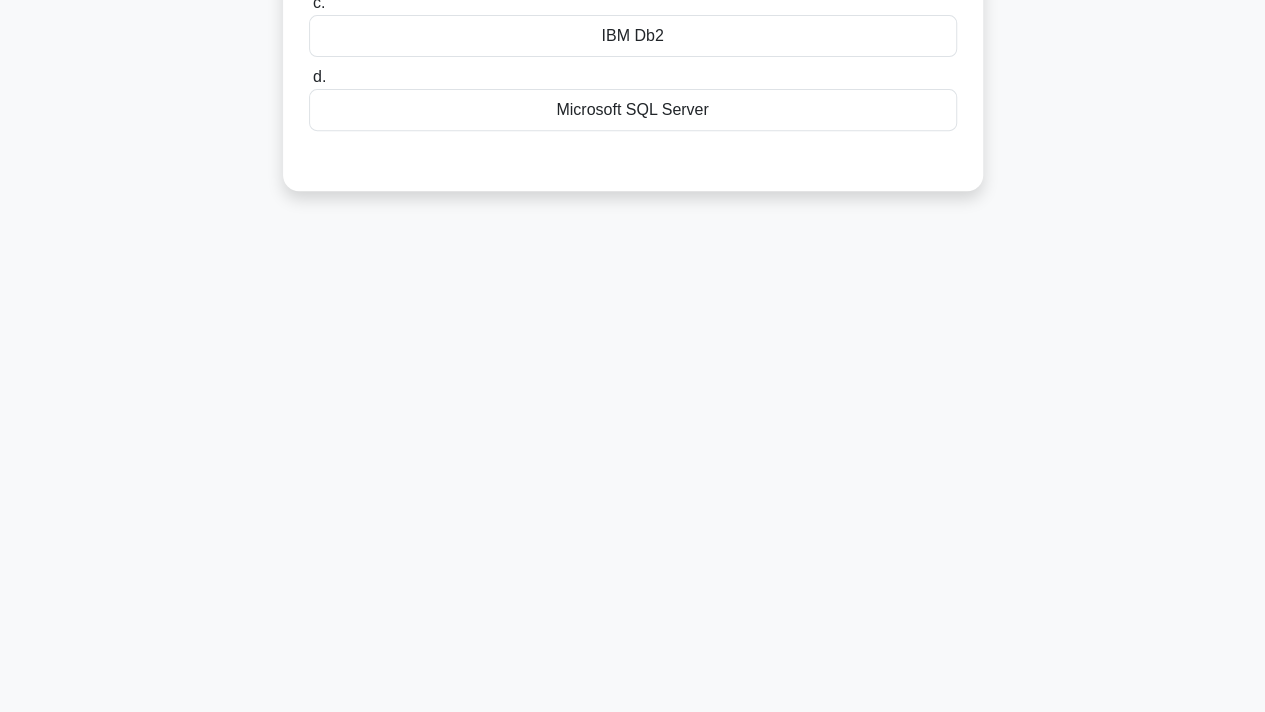 scroll, scrollTop: 0, scrollLeft: 0, axis: both 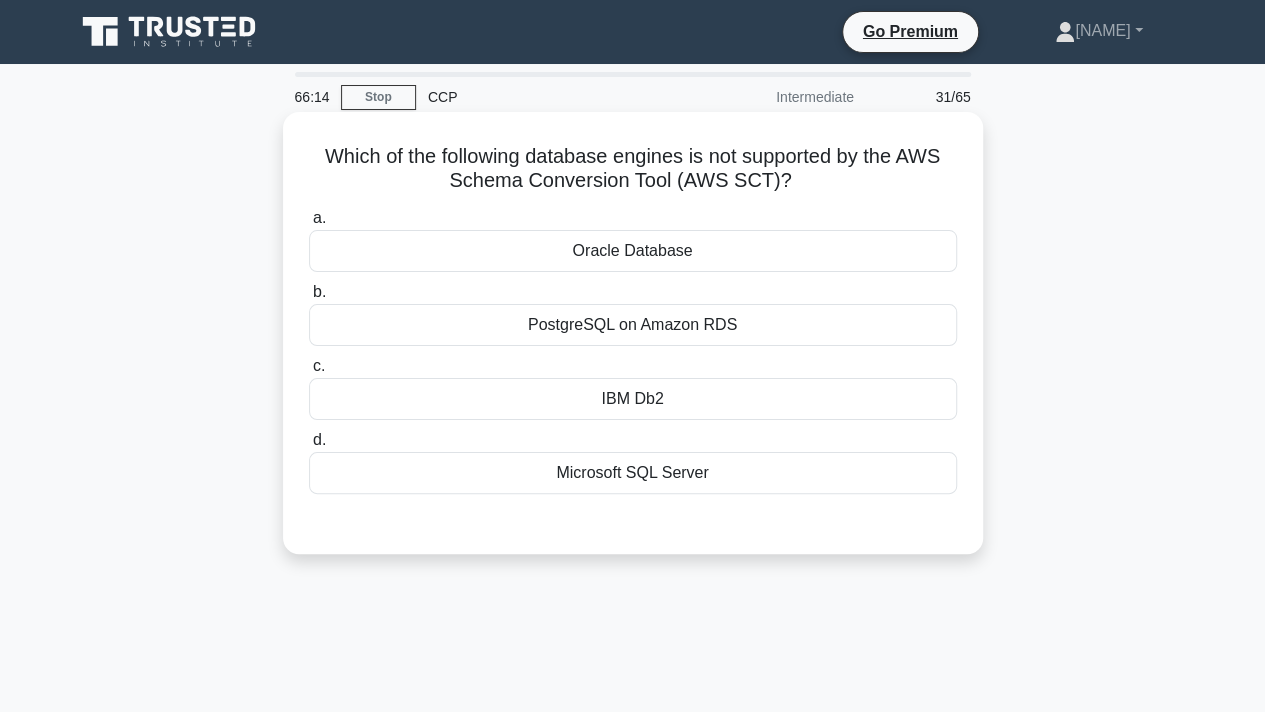 click on "IBM Db2" at bounding box center (633, 399) 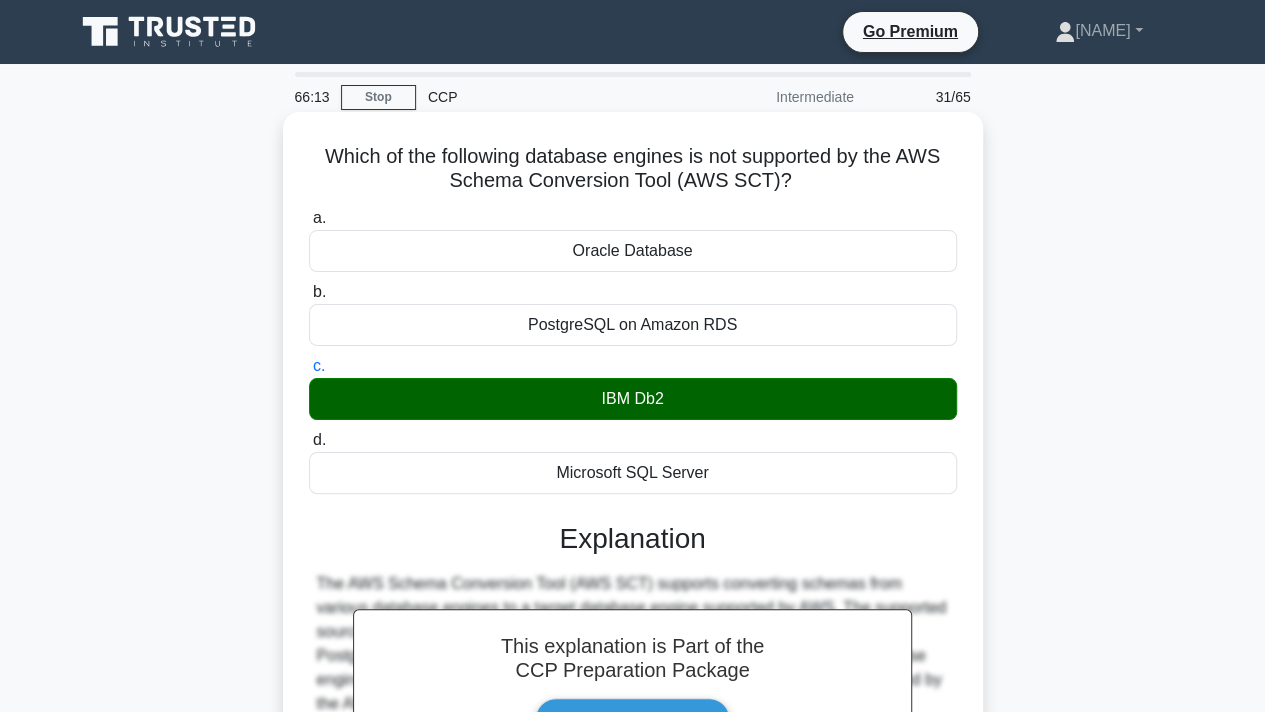 scroll, scrollTop: 368, scrollLeft: 0, axis: vertical 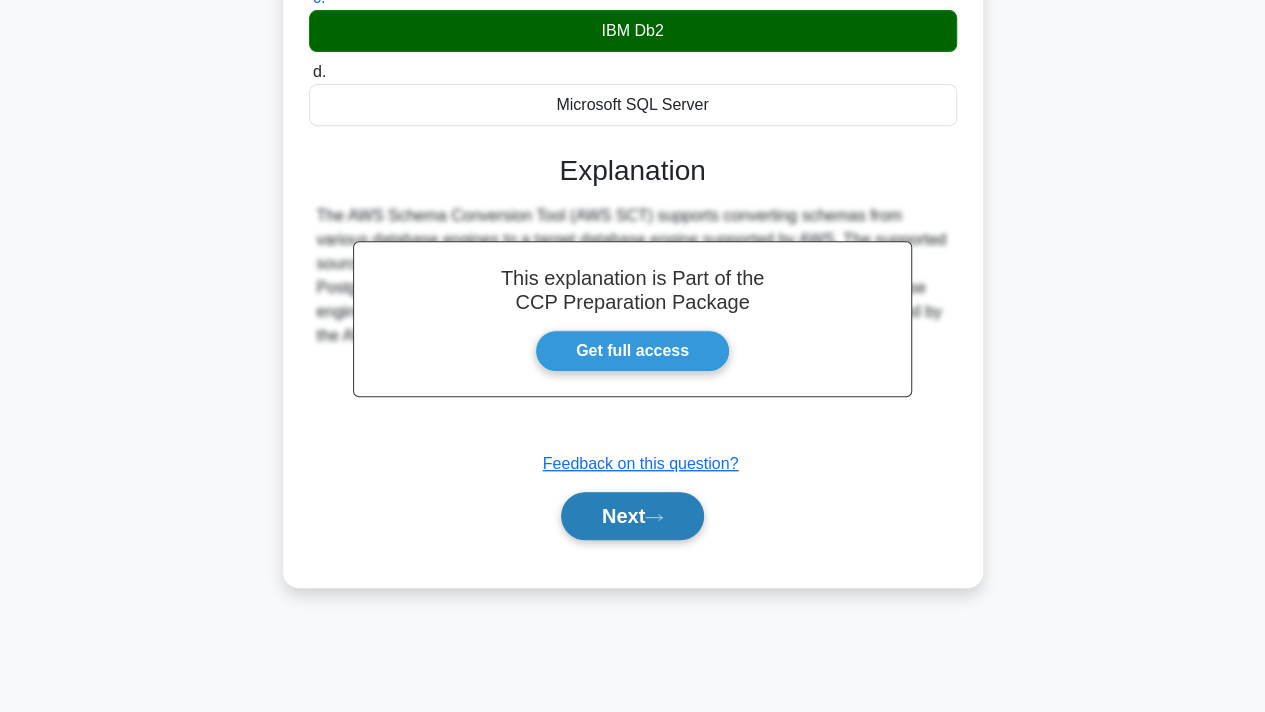 click 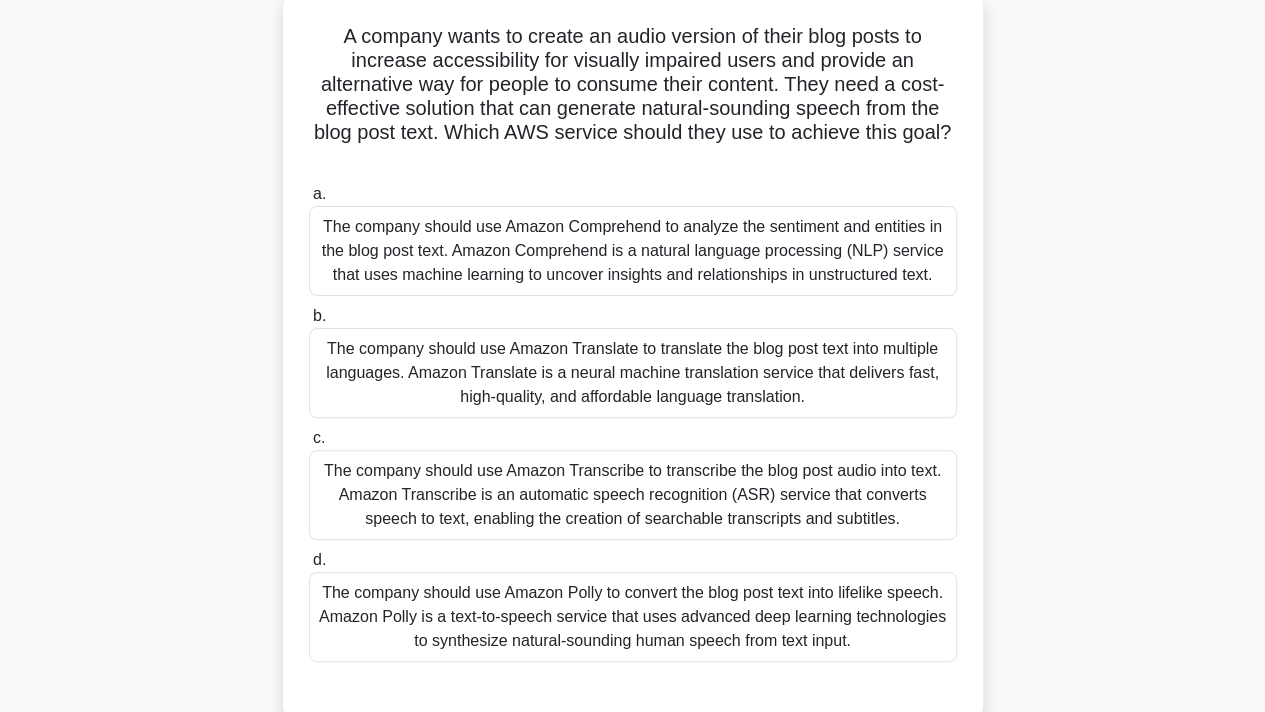scroll, scrollTop: 127, scrollLeft: 0, axis: vertical 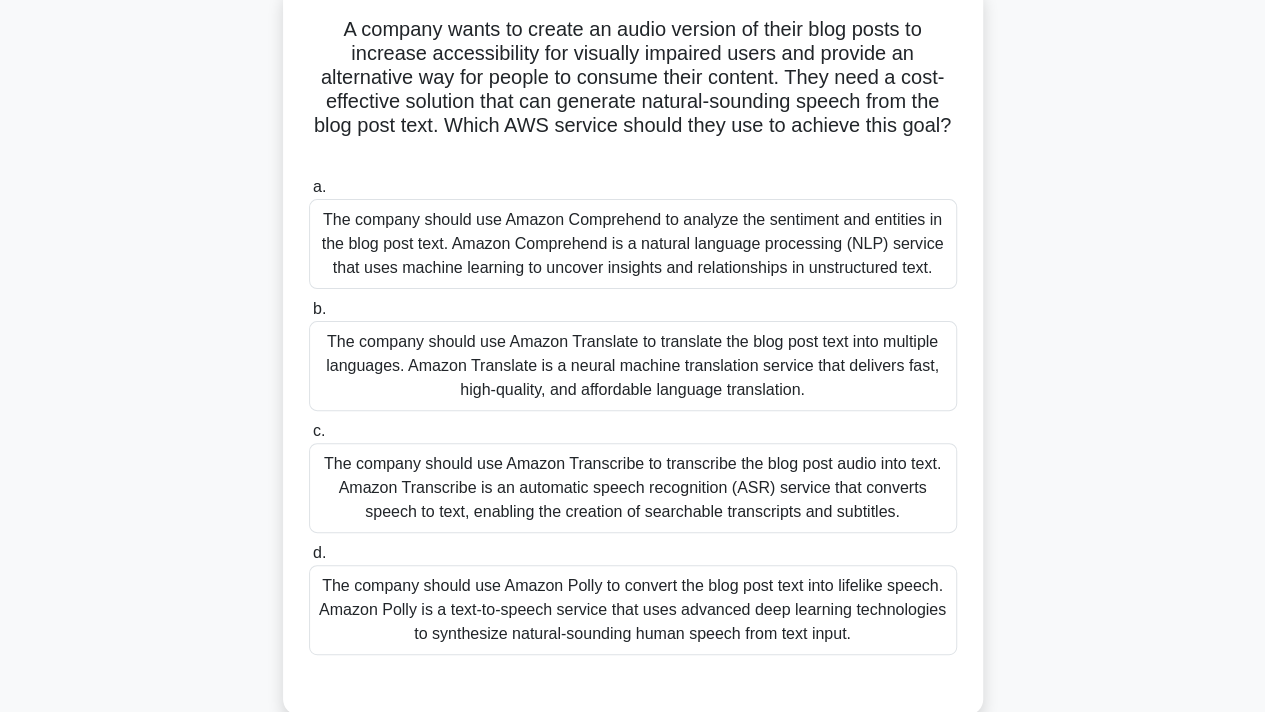 click on "The company should use Amazon Polly to convert the blog post text into lifelike speech. Amazon Polly is a text-to-speech service that uses advanced deep learning technologies to synthesize natural-sounding human speech from text input." at bounding box center [633, 610] 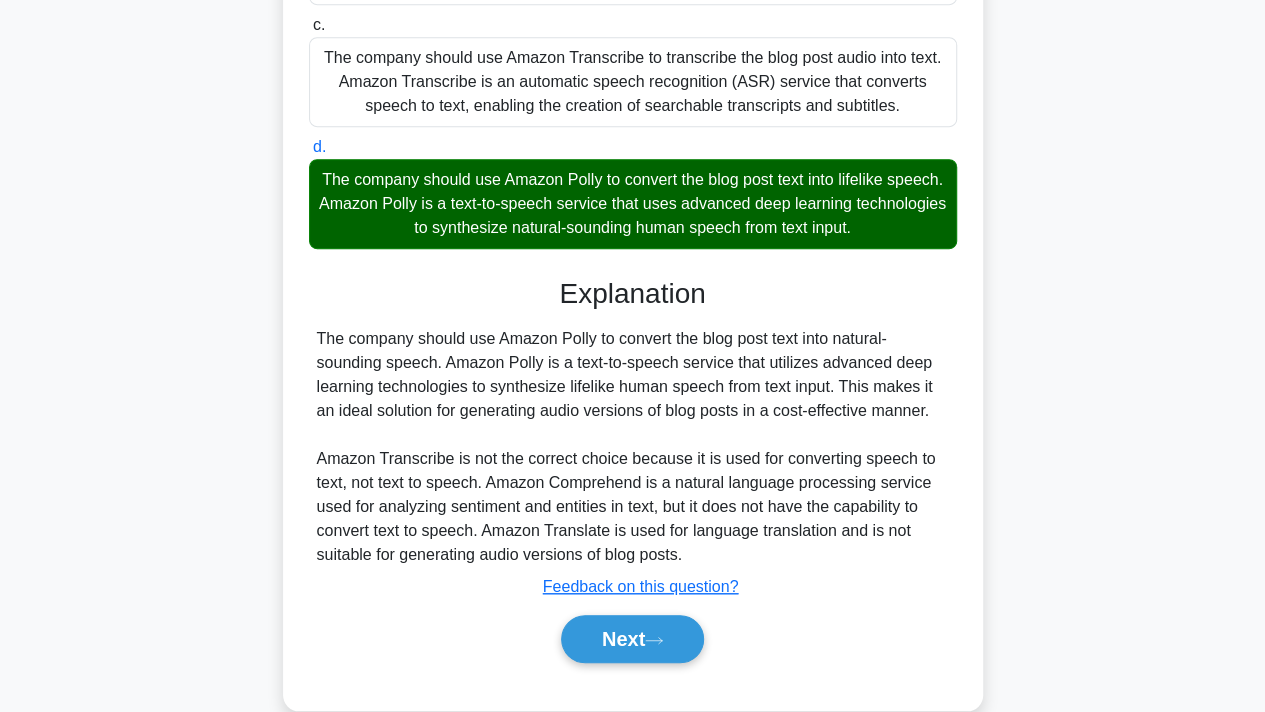 scroll, scrollTop: 566, scrollLeft: 0, axis: vertical 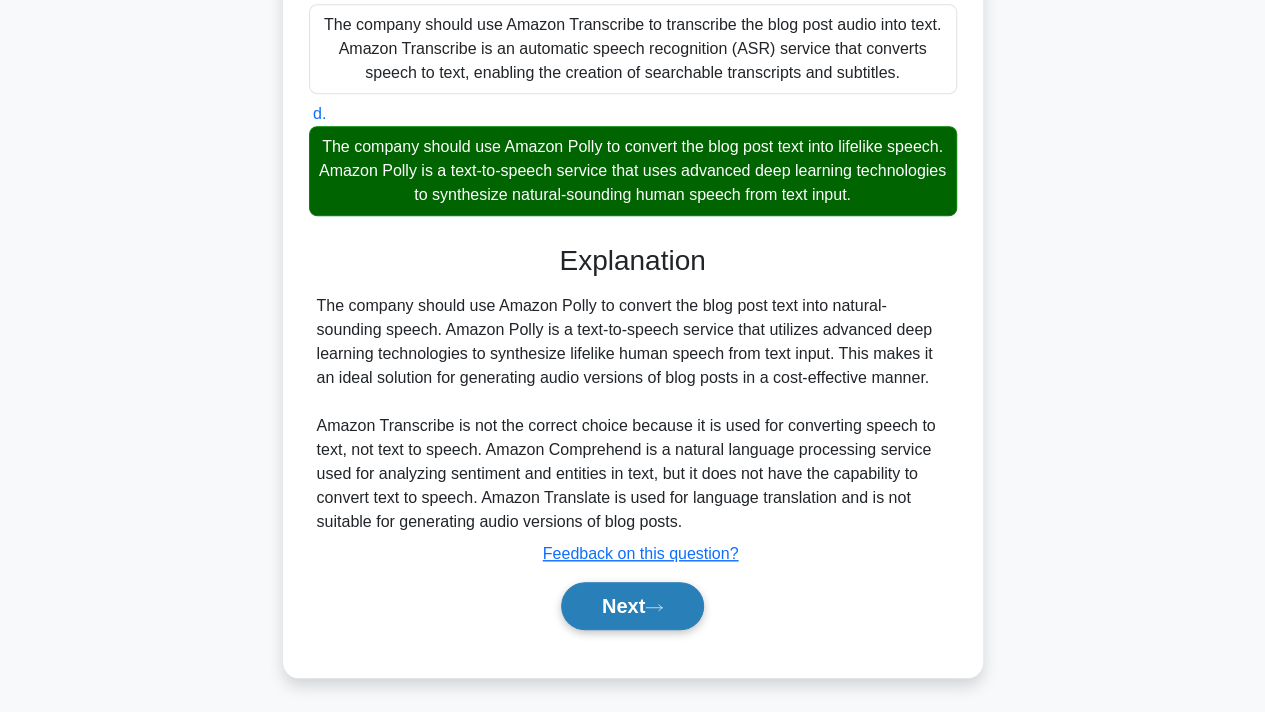 click on "Next" at bounding box center [632, 606] 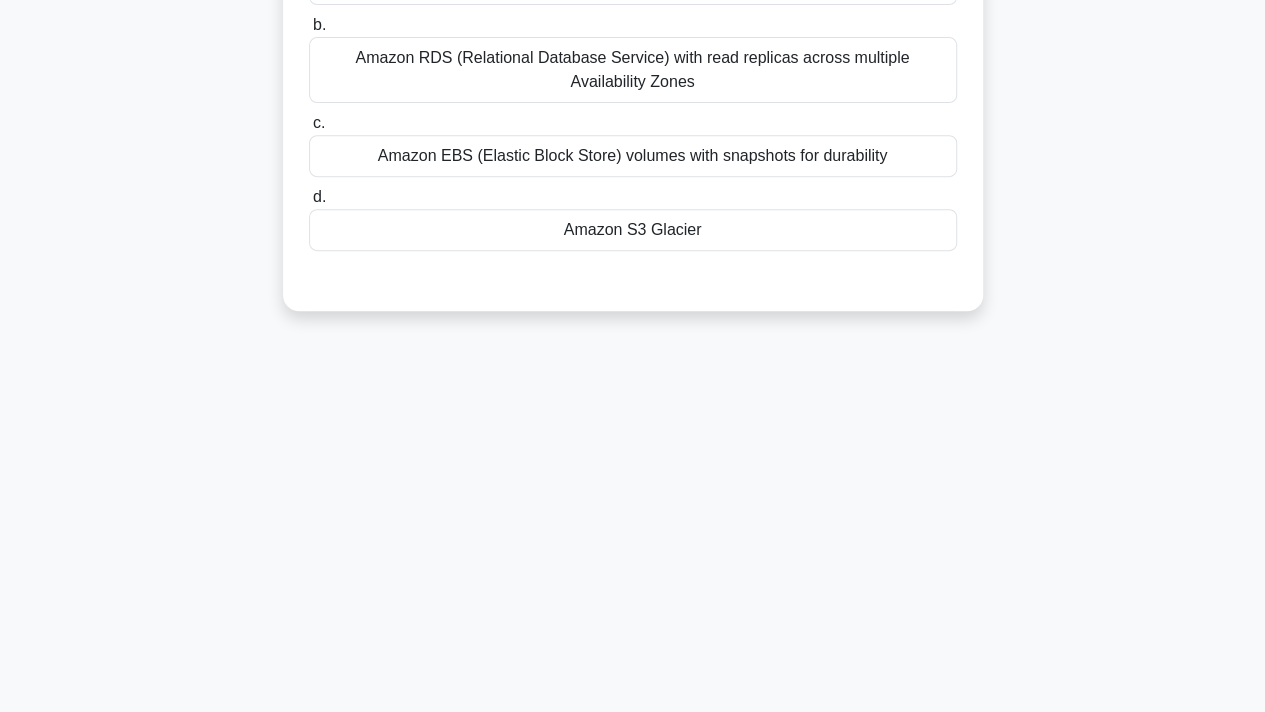 scroll, scrollTop: 0, scrollLeft: 0, axis: both 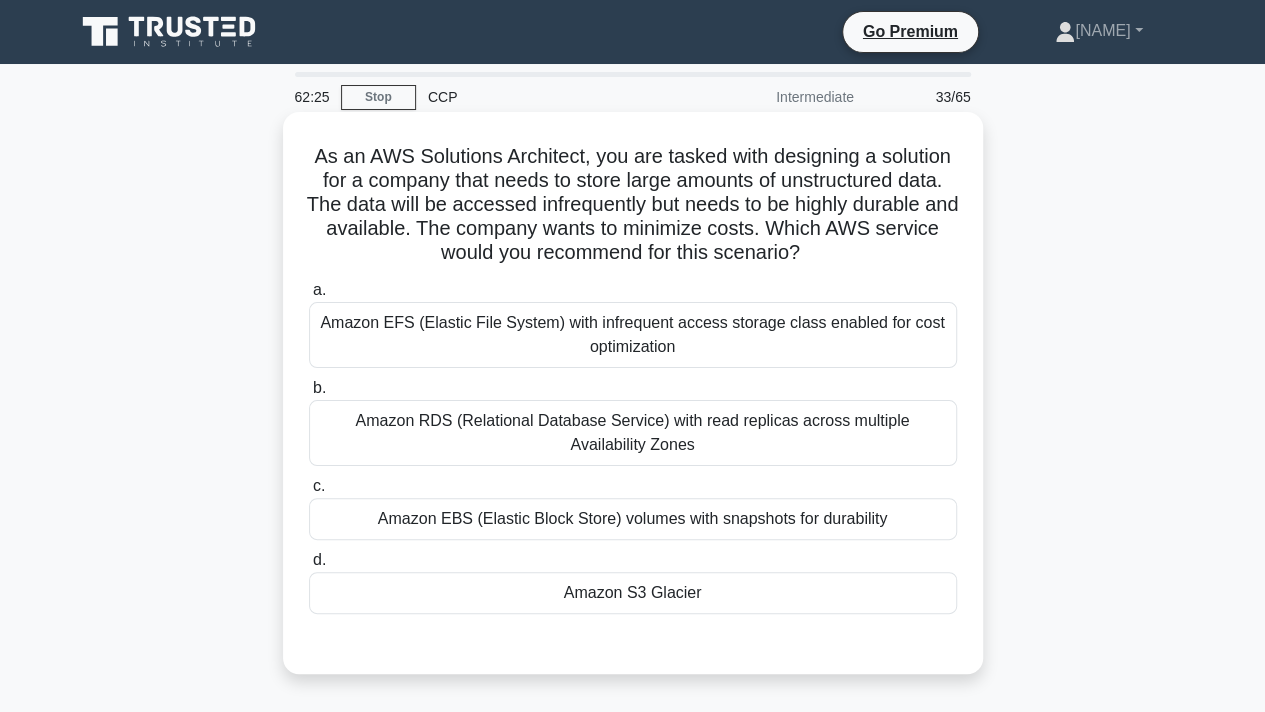 click on "Amazon S3 Glacier" at bounding box center (633, 593) 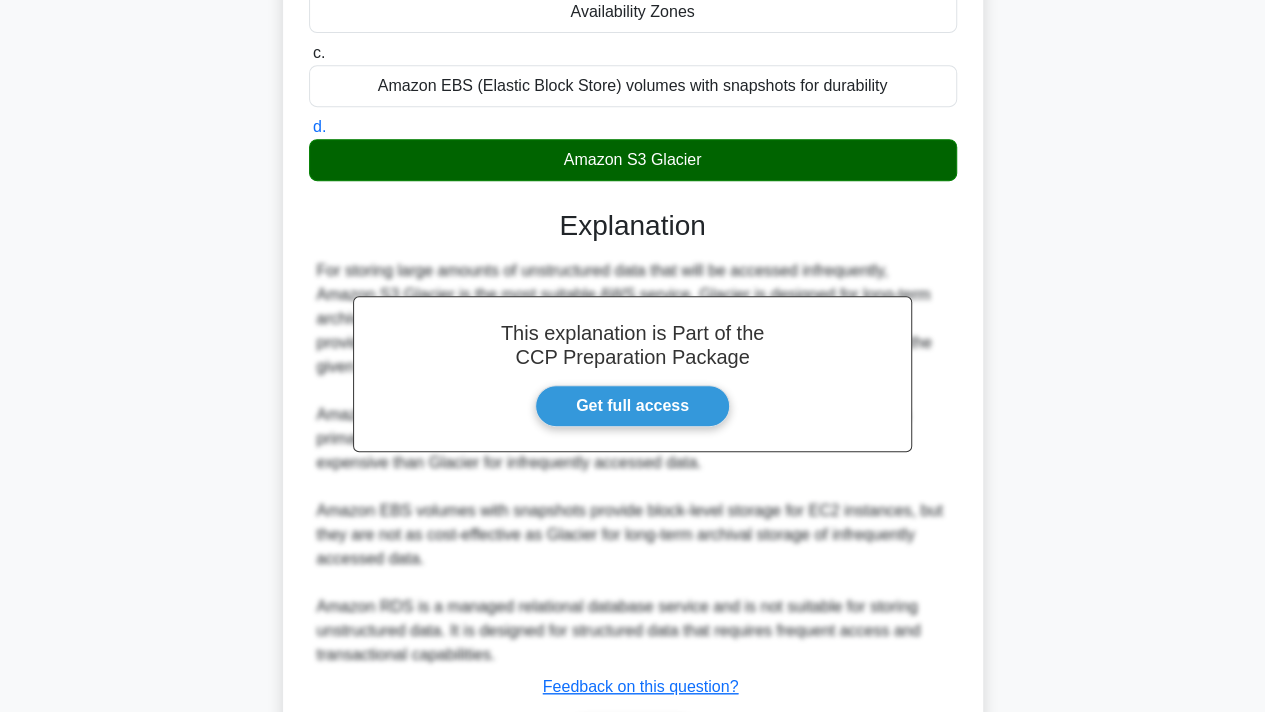 scroll, scrollTop: 566, scrollLeft: 0, axis: vertical 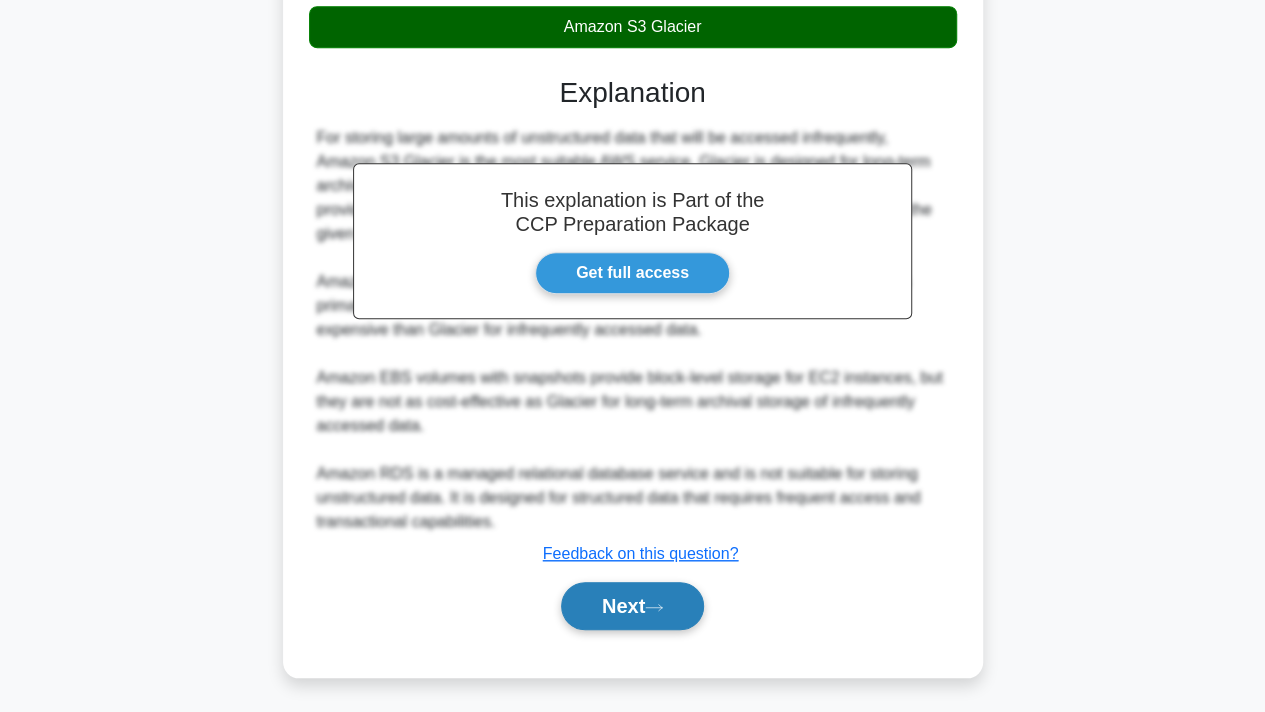 click on "Next" at bounding box center [632, 606] 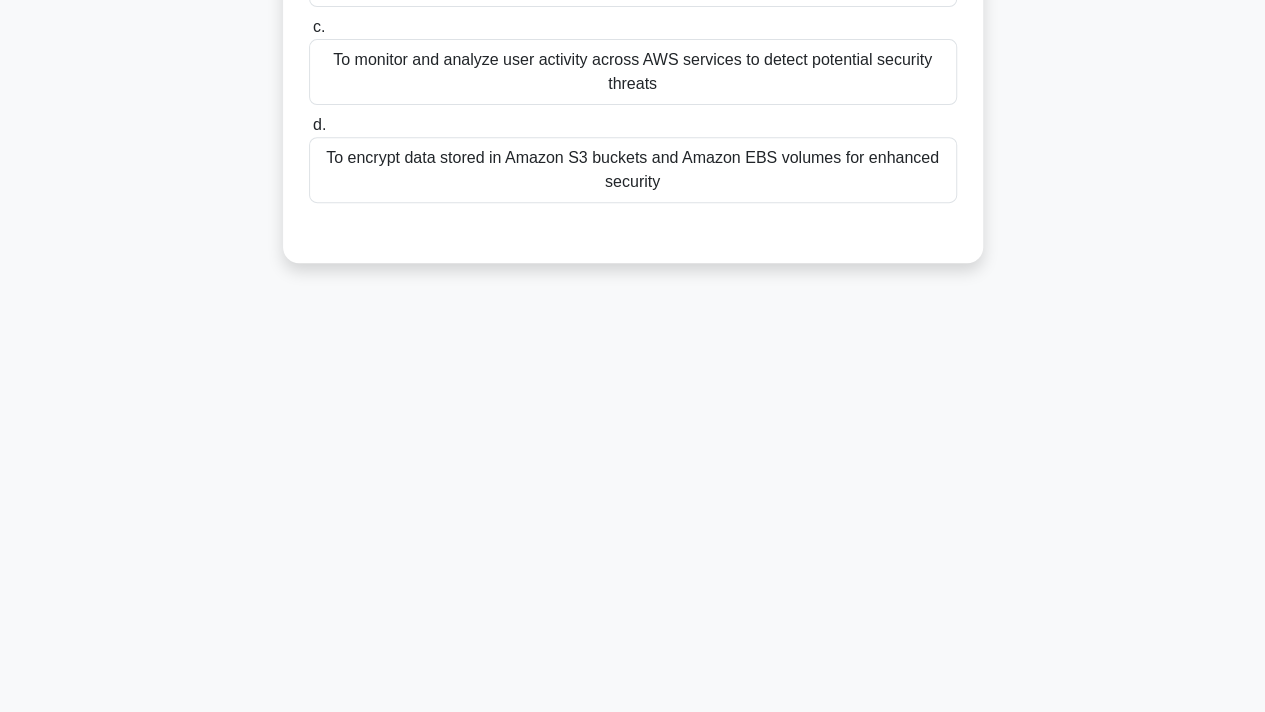 scroll, scrollTop: 0, scrollLeft: 0, axis: both 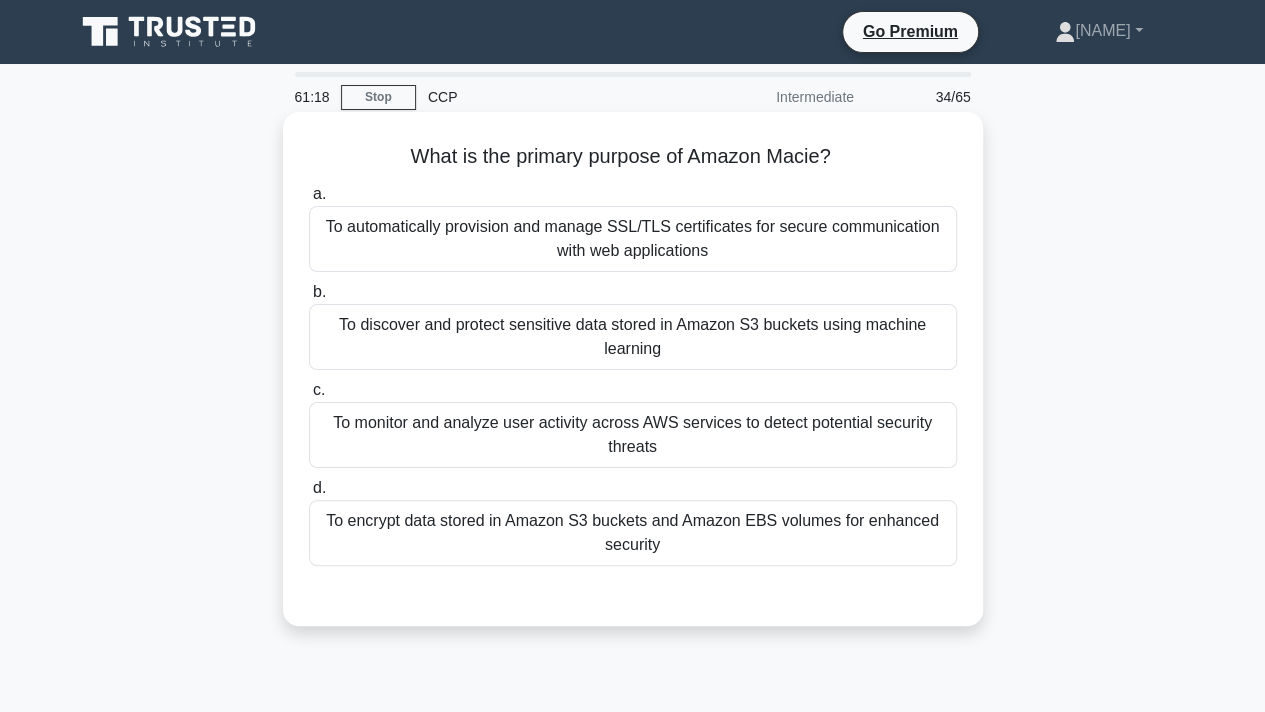 click on "To monitor and analyze user activity across AWS services to detect potential security threats" at bounding box center (633, 435) 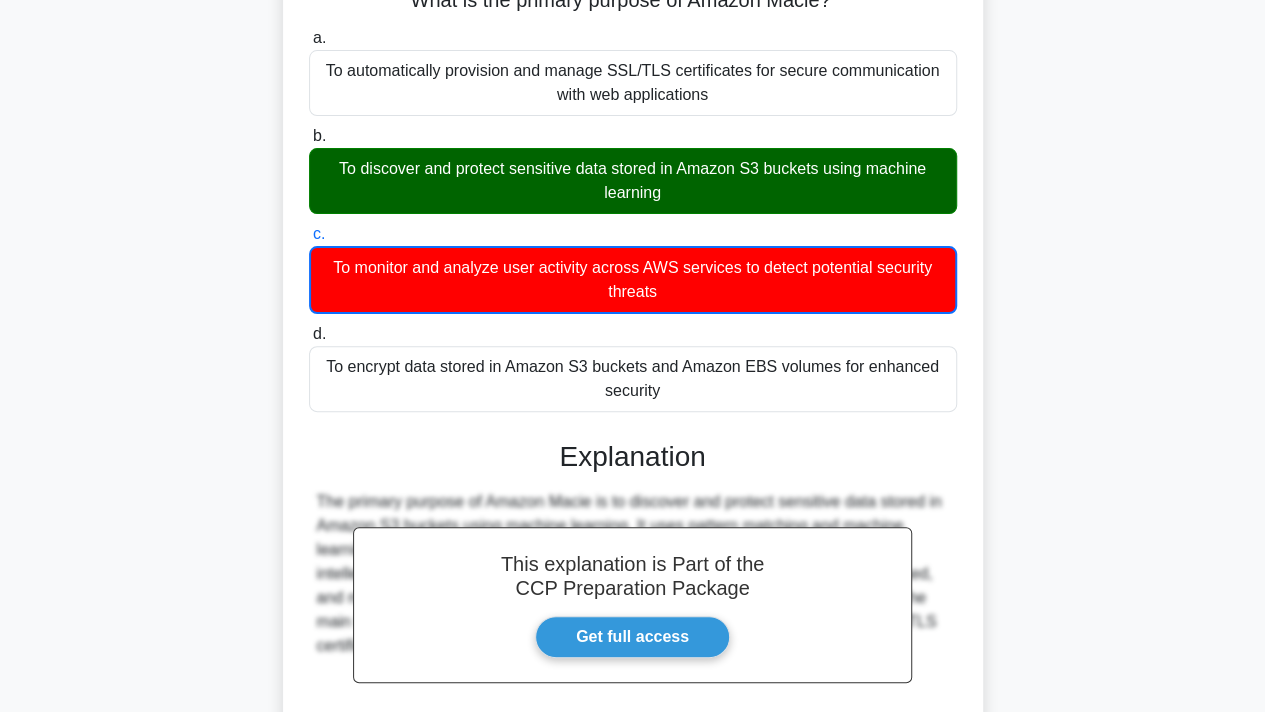 scroll, scrollTop: 368, scrollLeft: 0, axis: vertical 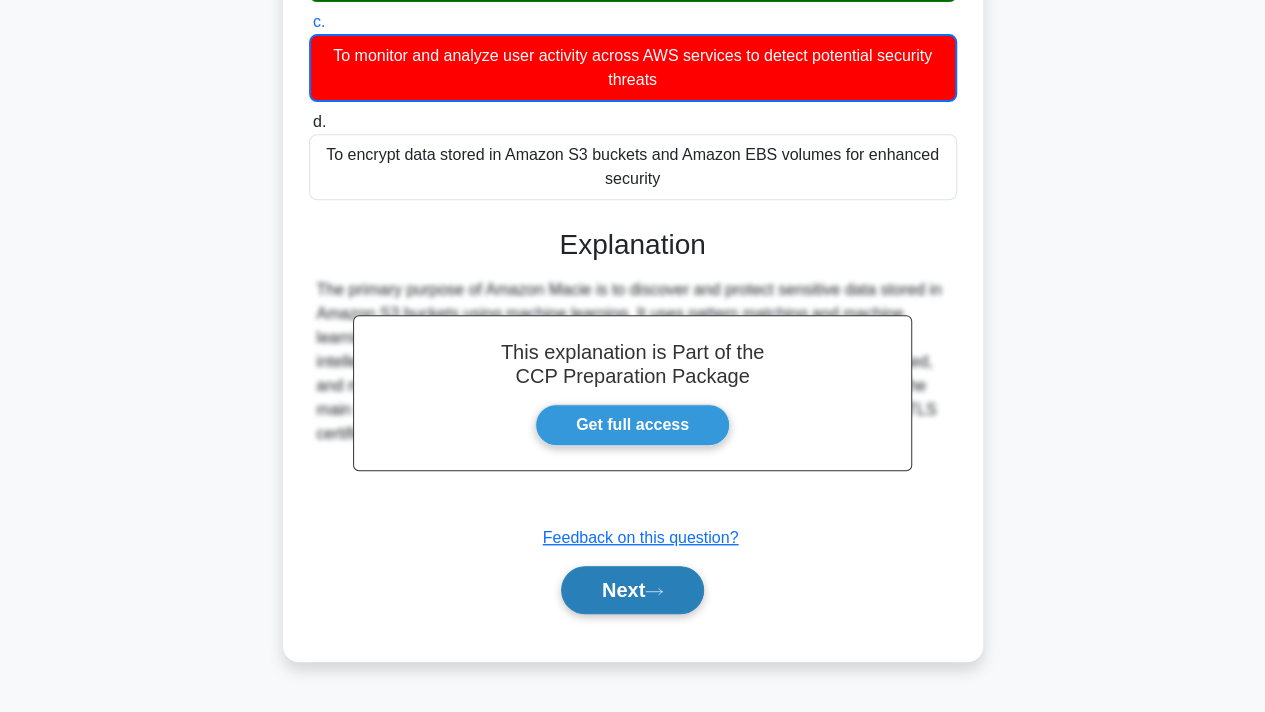 click on "Next" at bounding box center (632, 590) 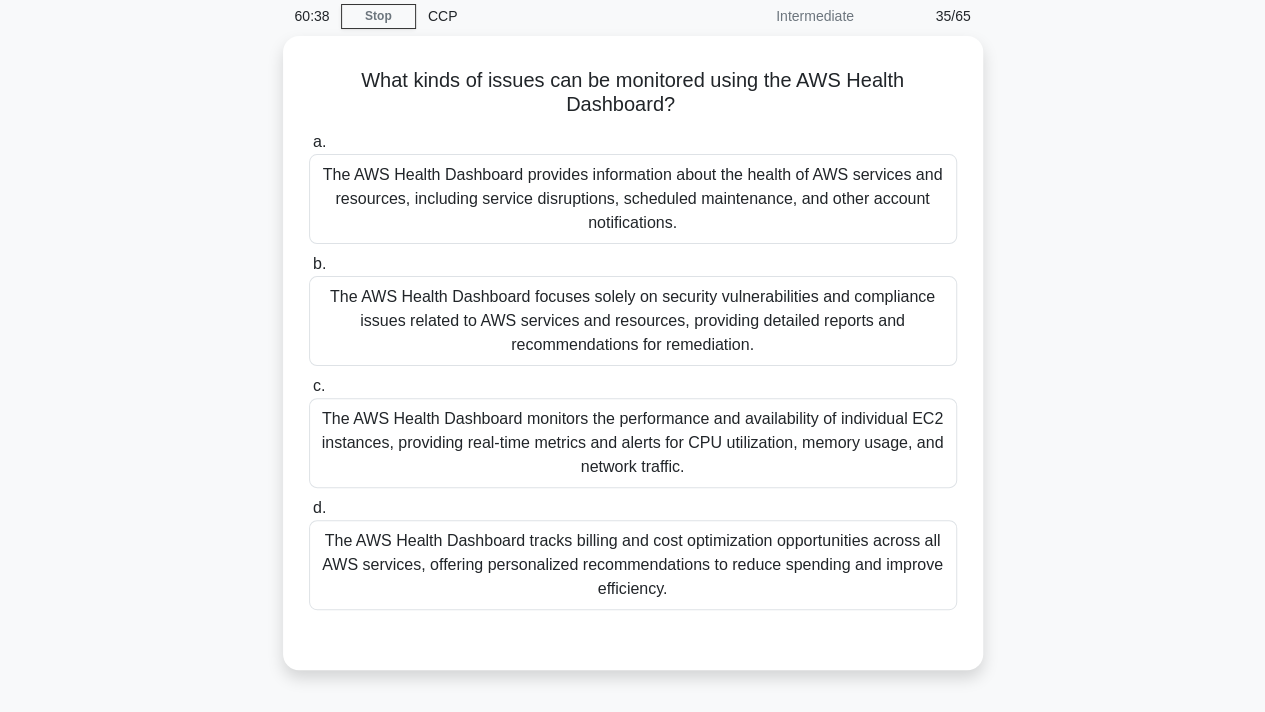 scroll, scrollTop: 85, scrollLeft: 0, axis: vertical 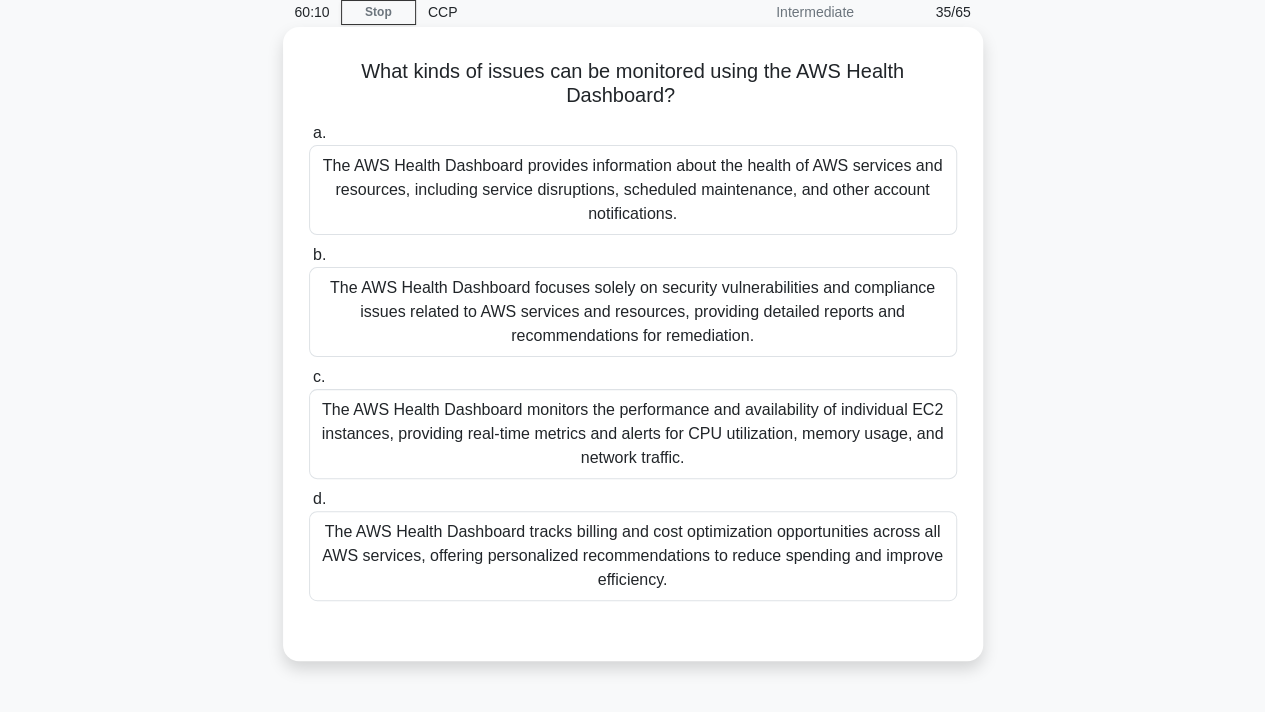 click on "The AWS Health Dashboard monitors the performance and availability of individual EC2 instances, providing real-time metrics and alerts for CPU utilization, memory usage, and network traffic." at bounding box center [633, 434] 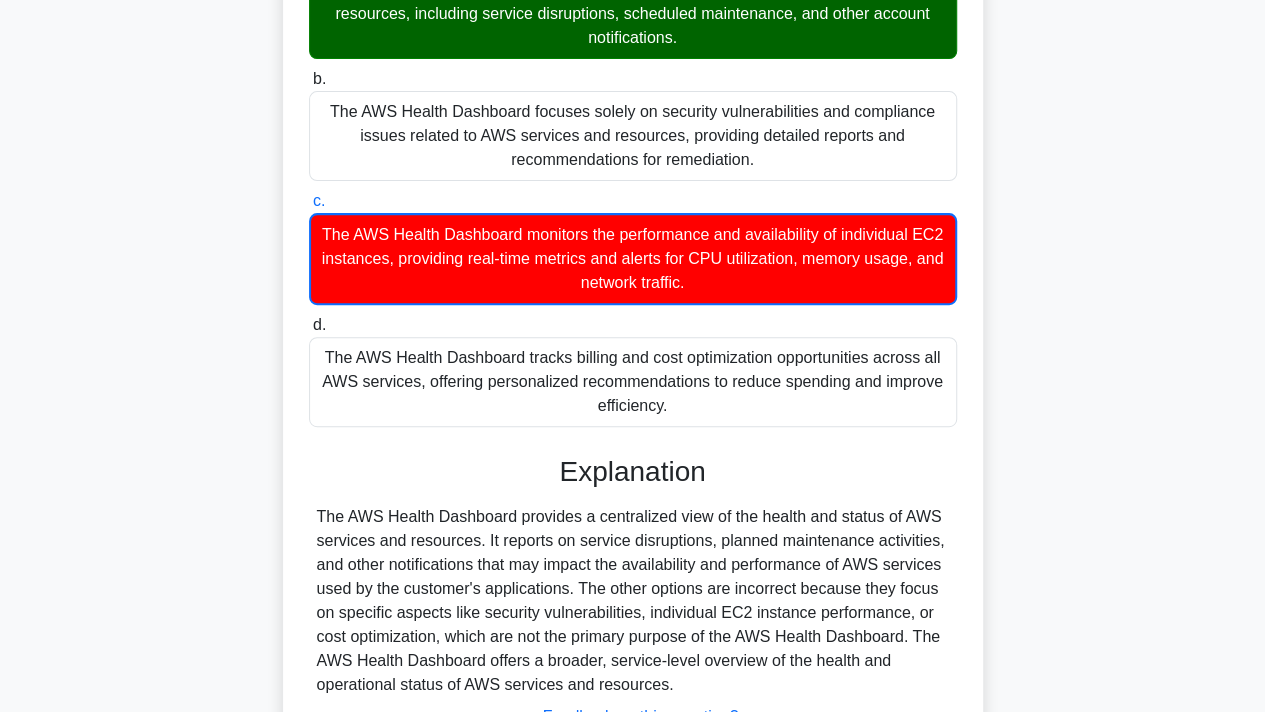 scroll, scrollTop: 425, scrollLeft: 0, axis: vertical 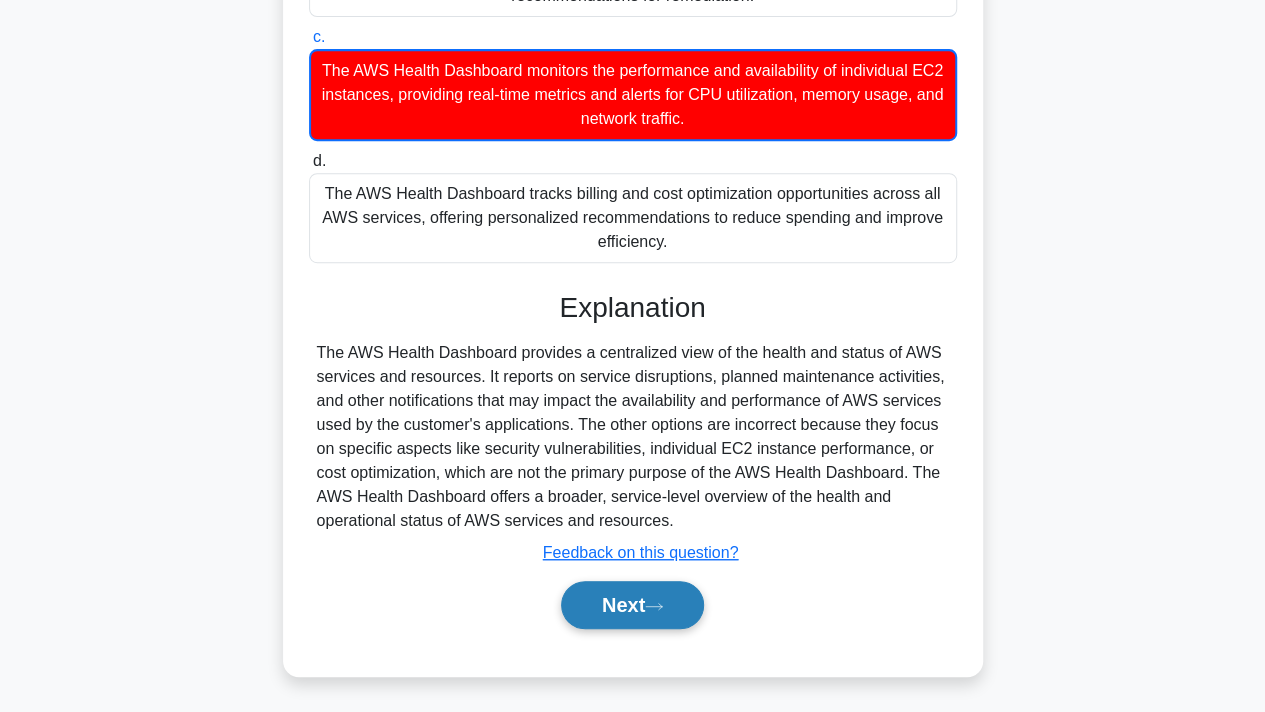 click on "Next" at bounding box center (632, 605) 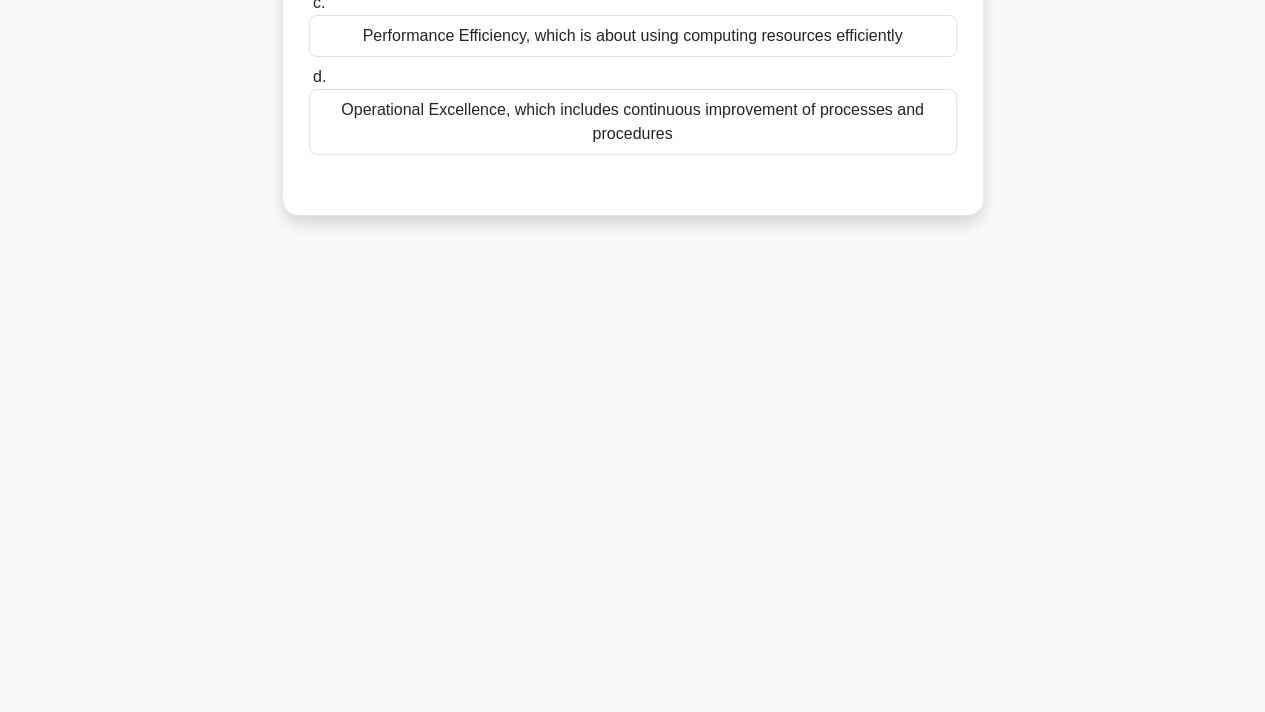 scroll, scrollTop: 0, scrollLeft: 0, axis: both 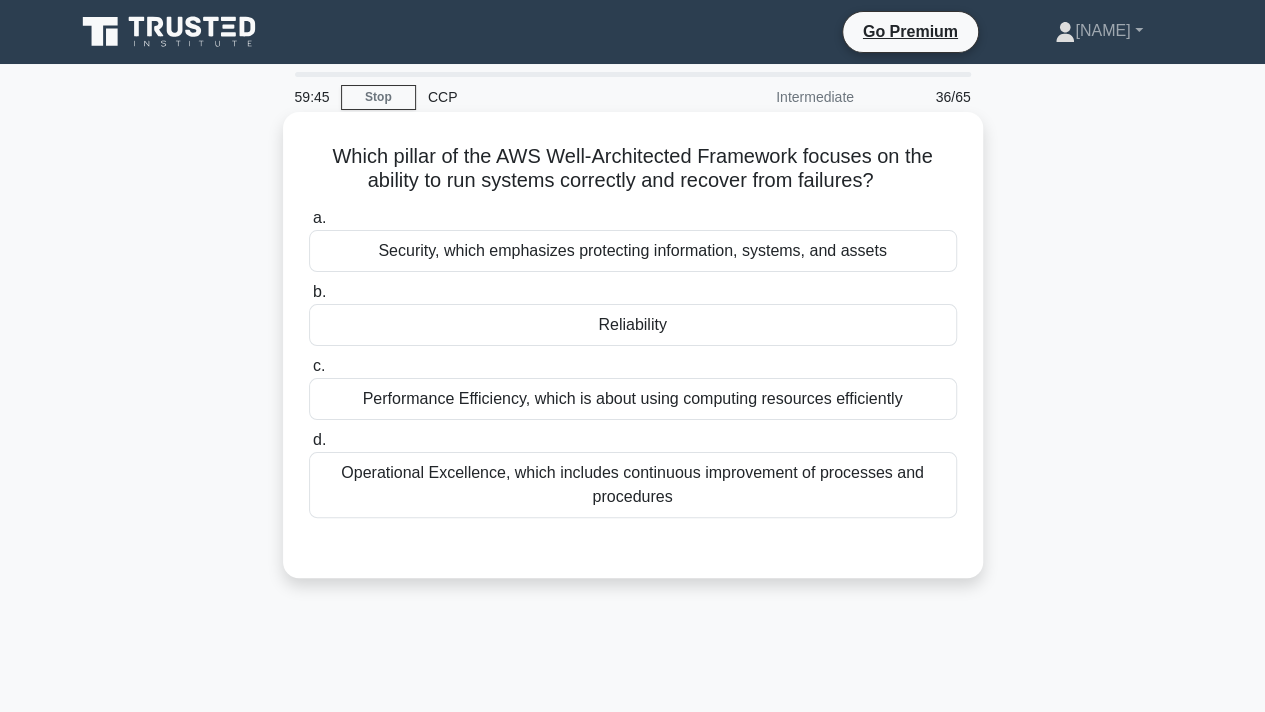 click on "Reliability" at bounding box center [633, 325] 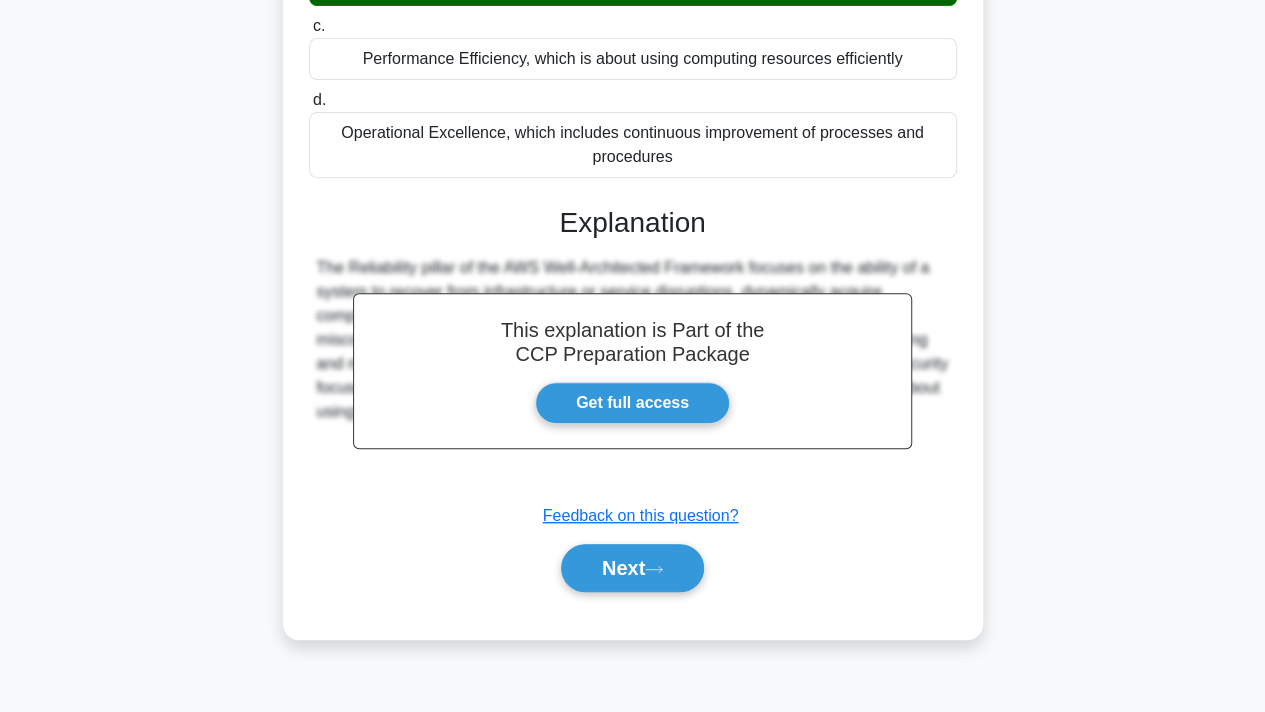 scroll, scrollTop: 368, scrollLeft: 0, axis: vertical 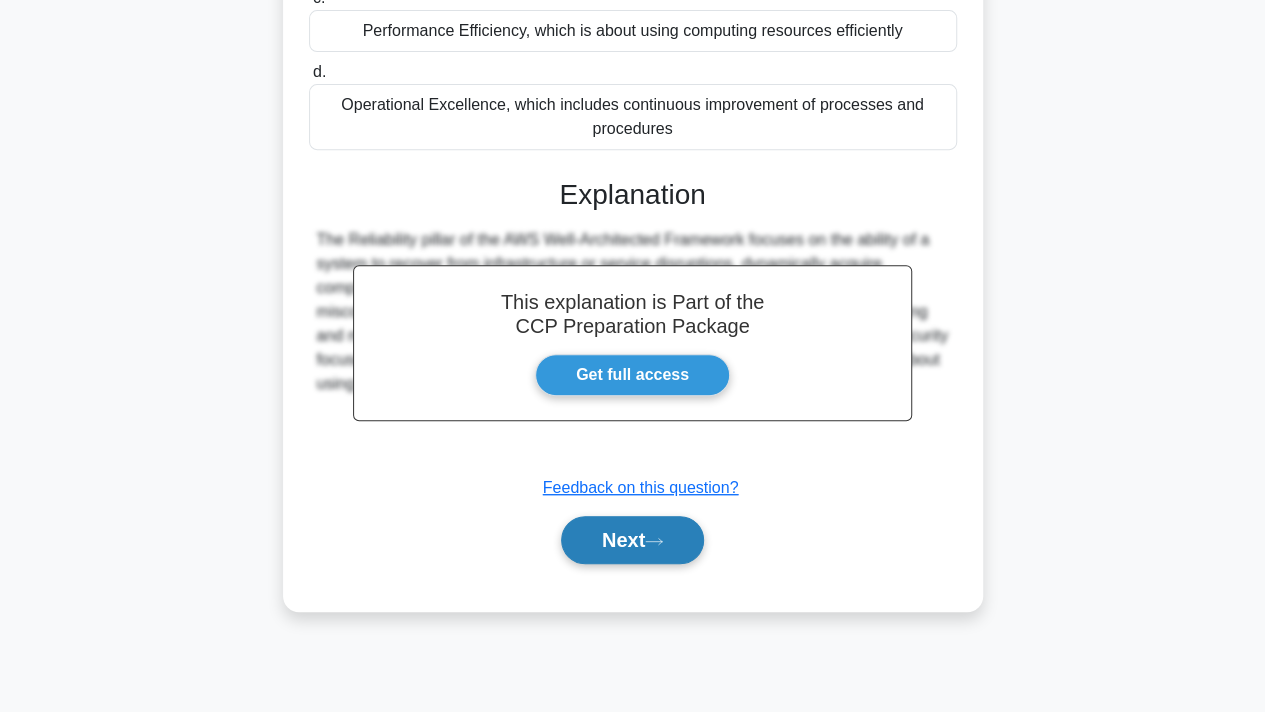 click 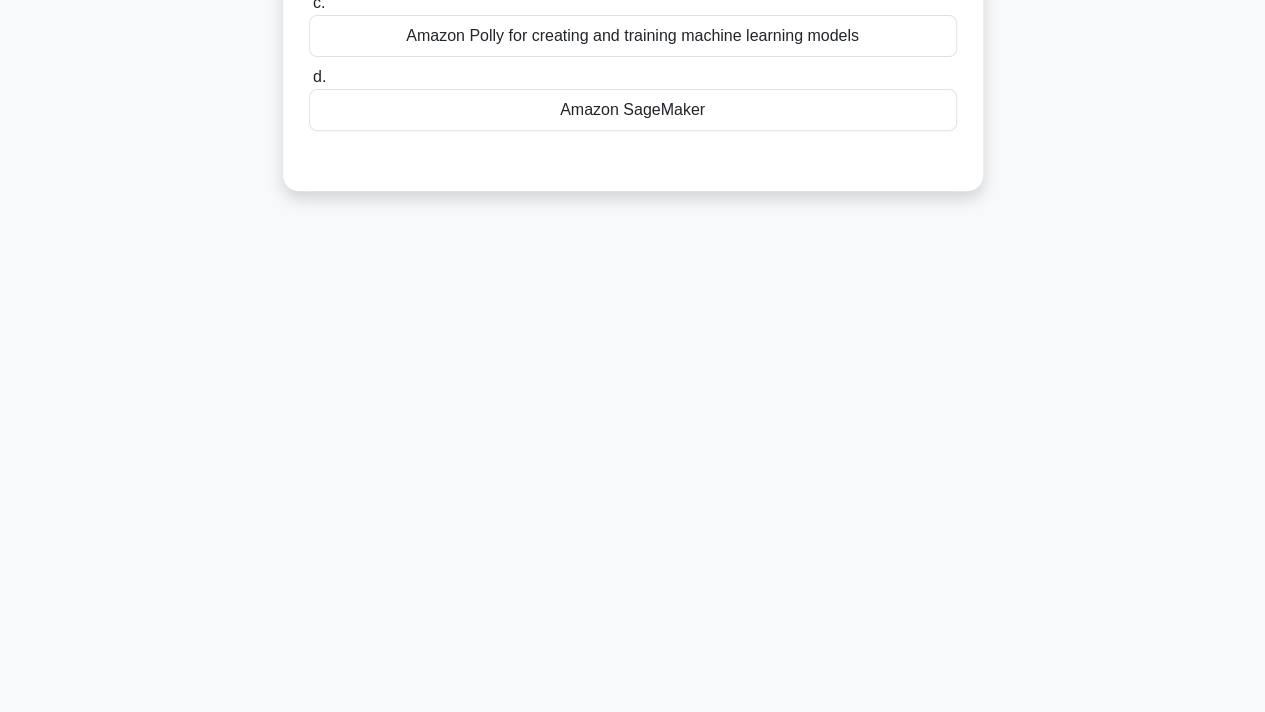 scroll, scrollTop: 0, scrollLeft: 0, axis: both 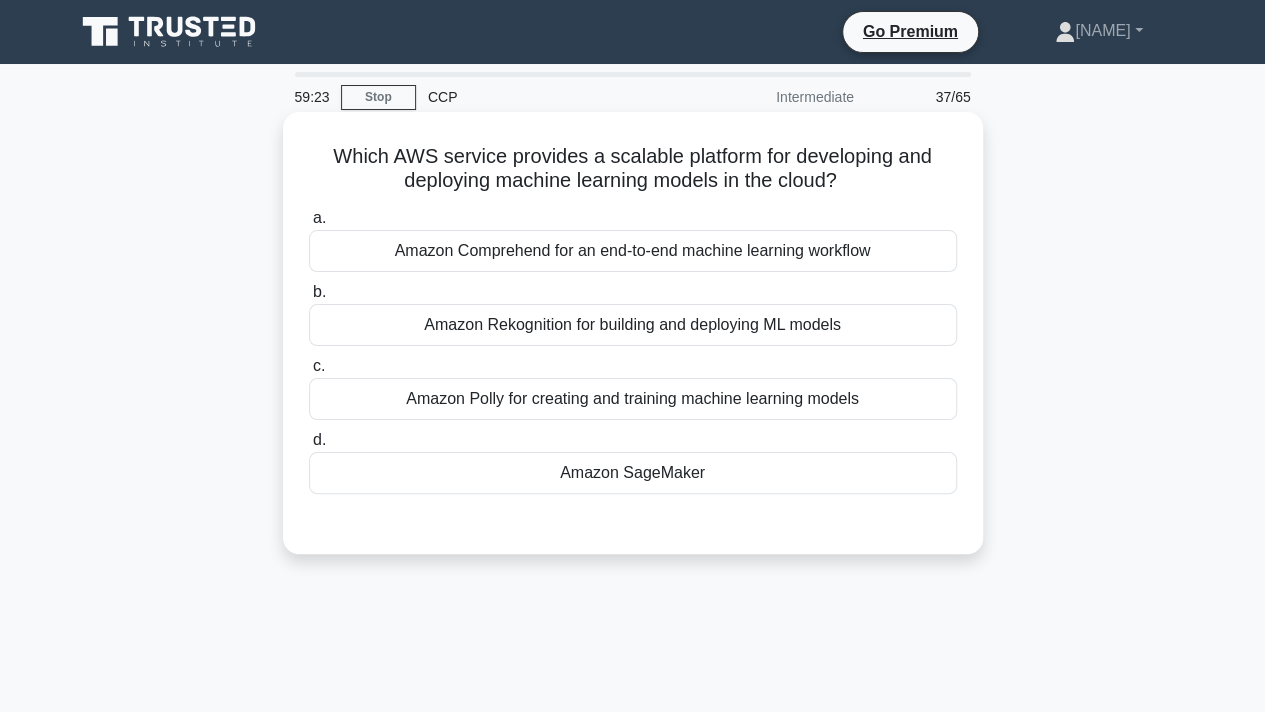 click on "Amazon SageMaker" at bounding box center (633, 473) 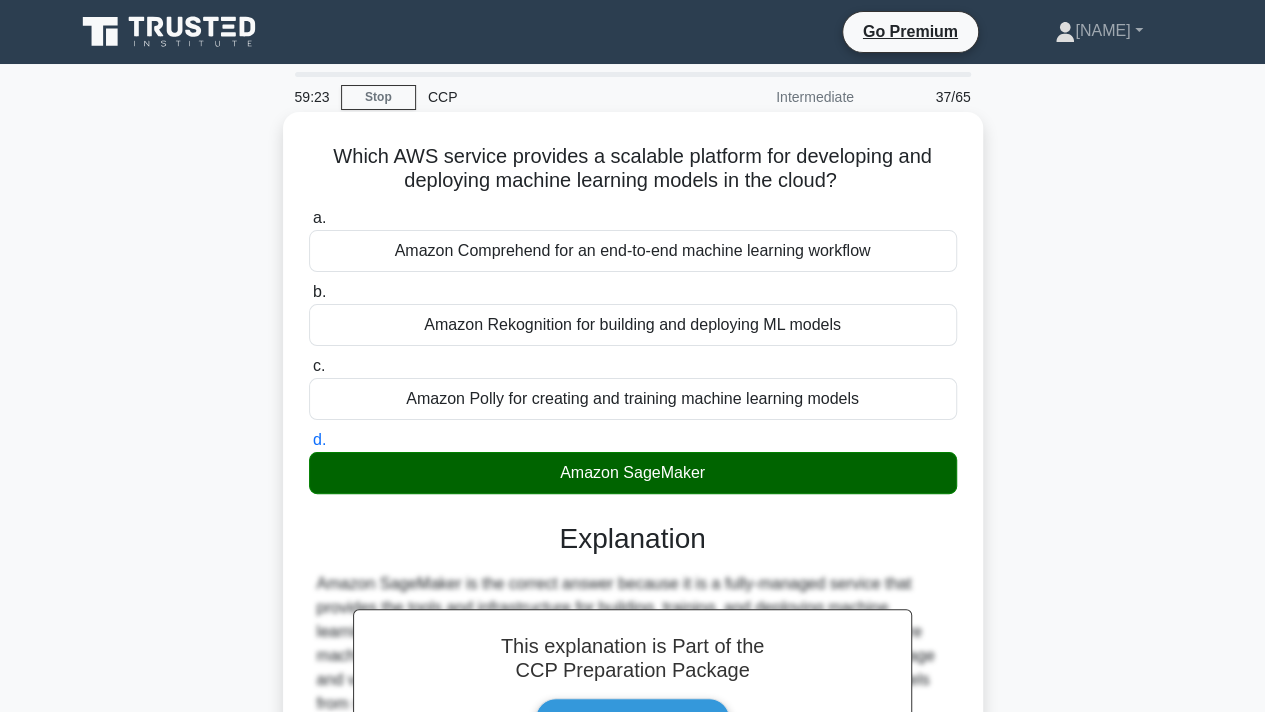 scroll, scrollTop: 368, scrollLeft: 0, axis: vertical 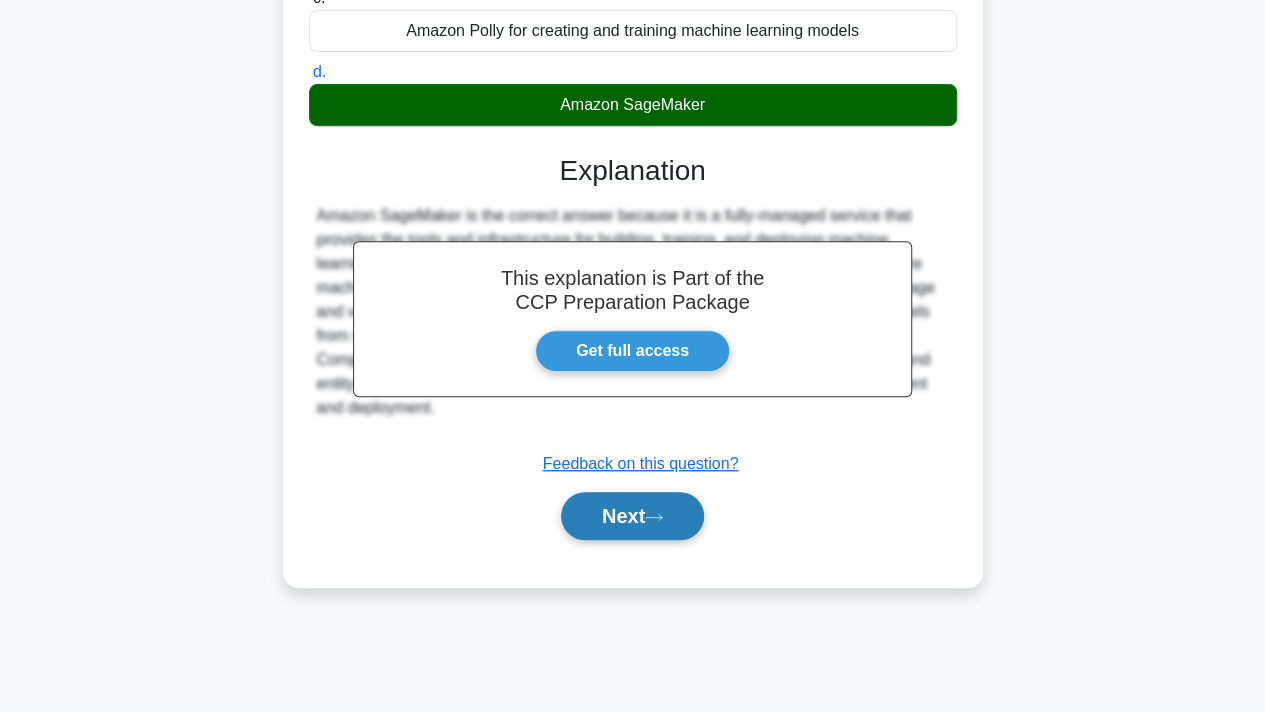 click 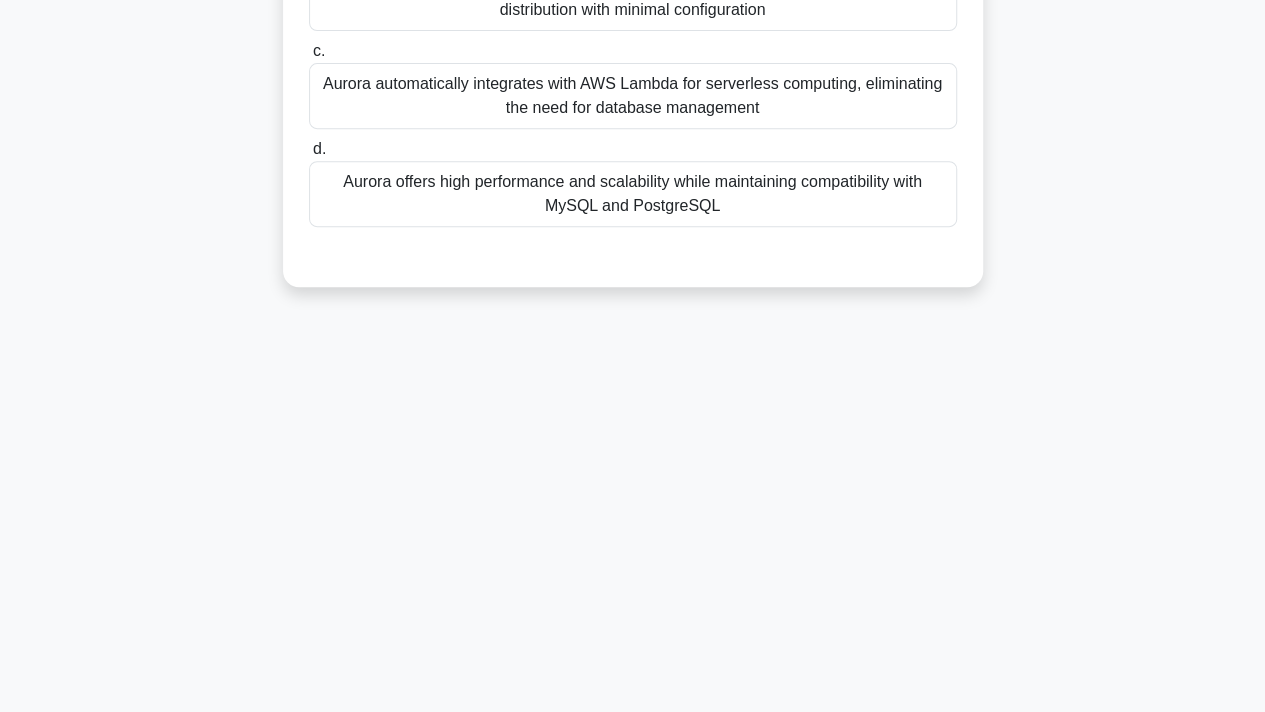 scroll, scrollTop: 0, scrollLeft: 0, axis: both 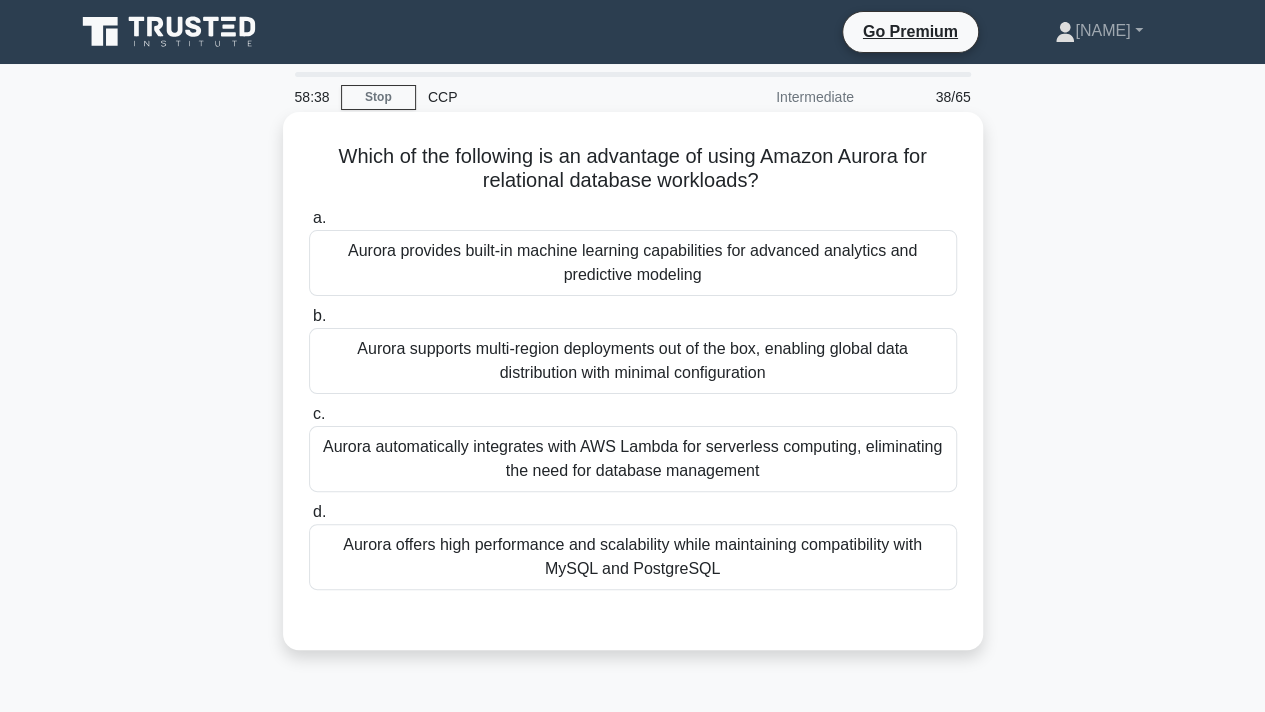 click on "Aurora offers high performance and scalability while maintaining compatibility with MySQL and PostgreSQL" at bounding box center (633, 557) 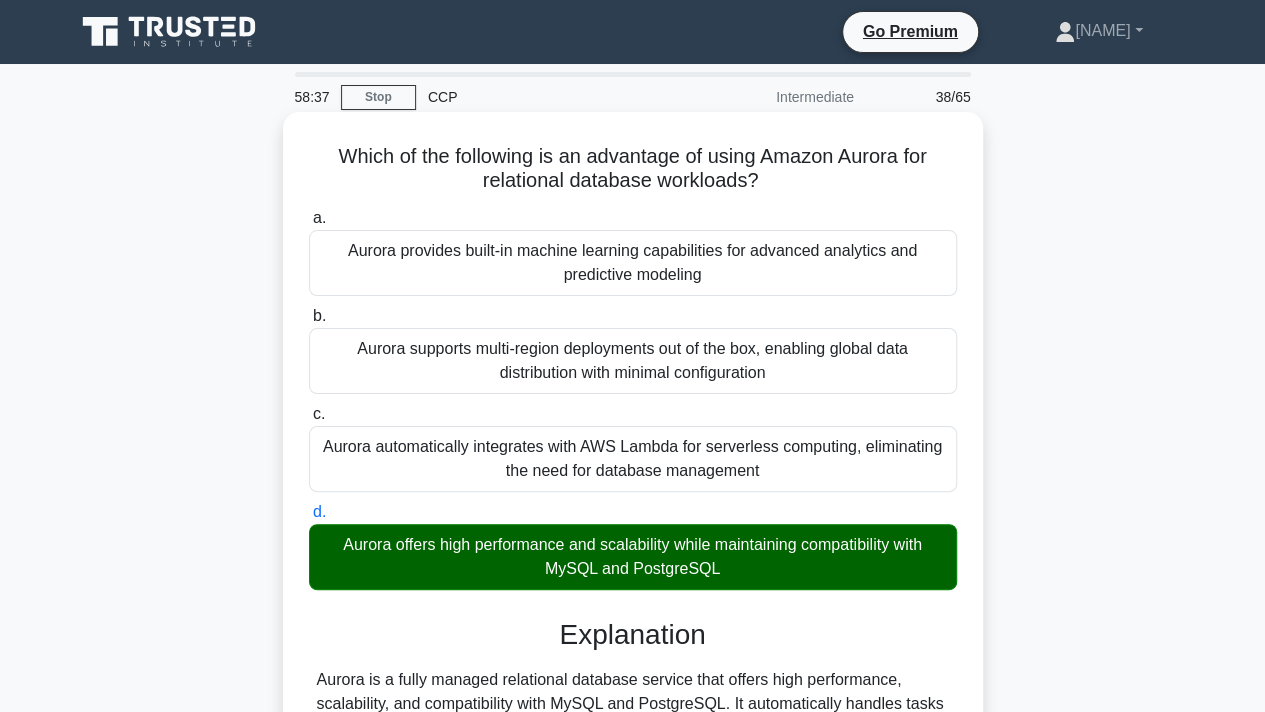 scroll, scrollTop: 368, scrollLeft: 0, axis: vertical 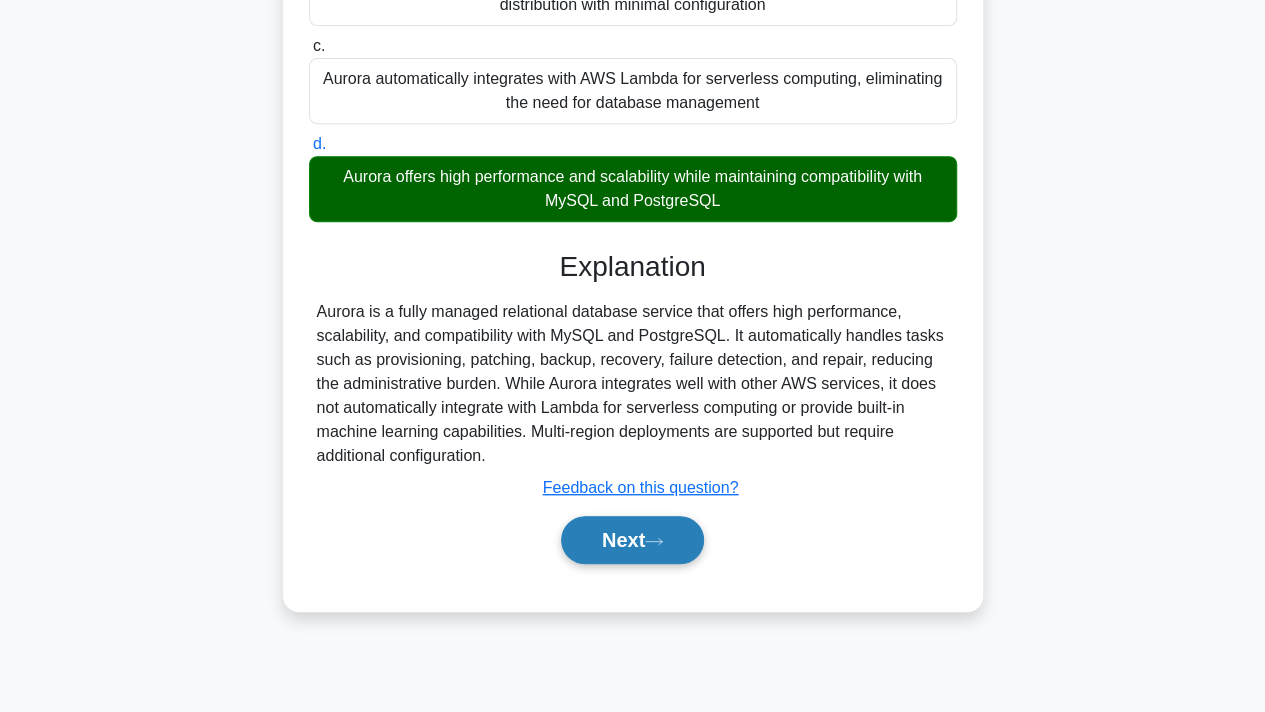 click on "Next" at bounding box center [632, 540] 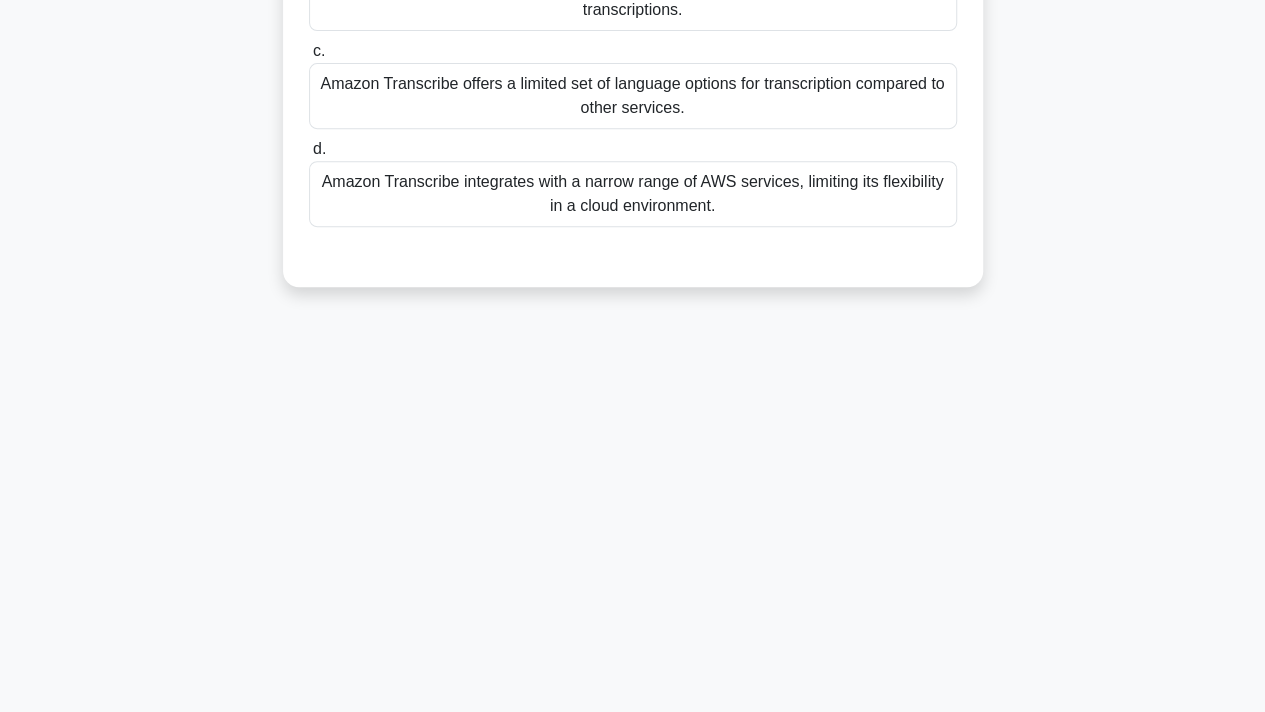 scroll, scrollTop: 0, scrollLeft: 0, axis: both 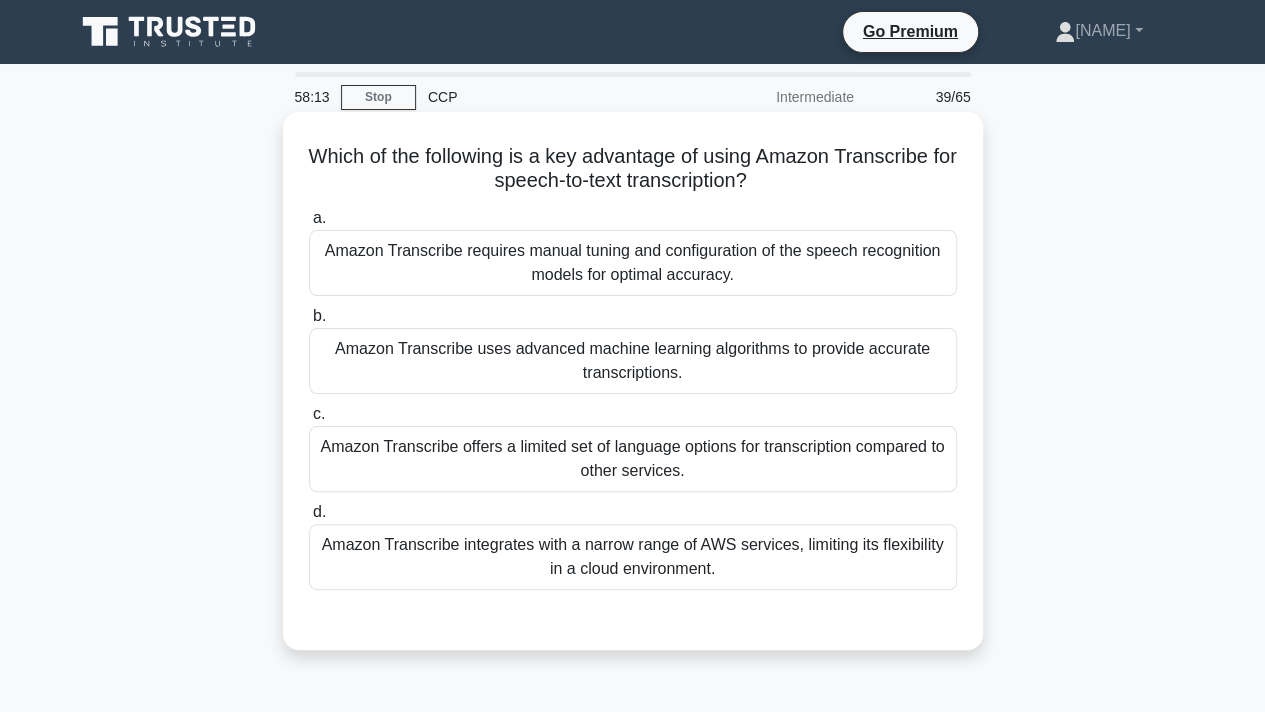 click on "Amazon Transcribe uses advanced machine learning algorithms to provide accurate transcriptions." at bounding box center [633, 361] 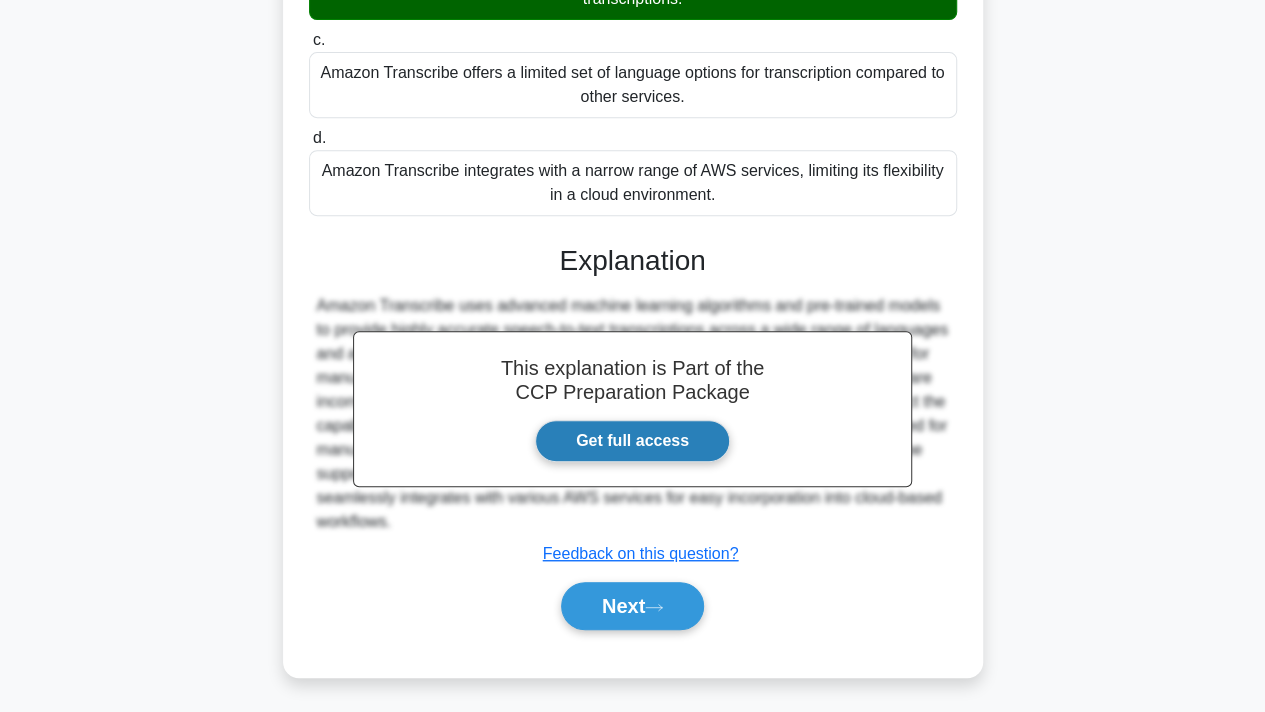 scroll, scrollTop: 374, scrollLeft: 0, axis: vertical 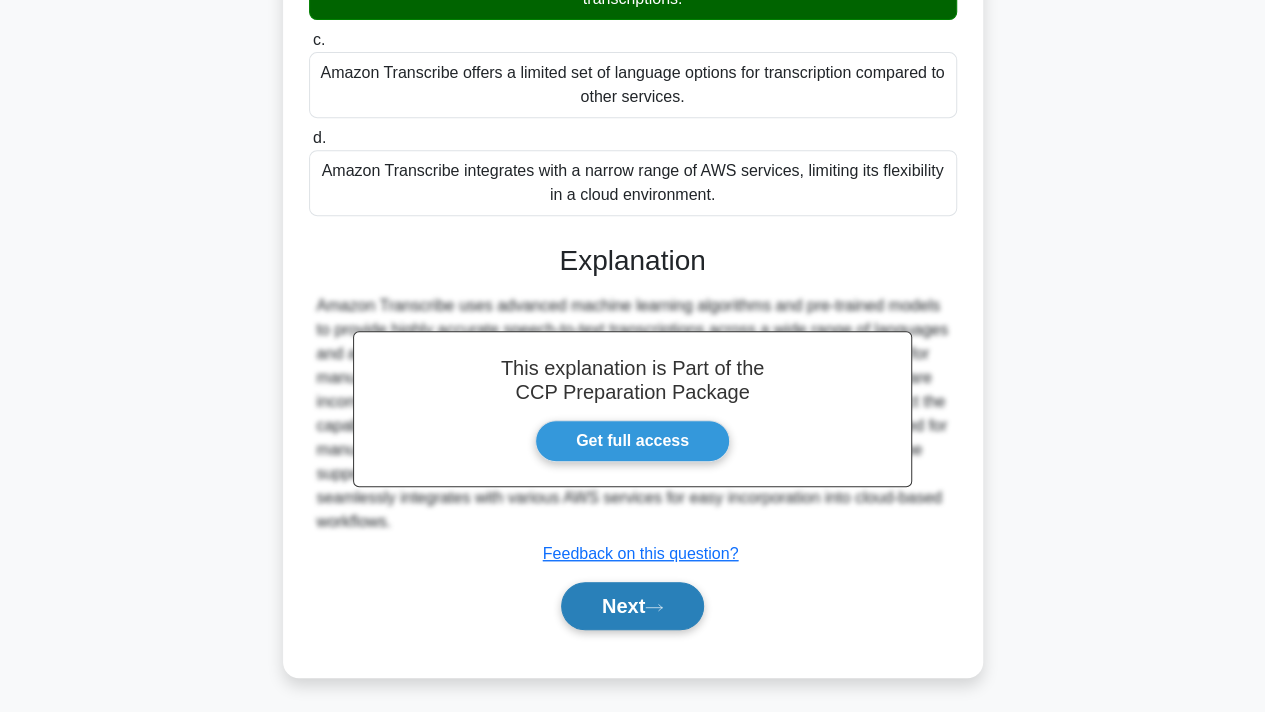 click on "Next" at bounding box center (632, 606) 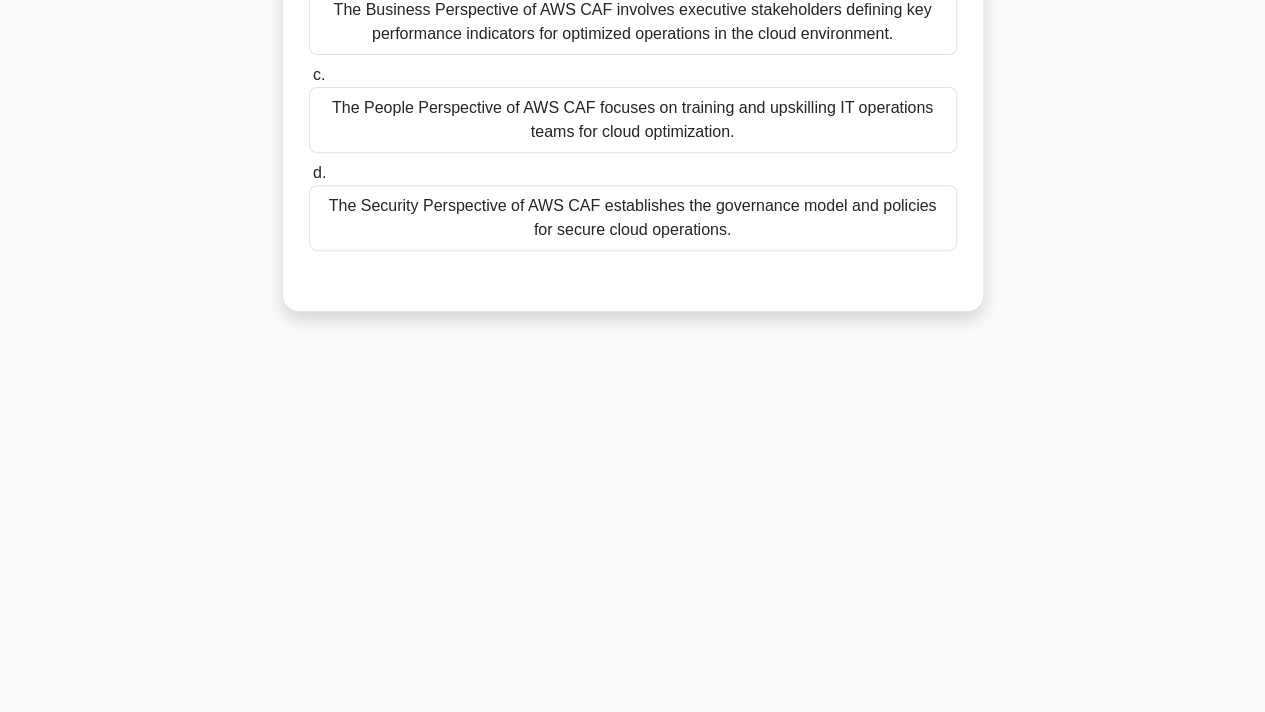 scroll, scrollTop: 0, scrollLeft: 0, axis: both 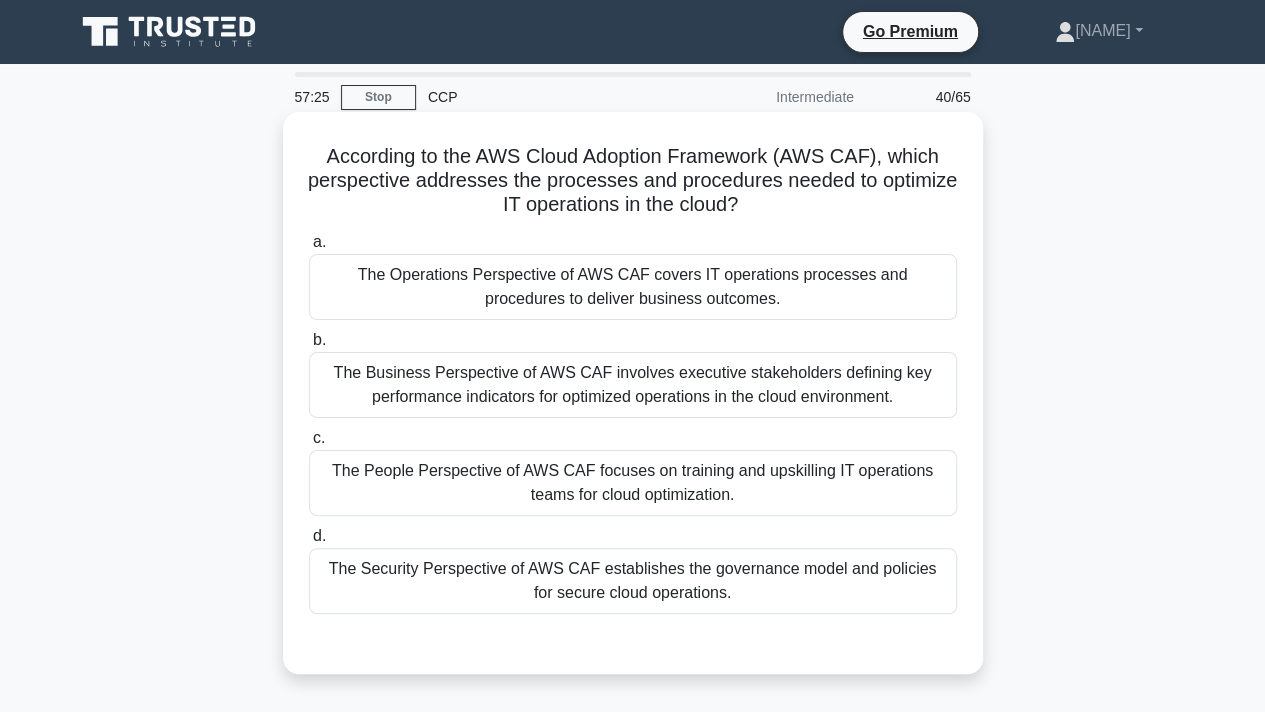 click on "The Operations Perspective of AWS CAF covers IT operations processes and procedures to deliver business outcomes." at bounding box center (633, 287) 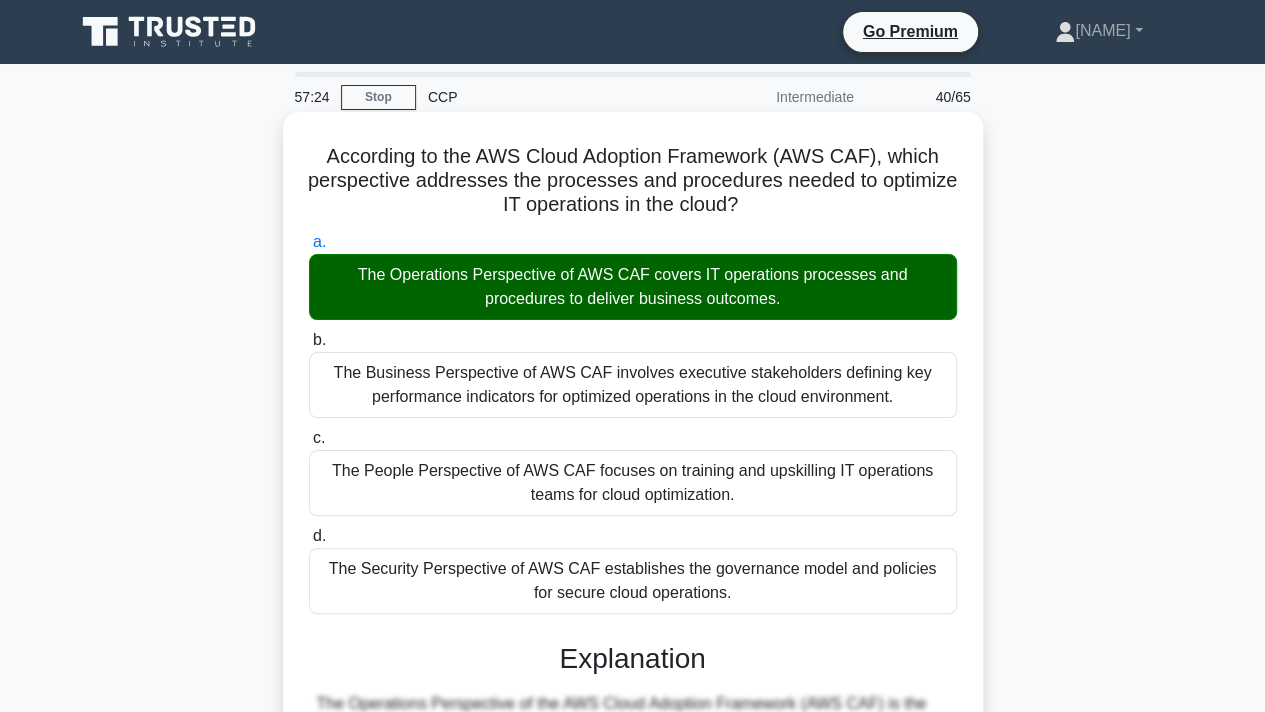scroll, scrollTop: 398, scrollLeft: 0, axis: vertical 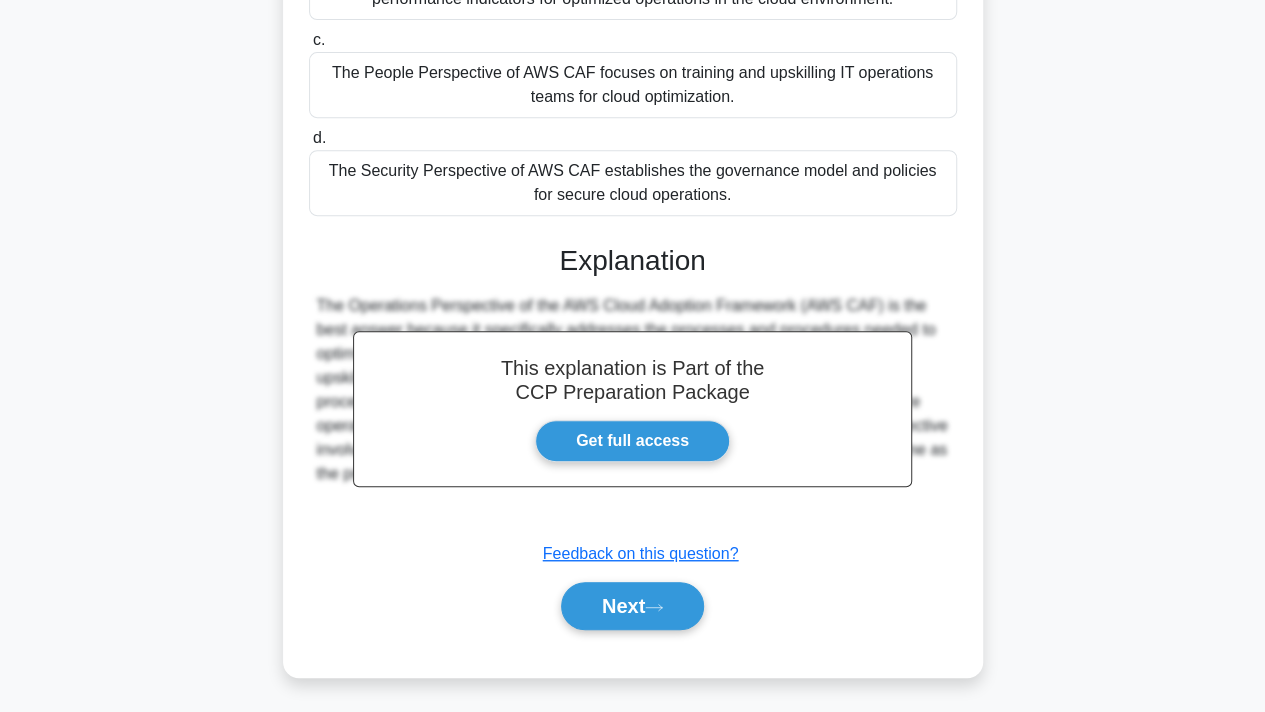 click on "Next" at bounding box center [633, 606] 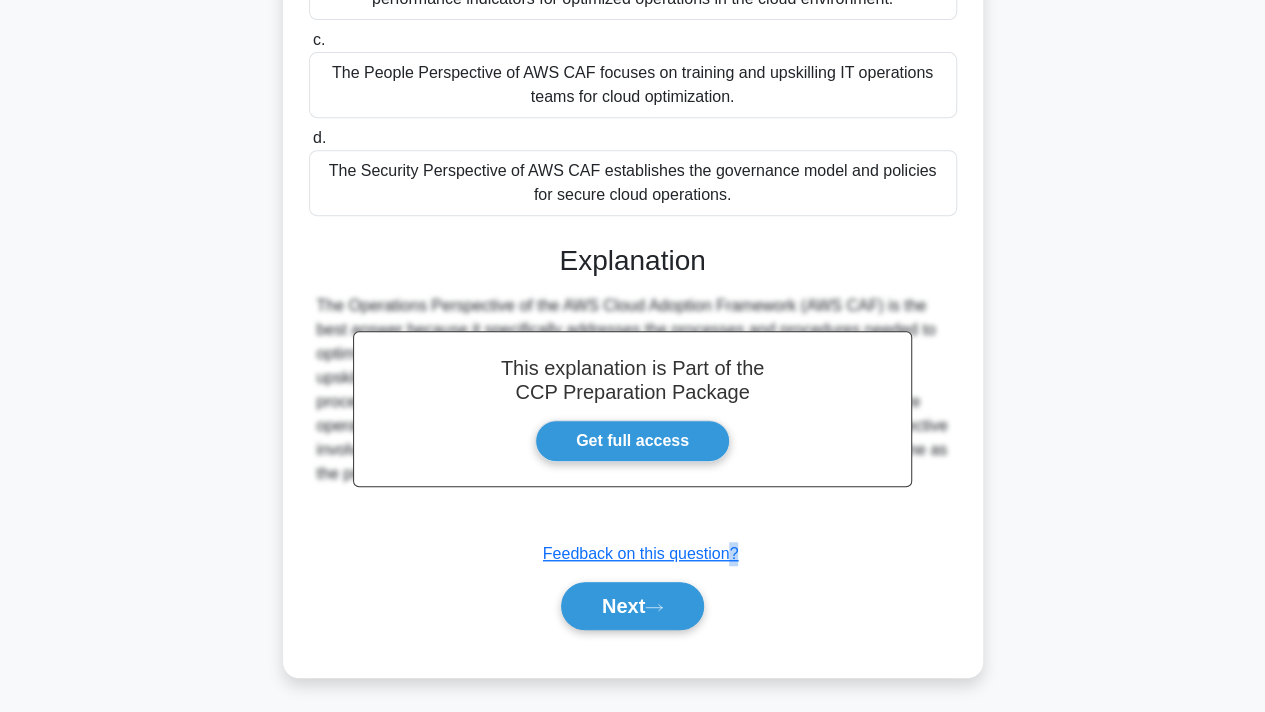click on "Next" at bounding box center (633, 606) 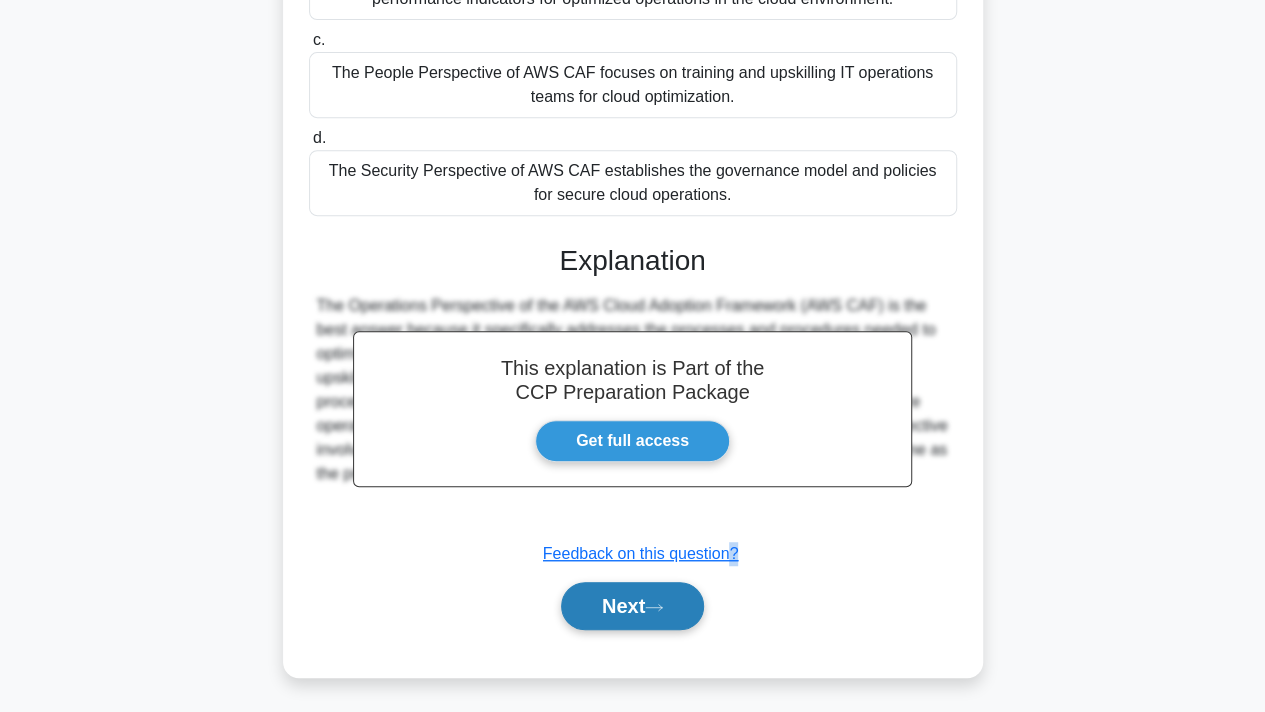 click on "Next" at bounding box center (632, 606) 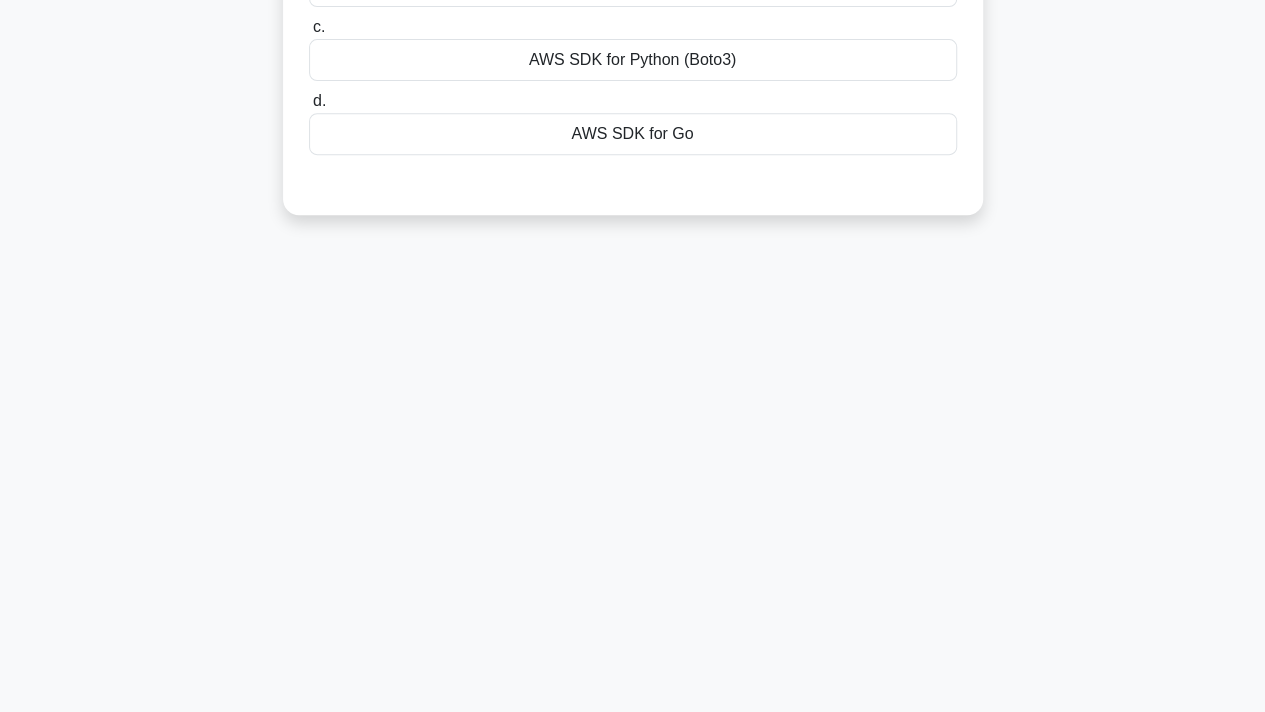 scroll, scrollTop: 0, scrollLeft: 0, axis: both 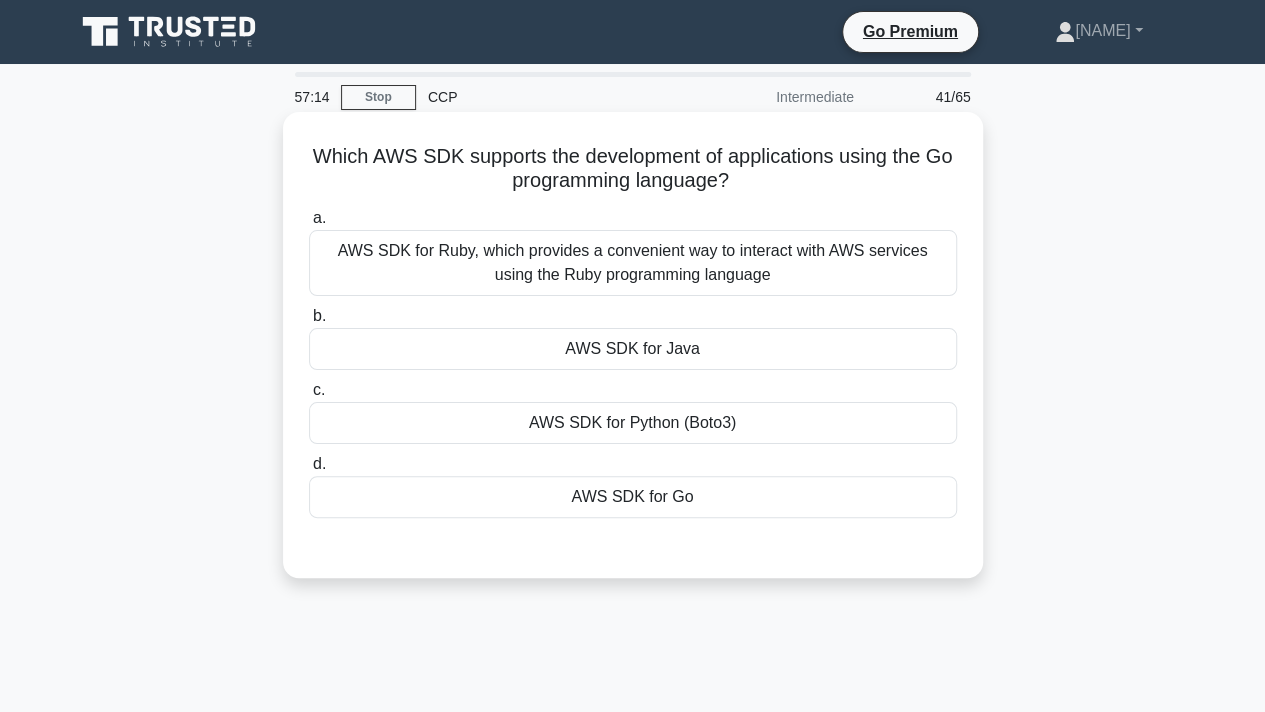 click on "AWS SDK for Go" at bounding box center [633, 497] 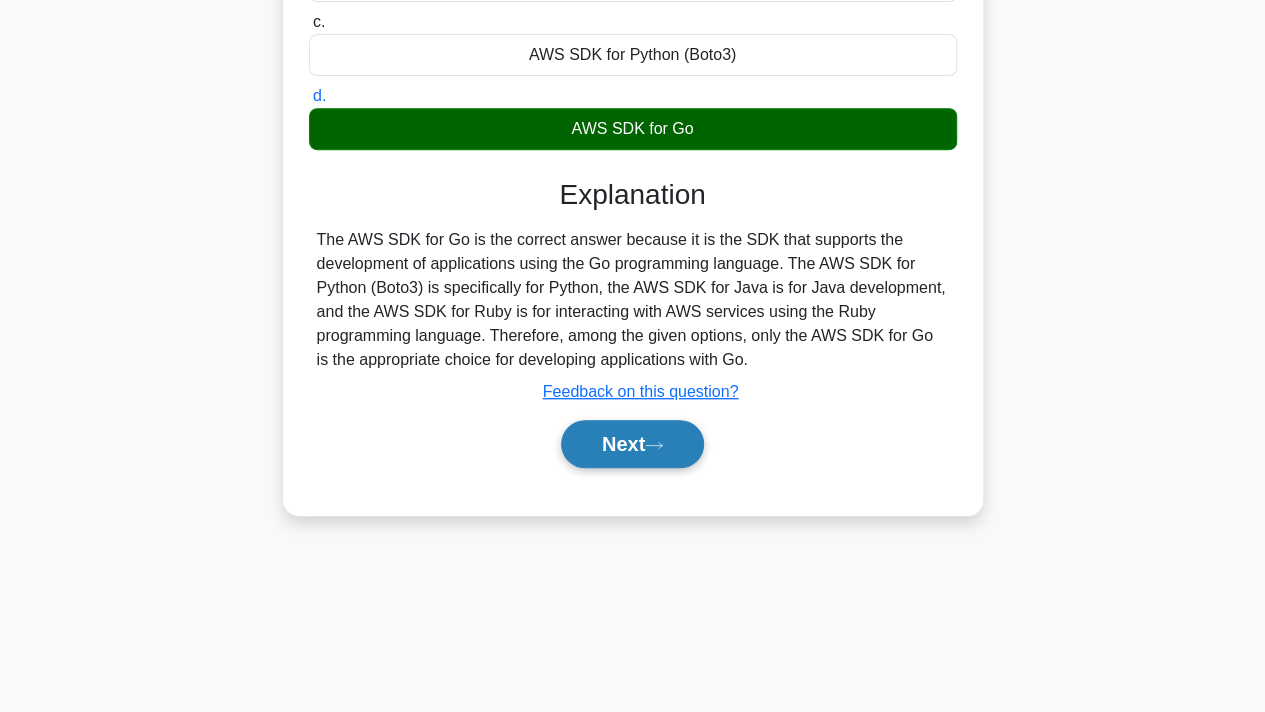 scroll, scrollTop: 368, scrollLeft: 0, axis: vertical 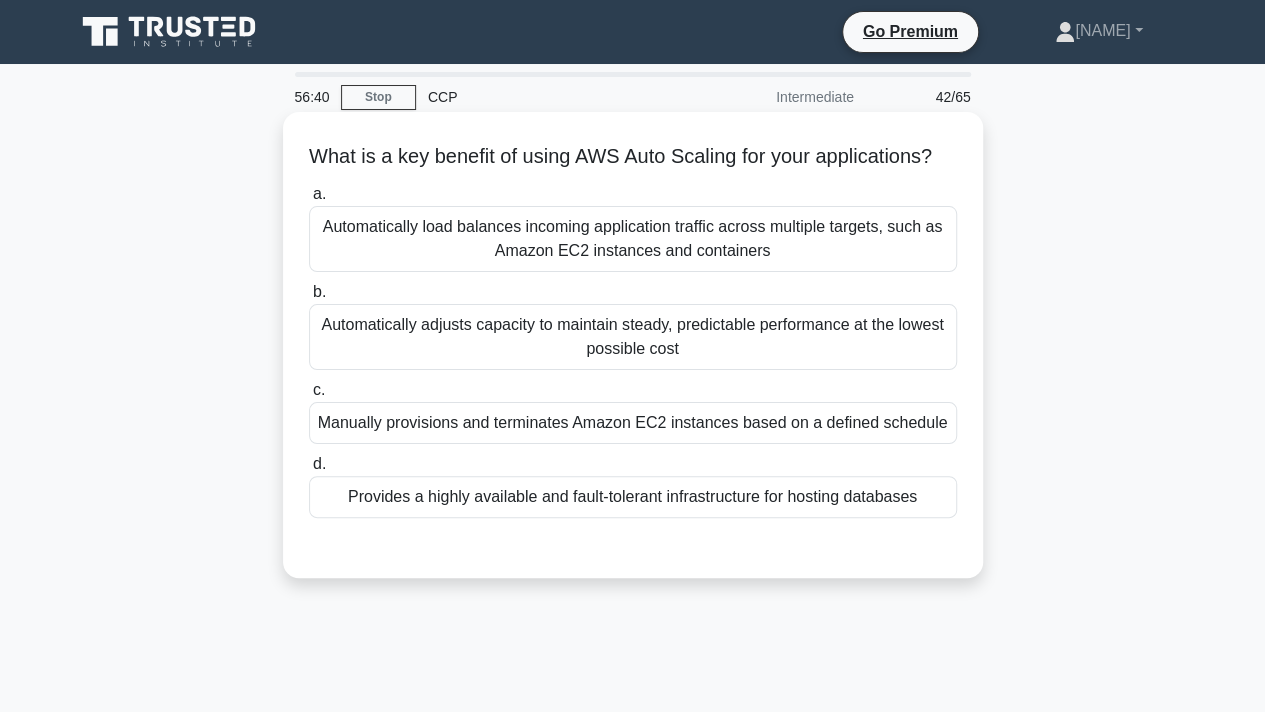 click on "Automatically load balances incoming application traffic across multiple targets, such as Amazon EC2 instances and containers" at bounding box center [633, 239] 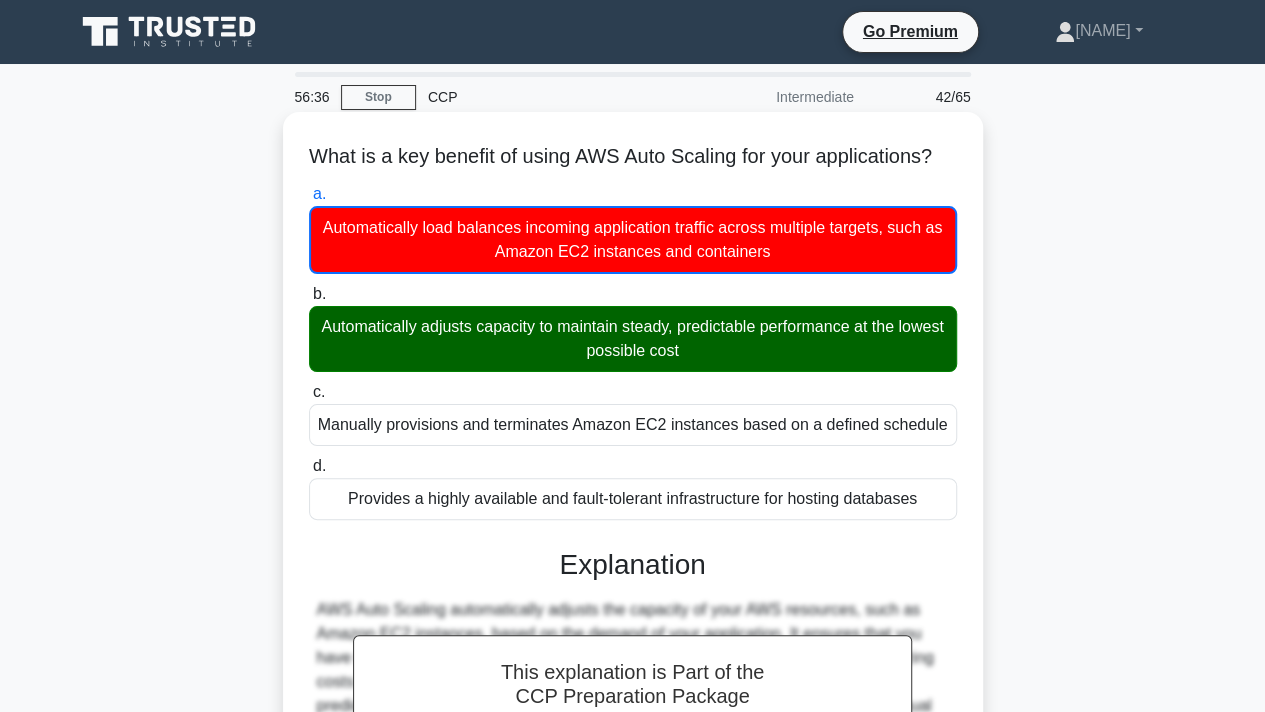 scroll, scrollTop: 368, scrollLeft: 0, axis: vertical 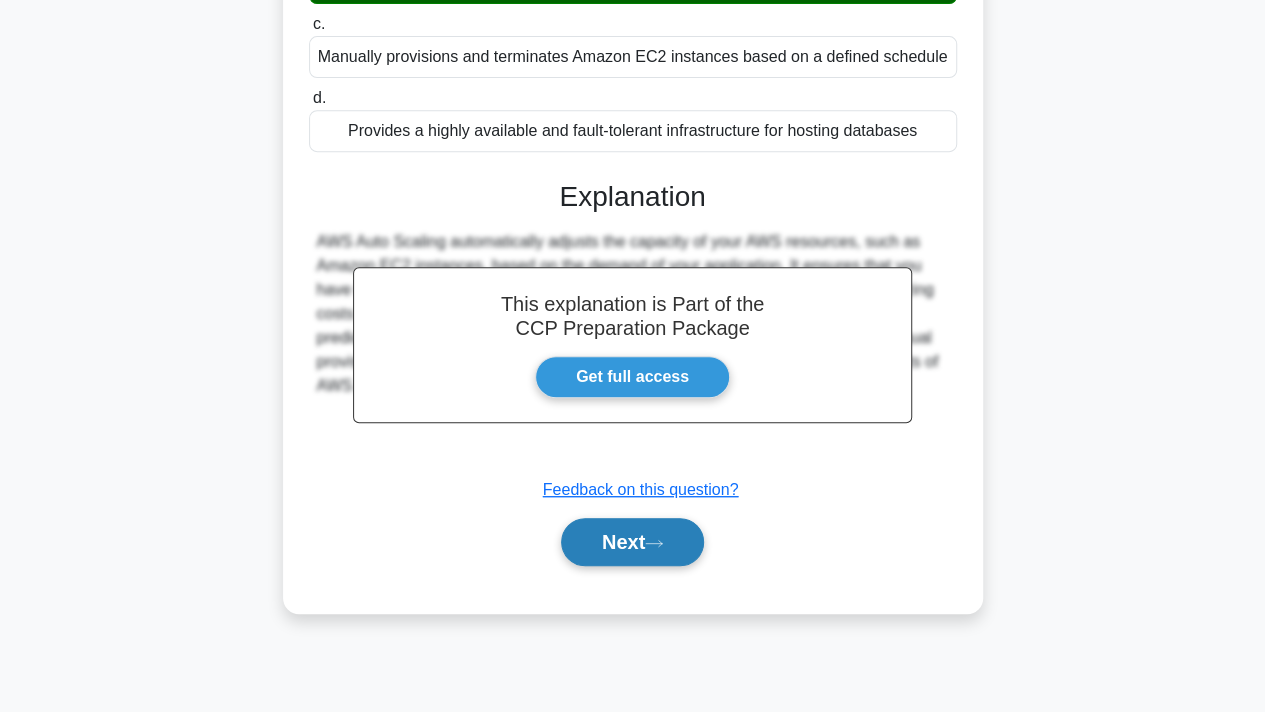 click on "Next" at bounding box center (632, 542) 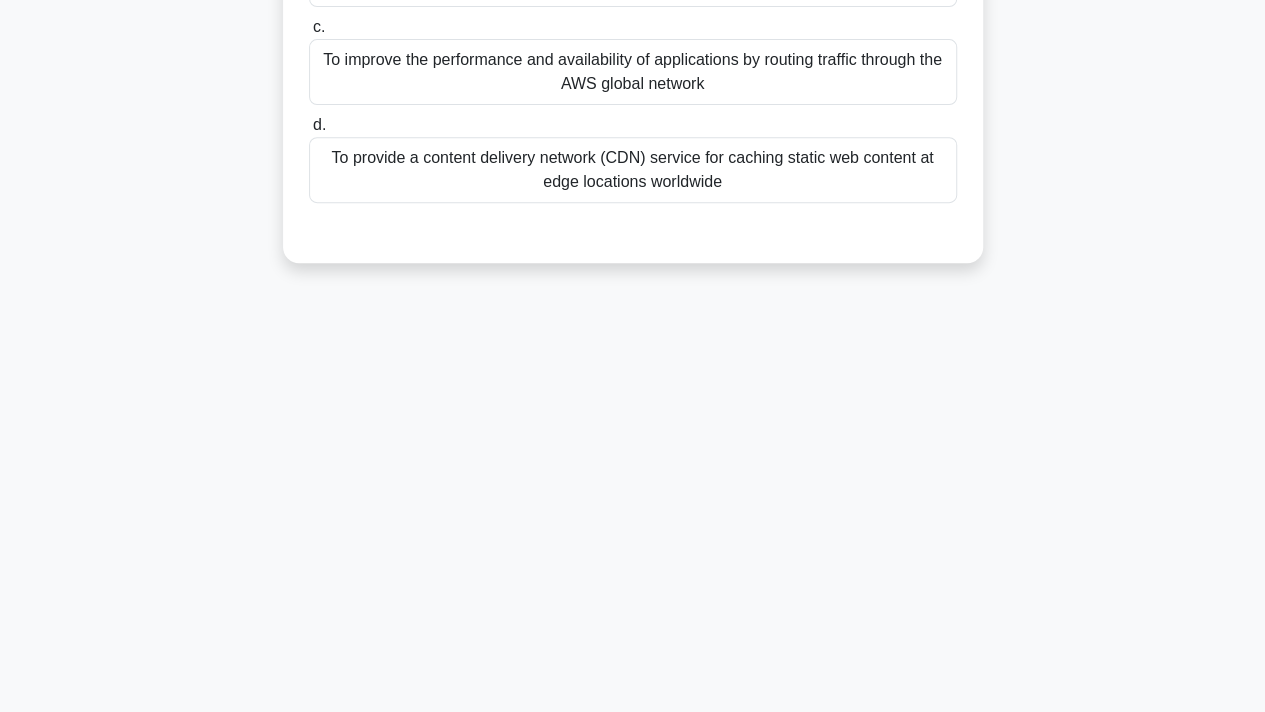 scroll, scrollTop: 0, scrollLeft: 0, axis: both 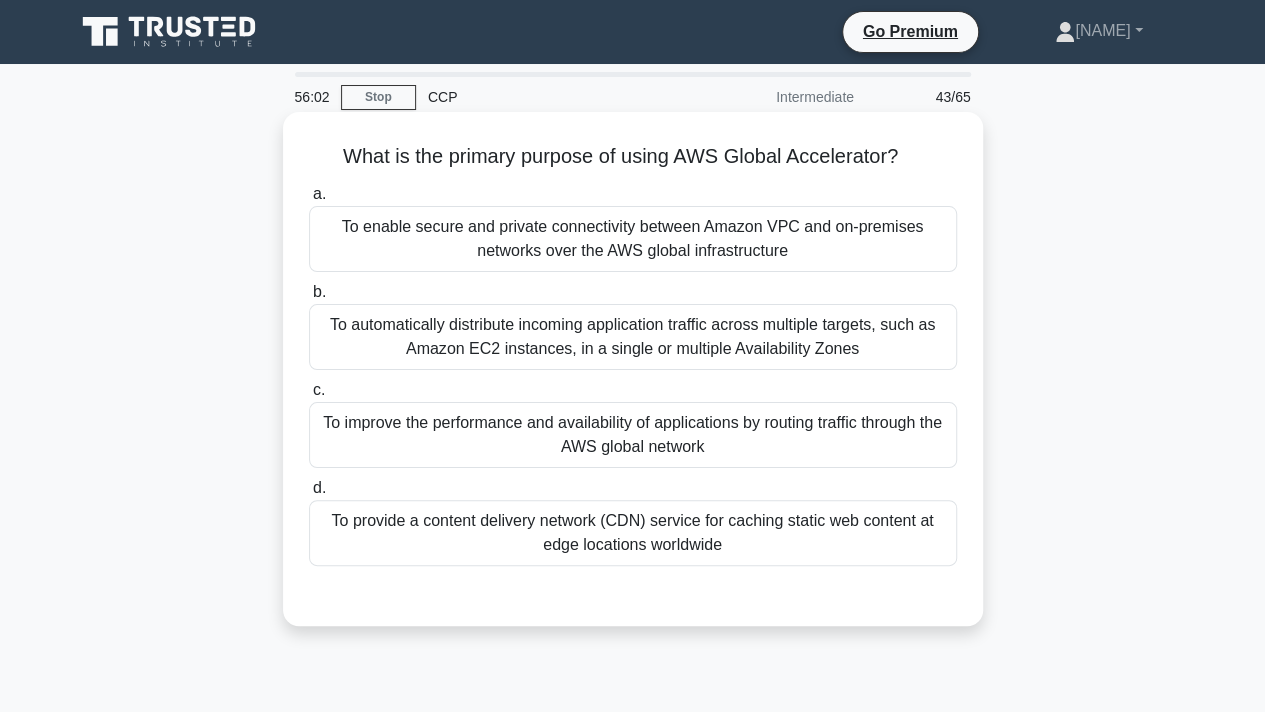 click on "To improve the performance and availability of applications by routing traffic through the AWS global network" at bounding box center (633, 435) 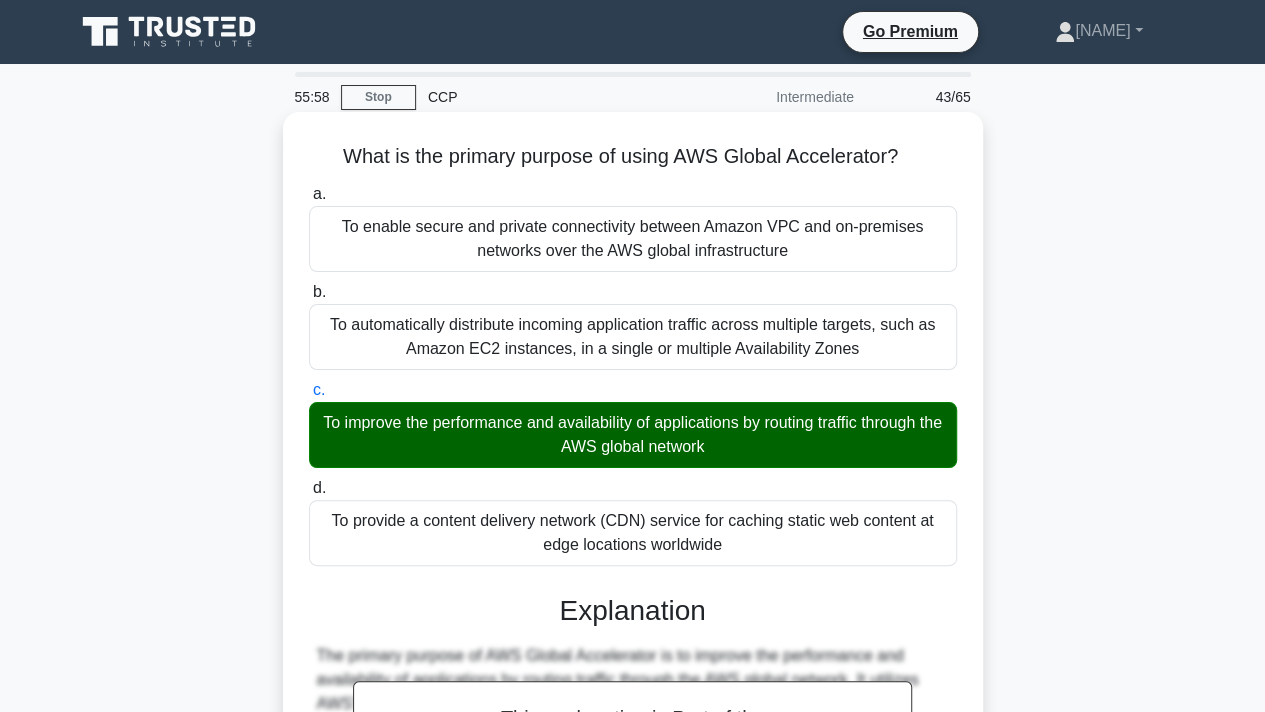 scroll, scrollTop: 368, scrollLeft: 0, axis: vertical 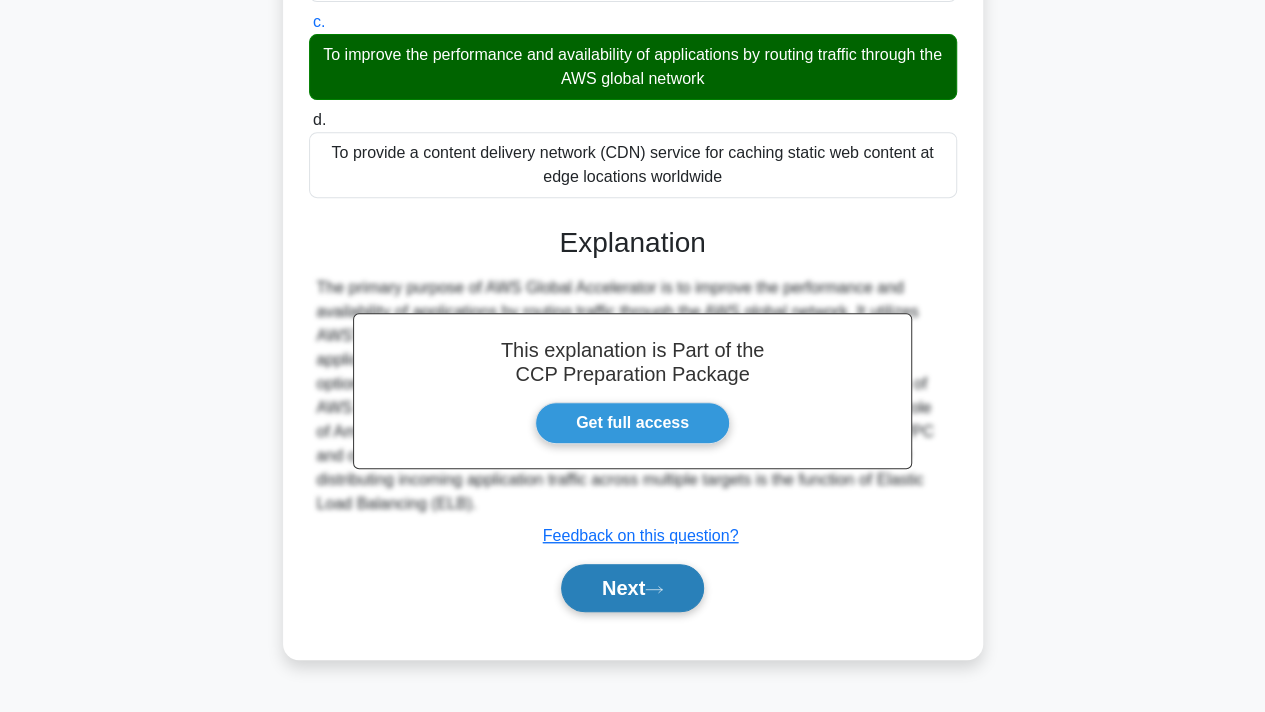 click on "Next" at bounding box center (632, 588) 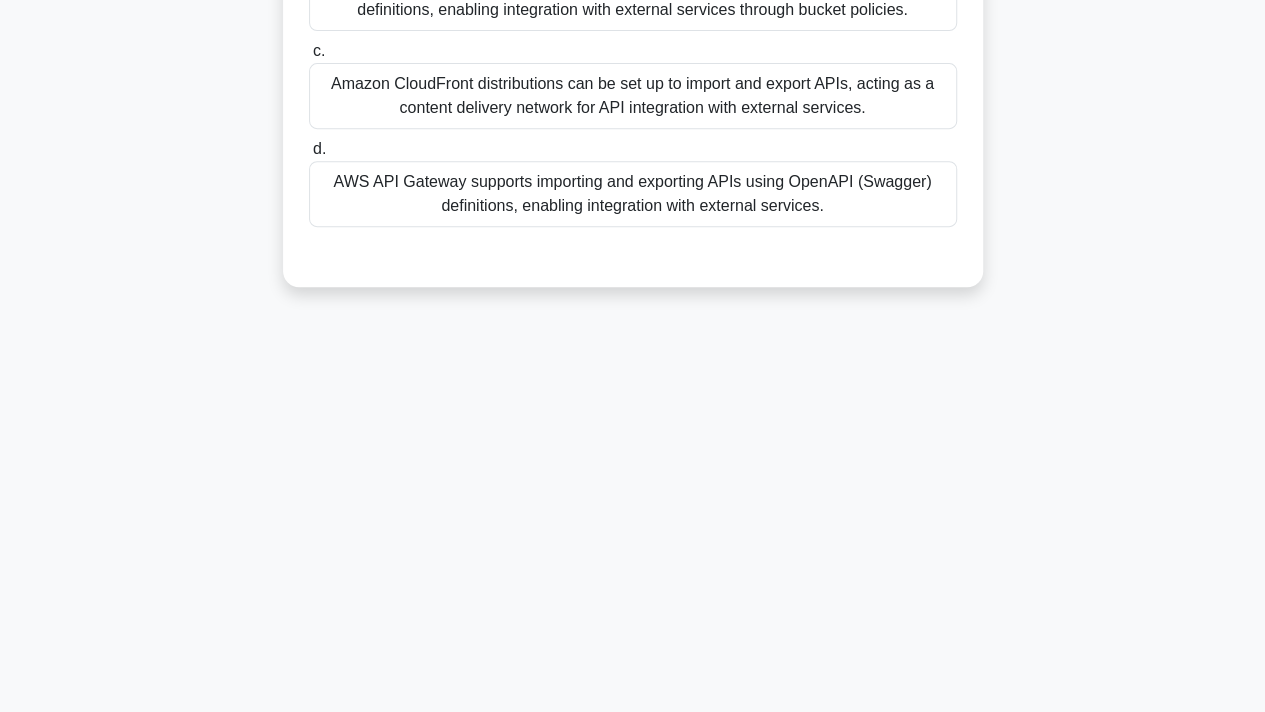 scroll, scrollTop: 0, scrollLeft: 0, axis: both 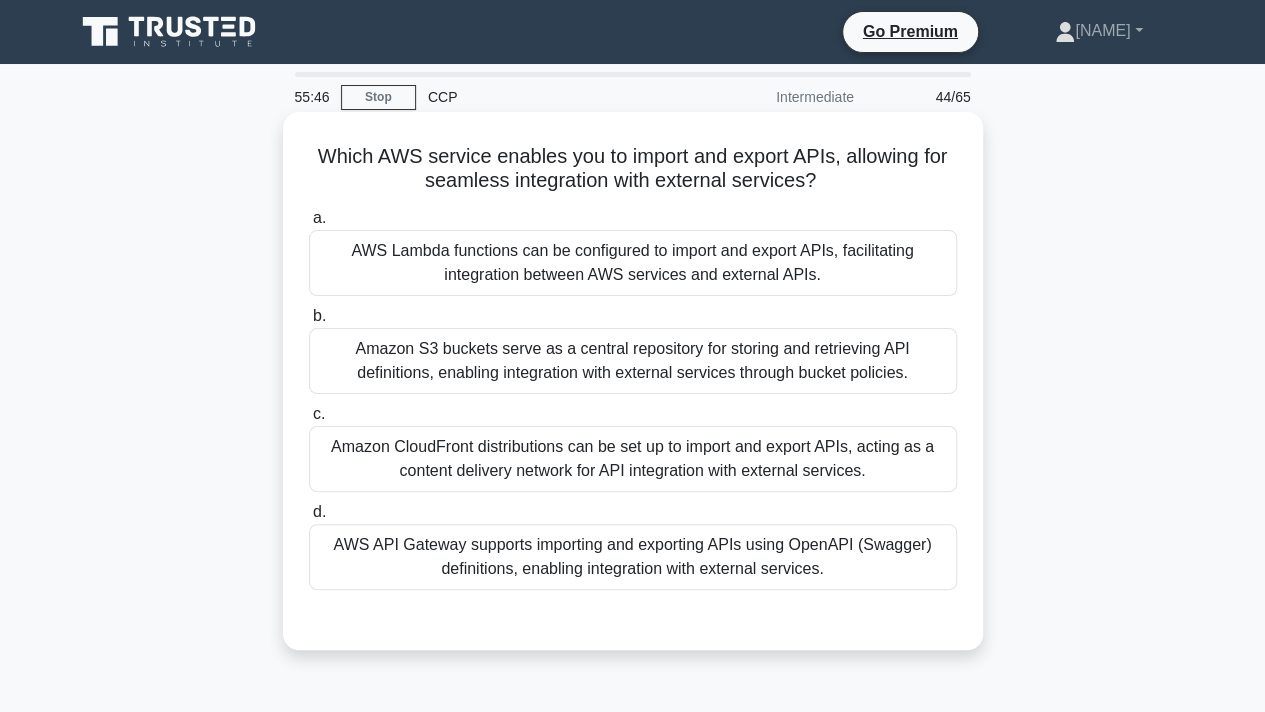 click on "AWS API Gateway supports importing and exporting APIs using OpenAPI (Swagger) definitions, enabling integration with external services." at bounding box center [633, 557] 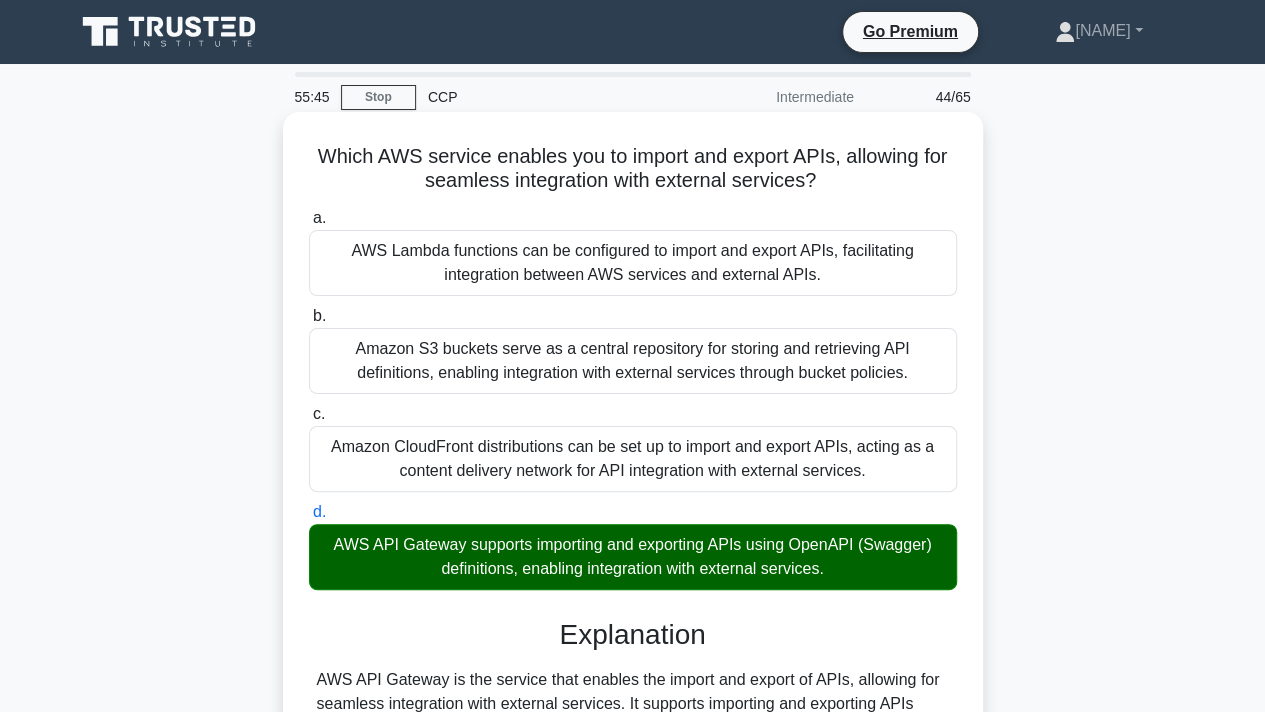 scroll, scrollTop: 368, scrollLeft: 0, axis: vertical 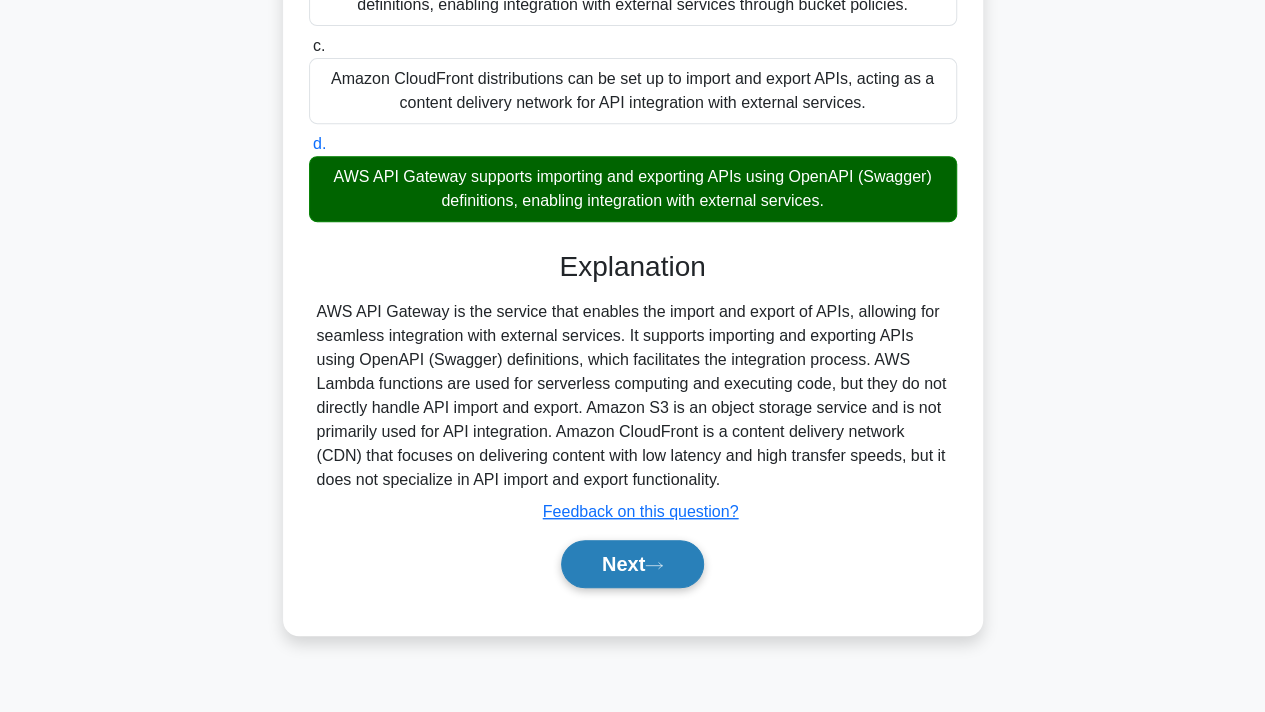 click 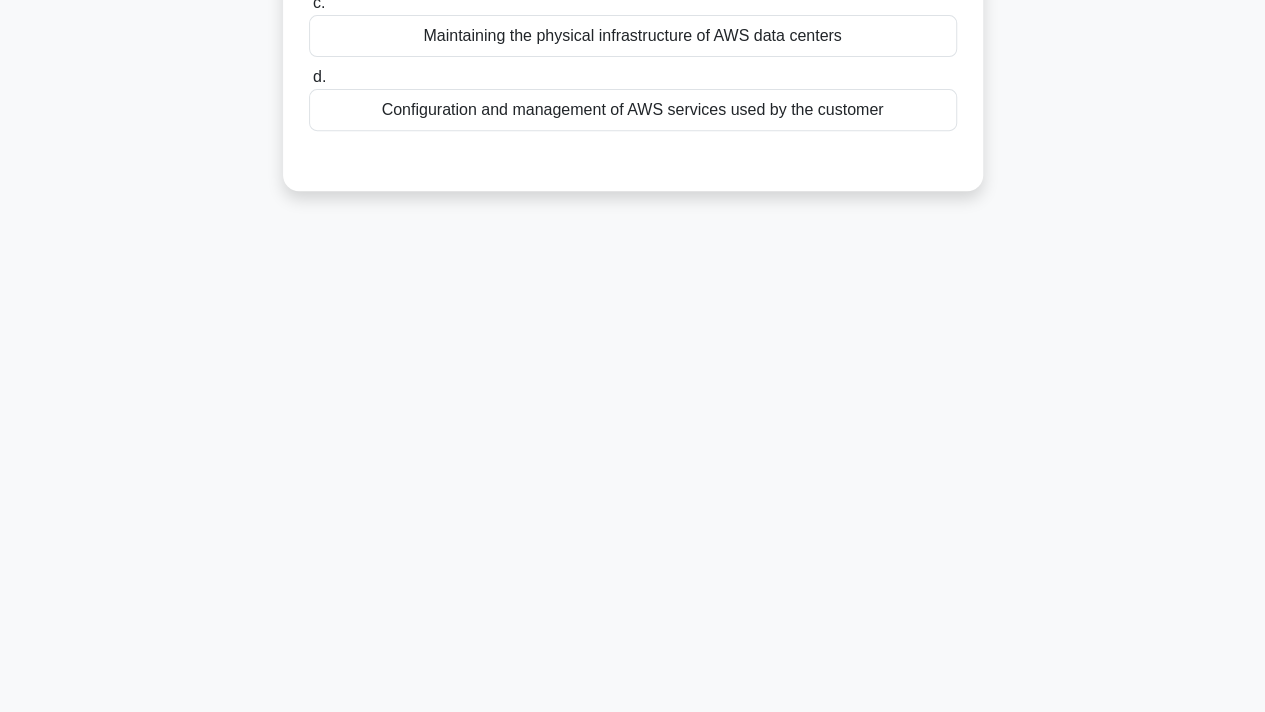scroll, scrollTop: 0, scrollLeft: 0, axis: both 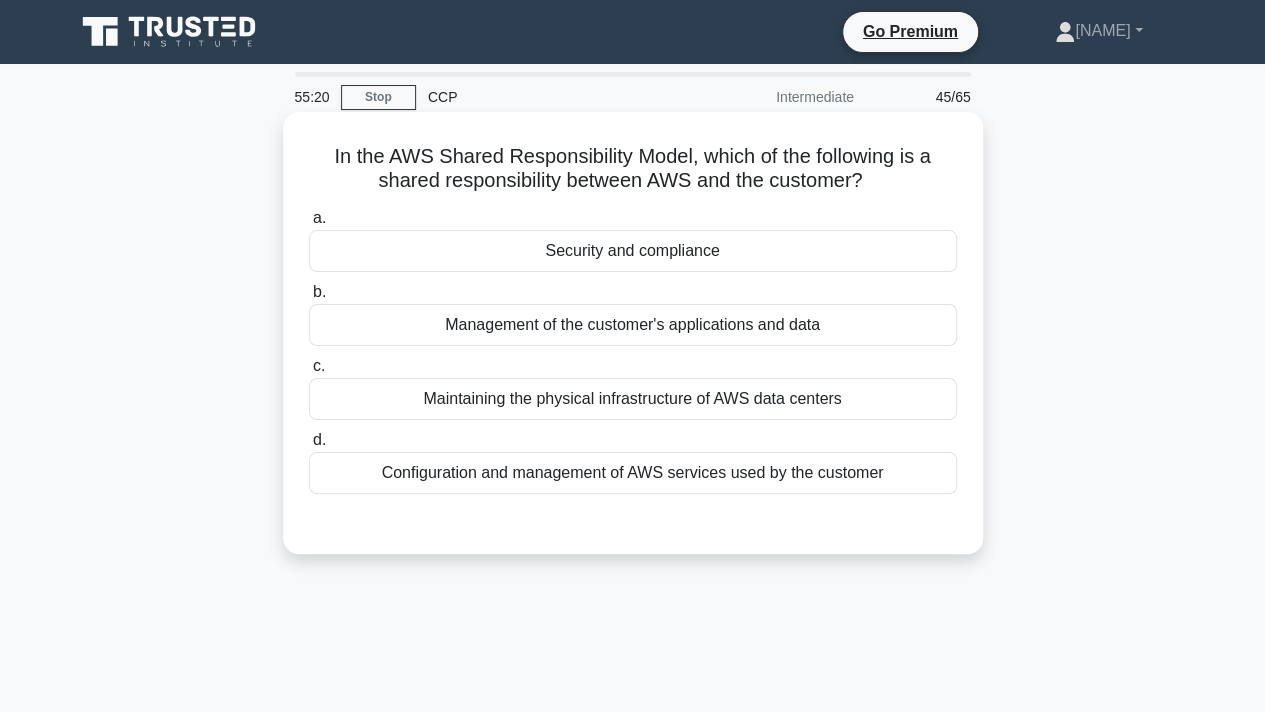 click on "Security and compliance" at bounding box center (633, 251) 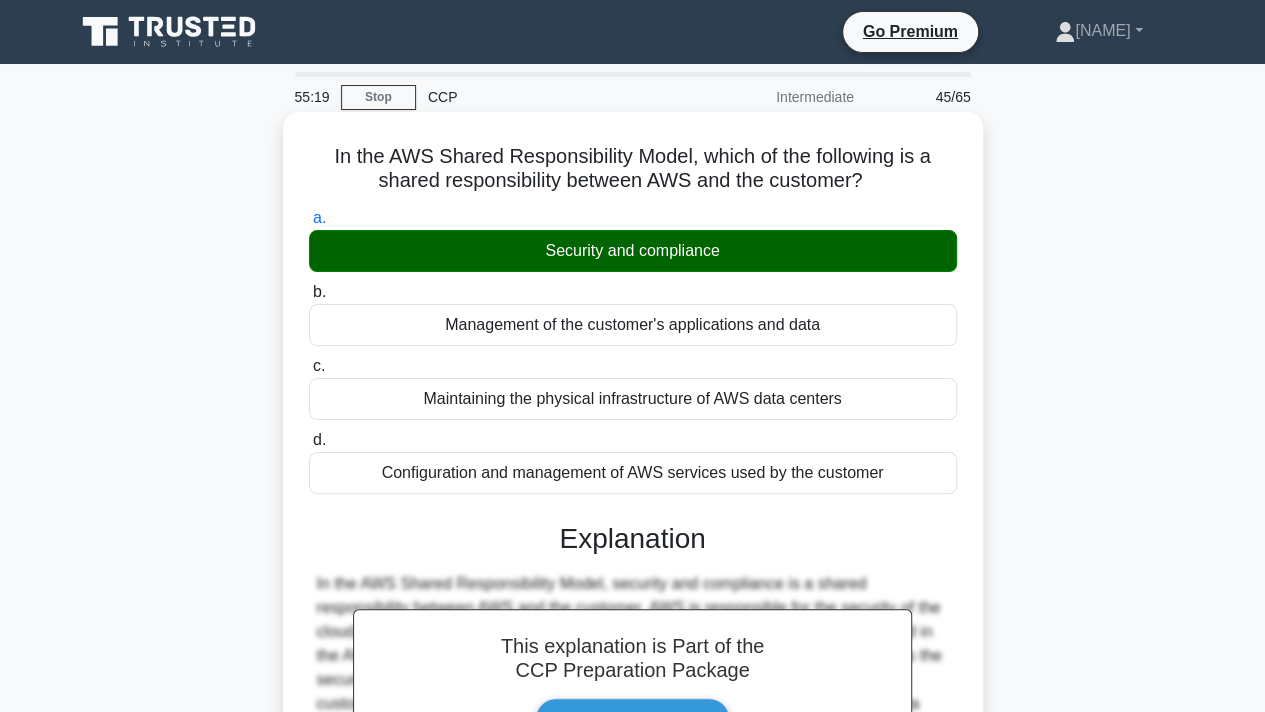 scroll, scrollTop: 368, scrollLeft: 0, axis: vertical 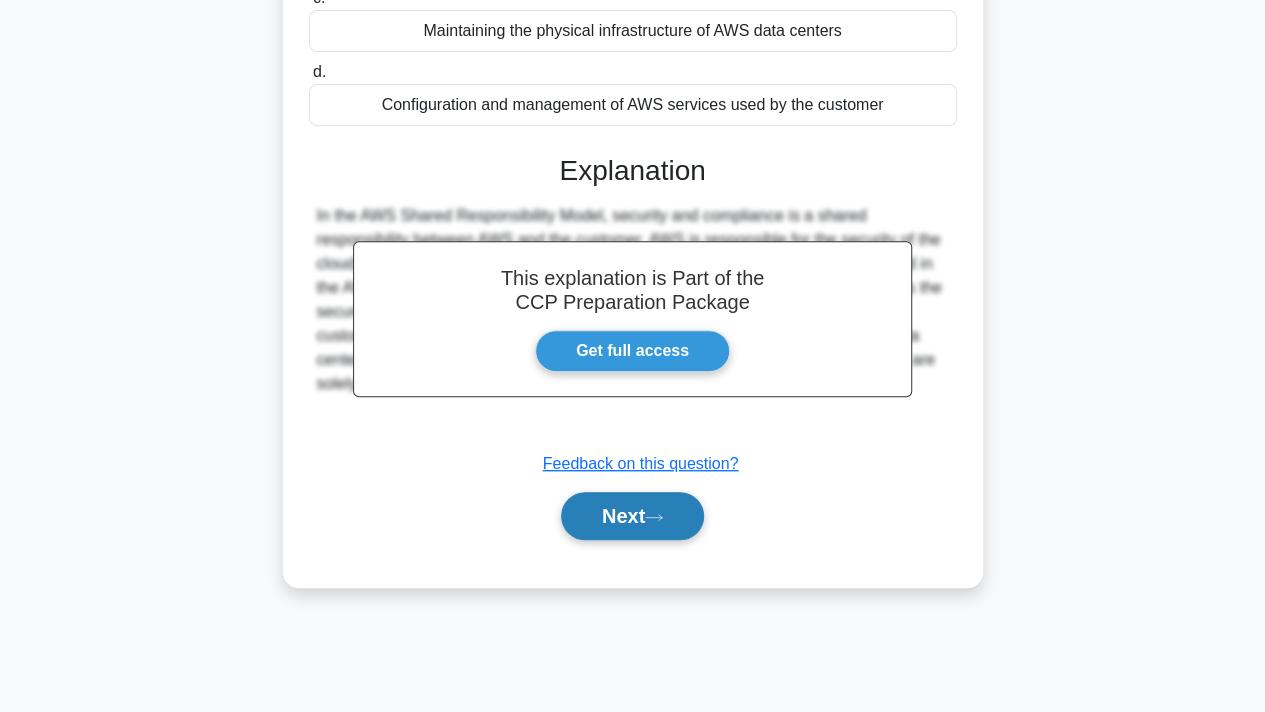 click 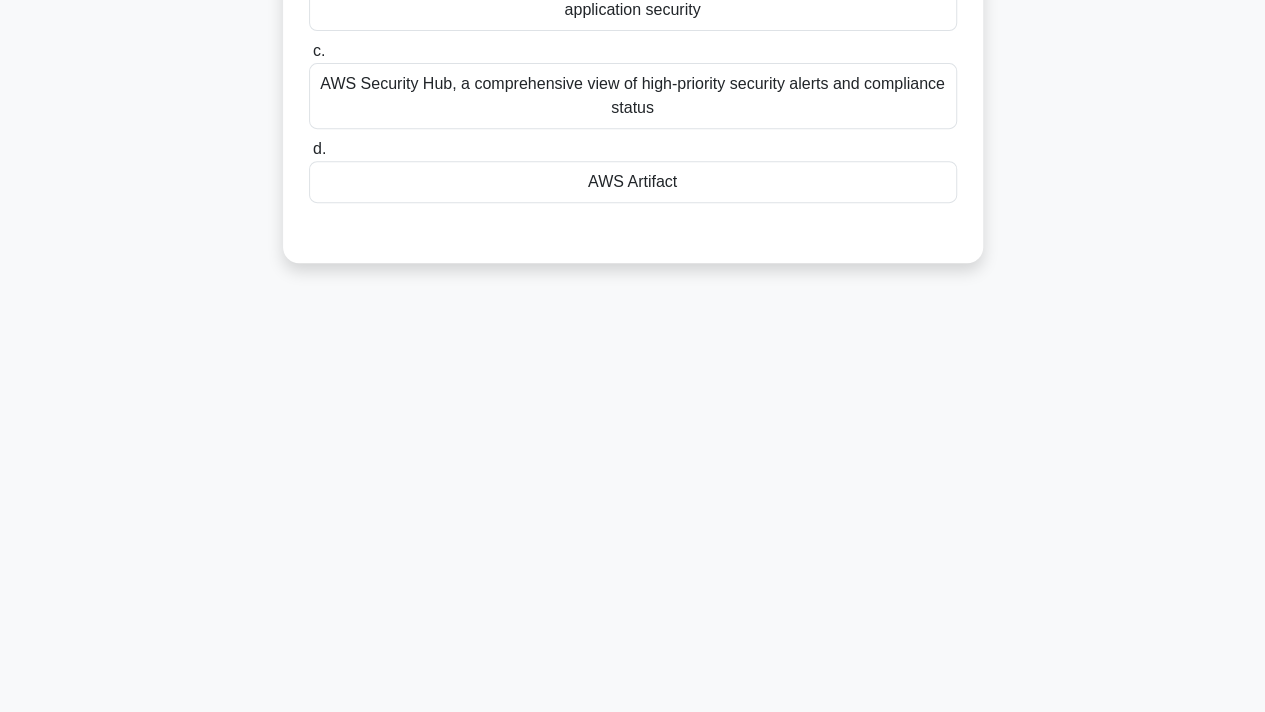 scroll, scrollTop: 0, scrollLeft: 0, axis: both 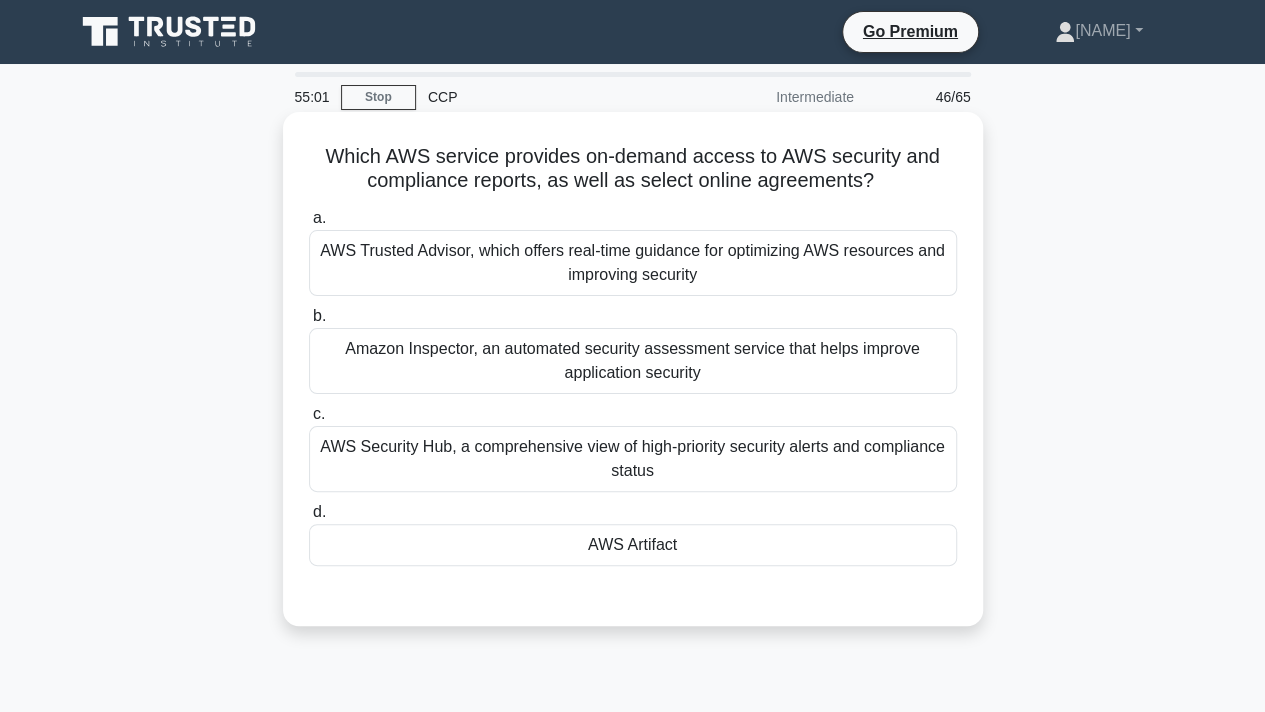 click on "AWS Artifact" at bounding box center [633, 545] 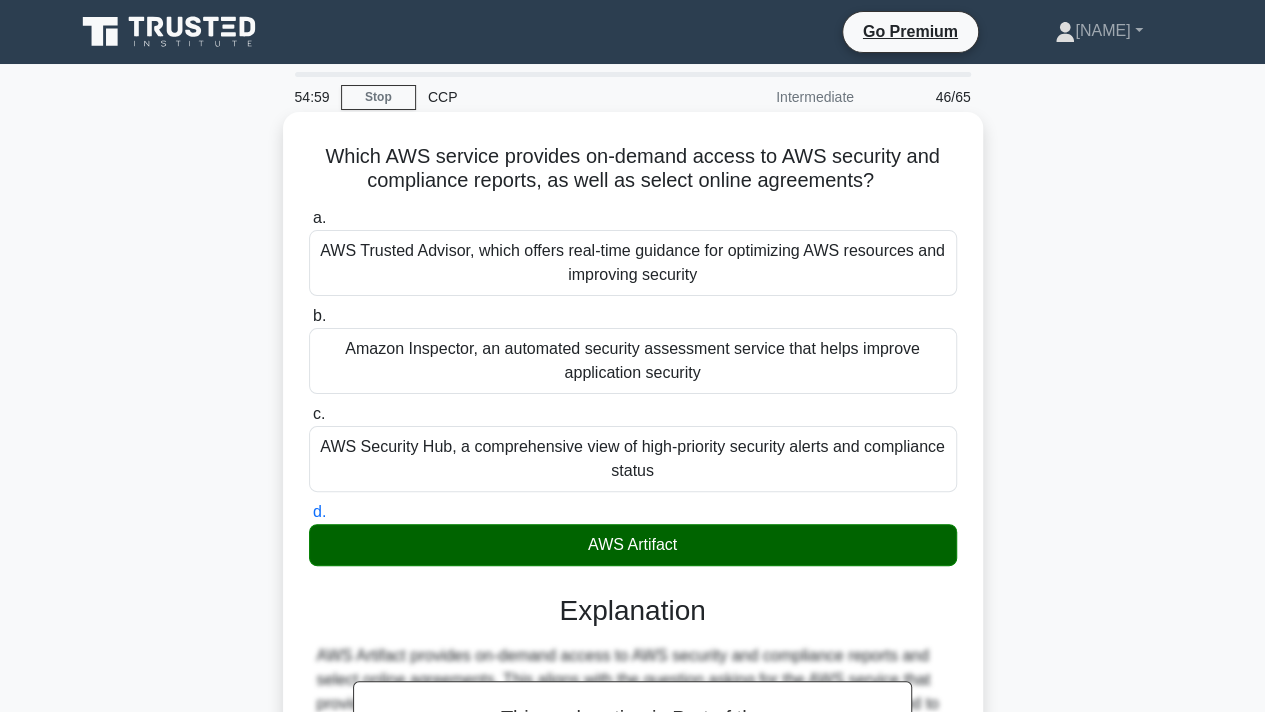 scroll, scrollTop: 368, scrollLeft: 0, axis: vertical 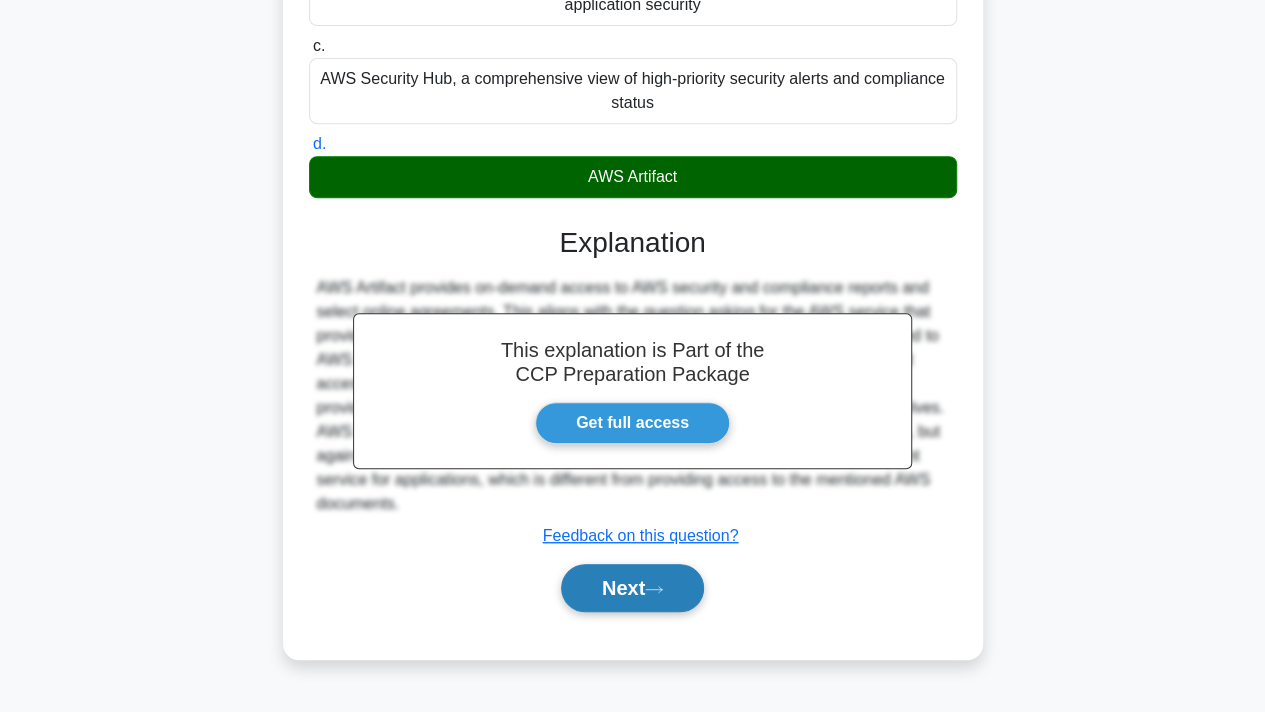 click on "Next" at bounding box center (632, 588) 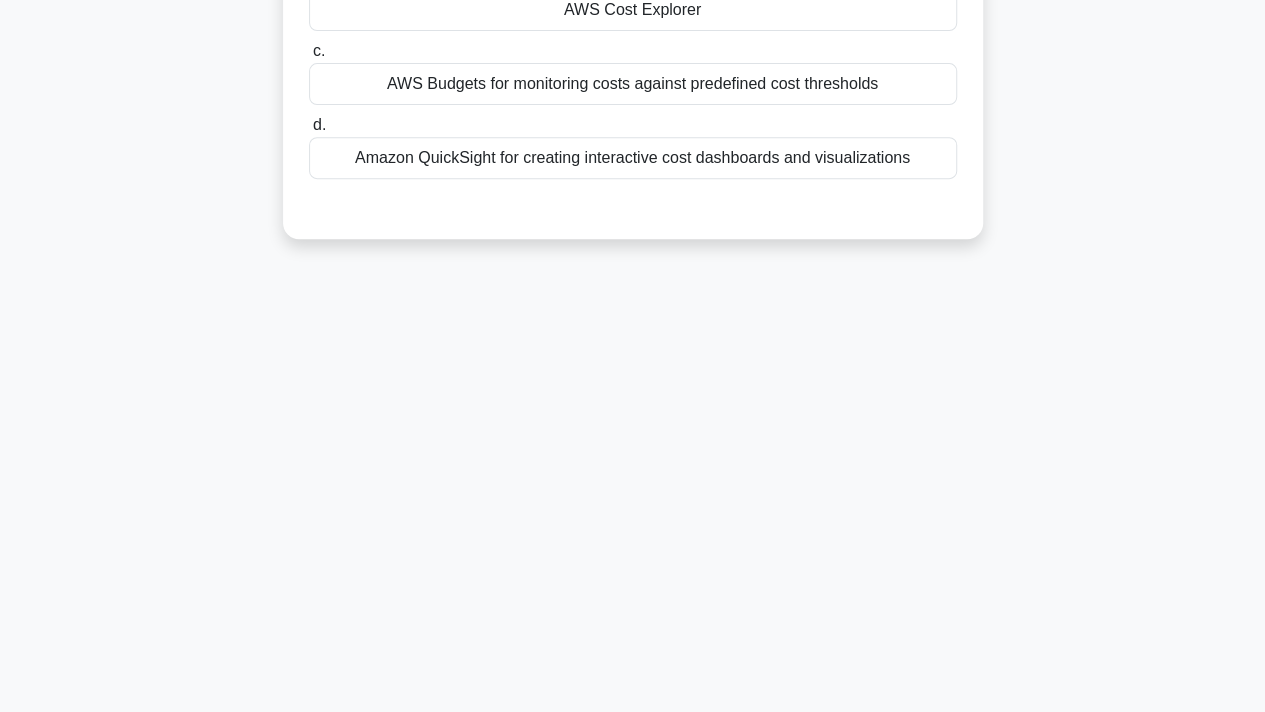 scroll, scrollTop: 0, scrollLeft: 0, axis: both 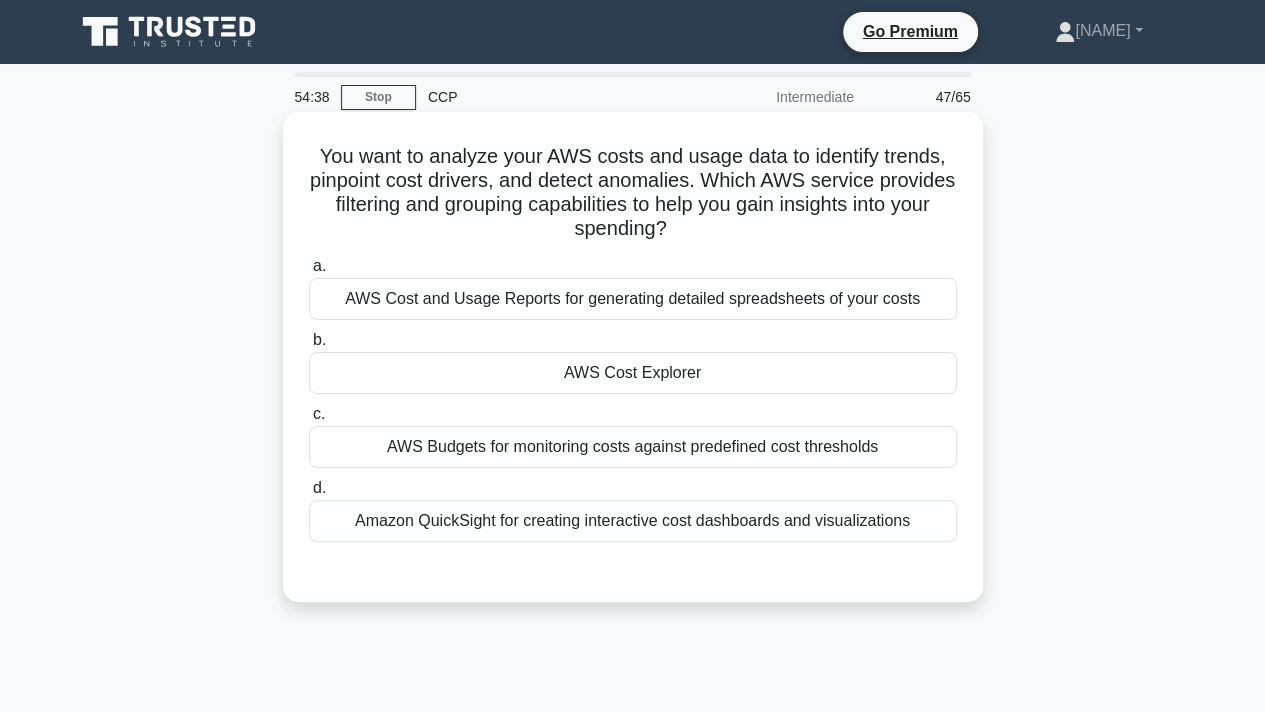 click on "Amazon QuickSight for creating interactive cost dashboards and visualizations" at bounding box center (633, 521) 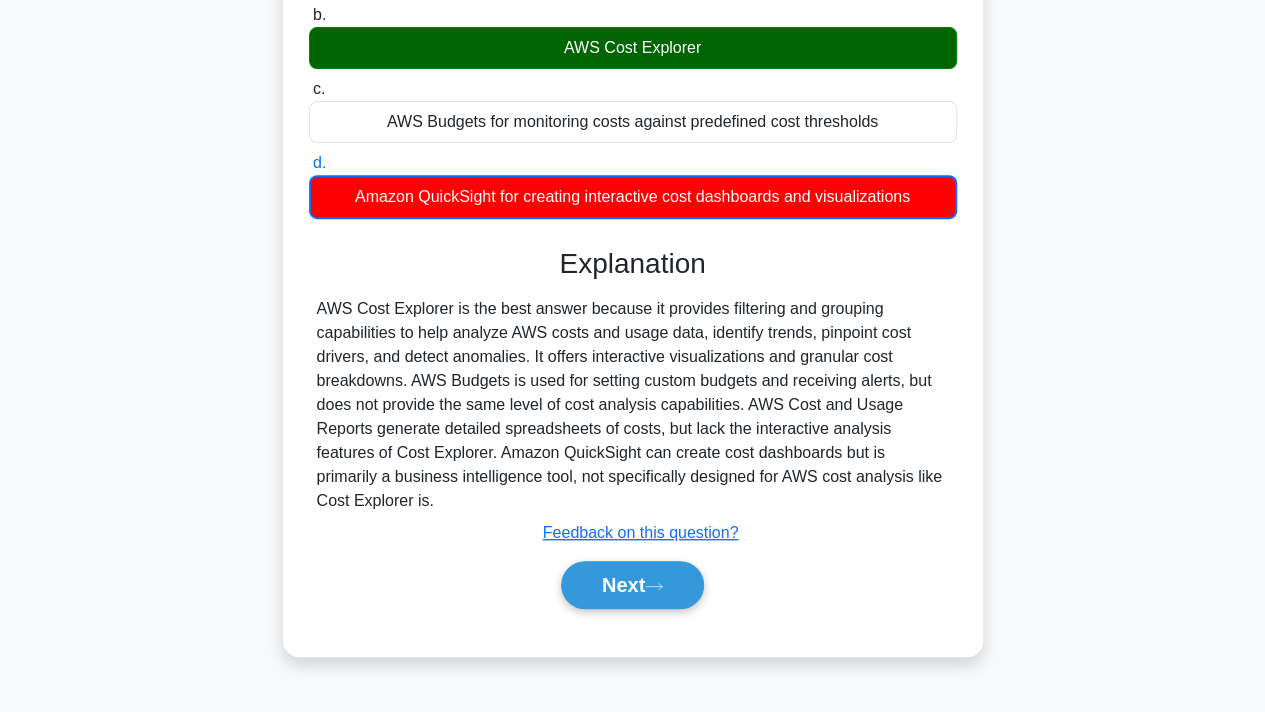 scroll, scrollTop: 368, scrollLeft: 0, axis: vertical 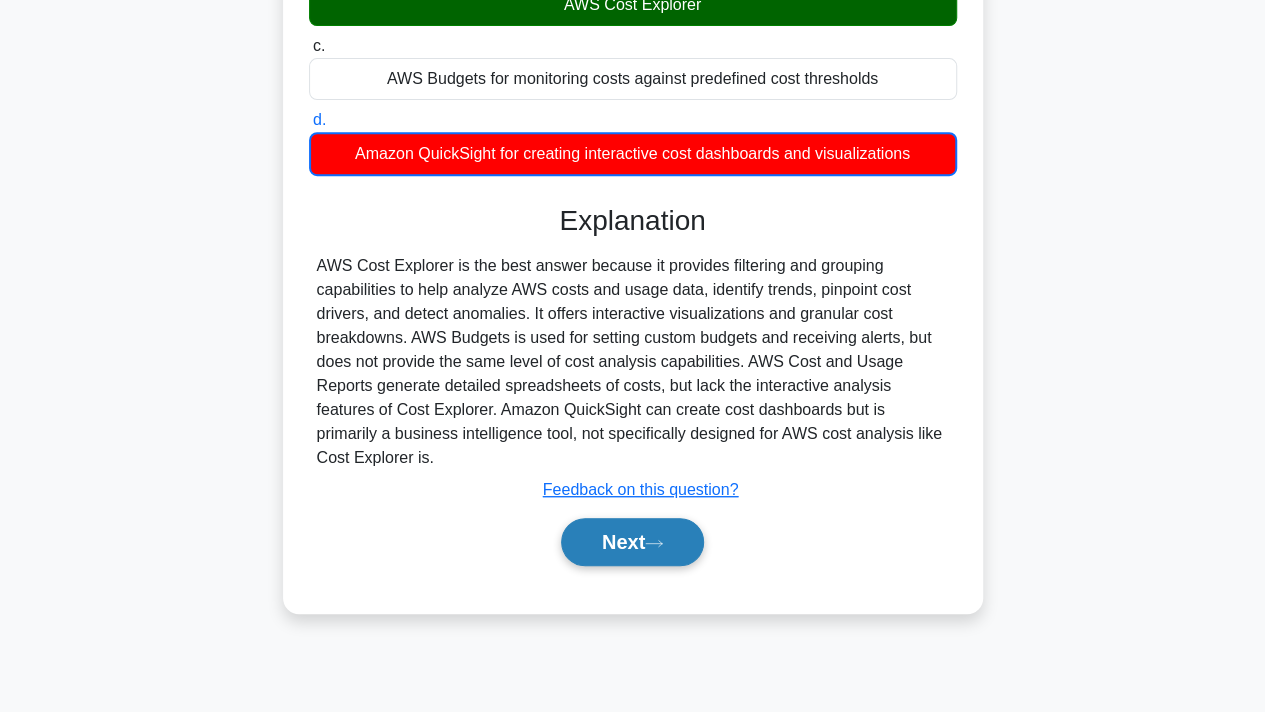 click on "Next" at bounding box center (632, 542) 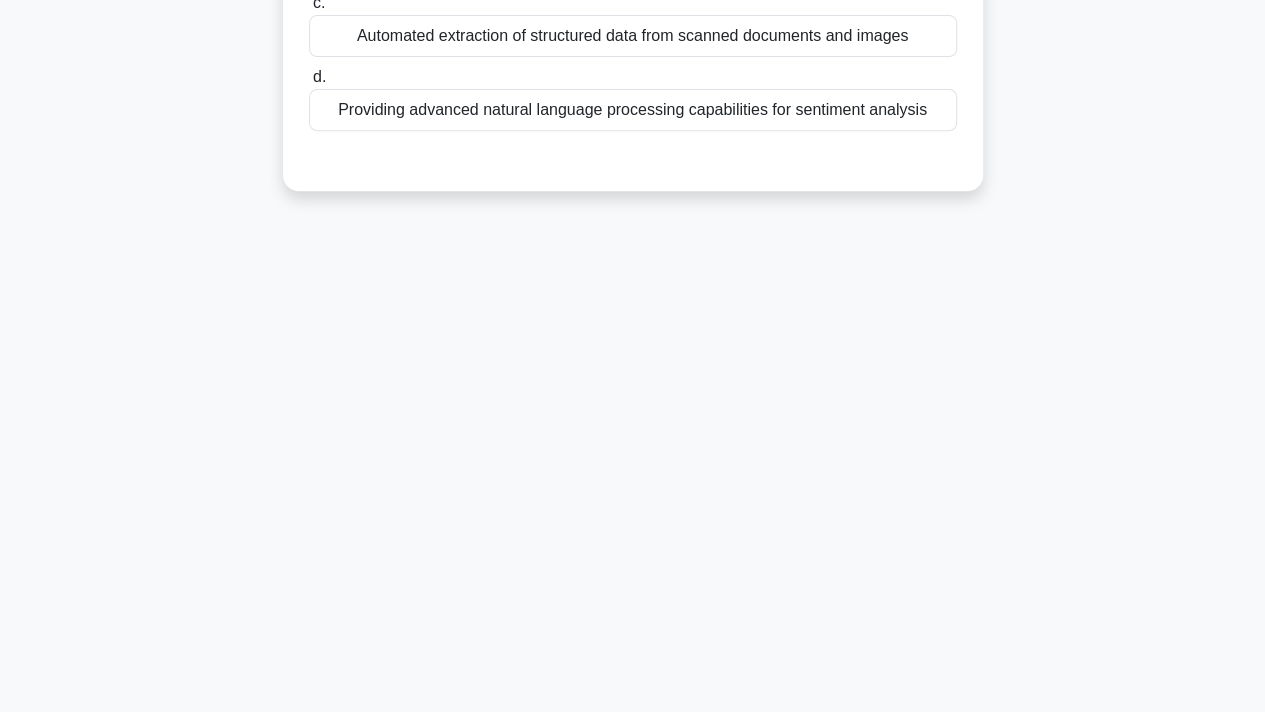 scroll, scrollTop: 0, scrollLeft: 0, axis: both 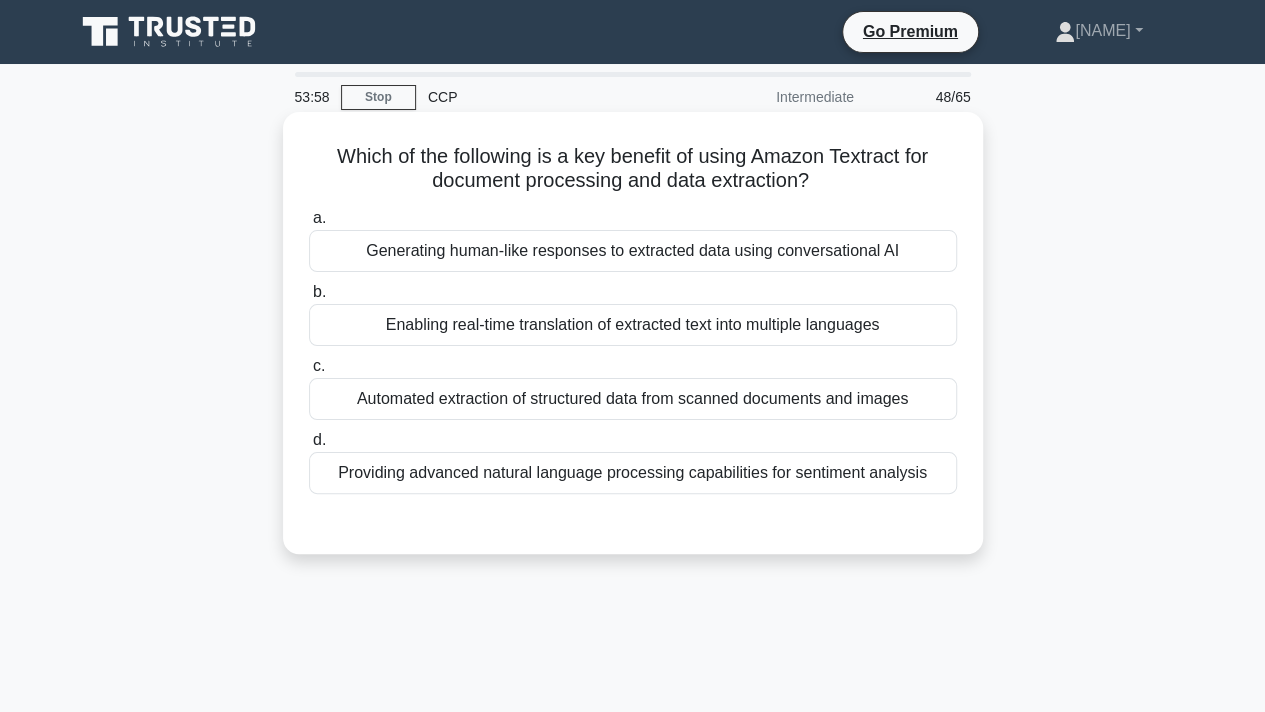 click on "Providing advanced natural language processing capabilities for sentiment analysis" at bounding box center [633, 473] 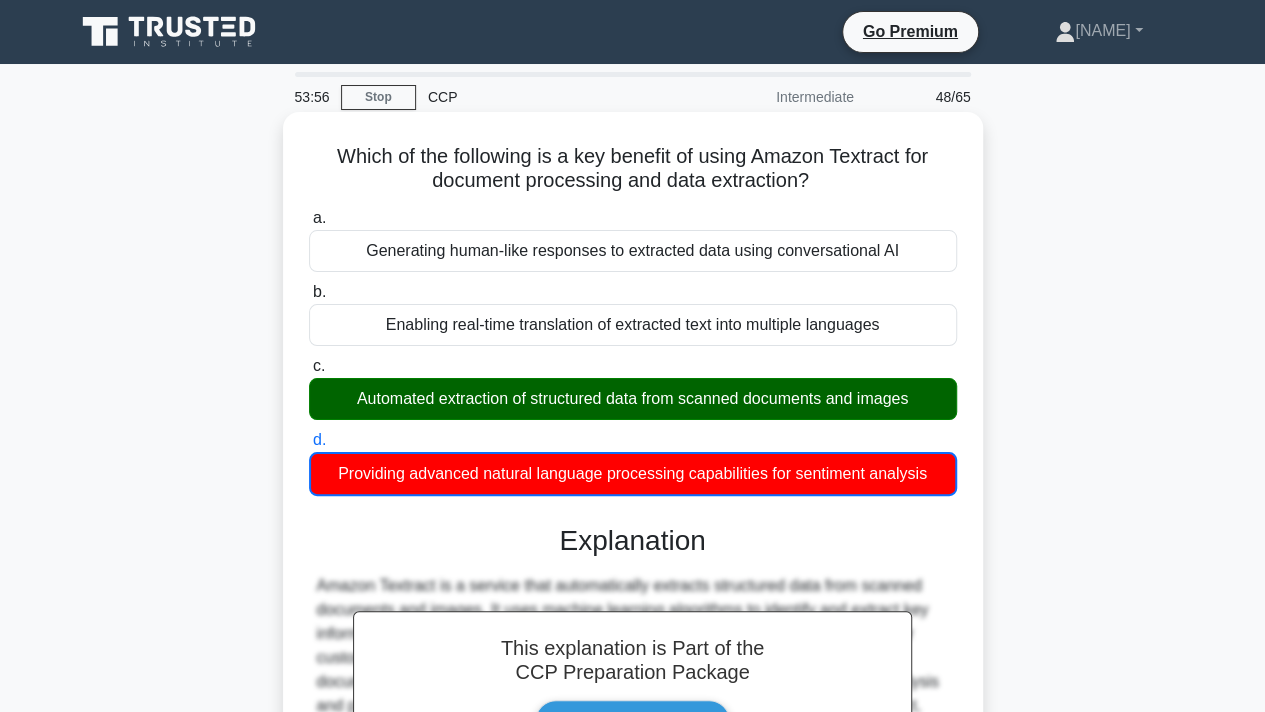 scroll, scrollTop: 368, scrollLeft: 0, axis: vertical 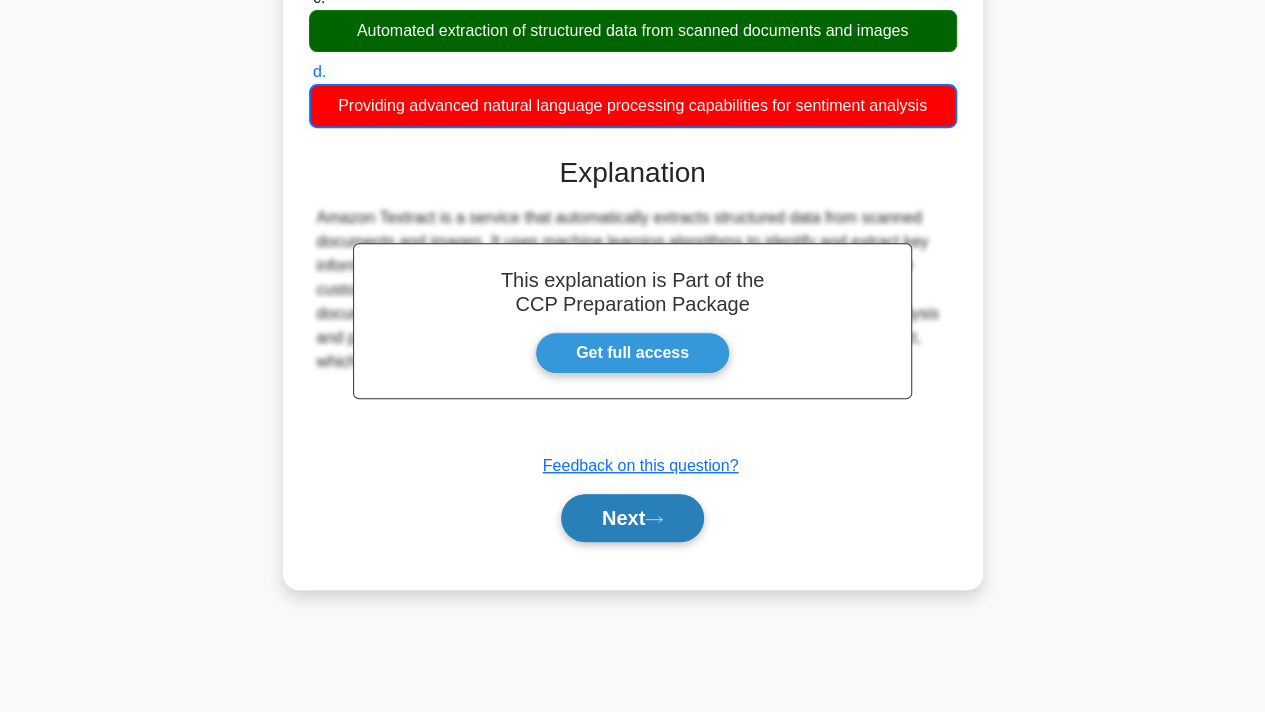 click on "Next" at bounding box center [632, 518] 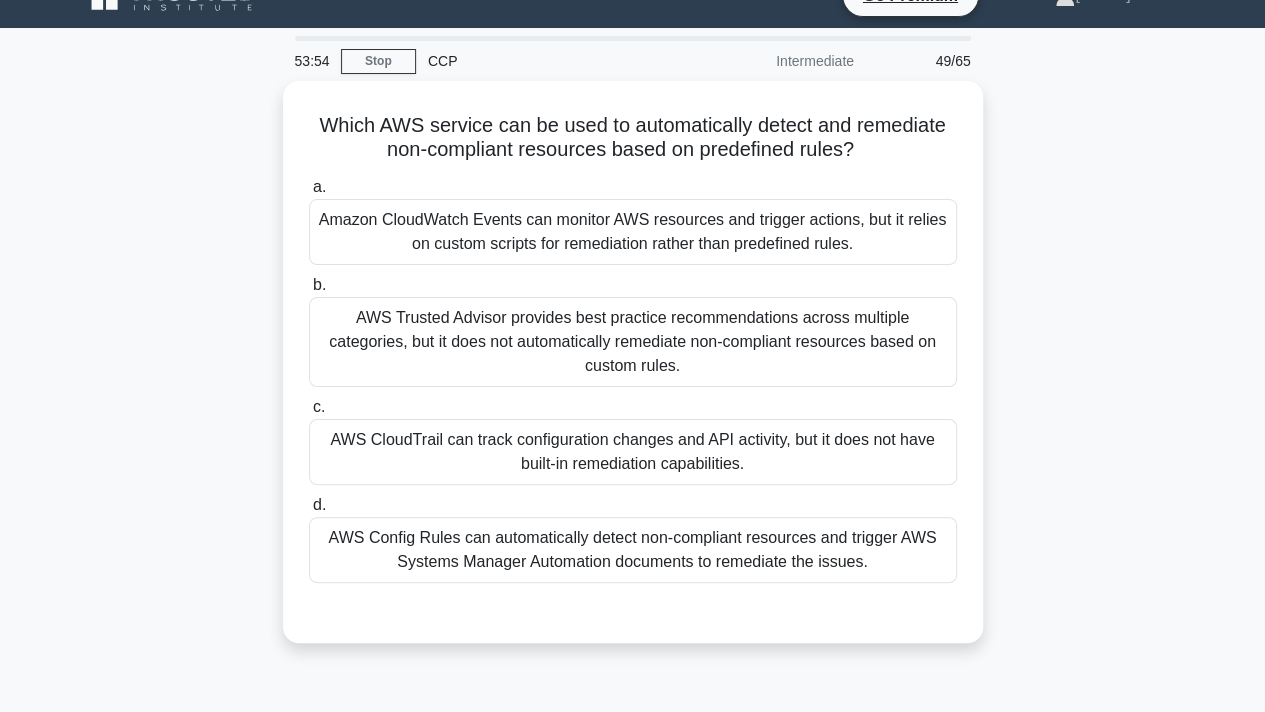 scroll, scrollTop: 0, scrollLeft: 0, axis: both 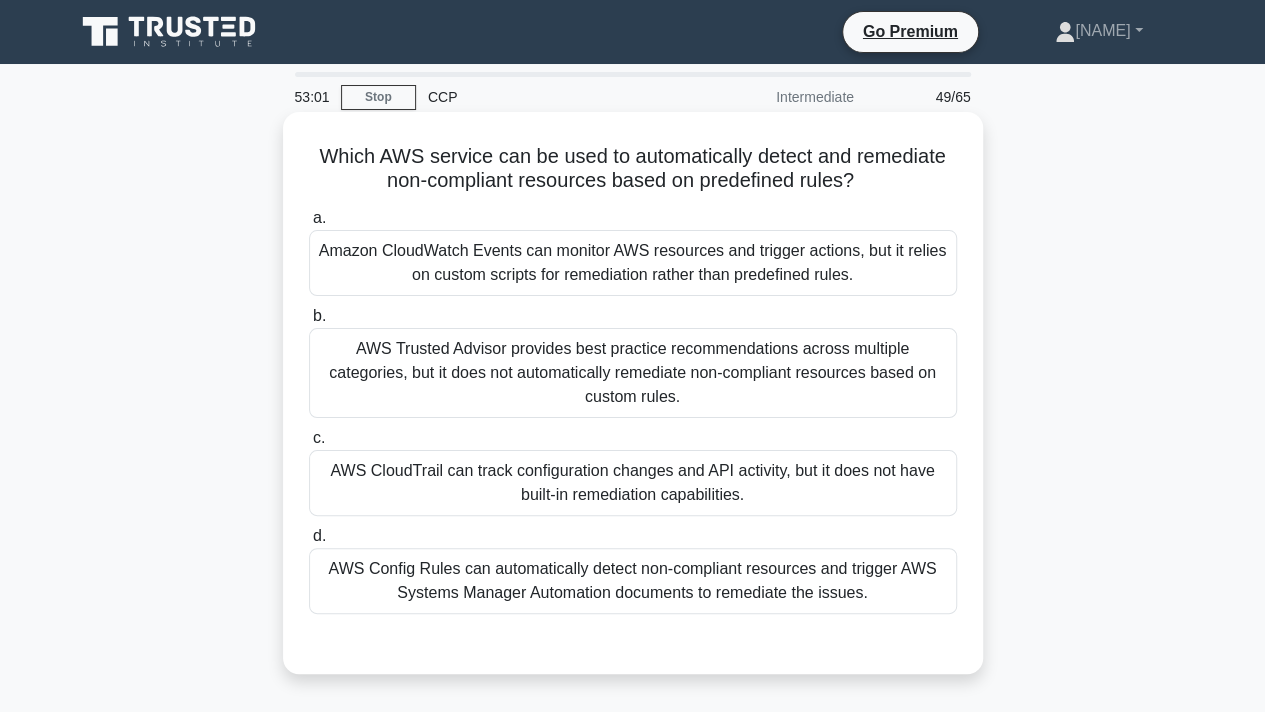 click on "d.
AWS Config Rules can automatically detect non-compliant resources and trigger AWS Systems Manager Automation documents to remediate the issues." at bounding box center (633, 569) 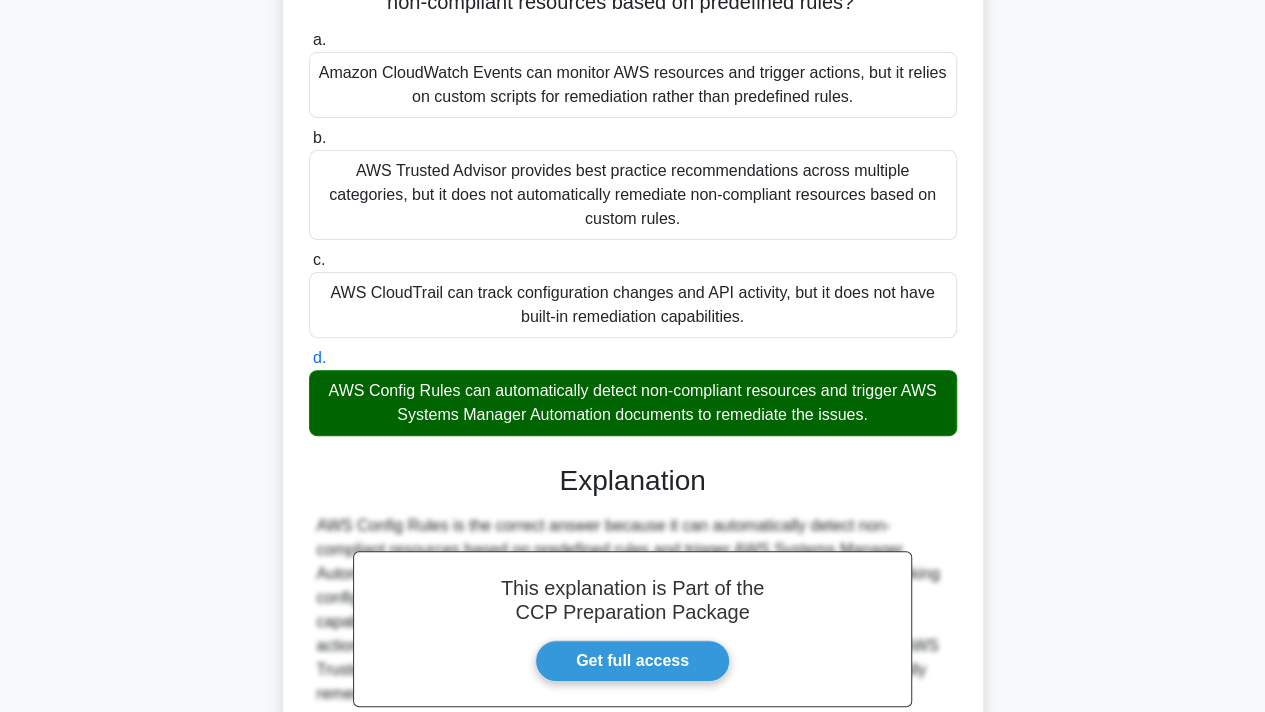 scroll, scrollTop: 374, scrollLeft: 0, axis: vertical 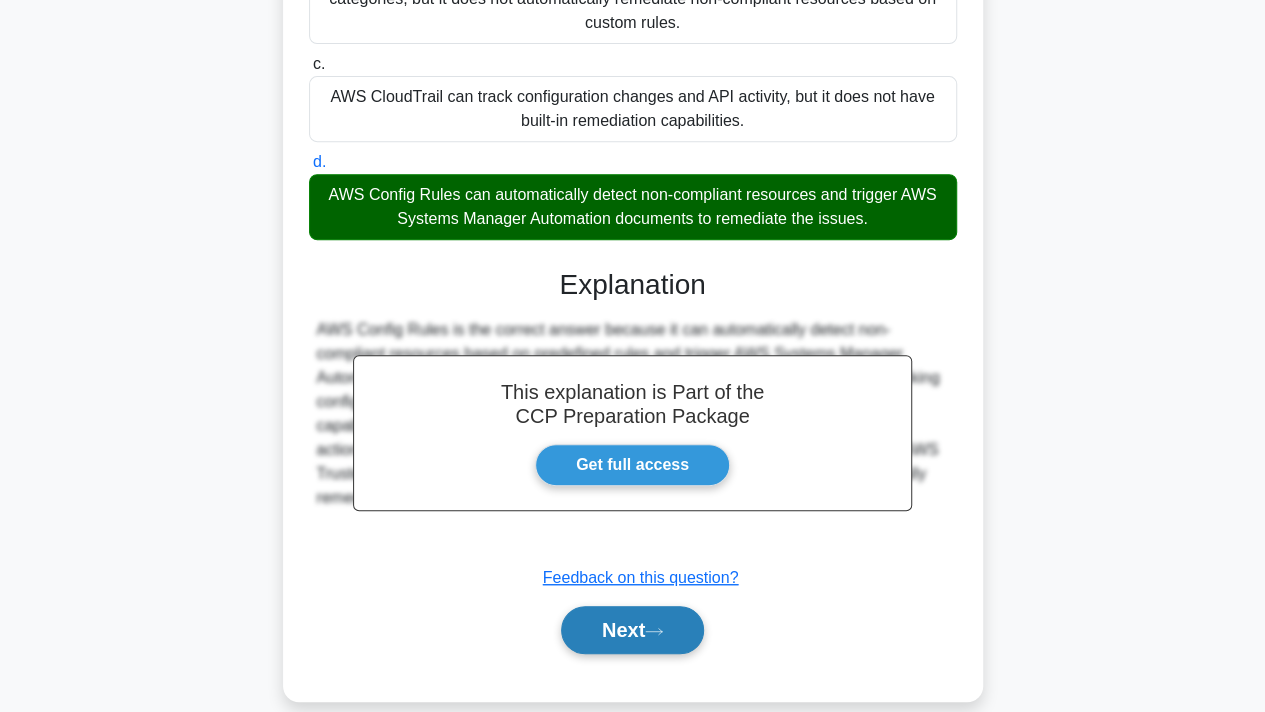 click on "Next" at bounding box center (632, 630) 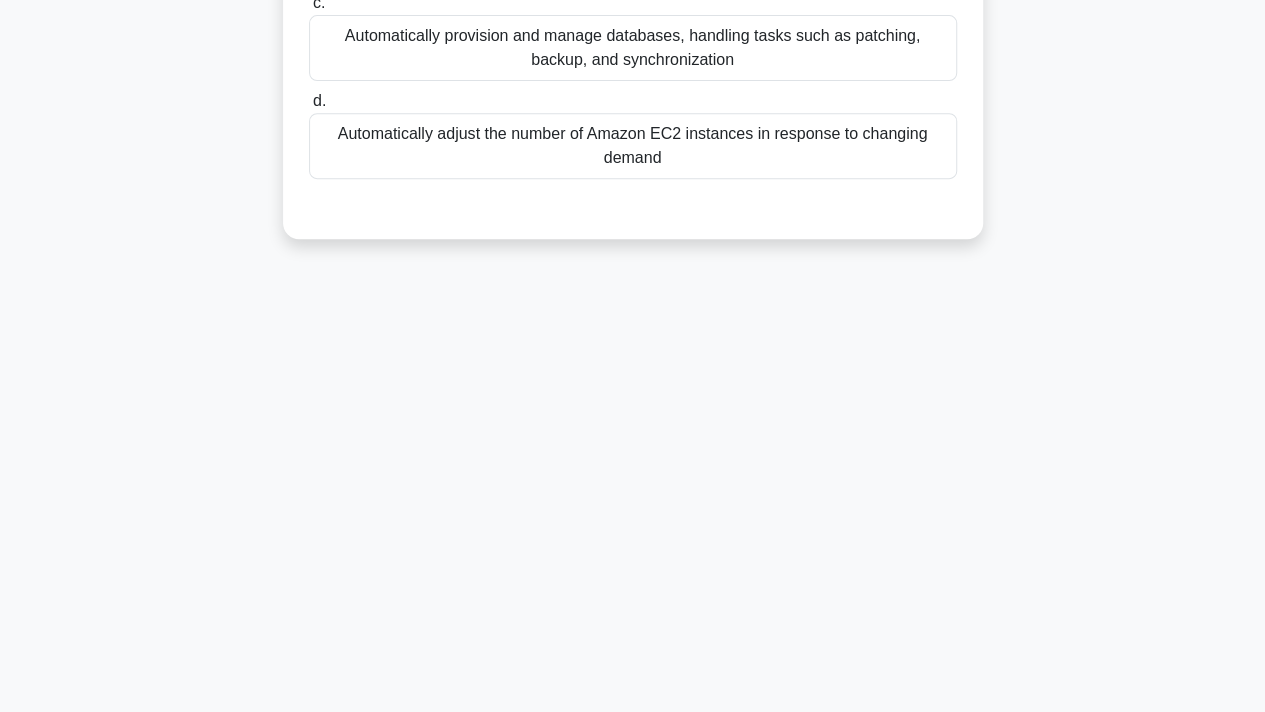 scroll, scrollTop: 0, scrollLeft: 0, axis: both 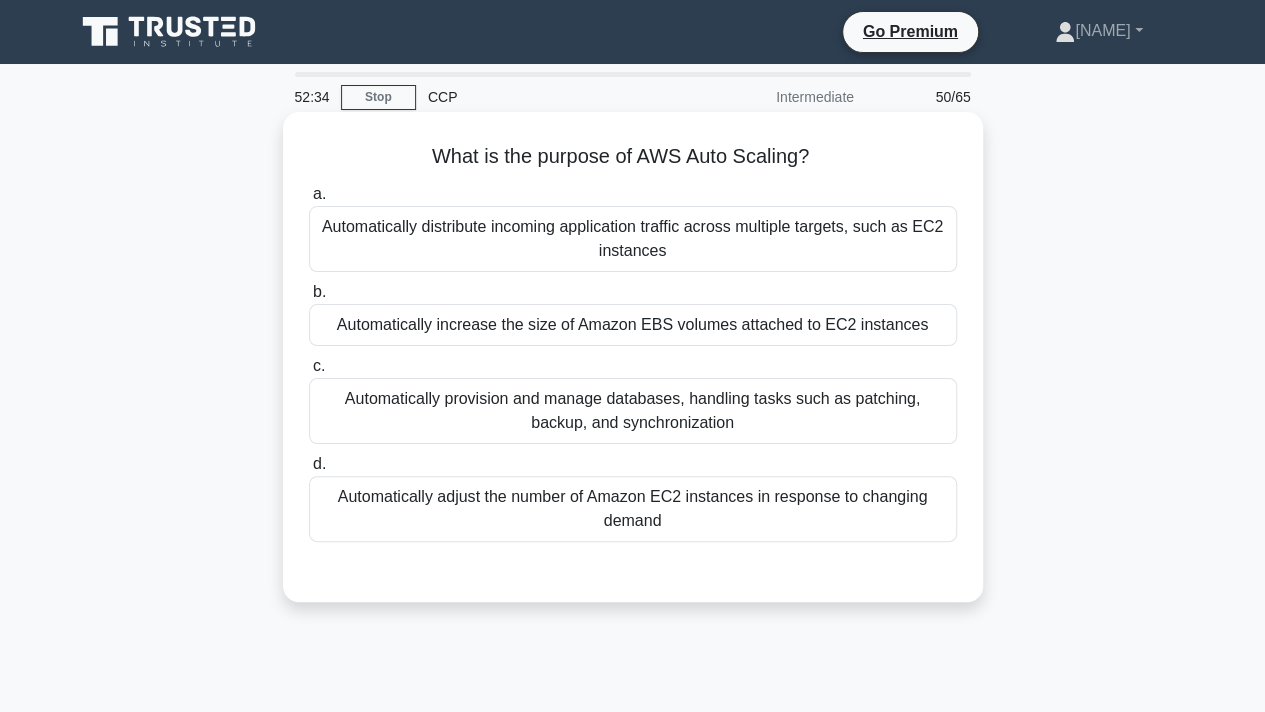 click on "Automatically distribute incoming application traffic across multiple targets, such as EC2 instances" at bounding box center [633, 239] 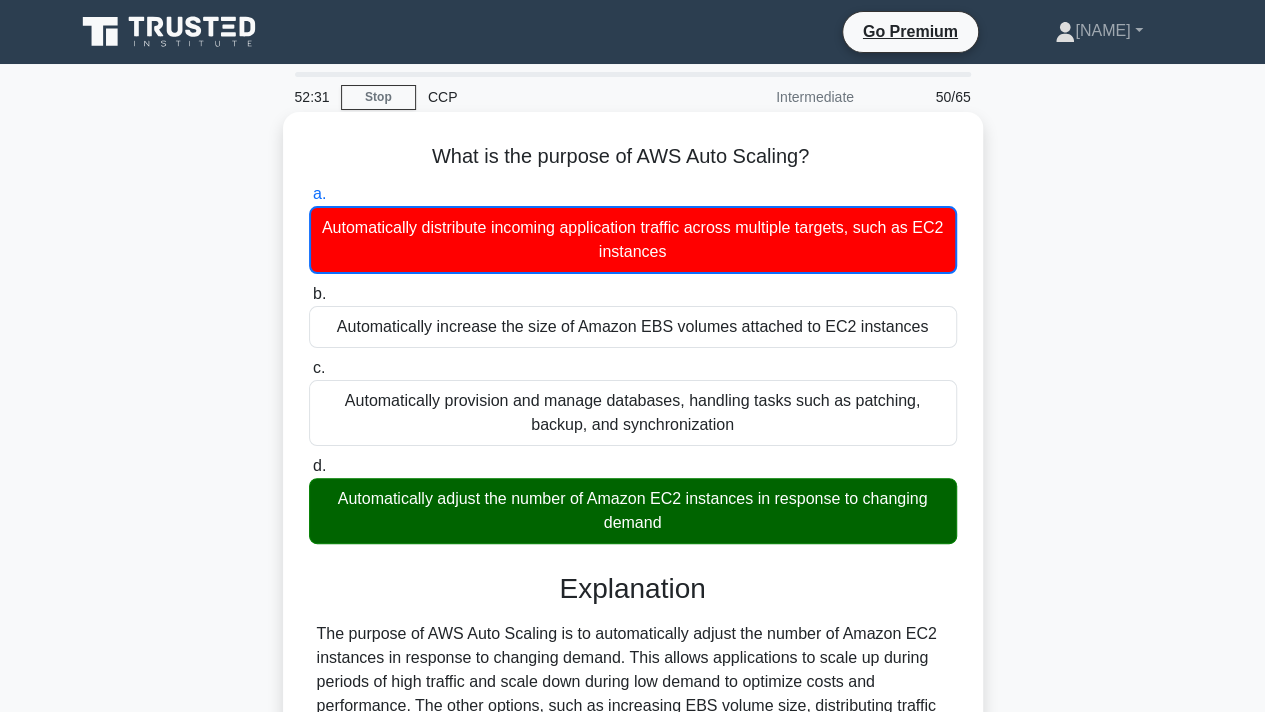 scroll, scrollTop: 368, scrollLeft: 0, axis: vertical 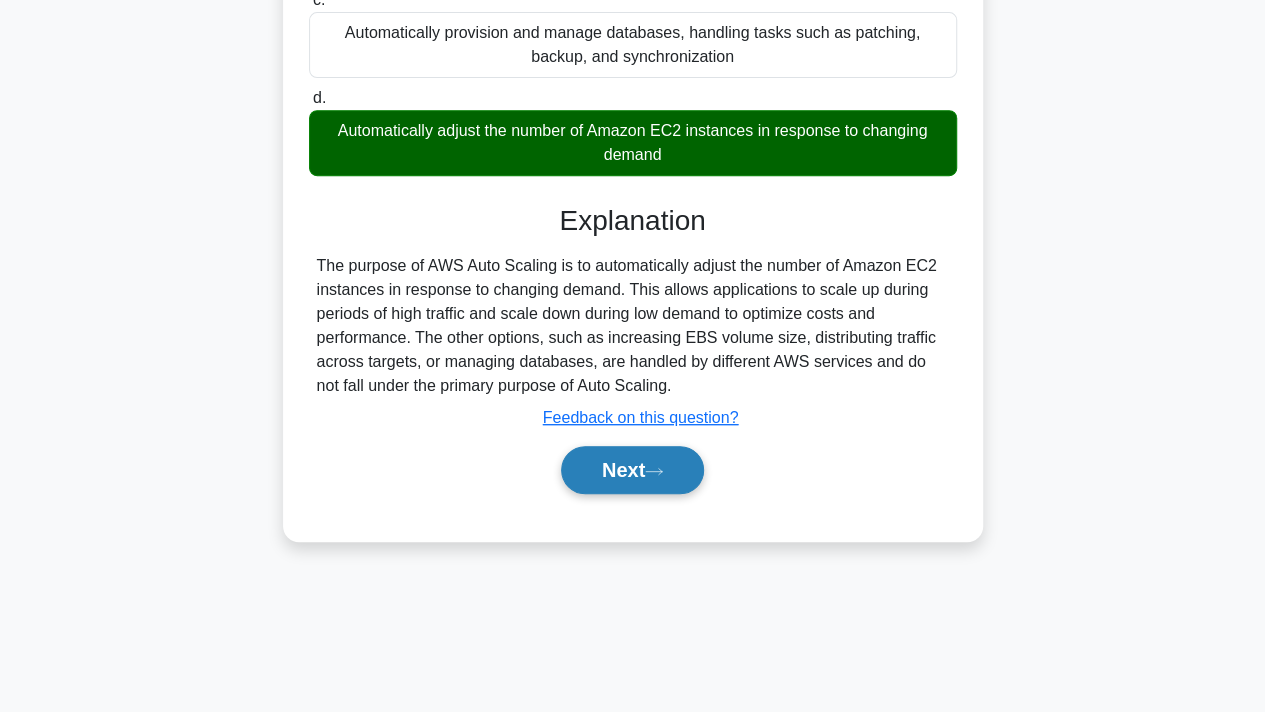 click on "Next" at bounding box center [632, 470] 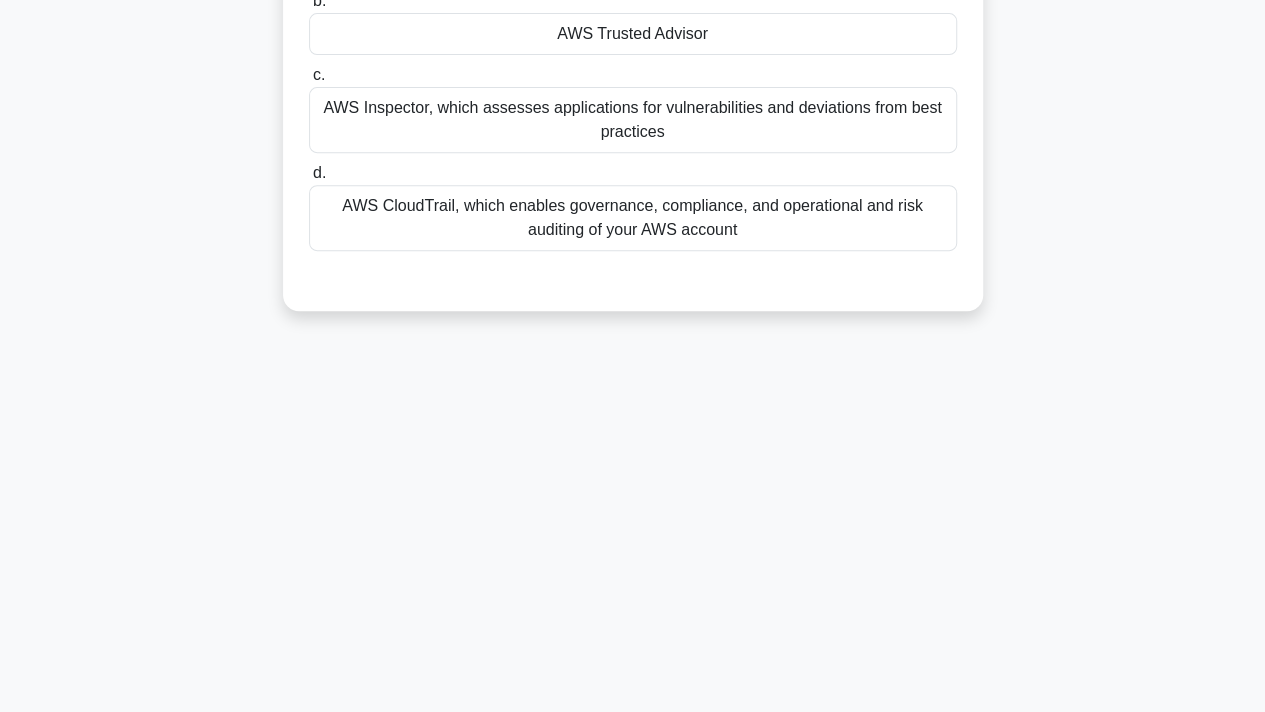 scroll, scrollTop: 0, scrollLeft: 0, axis: both 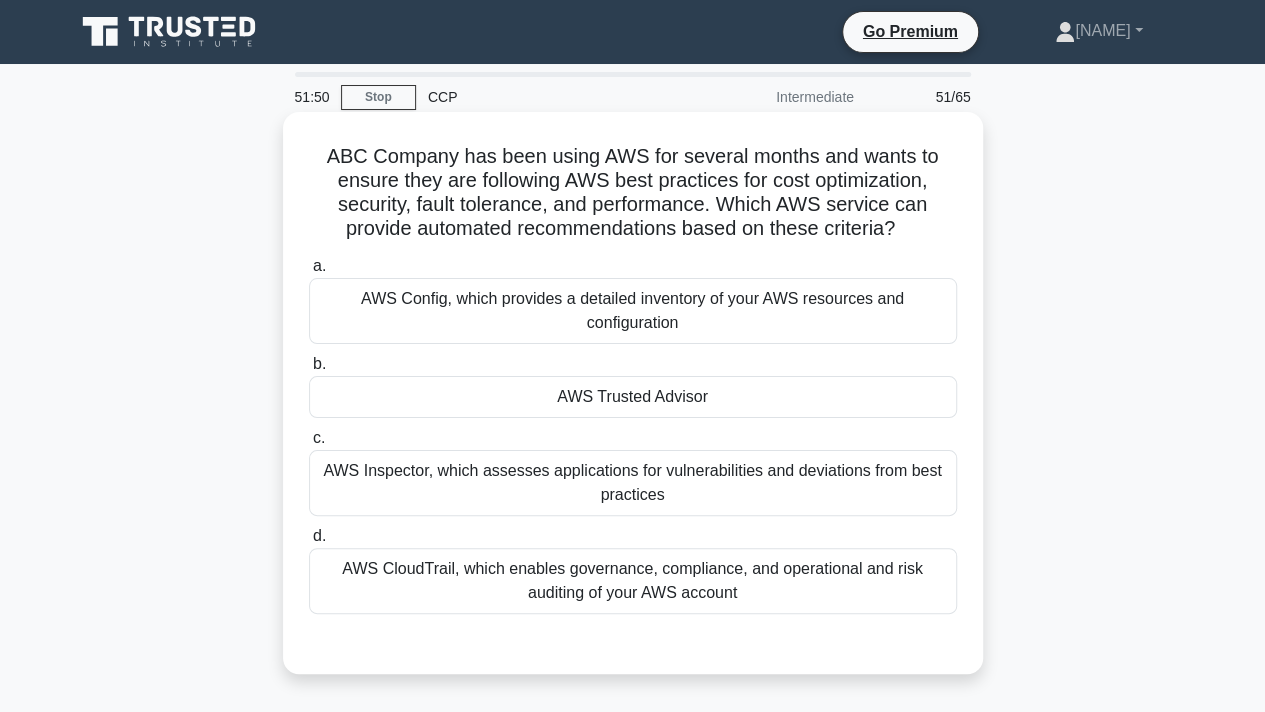 click on "AWS Trusted Advisor" at bounding box center (633, 397) 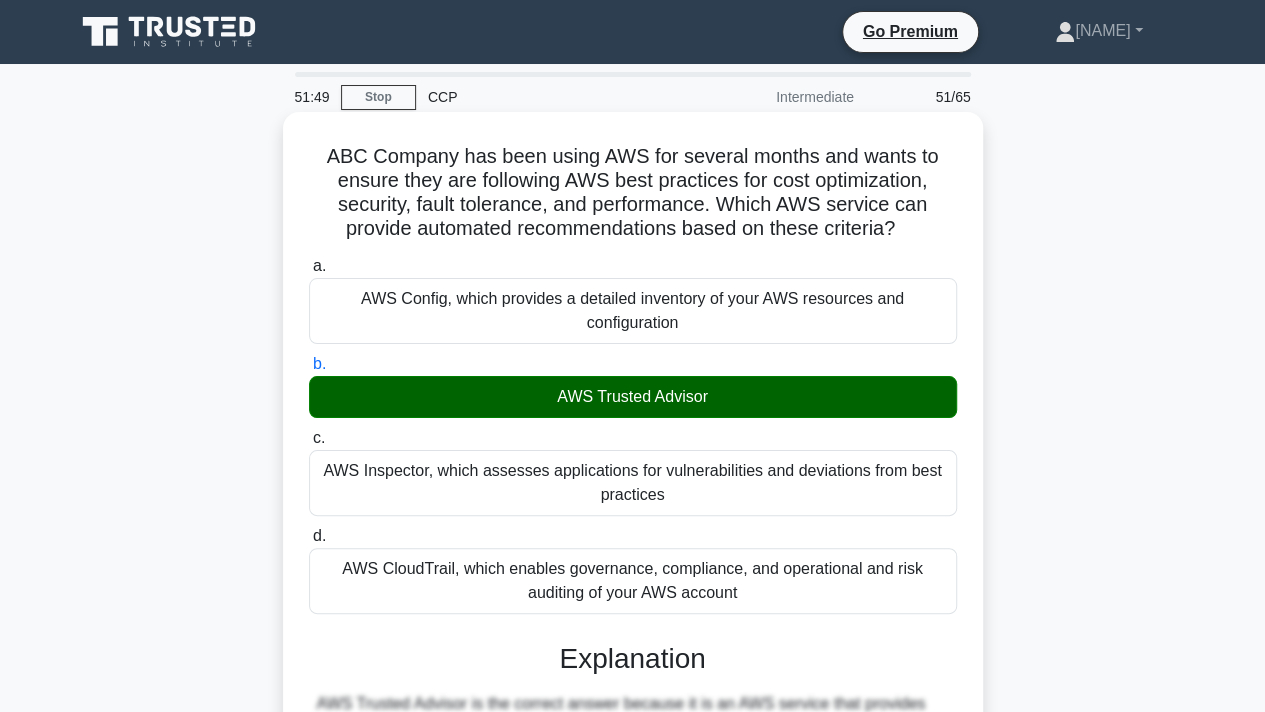 scroll, scrollTop: 542, scrollLeft: 0, axis: vertical 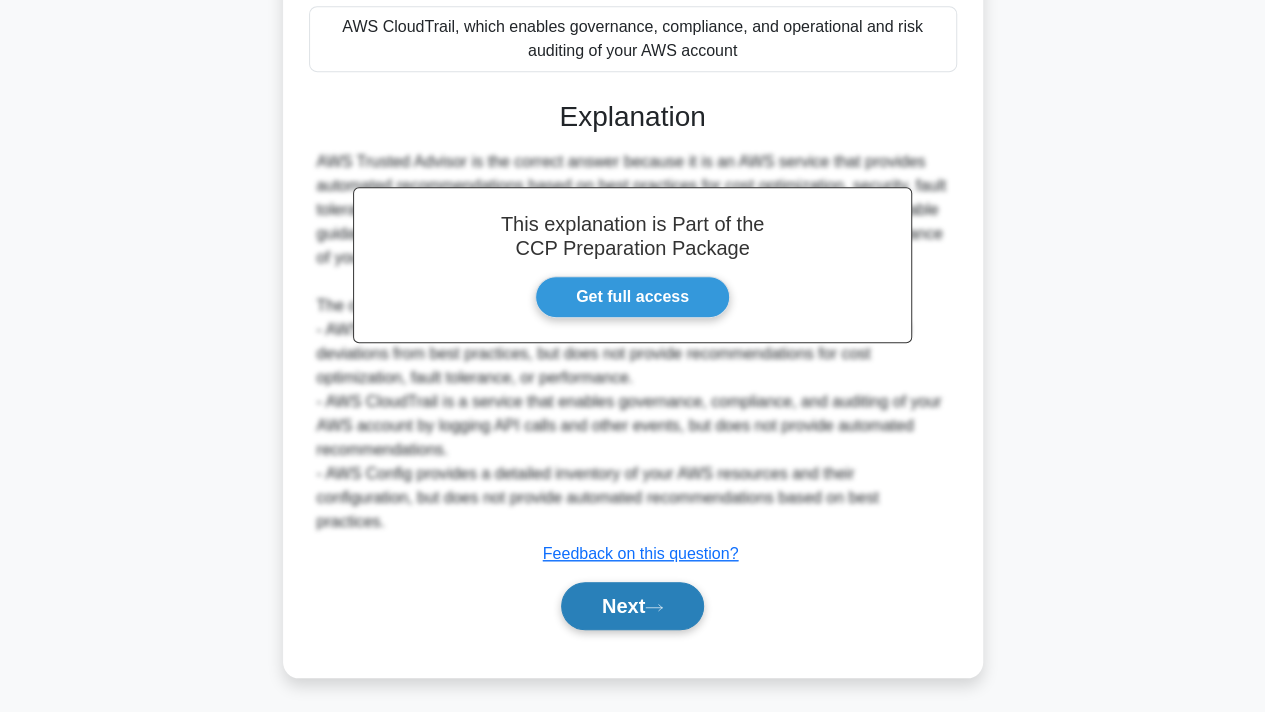 click on "Next" at bounding box center [632, 606] 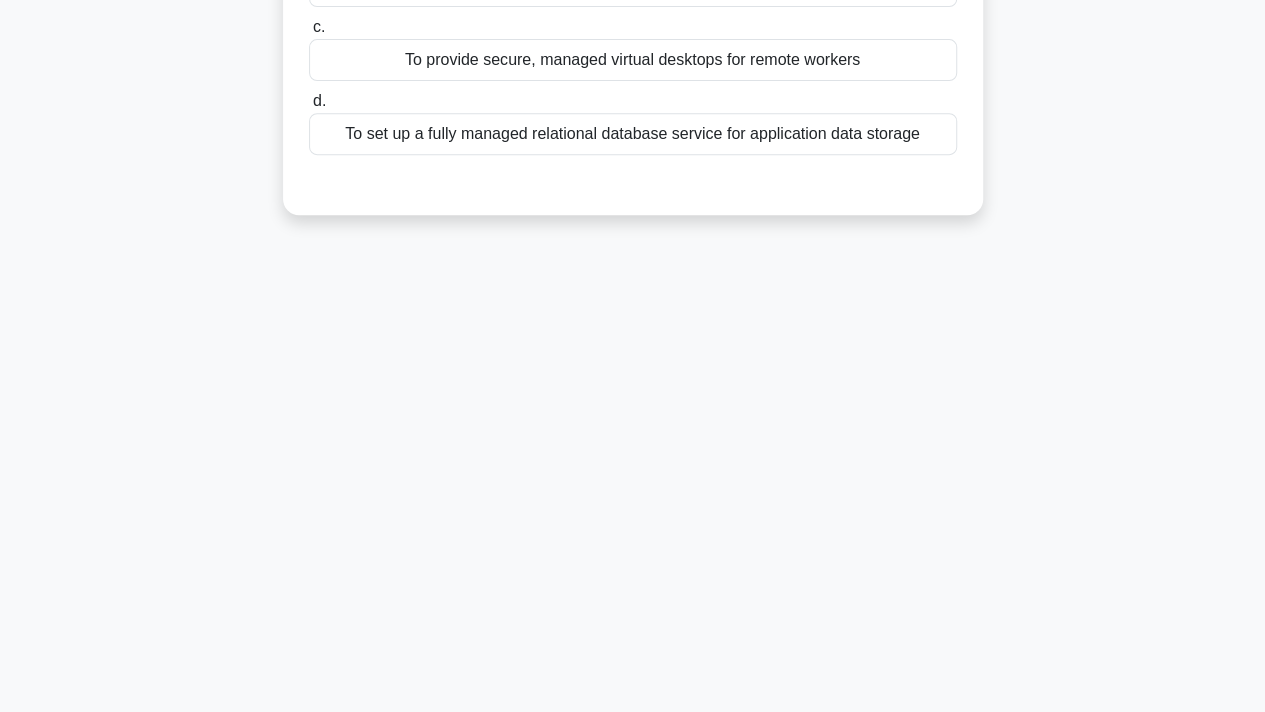 scroll, scrollTop: 0, scrollLeft: 0, axis: both 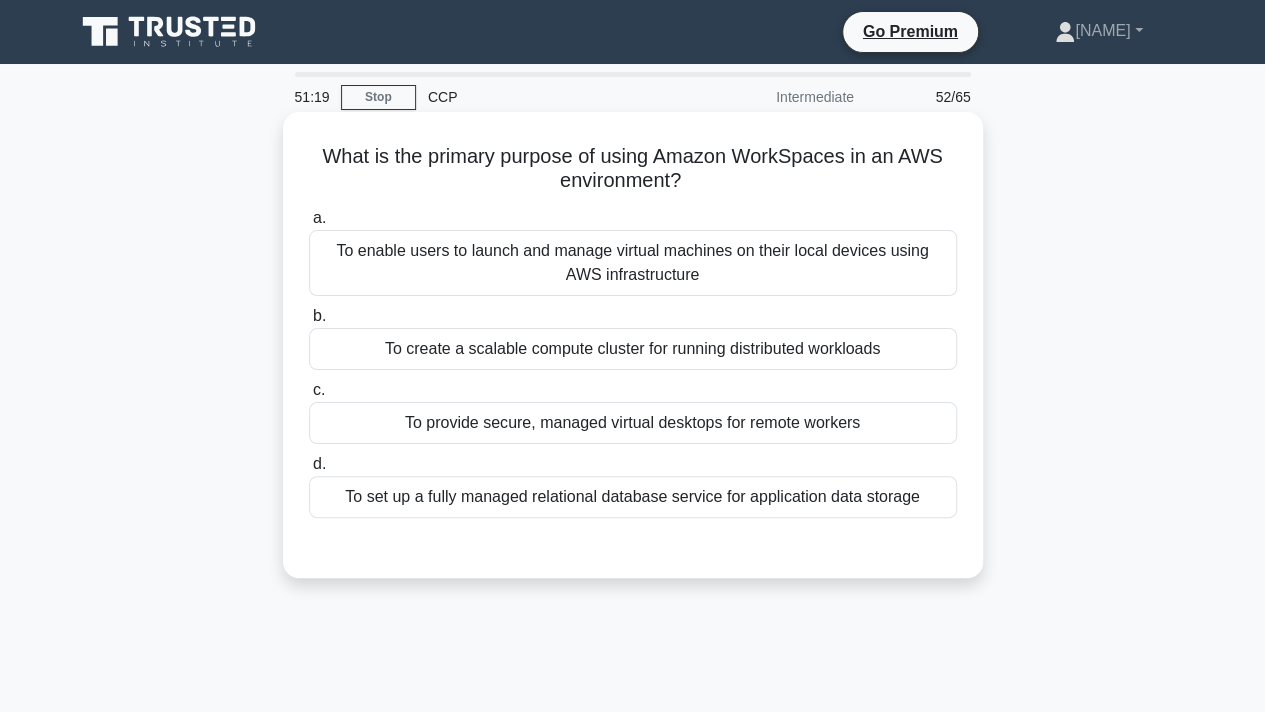 click on "To enable users to launch and manage virtual machines on their local devices using AWS infrastructure" at bounding box center [633, 263] 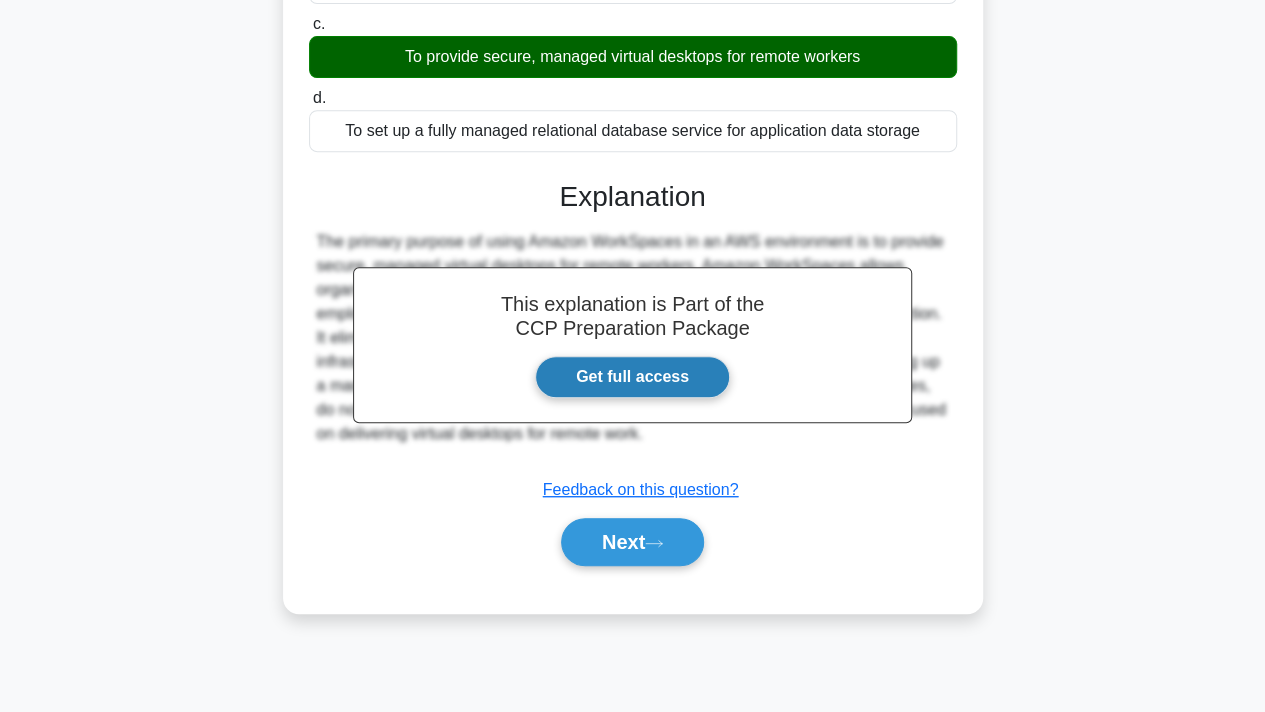 scroll, scrollTop: 368, scrollLeft: 0, axis: vertical 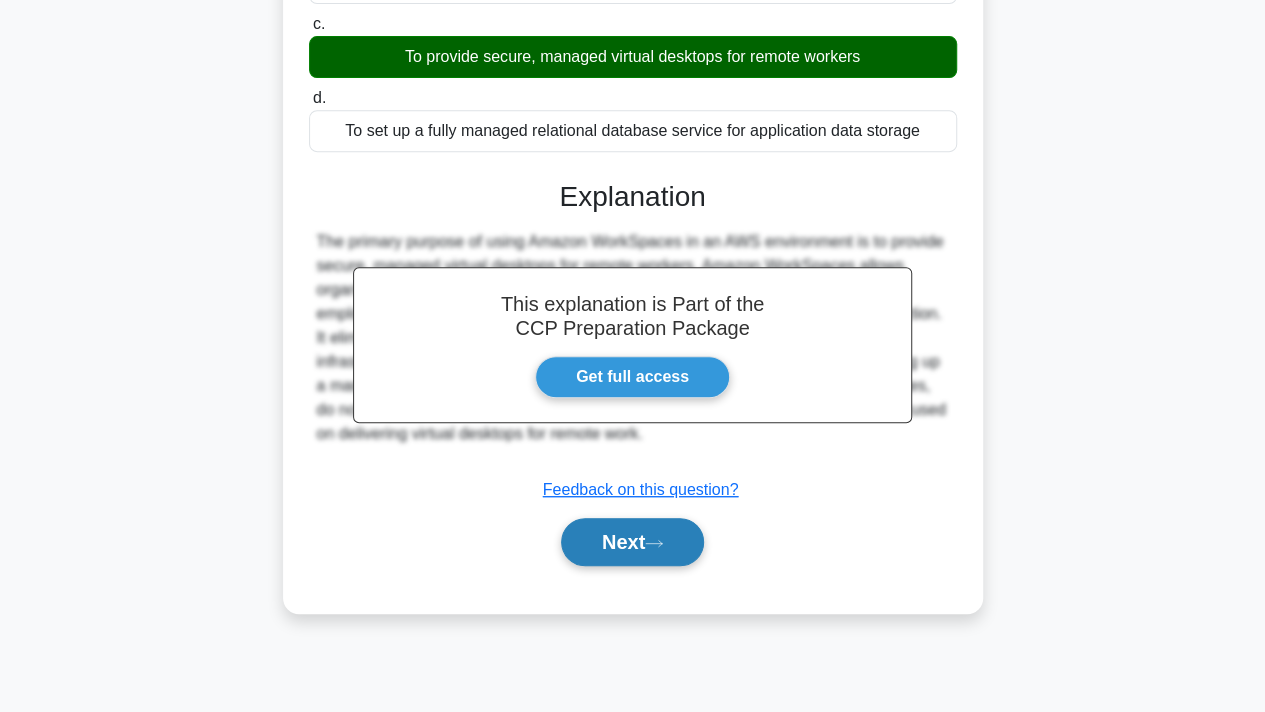 click on "Next" at bounding box center [632, 542] 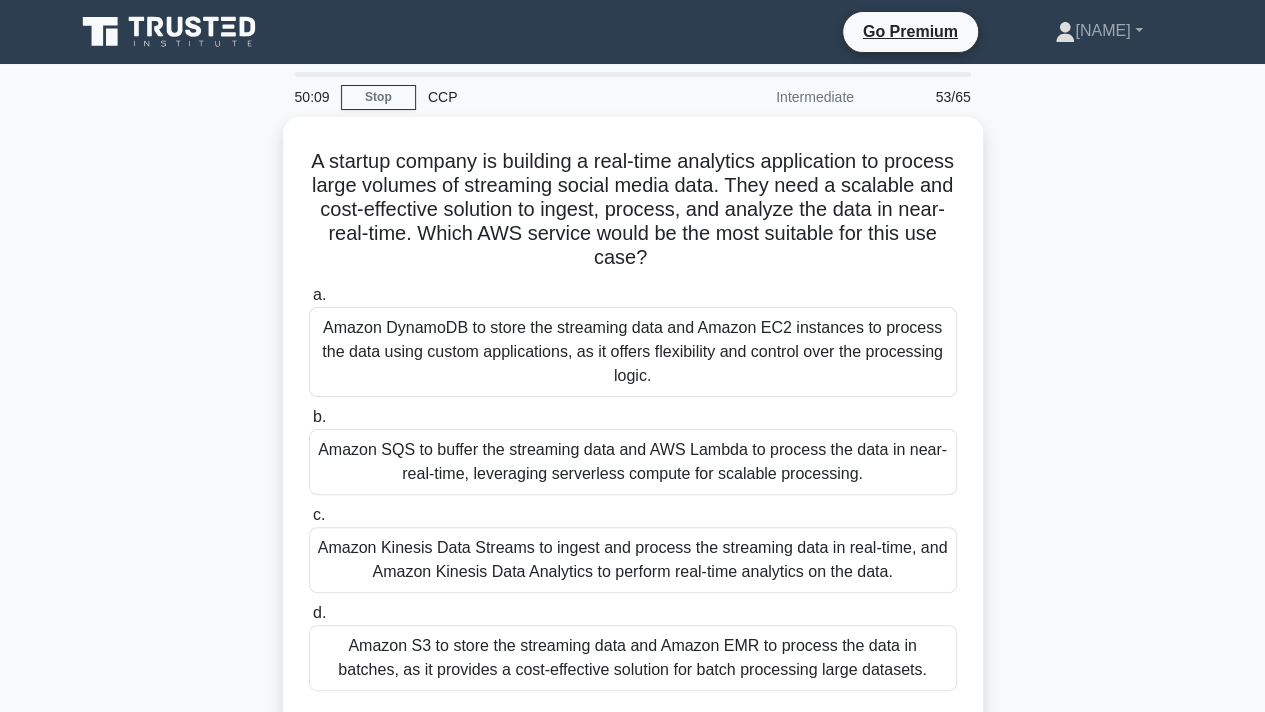 scroll, scrollTop: 52, scrollLeft: 0, axis: vertical 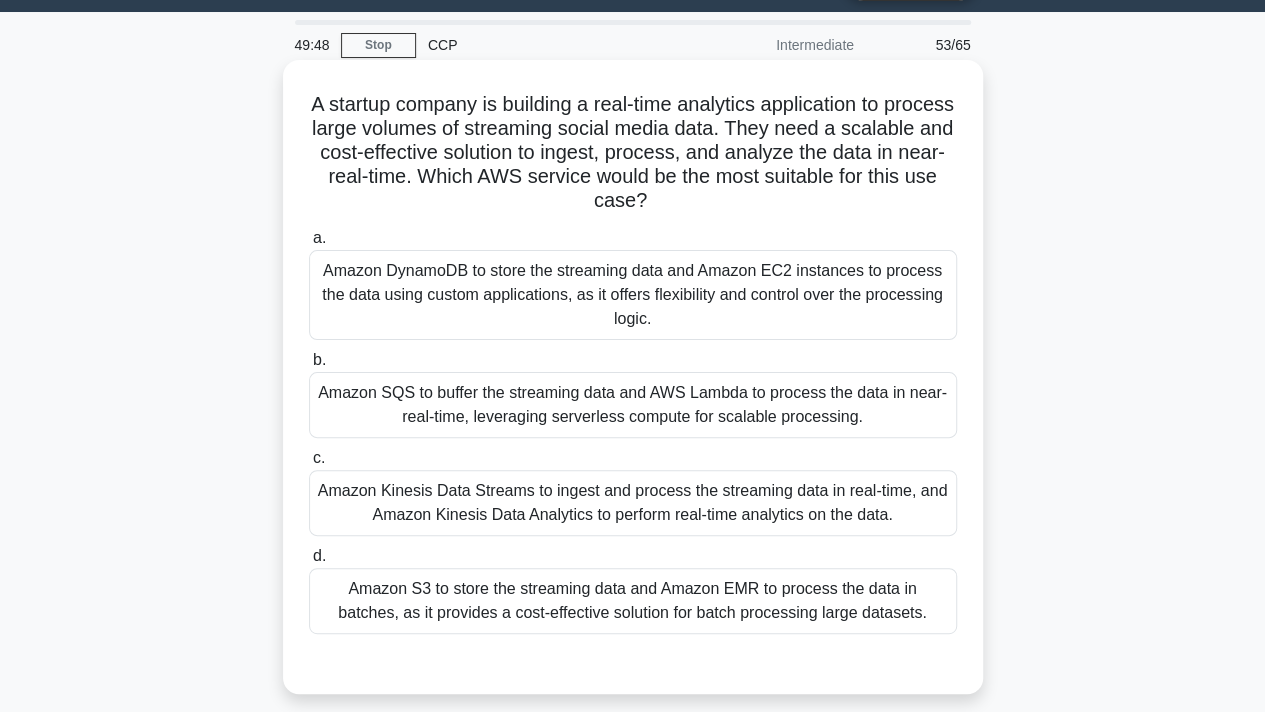 click on "Amazon Kinesis Data Streams to ingest and process the streaming data in real-time, and Amazon Kinesis Data Analytics to perform real-time analytics on the data." at bounding box center [633, 503] 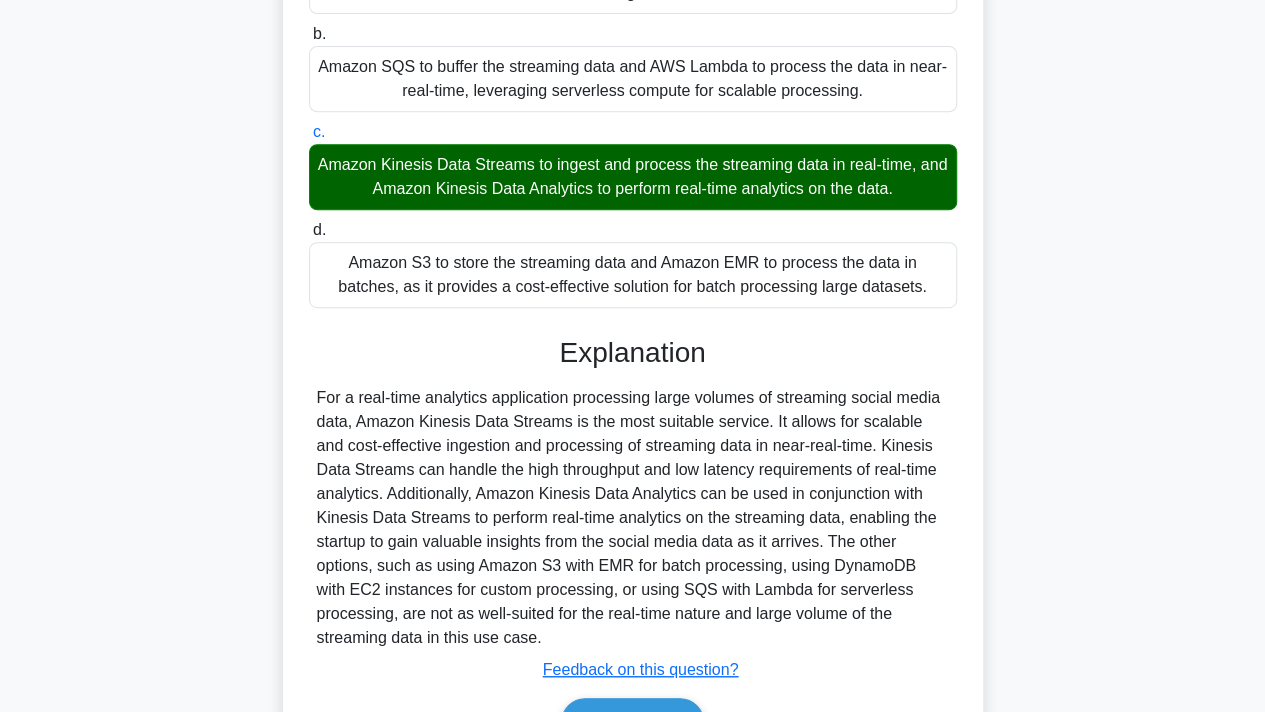 scroll, scrollTop: 494, scrollLeft: 0, axis: vertical 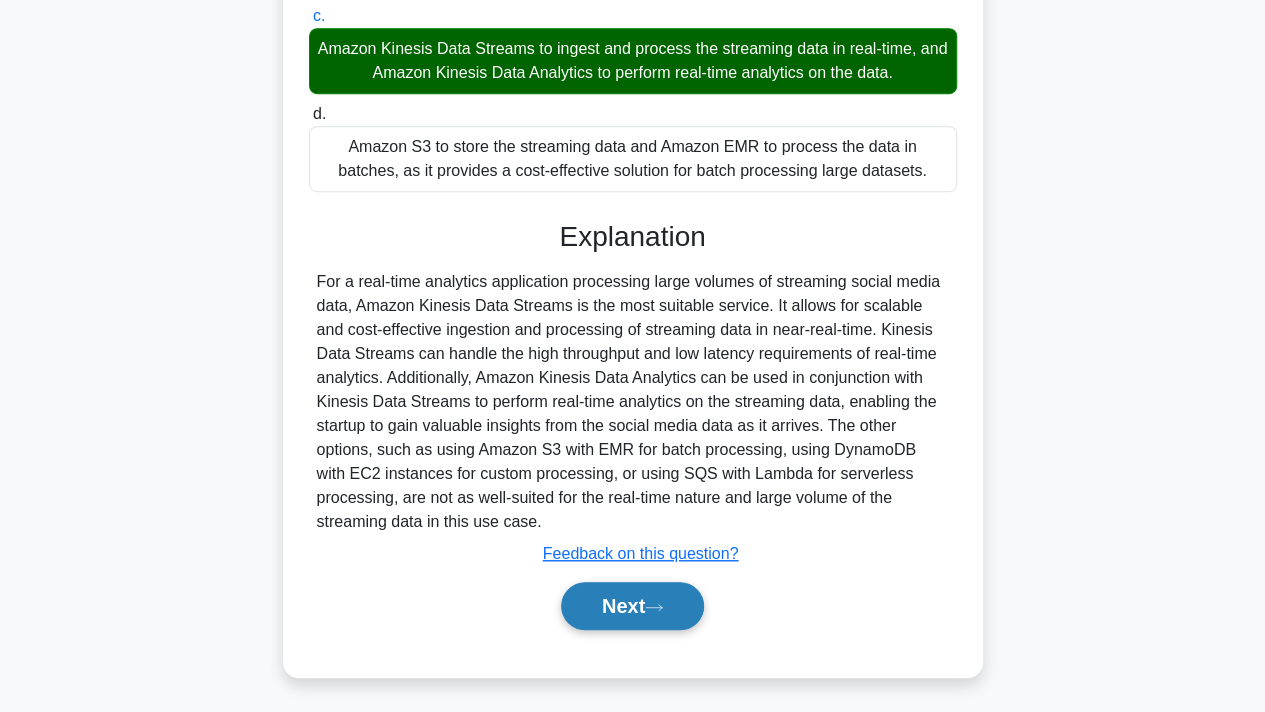 click on "Next" at bounding box center [632, 606] 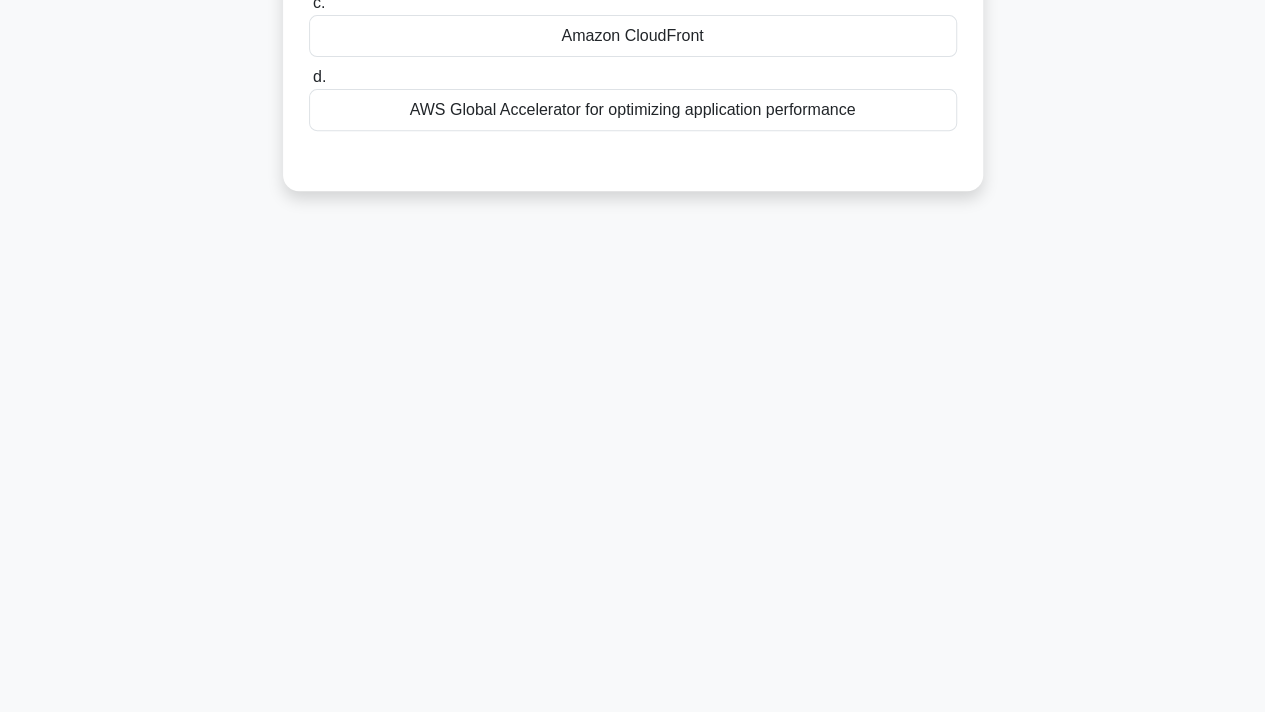 scroll, scrollTop: 0, scrollLeft: 0, axis: both 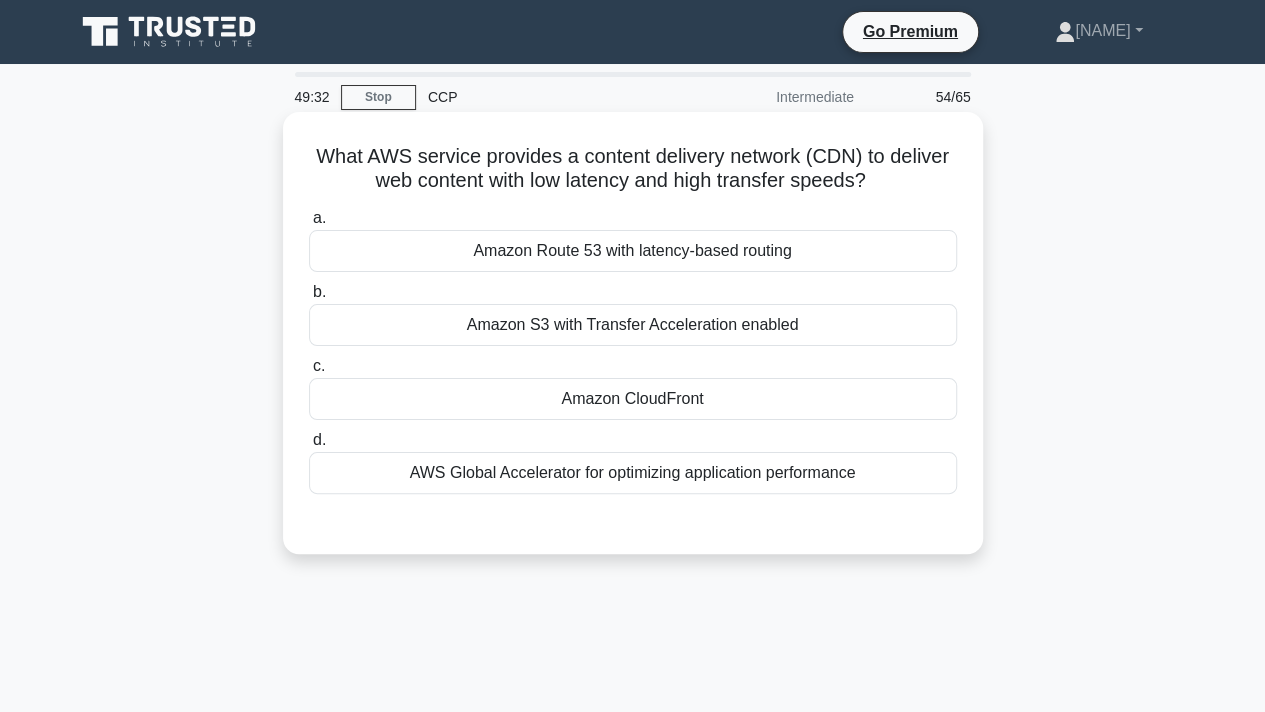 click on "Amazon CloudFront" at bounding box center [633, 399] 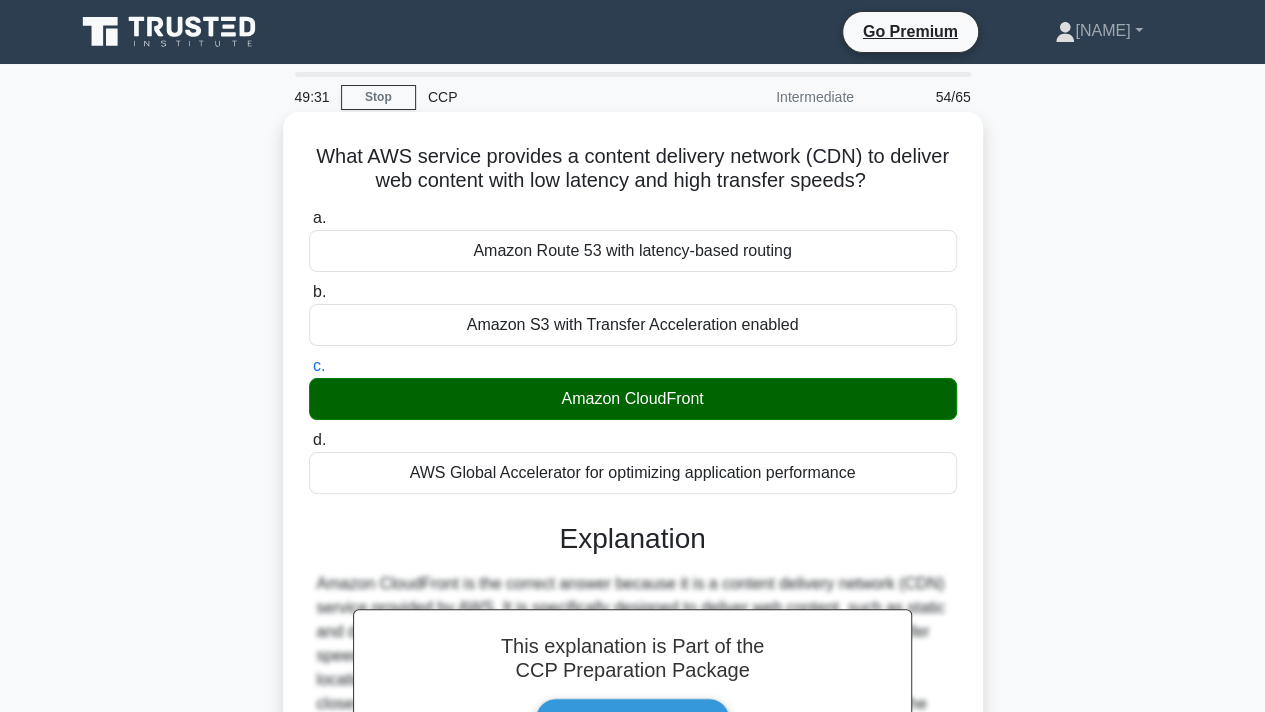 scroll, scrollTop: 368, scrollLeft: 0, axis: vertical 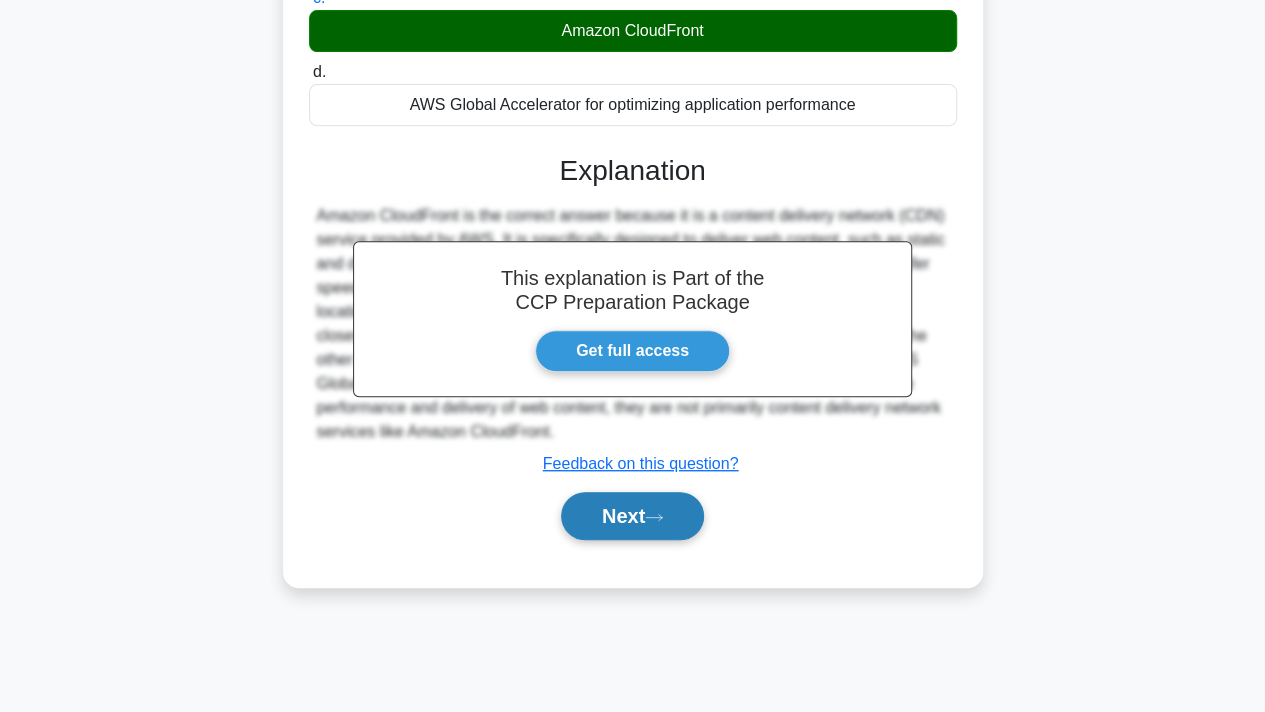 click on "Next" at bounding box center [632, 516] 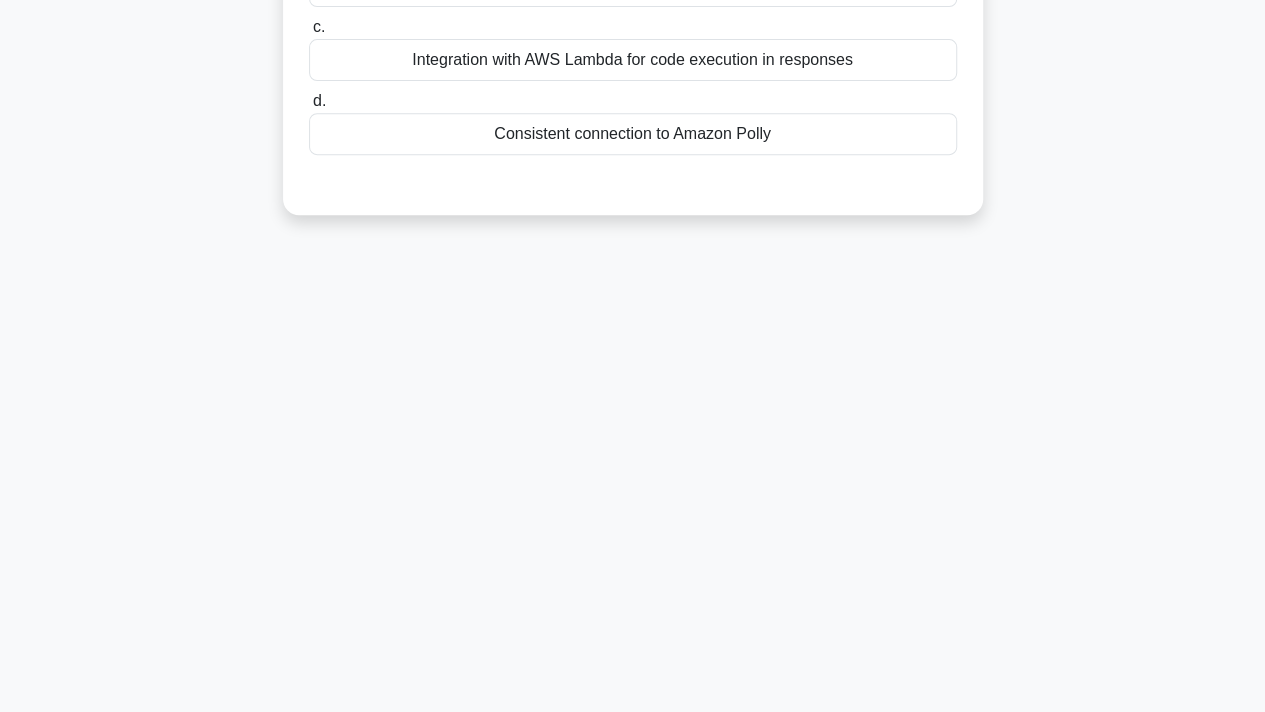 scroll, scrollTop: 0, scrollLeft: 0, axis: both 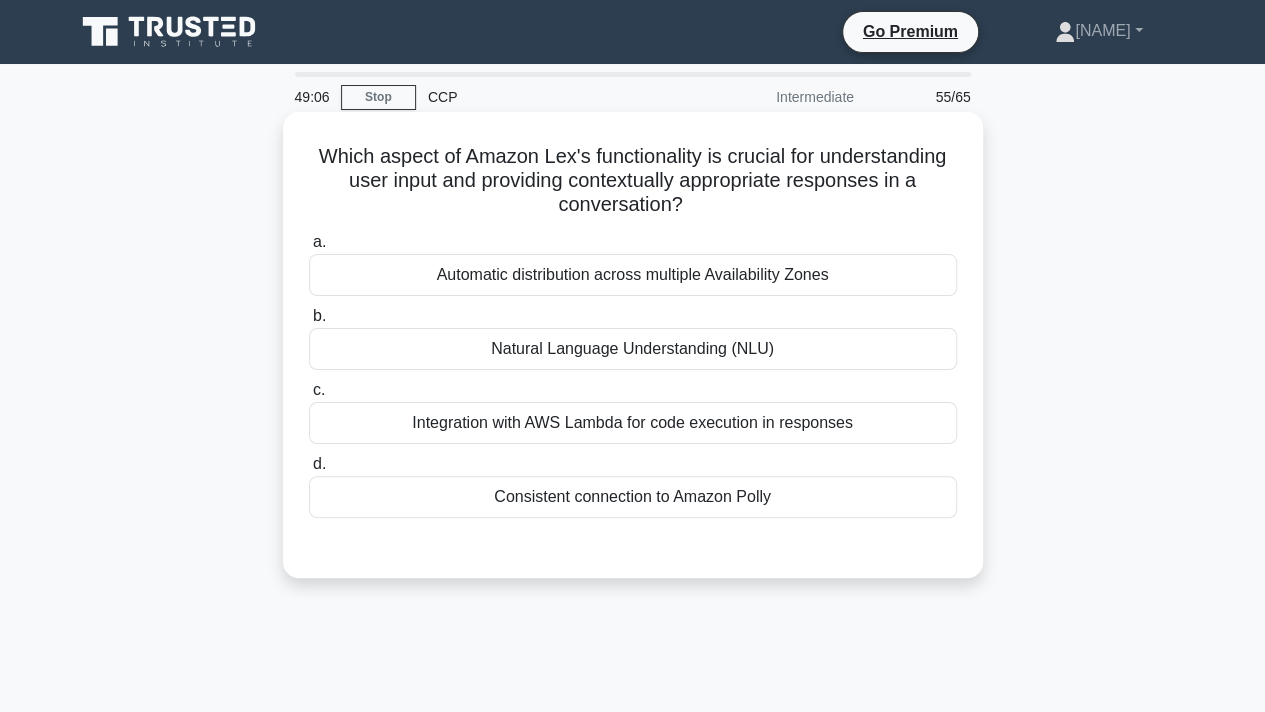 click on "Natural Language Understanding (NLU)" at bounding box center (633, 349) 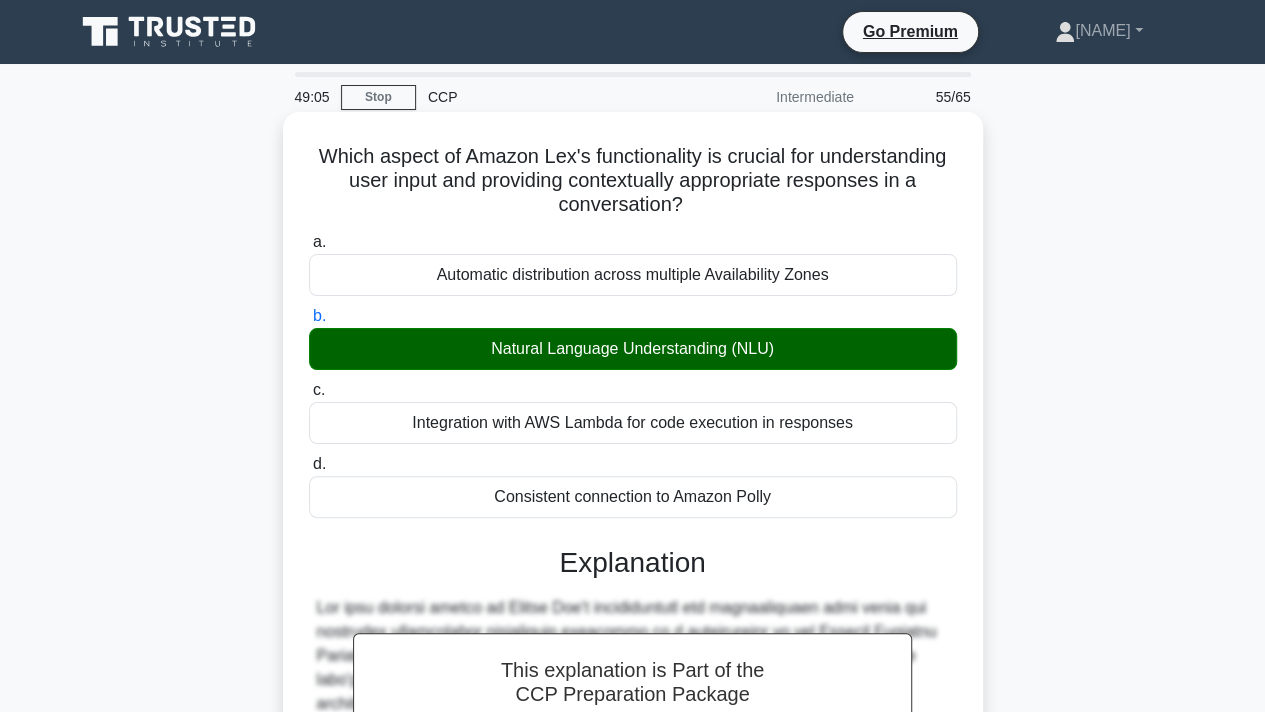 scroll, scrollTop: 374, scrollLeft: 0, axis: vertical 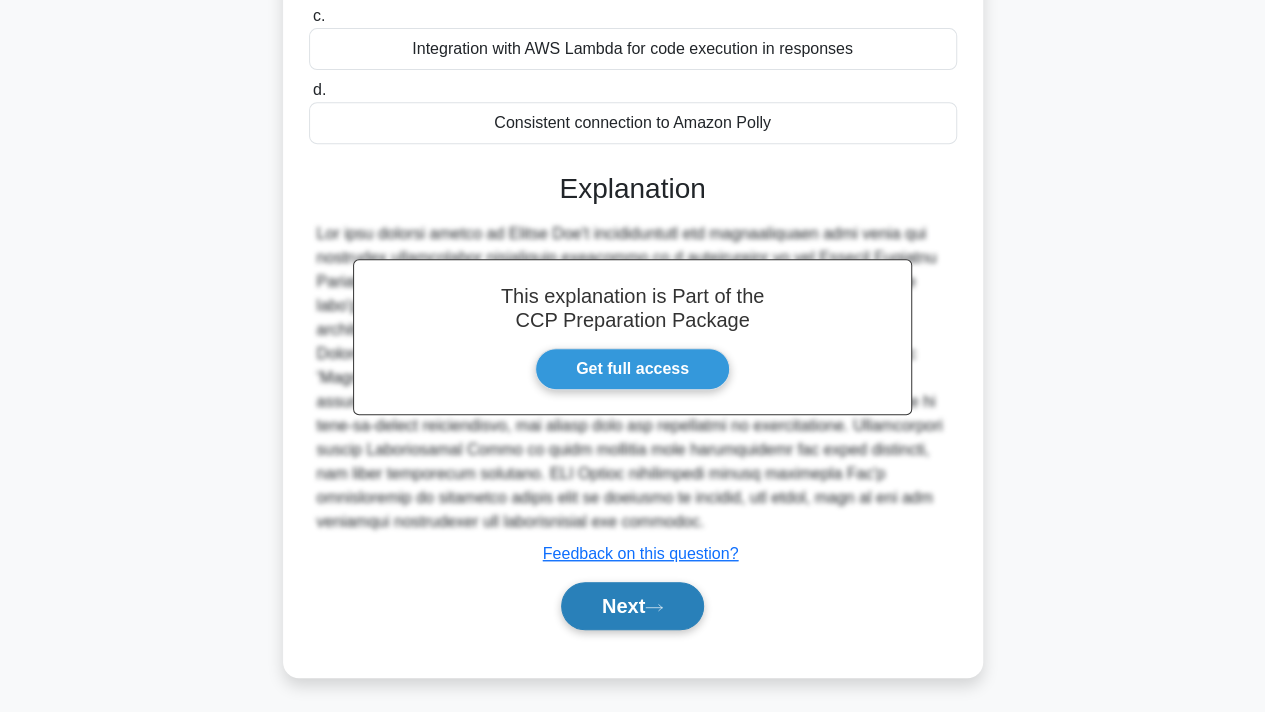 click on "Next" at bounding box center (632, 606) 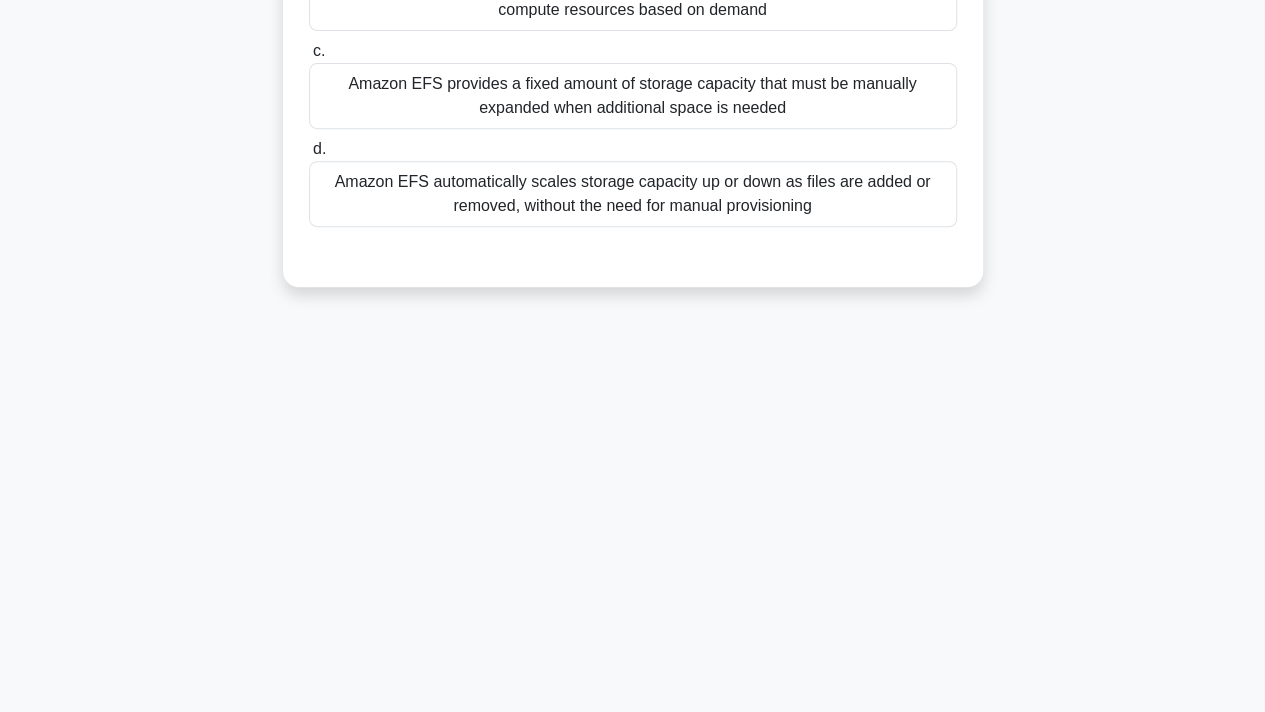 scroll, scrollTop: 0, scrollLeft: 0, axis: both 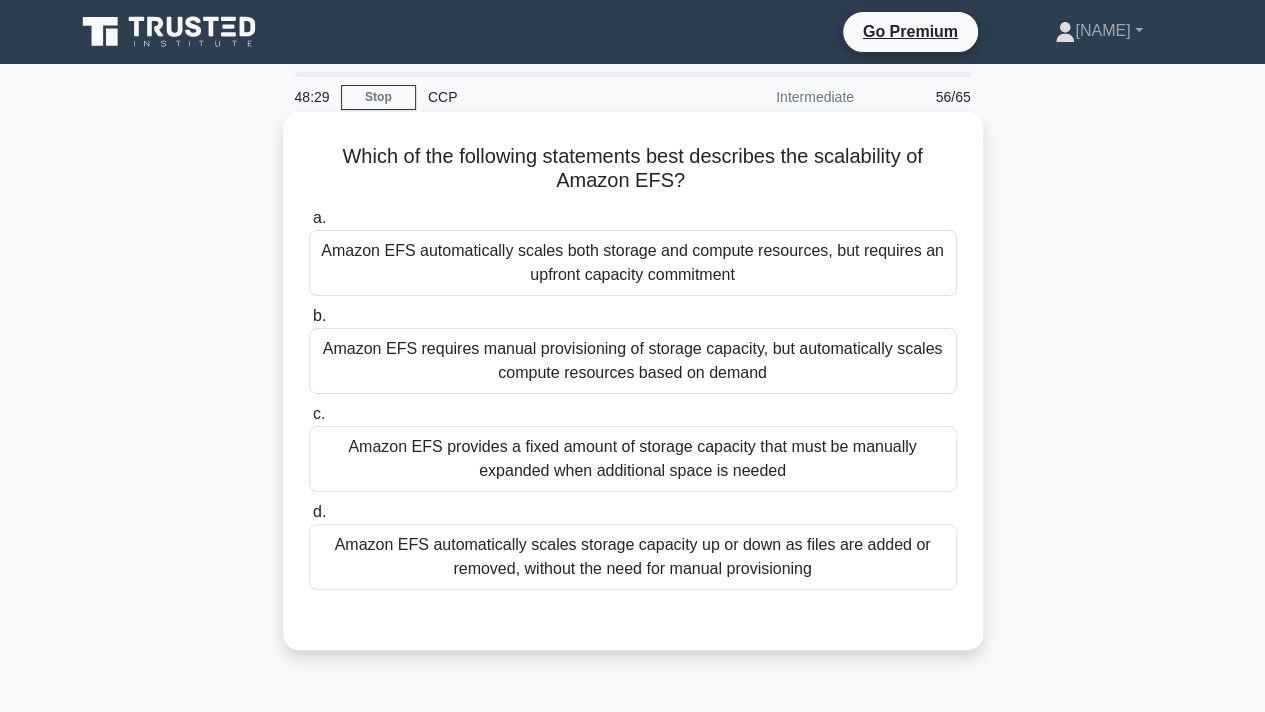 click on "Amazon EFS provides a fixed amount of storage capacity that must be manually expanded when additional space is needed" at bounding box center (633, 459) 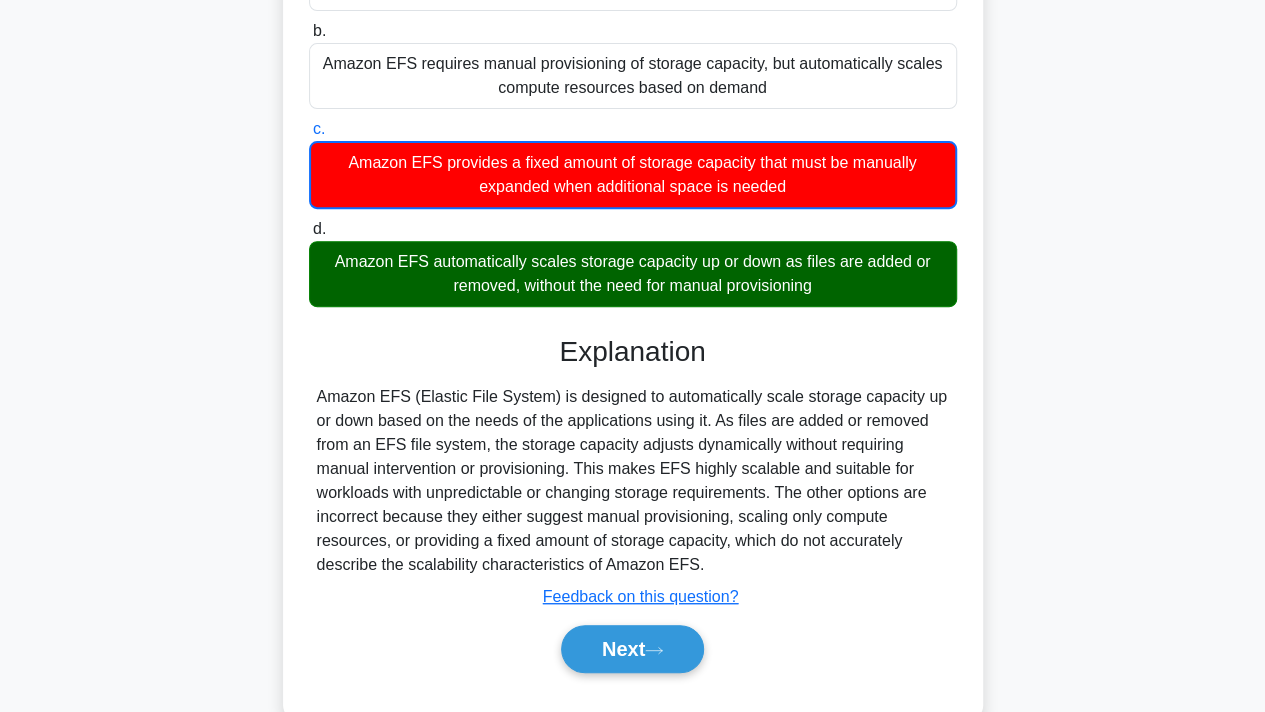 scroll, scrollTop: 286, scrollLeft: 0, axis: vertical 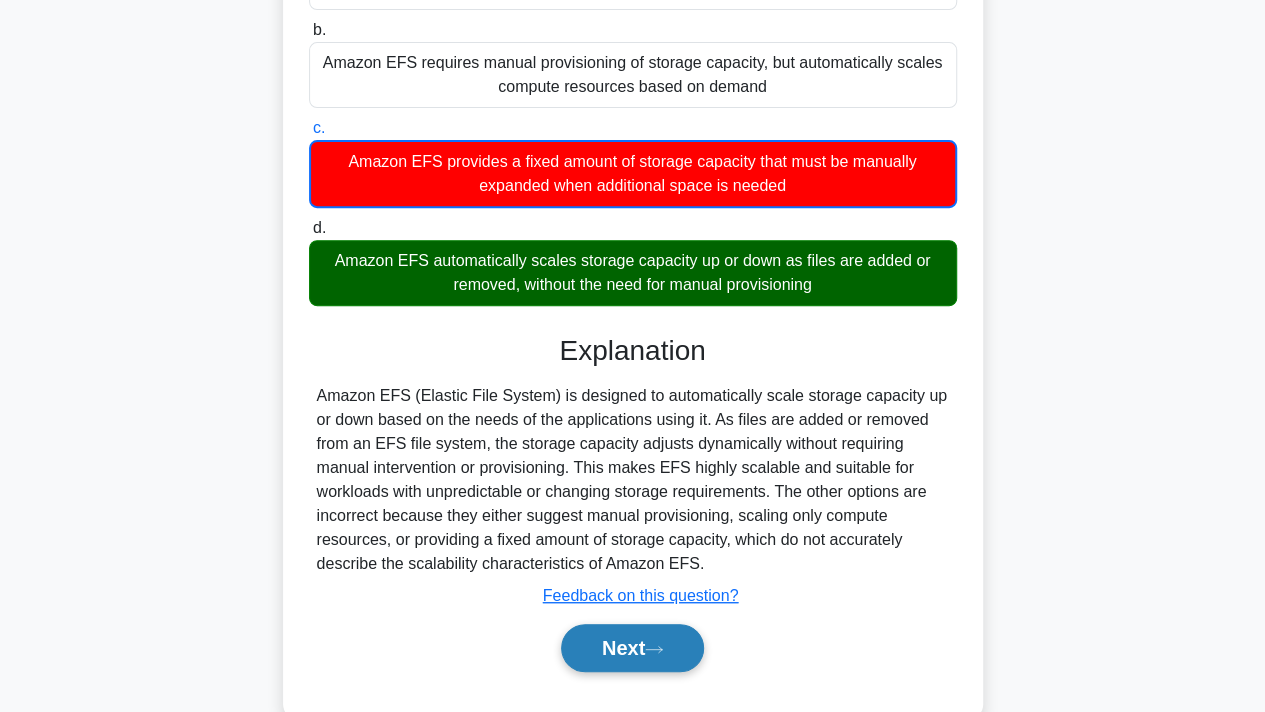 click on "Next" at bounding box center (632, 648) 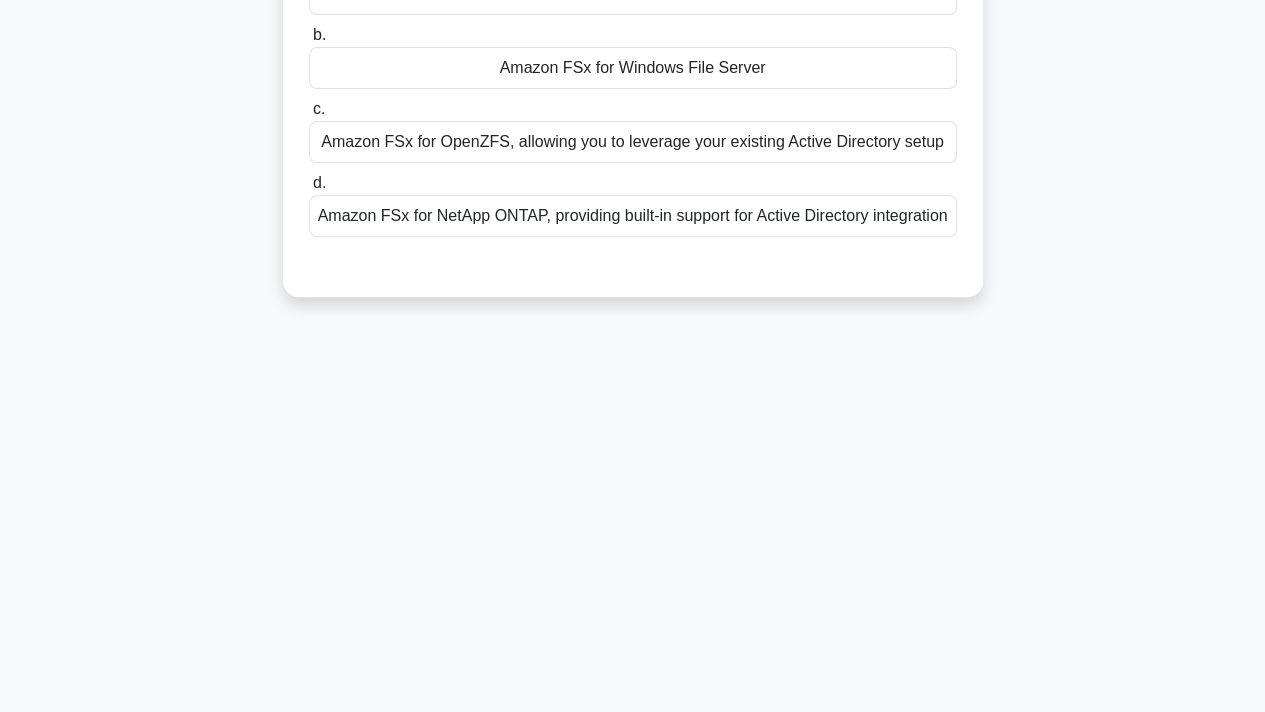 scroll, scrollTop: 0, scrollLeft: 0, axis: both 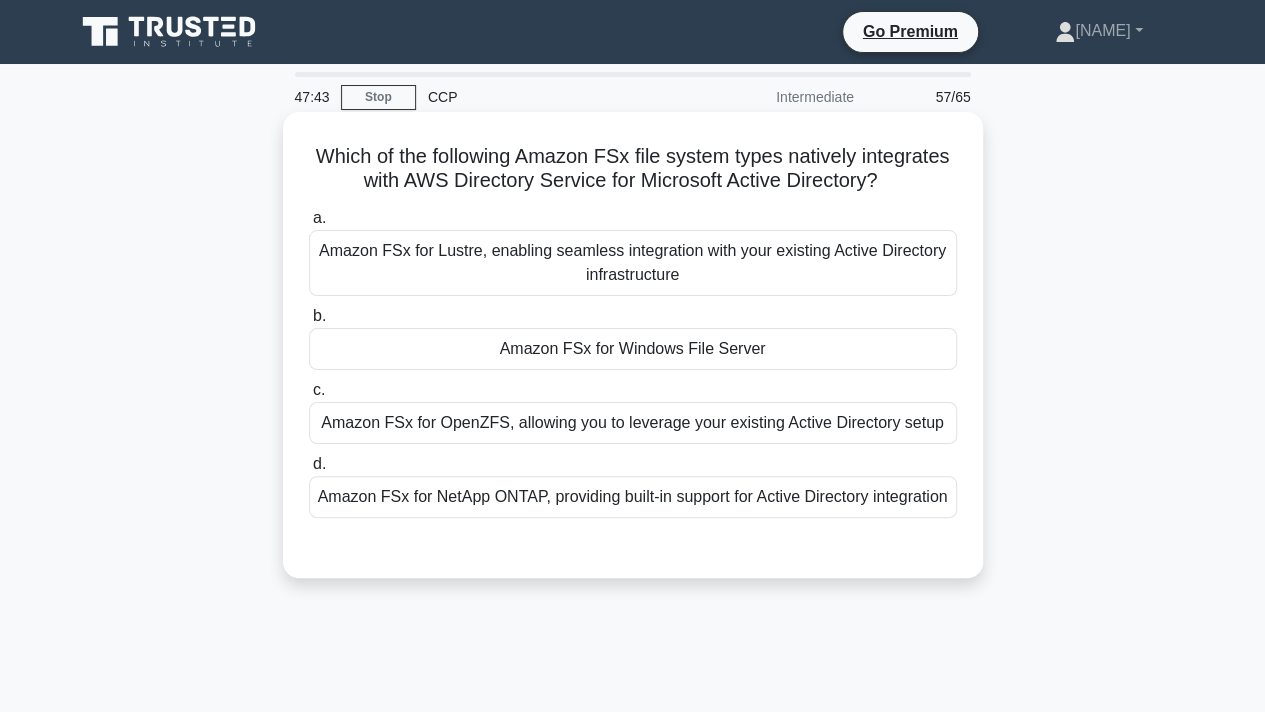 click on "Amazon FSx for Windows File Server" at bounding box center (633, 349) 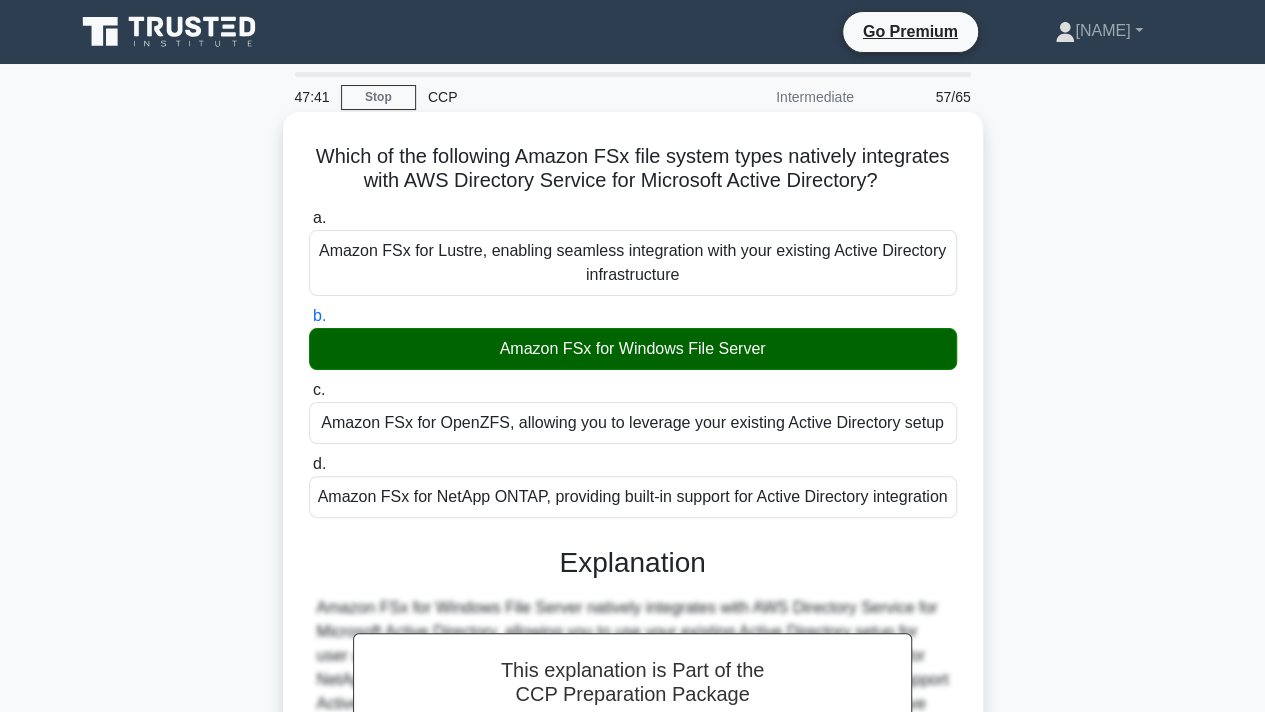 scroll, scrollTop: 368, scrollLeft: 0, axis: vertical 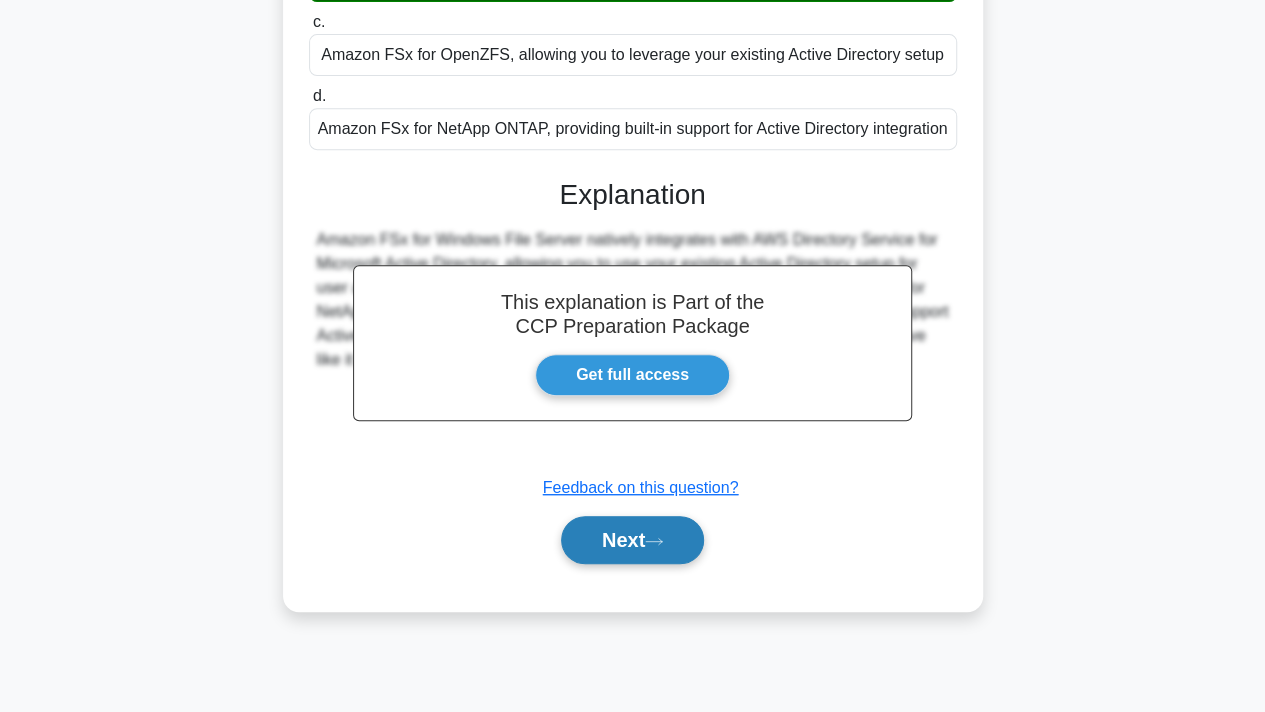 click on "Next" at bounding box center (632, 540) 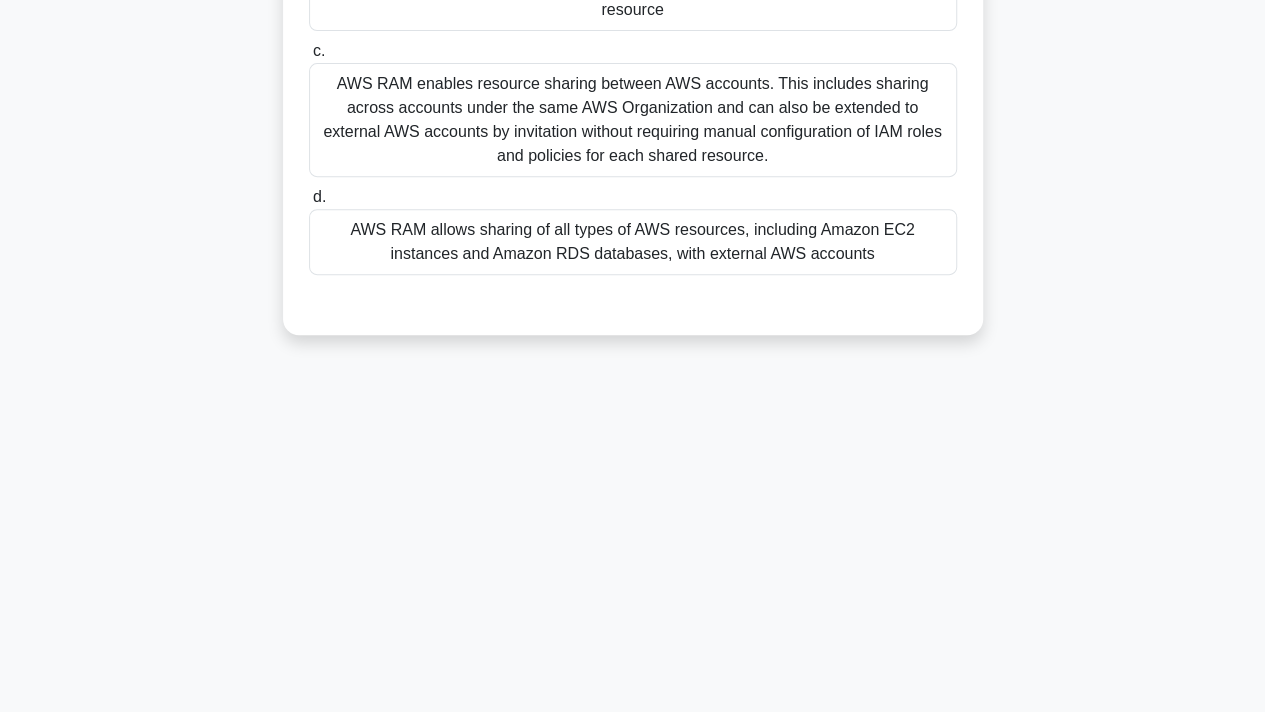 scroll, scrollTop: 0, scrollLeft: 0, axis: both 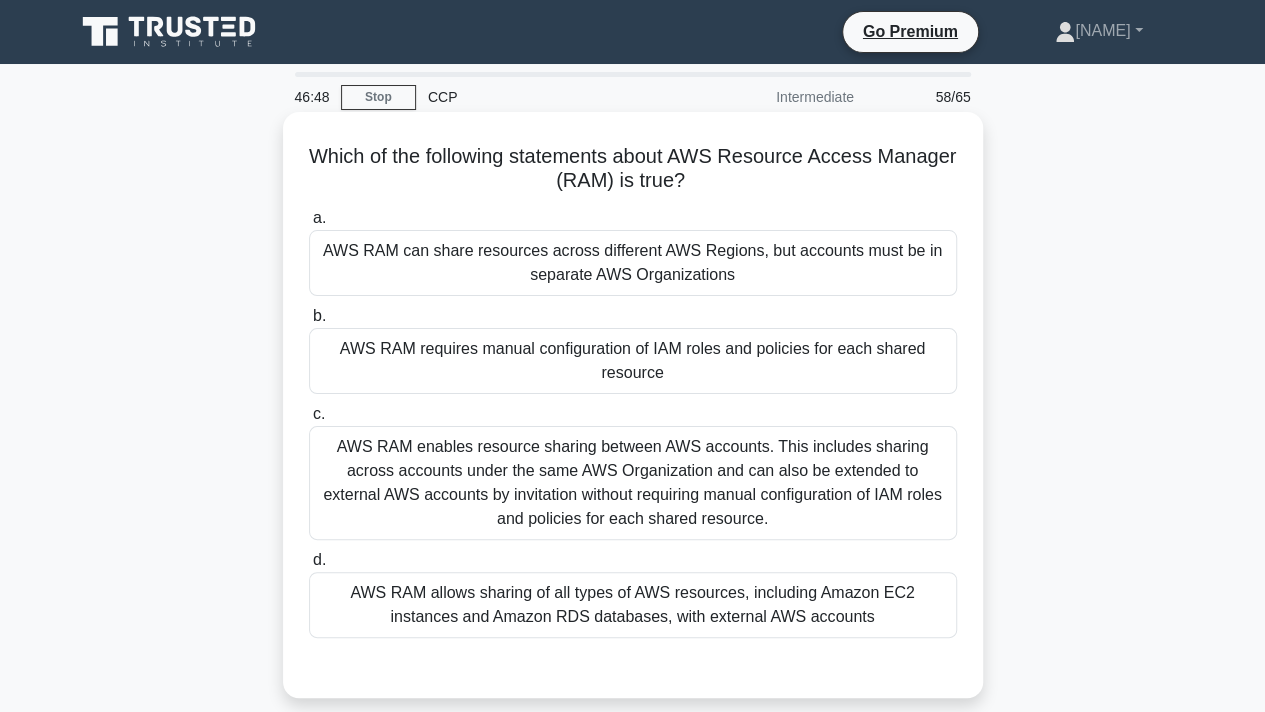 click on "AWS RAM enables resource sharing between AWS accounts. This includes sharing across accounts under the same AWS Organization and can also be extended to external AWS accounts by invitation without requiring manual configuration of IAM roles and policies for each shared resource." at bounding box center [633, 483] 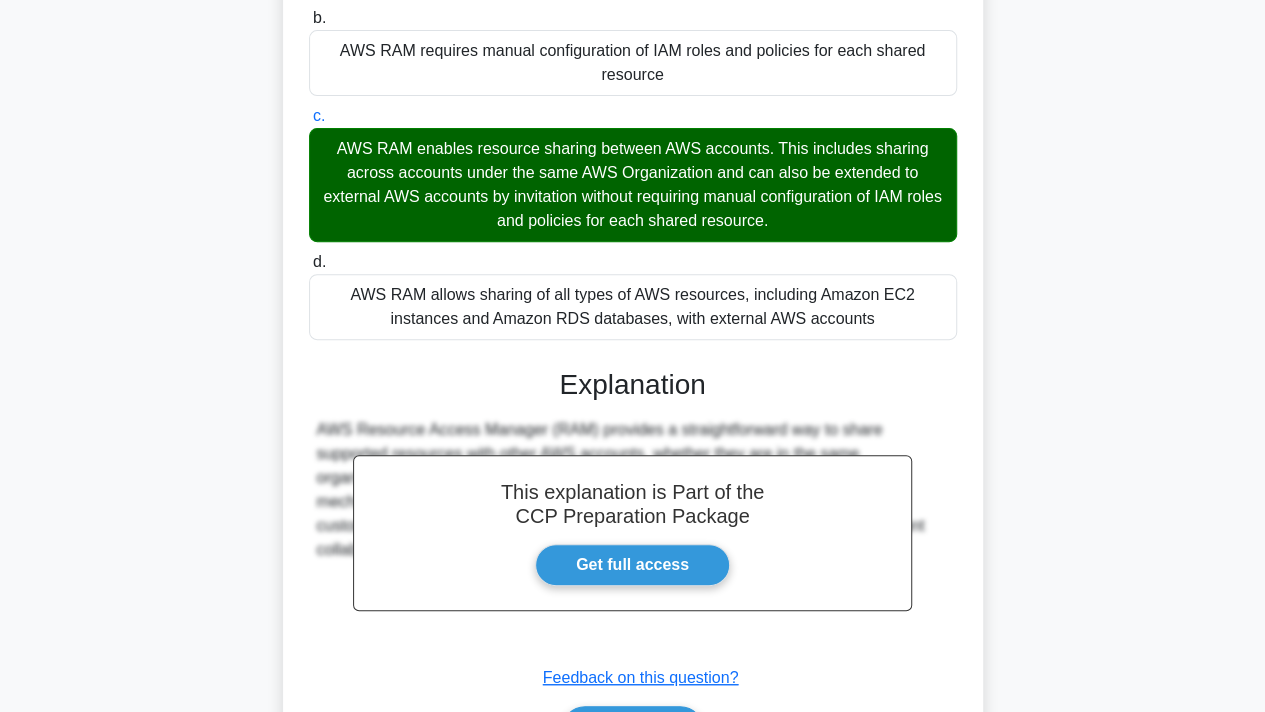 scroll, scrollTop: 422, scrollLeft: 0, axis: vertical 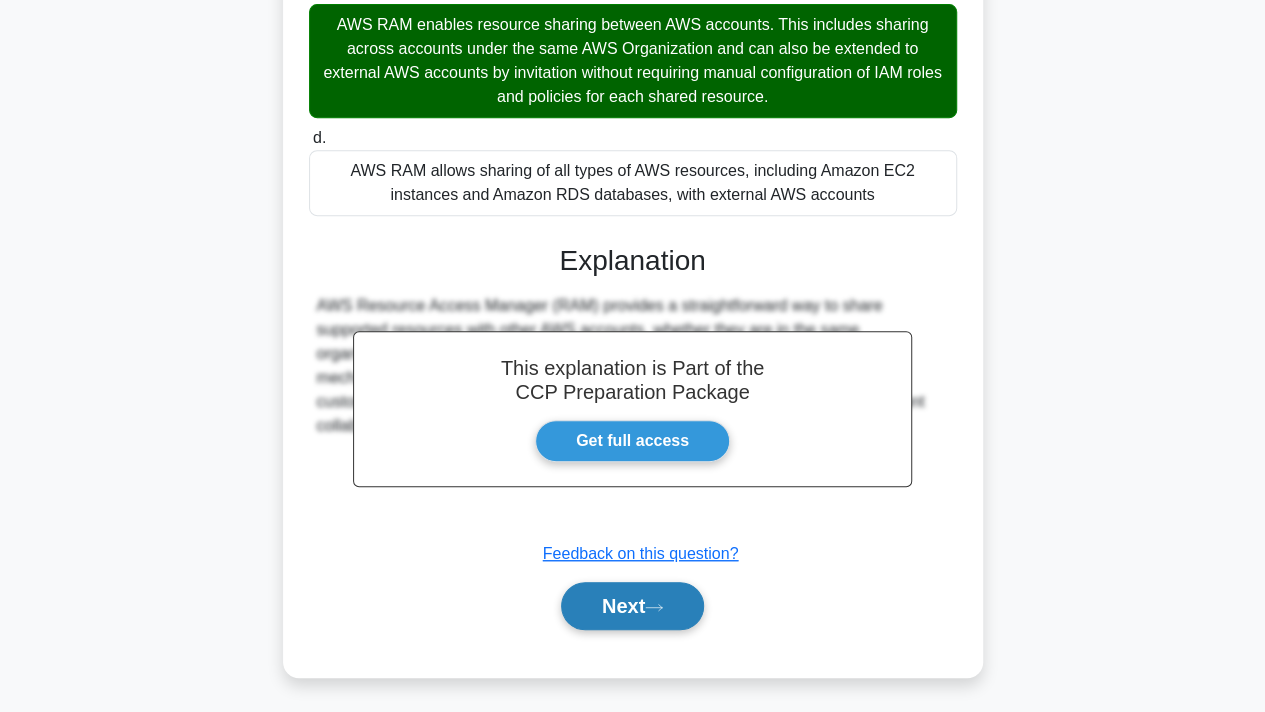 click on "Next" at bounding box center (632, 606) 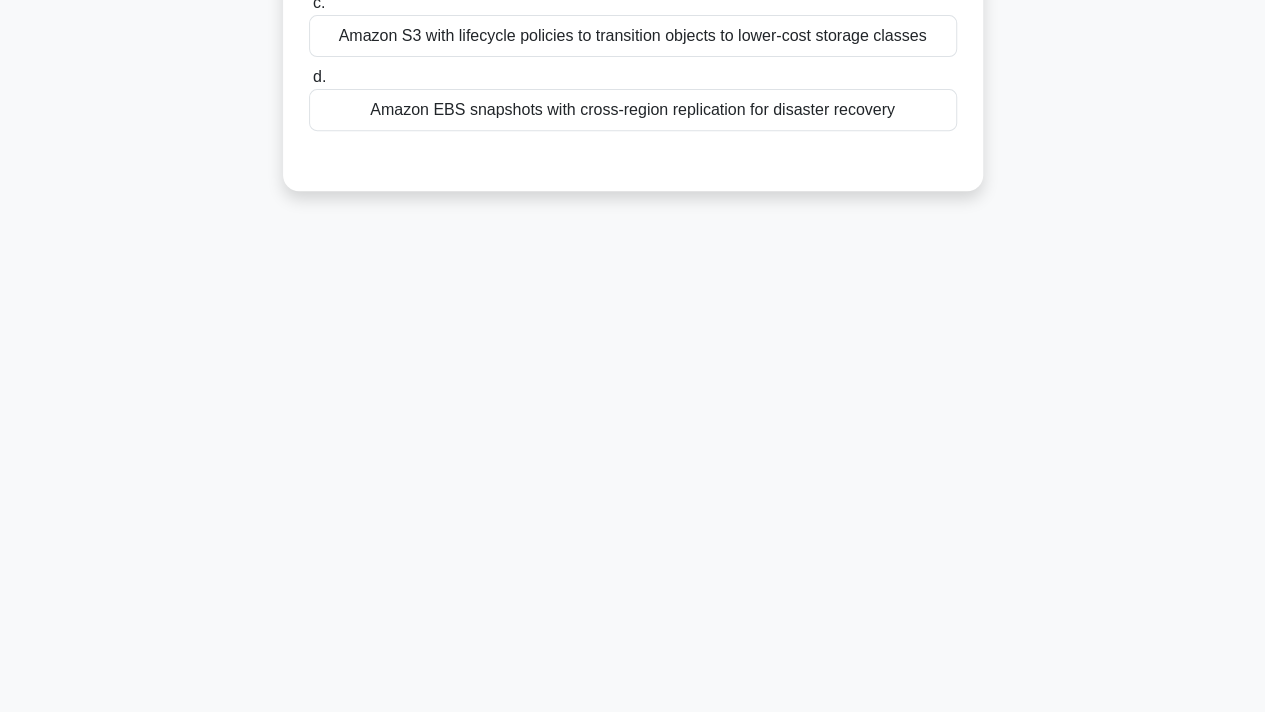 scroll, scrollTop: 0, scrollLeft: 0, axis: both 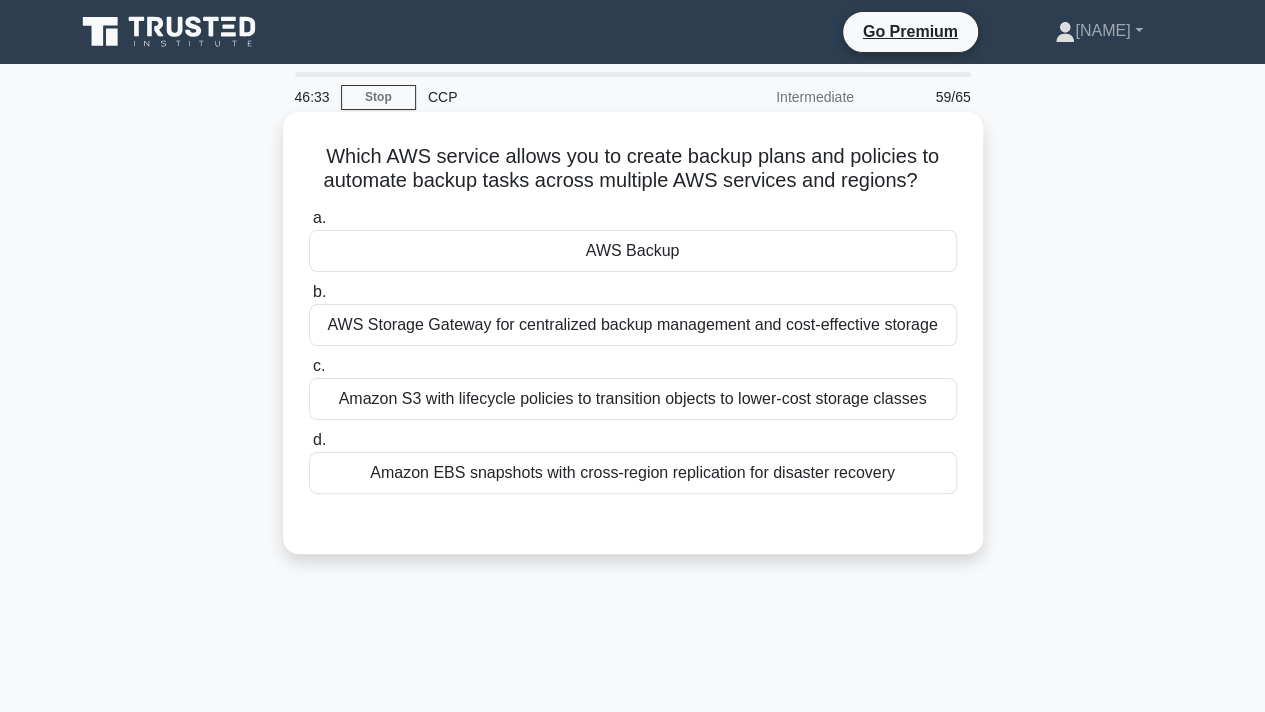 click on "AWS Backup" at bounding box center [633, 251] 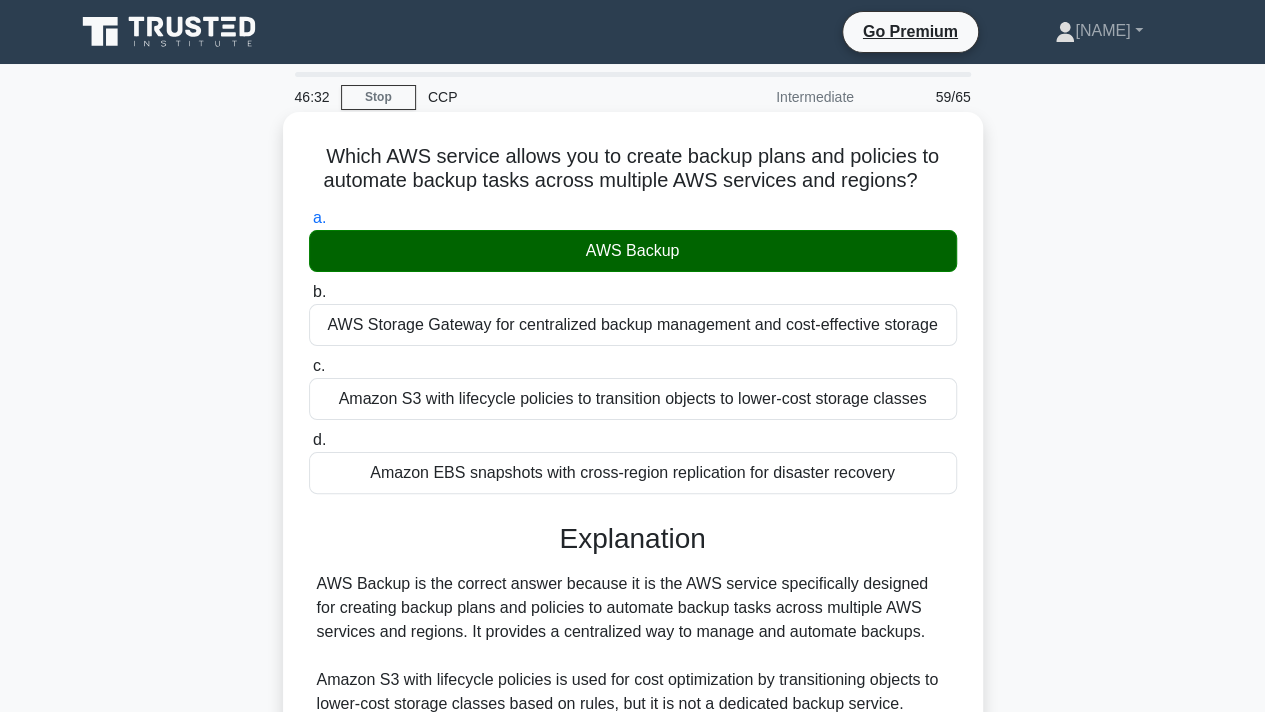 scroll, scrollTop: 374, scrollLeft: 0, axis: vertical 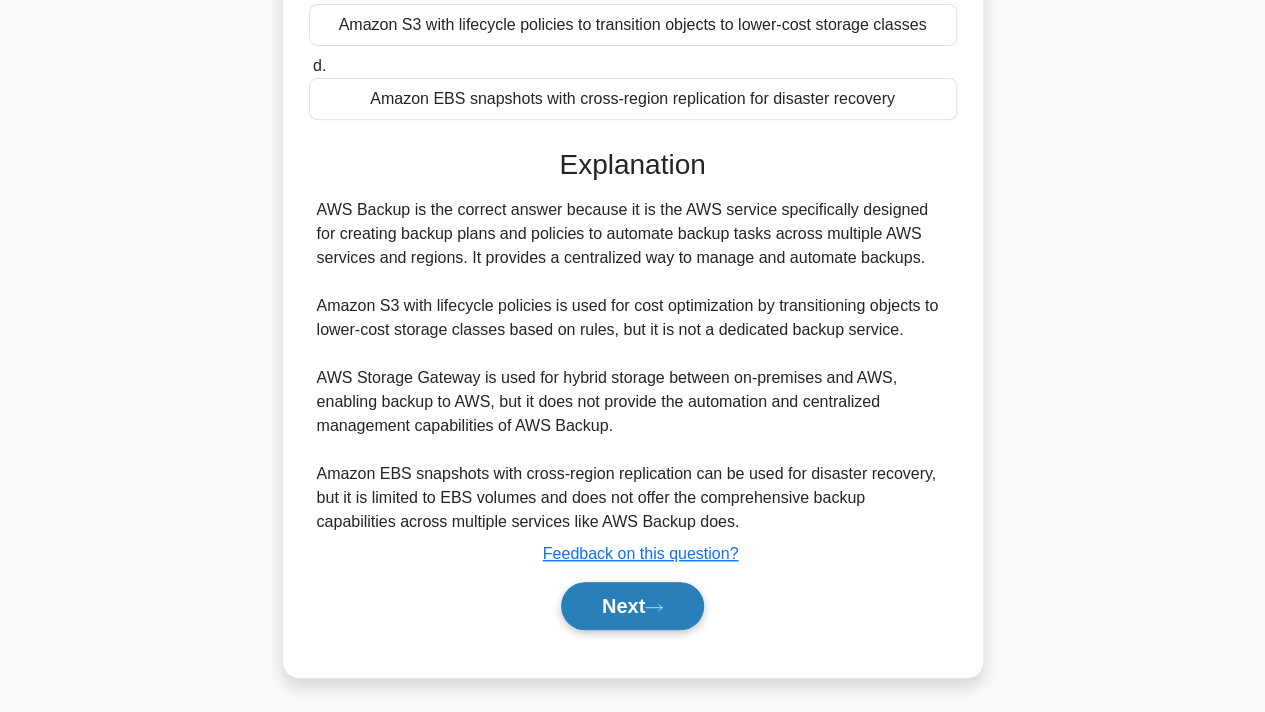 click on "Next" at bounding box center (632, 606) 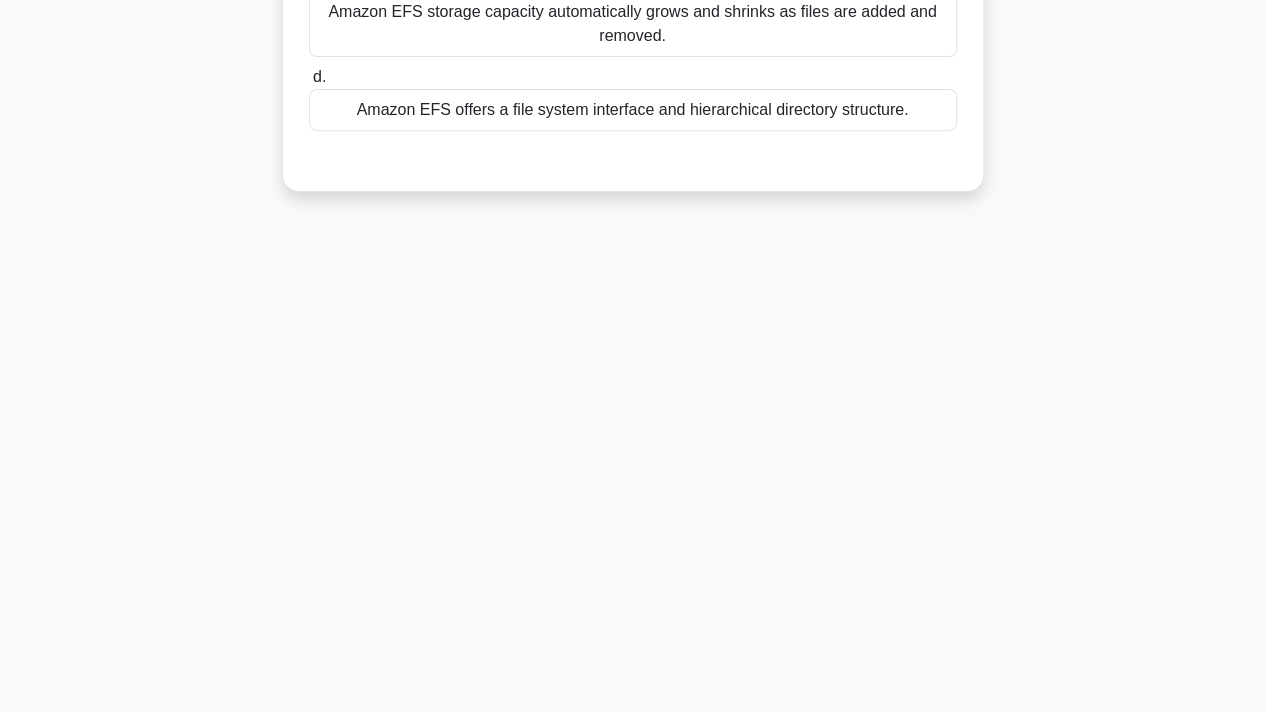 scroll, scrollTop: 0, scrollLeft: 0, axis: both 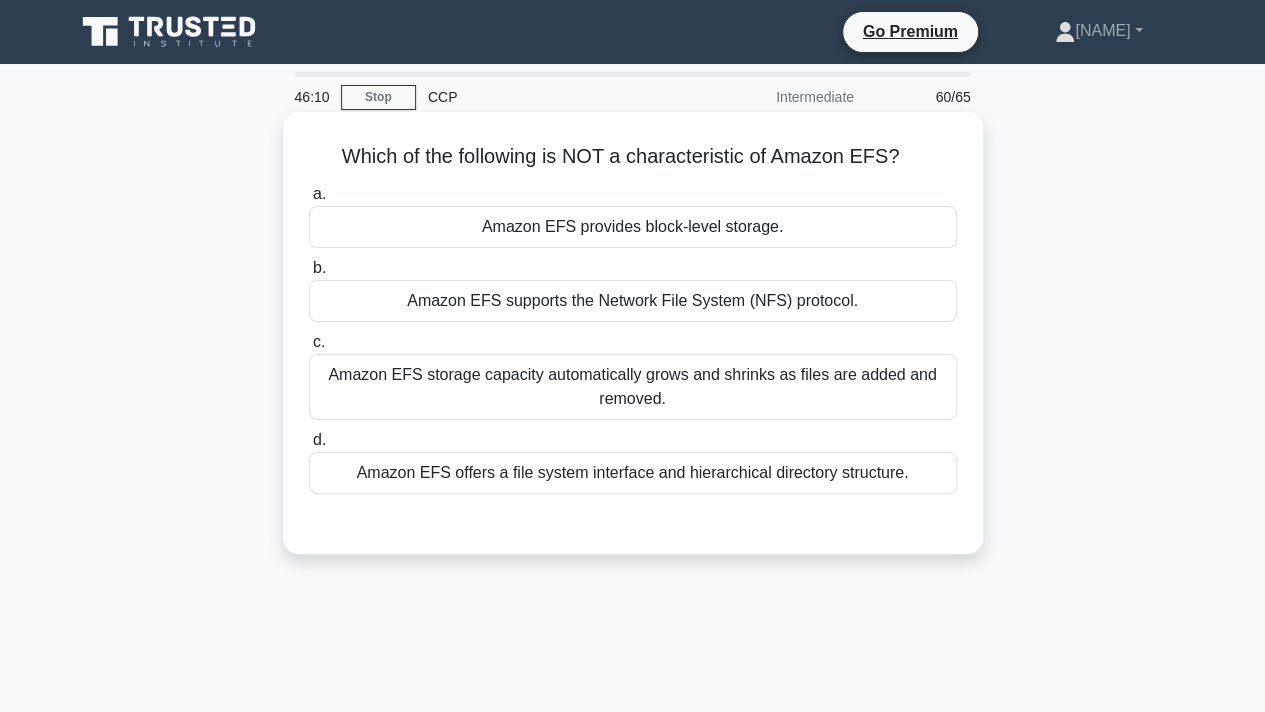click on "Amazon EFS provides block-level storage." at bounding box center (633, 227) 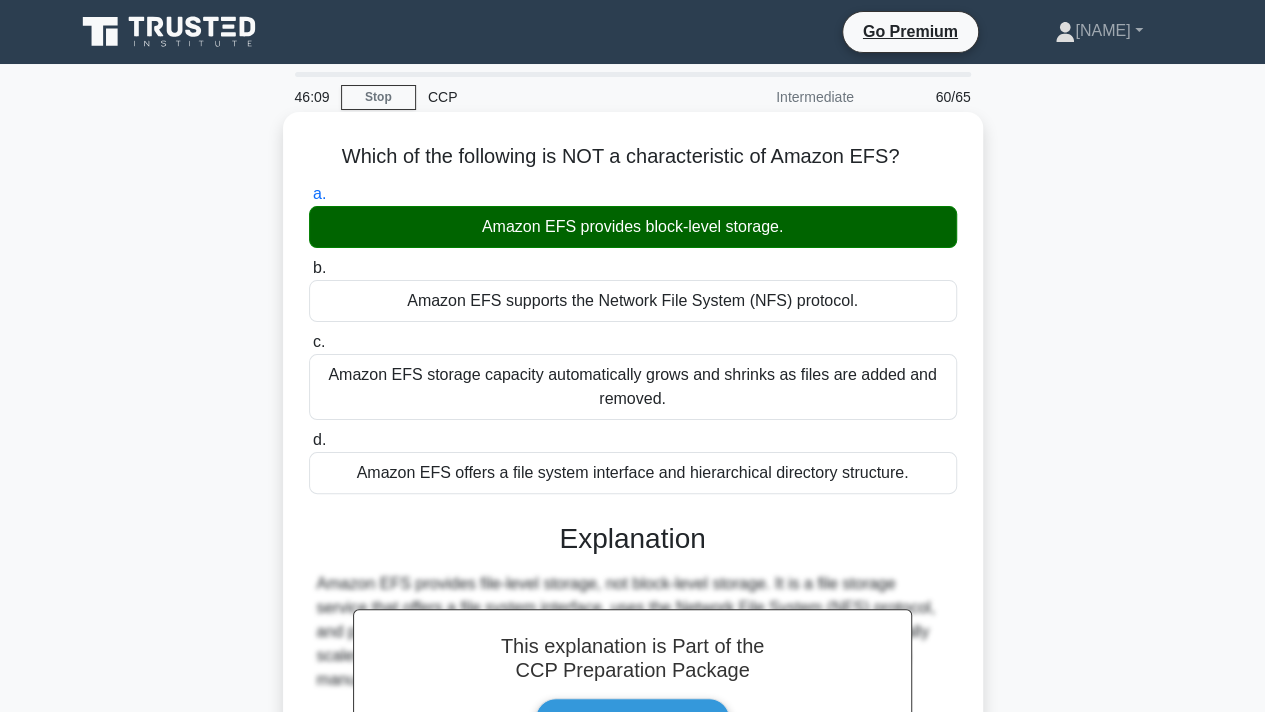scroll, scrollTop: 368, scrollLeft: 0, axis: vertical 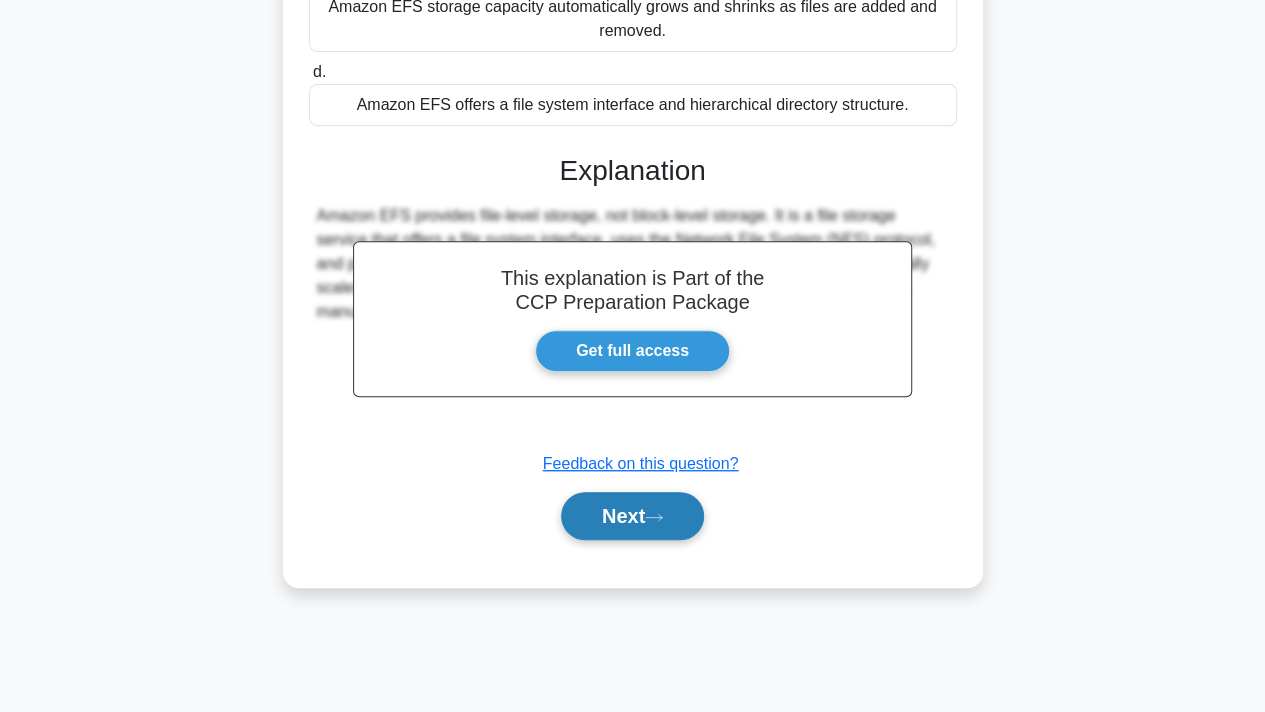click on "Next" at bounding box center (632, 516) 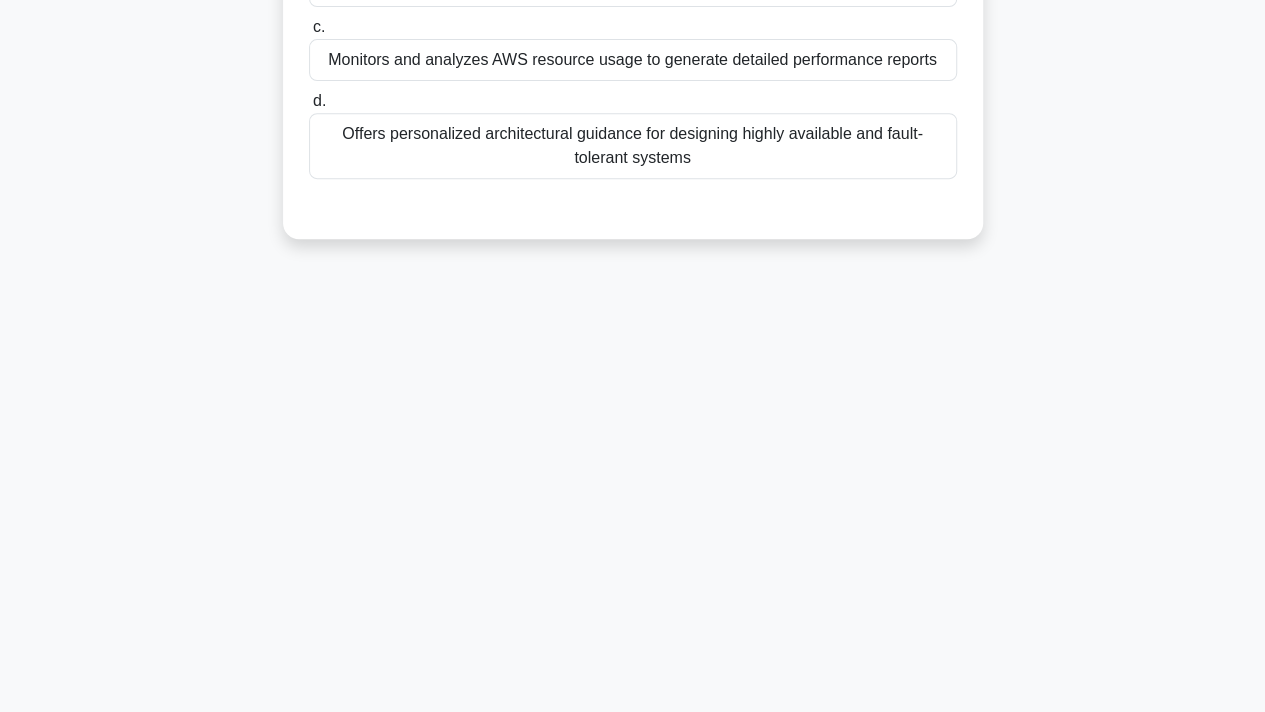 scroll, scrollTop: 0, scrollLeft: 0, axis: both 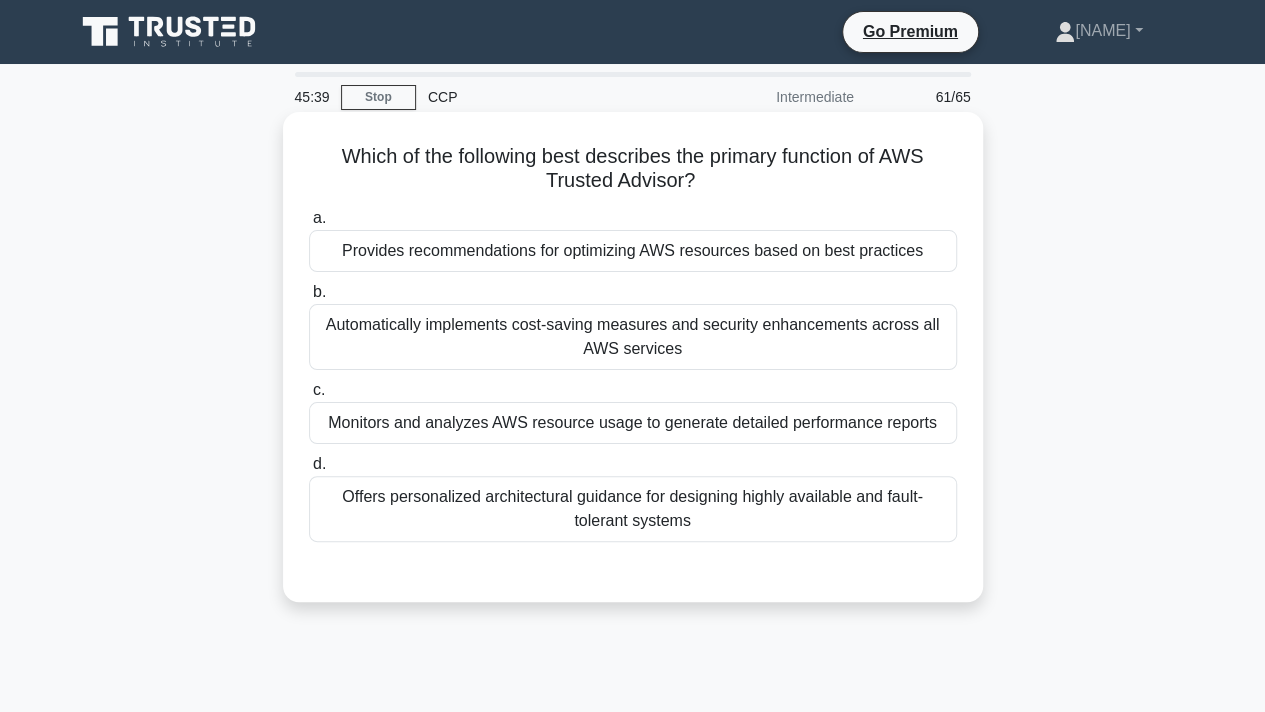 click on "Automatically implements cost-saving measures and security enhancements across all AWS services" at bounding box center (633, 337) 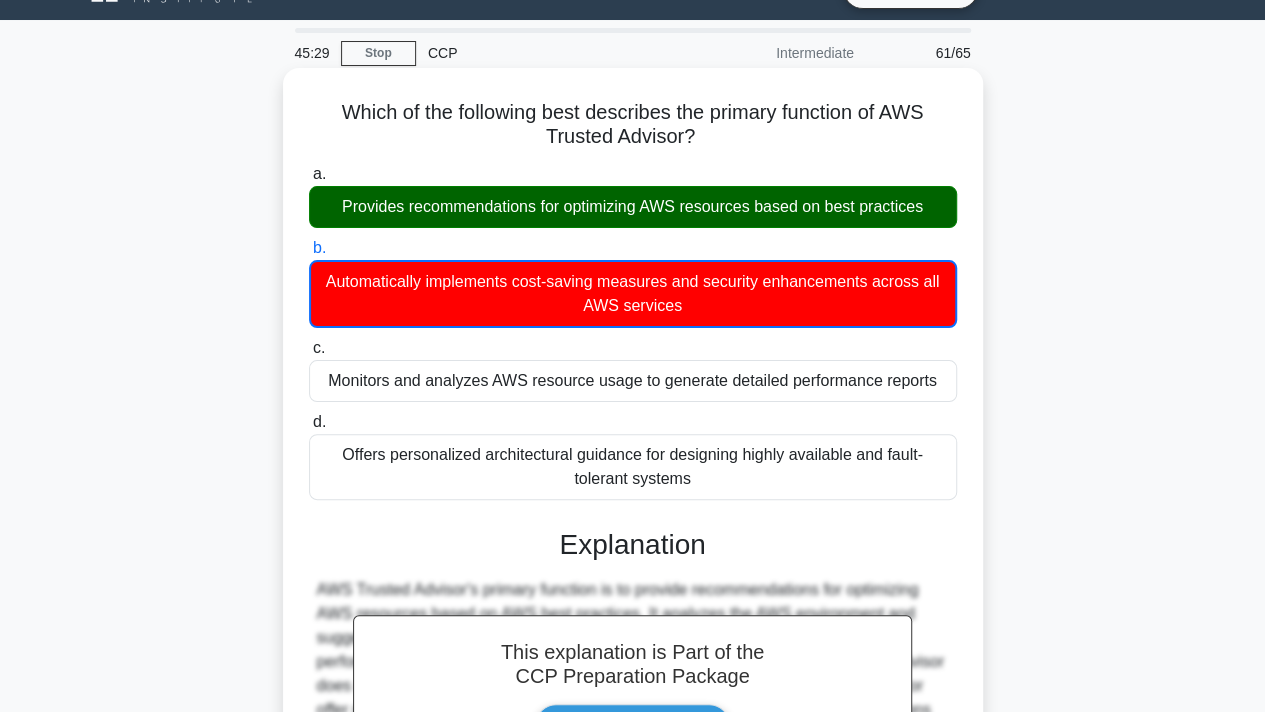 scroll, scrollTop: 368, scrollLeft: 0, axis: vertical 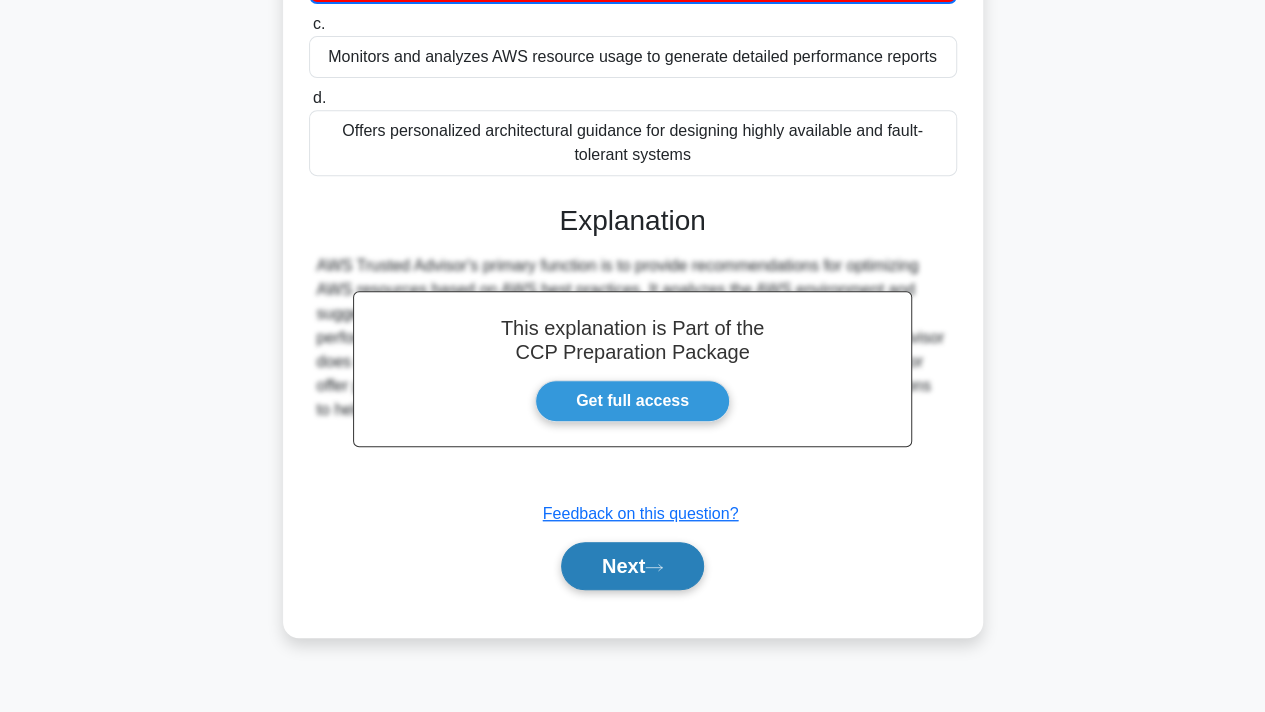 click on "Next" at bounding box center (632, 566) 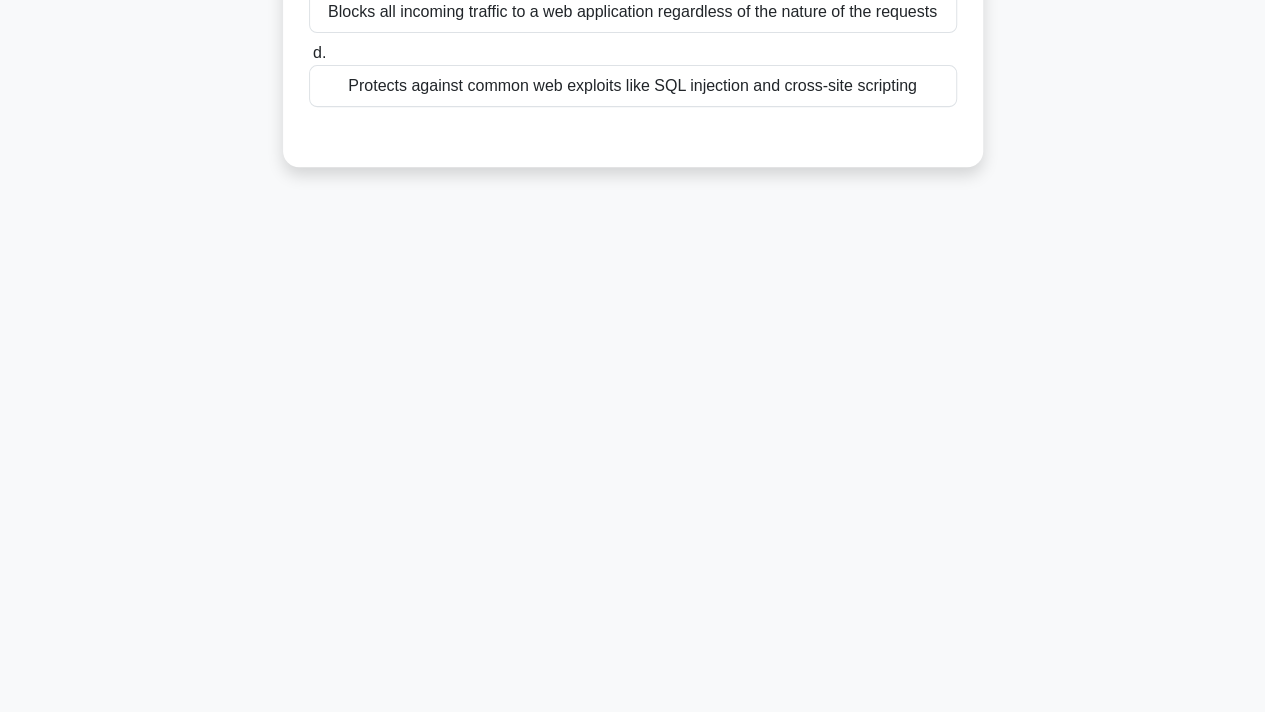 scroll, scrollTop: 0, scrollLeft: 0, axis: both 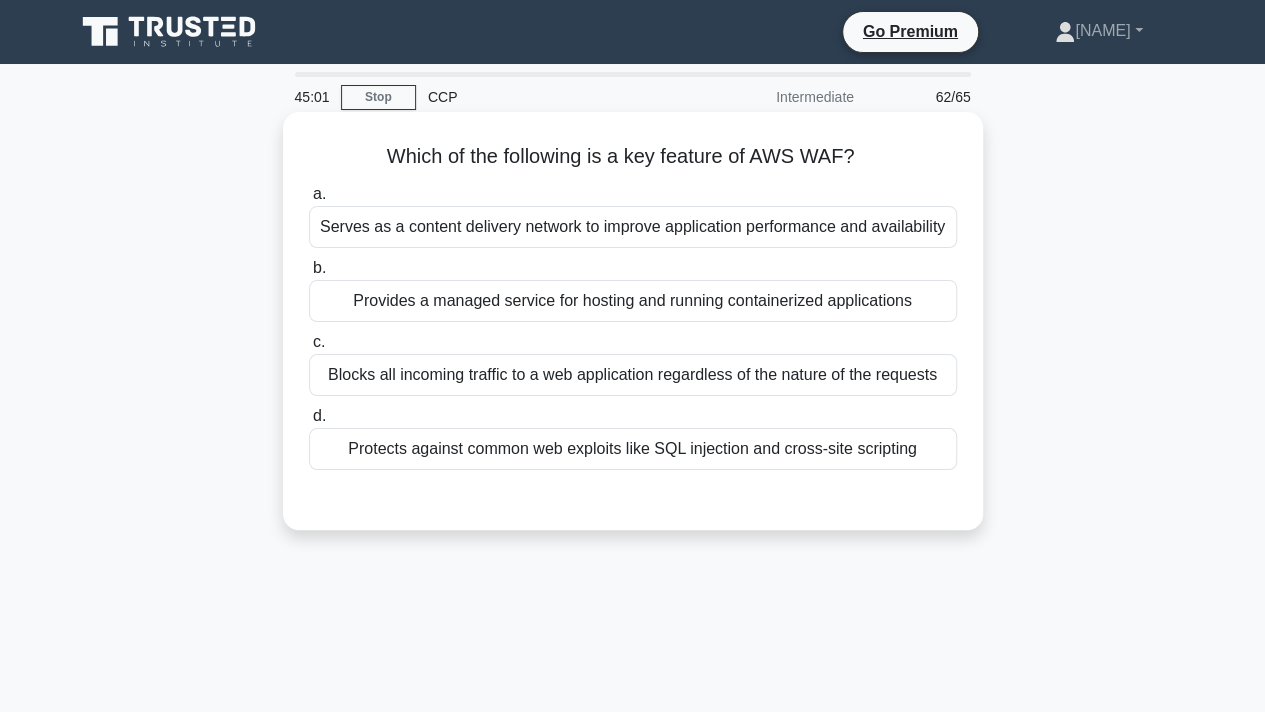 click on "Blocks all incoming traffic to a web application regardless of the nature of the requests" at bounding box center (633, 375) 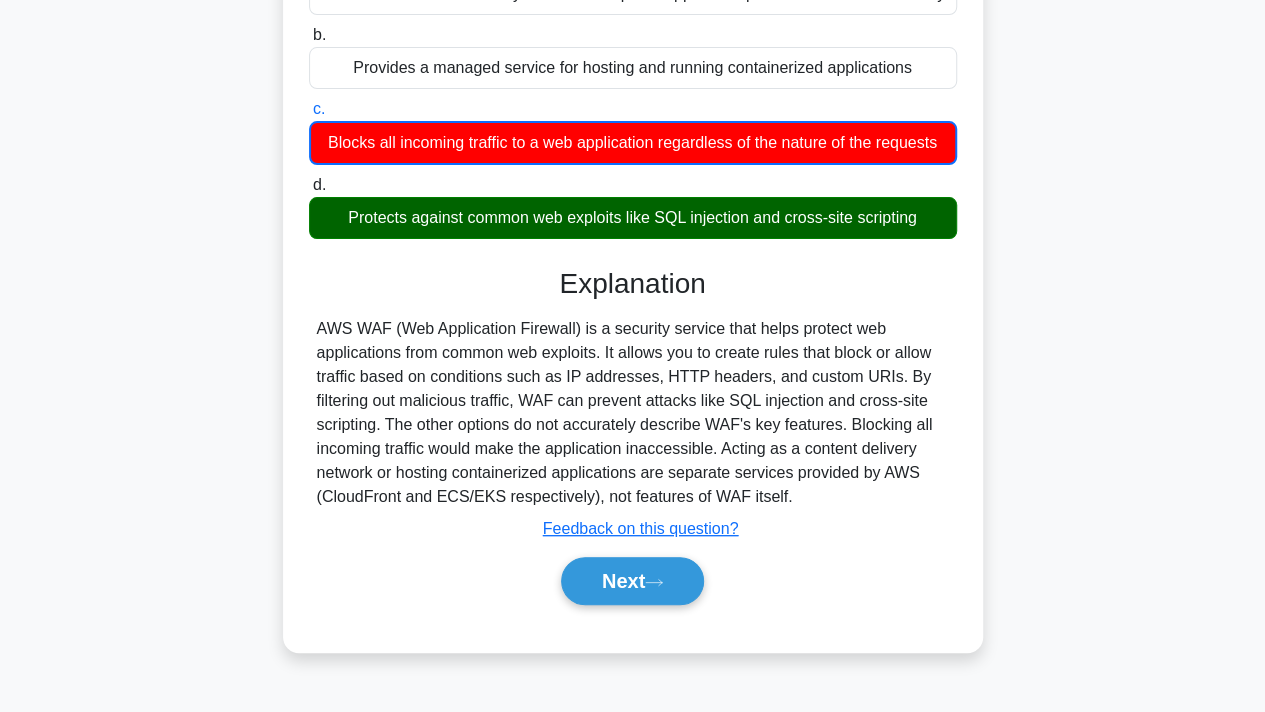 scroll, scrollTop: 234, scrollLeft: 0, axis: vertical 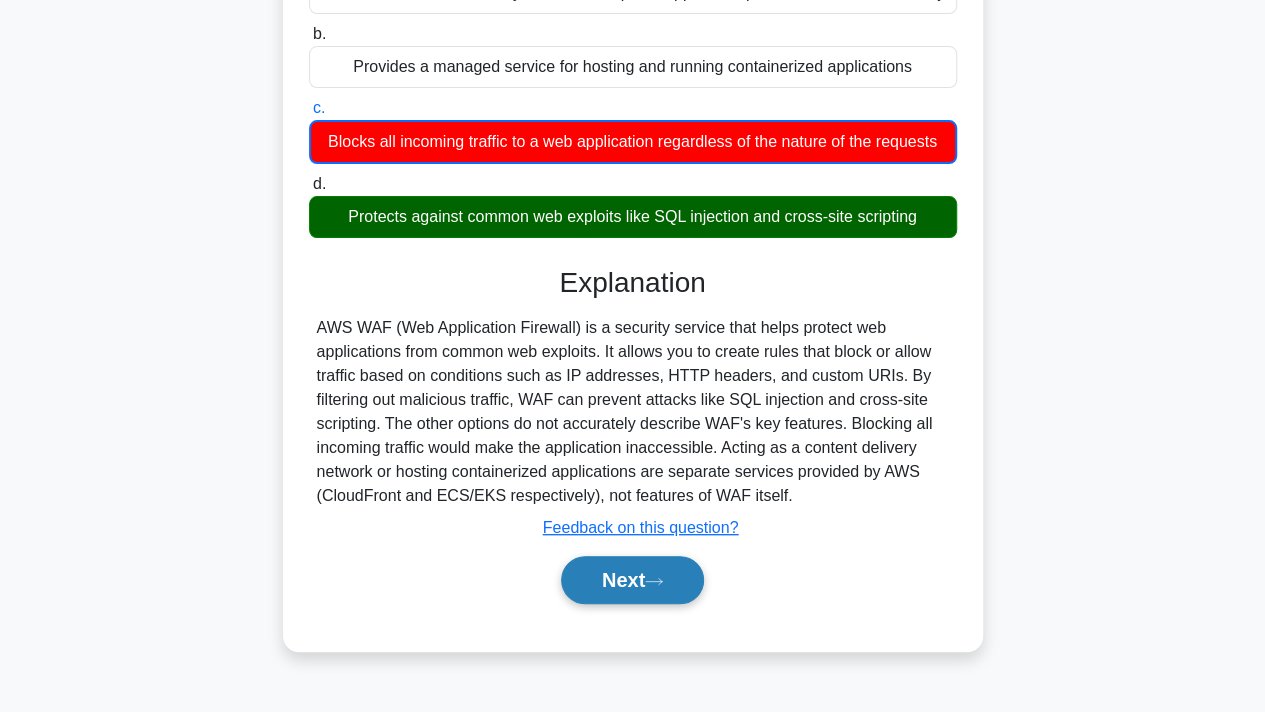 click on "Next" at bounding box center [632, 580] 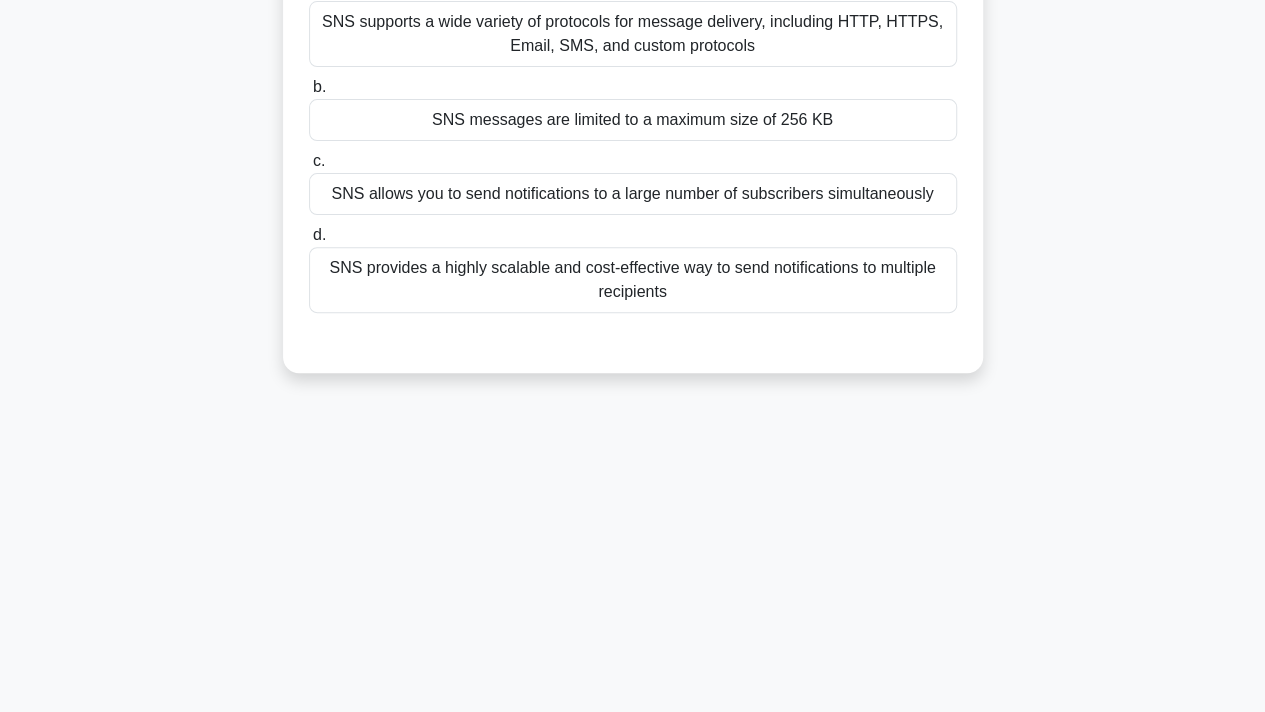 scroll, scrollTop: 0, scrollLeft: 0, axis: both 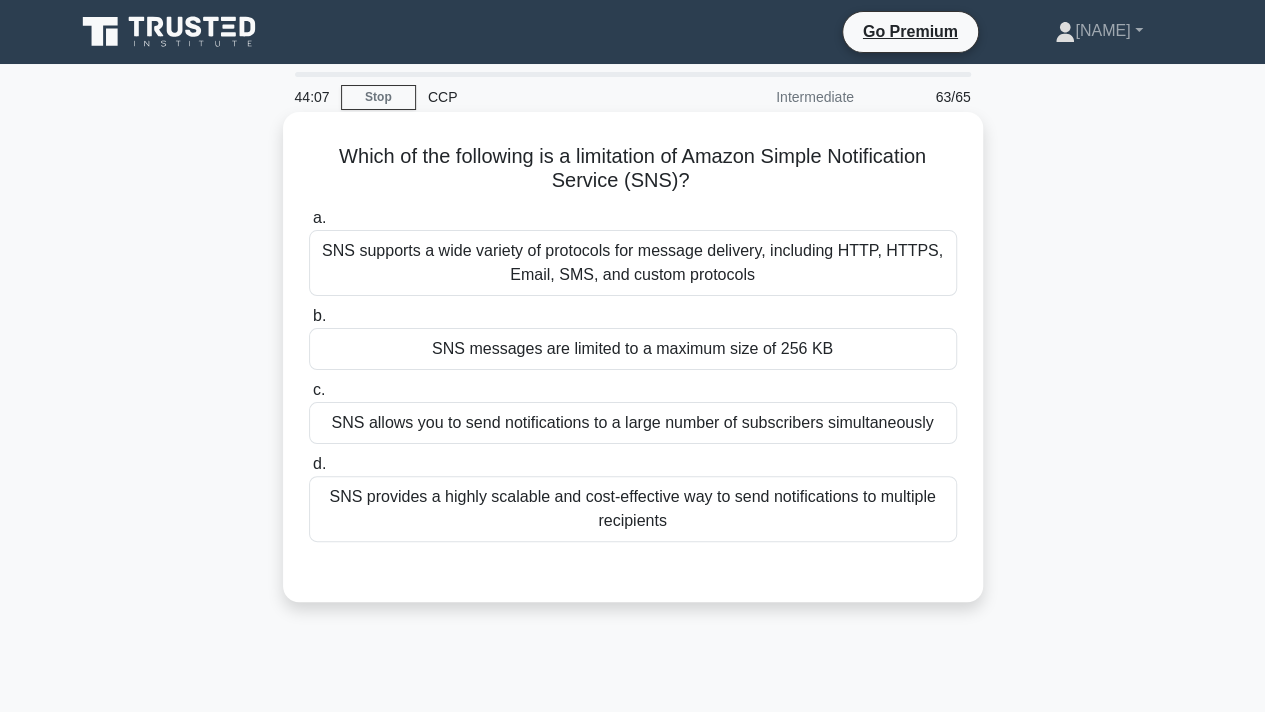 click on "SNS supports a wide variety of protocols for message delivery, including HTTP, HTTPS, Email, SMS, and custom protocols" at bounding box center (633, 263) 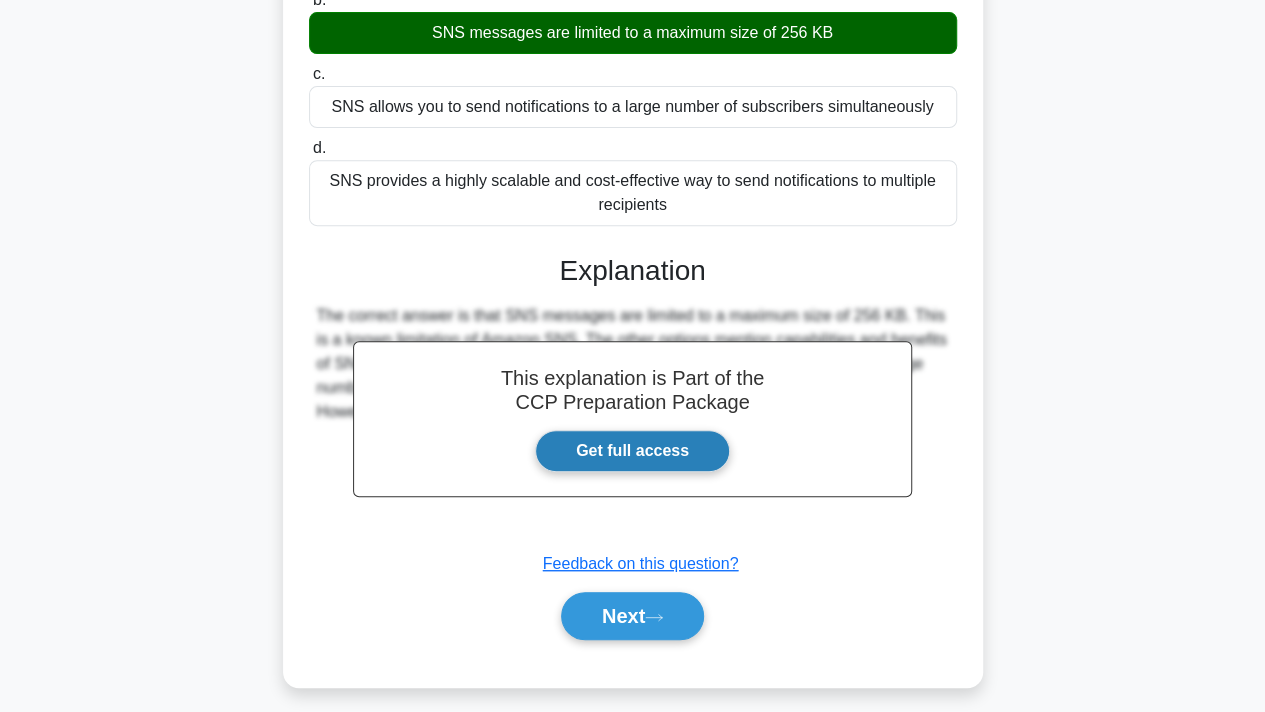 scroll, scrollTop: 319, scrollLeft: 0, axis: vertical 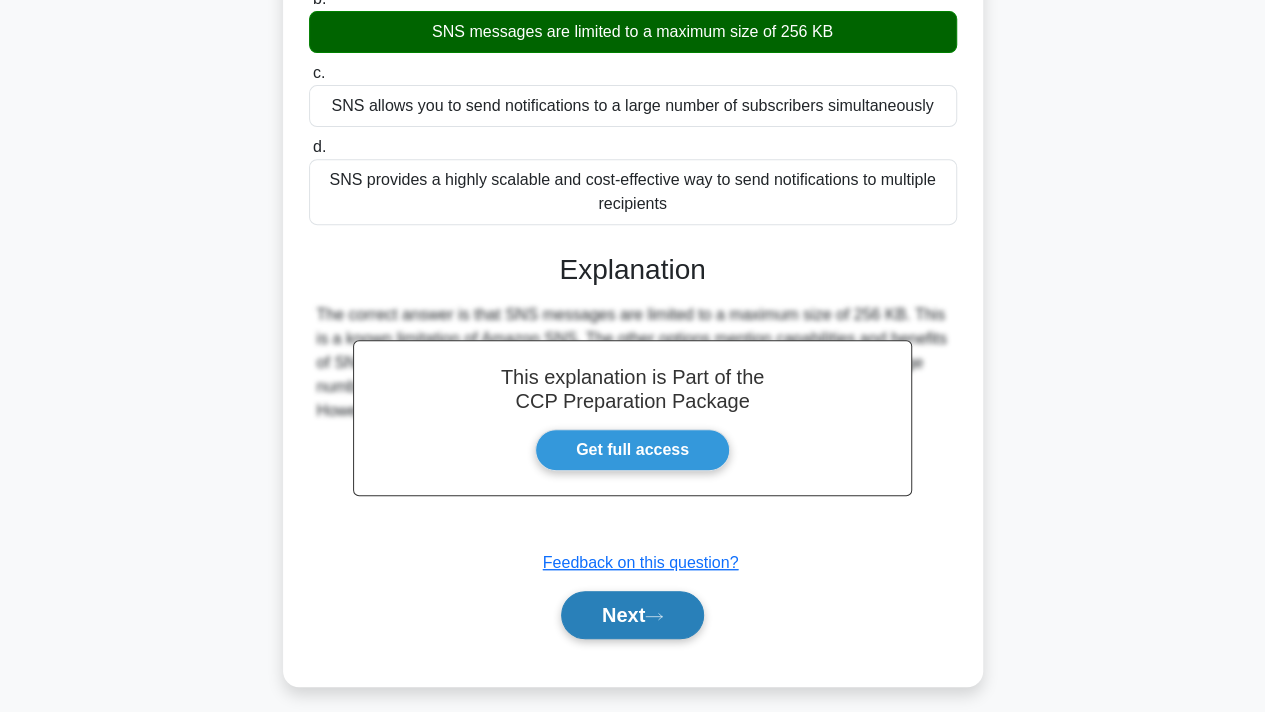 click on "Next" at bounding box center [632, 615] 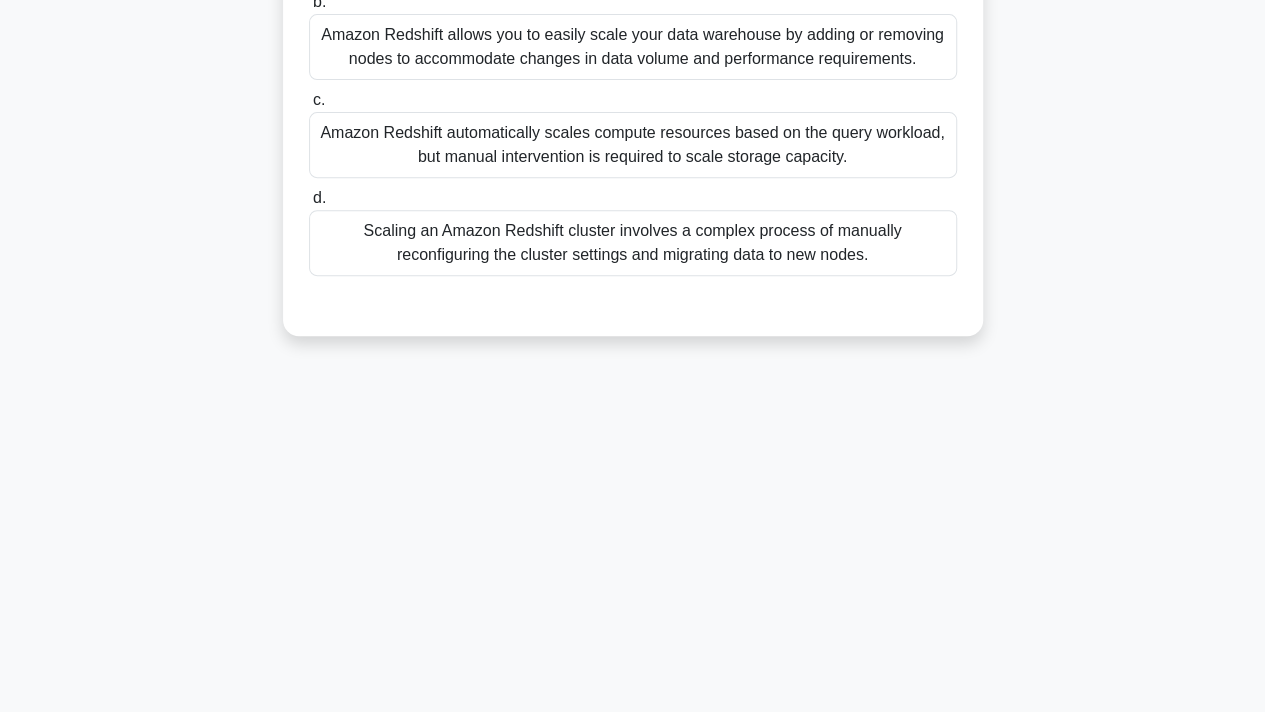 scroll, scrollTop: 0, scrollLeft: 0, axis: both 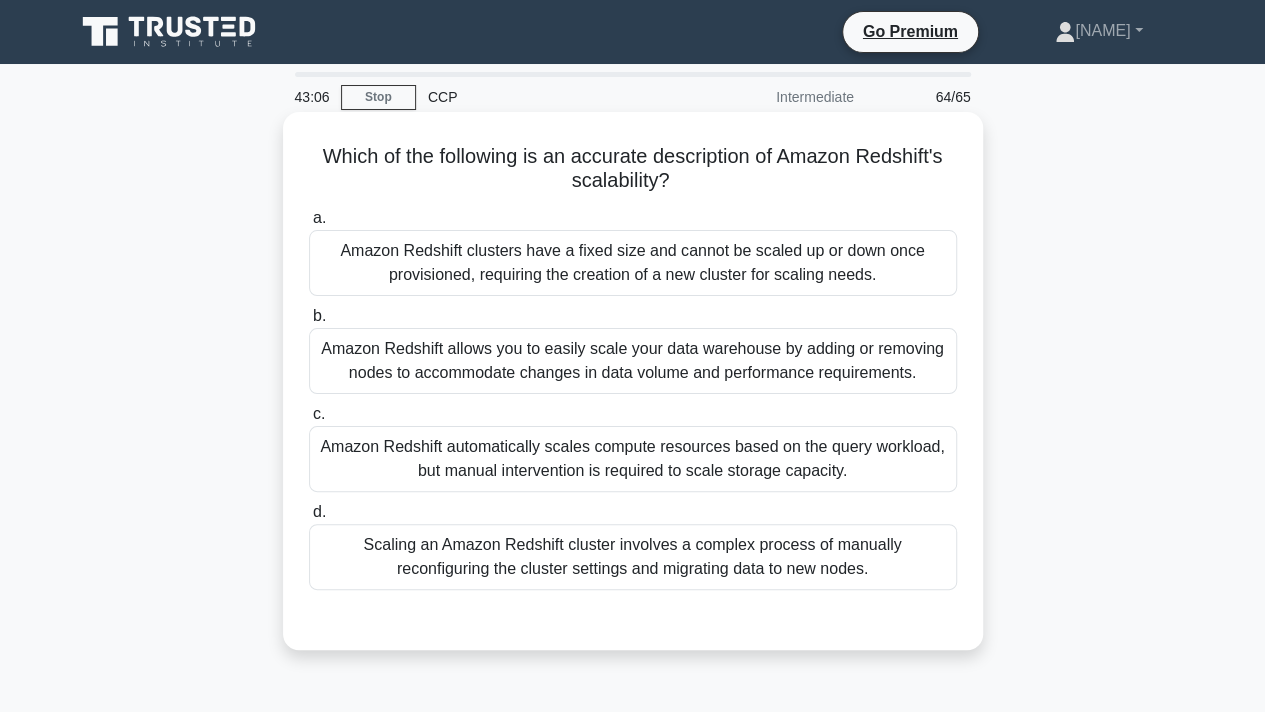click on "Scaling an Amazon Redshift cluster involves a complex process of manually reconfiguring the cluster settings and migrating data to new nodes." at bounding box center [633, 557] 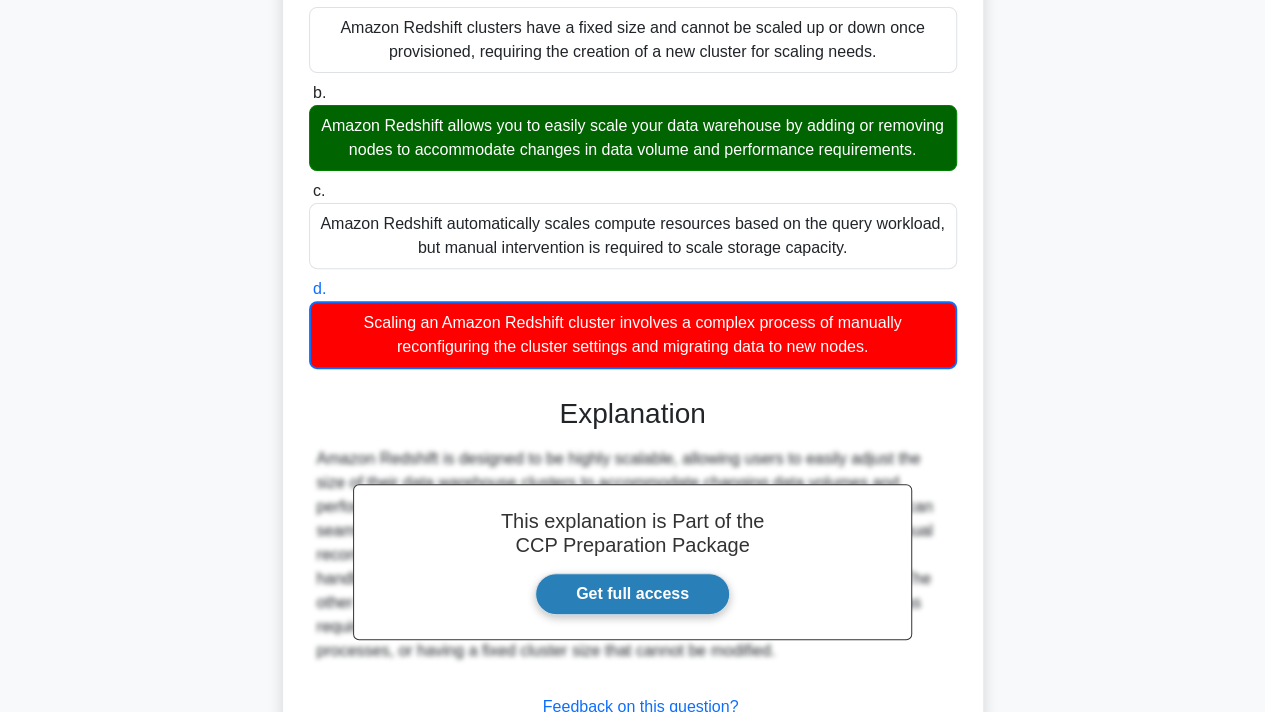 scroll, scrollTop: 401, scrollLeft: 0, axis: vertical 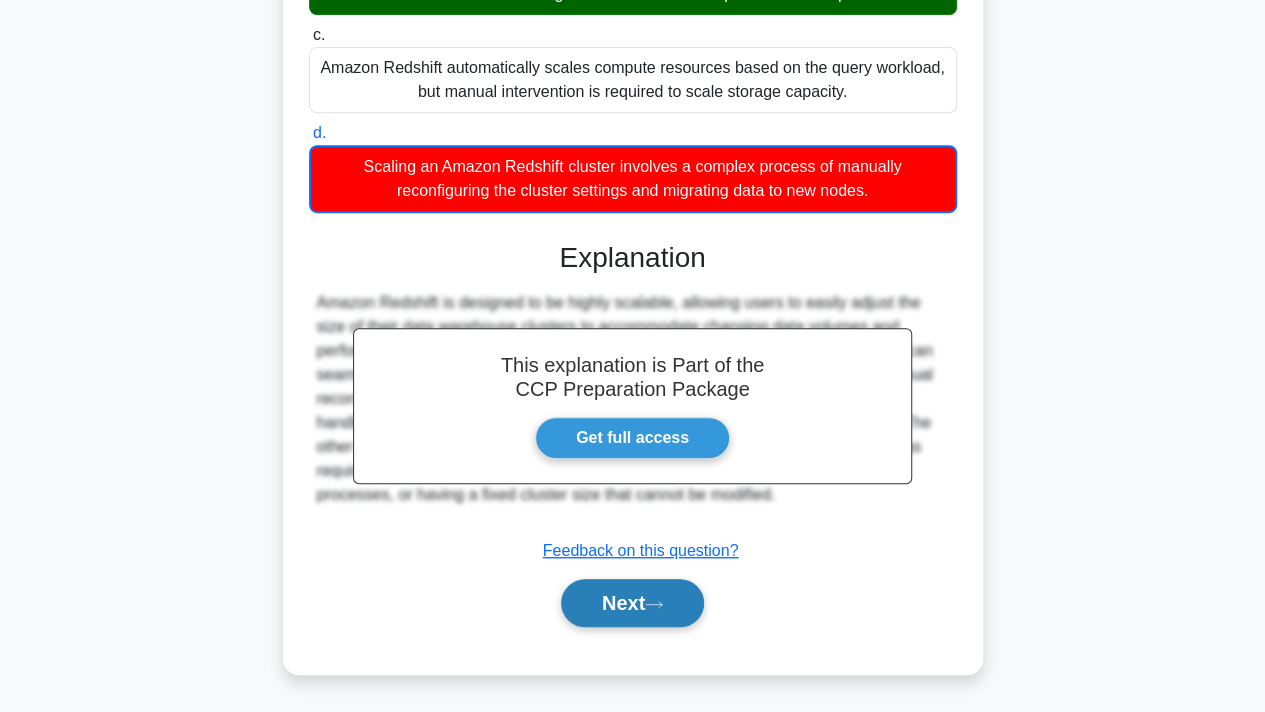 click on "Next" at bounding box center (632, 603) 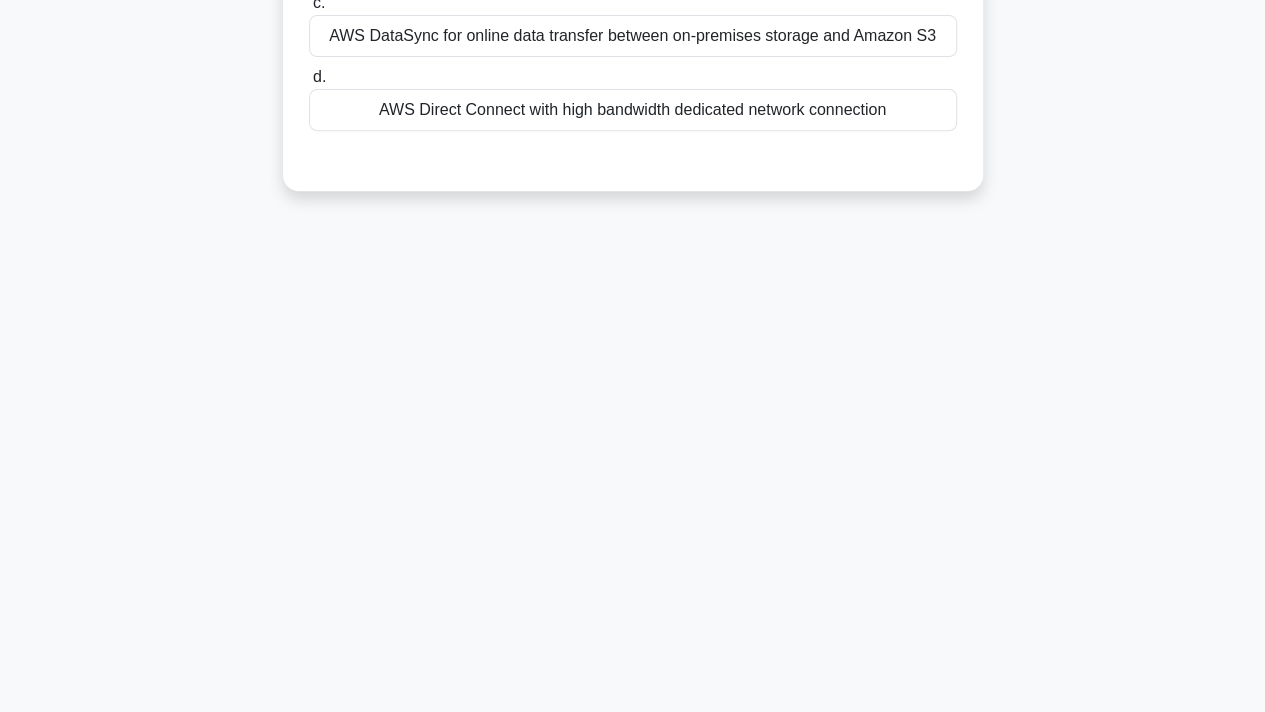 scroll, scrollTop: 0, scrollLeft: 0, axis: both 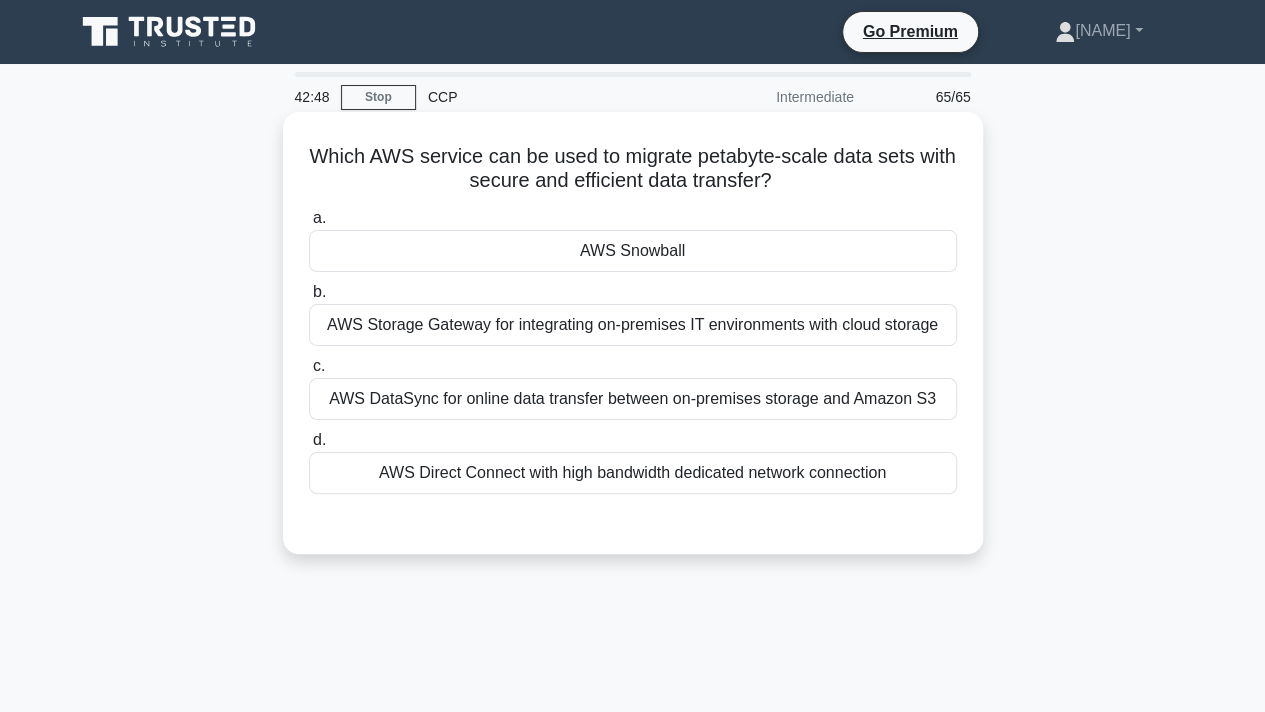 click on "AWS Snowball" at bounding box center (633, 251) 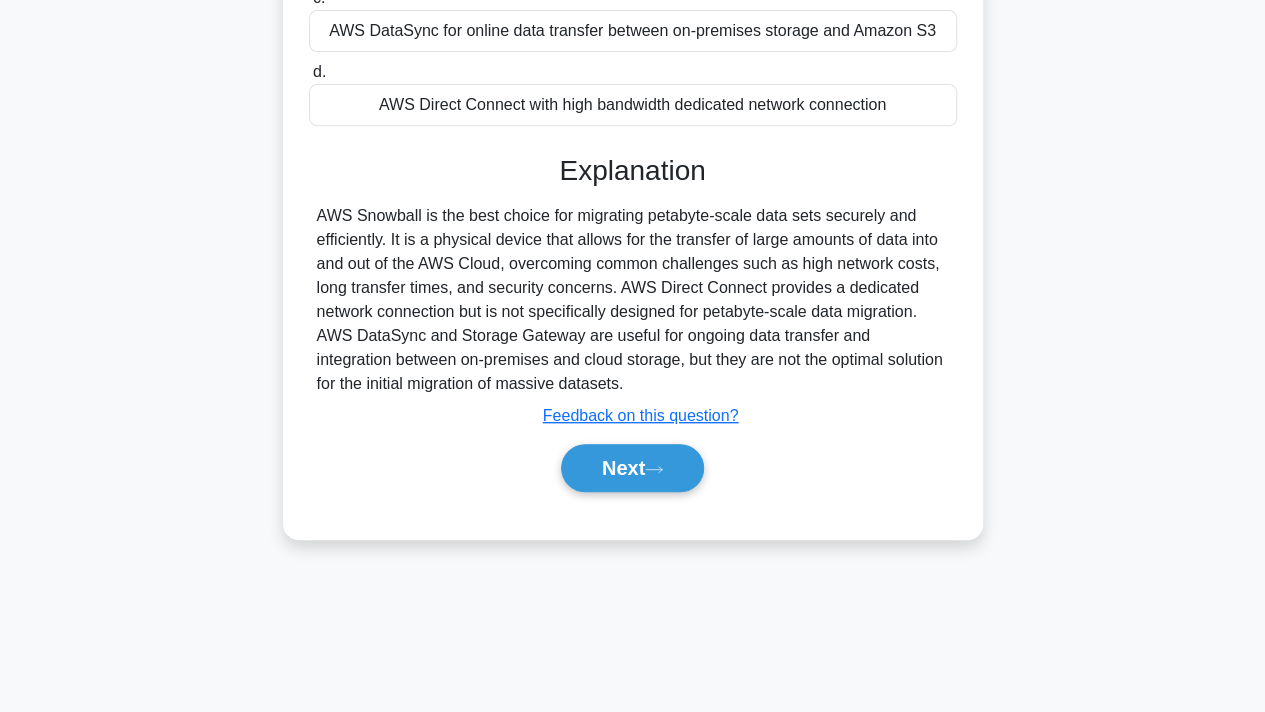scroll, scrollTop: 368, scrollLeft: 0, axis: vertical 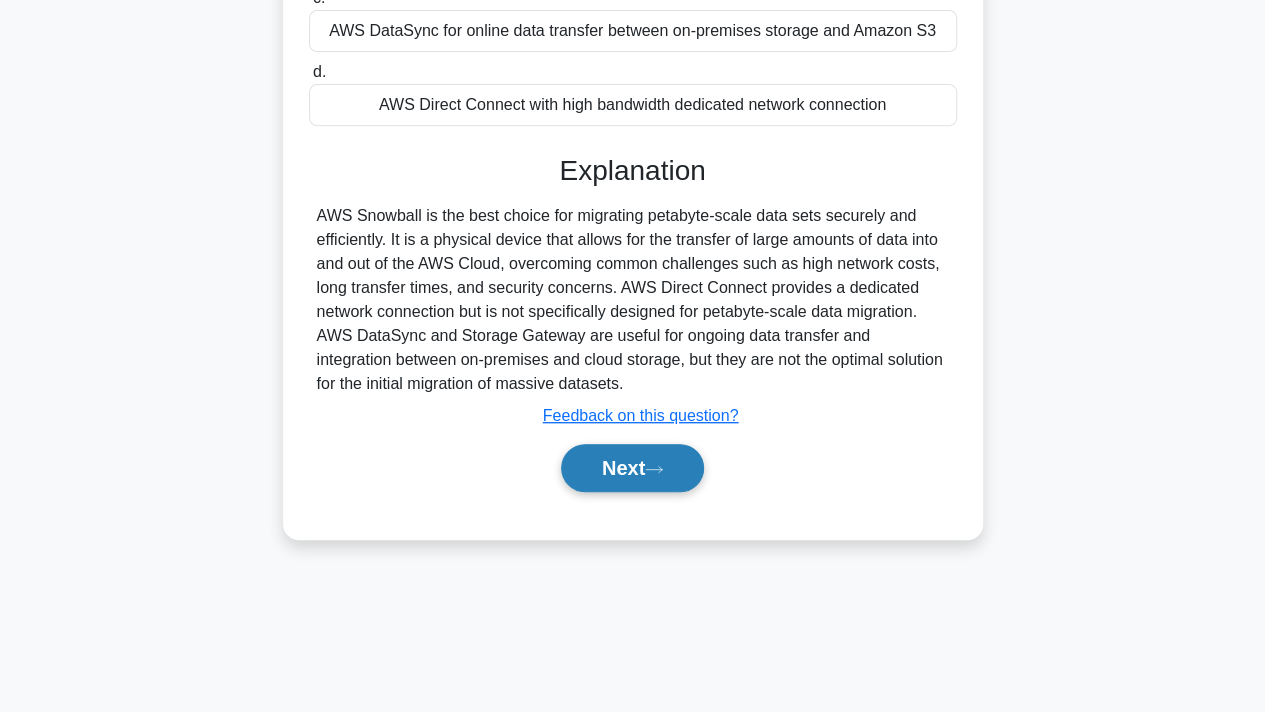 click on "Next" at bounding box center [632, 468] 